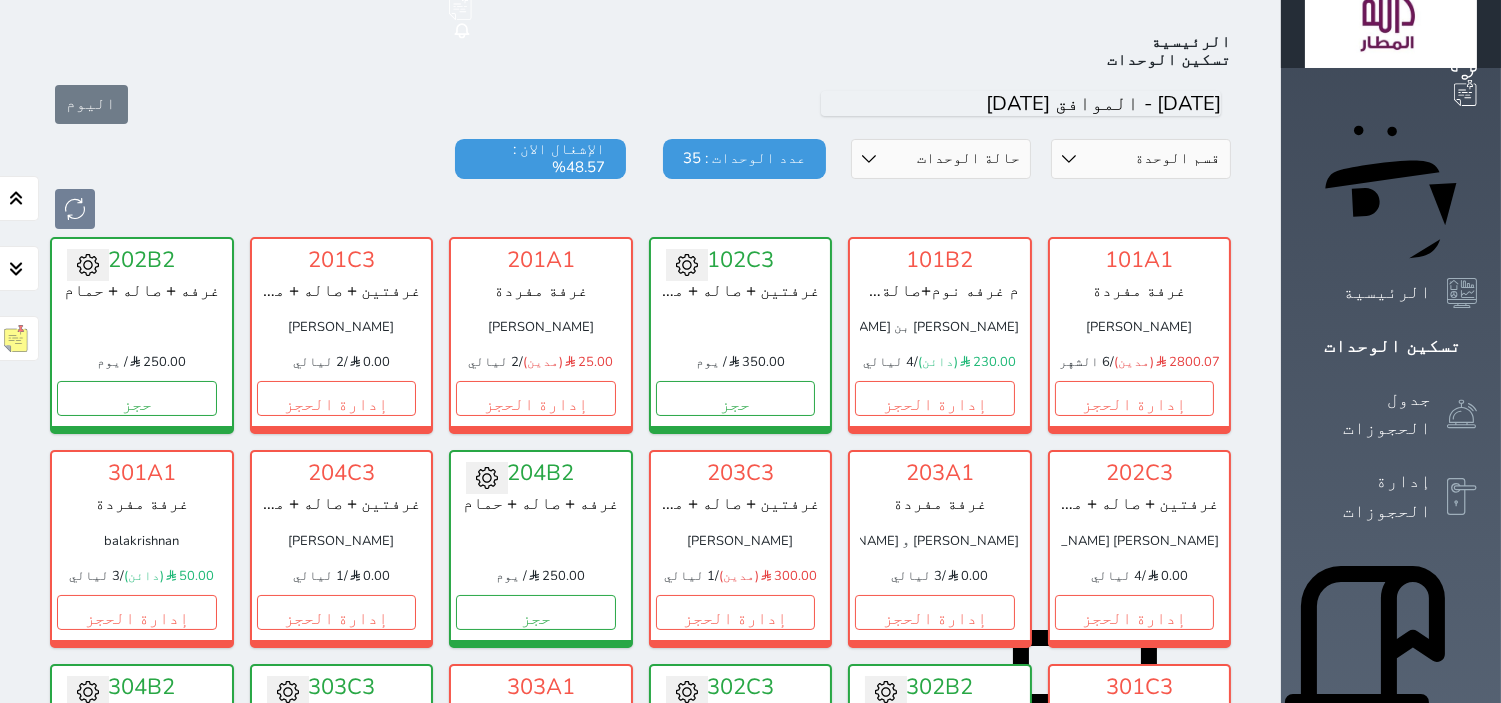 scroll, scrollTop: 77, scrollLeft: 0, axis: vertical 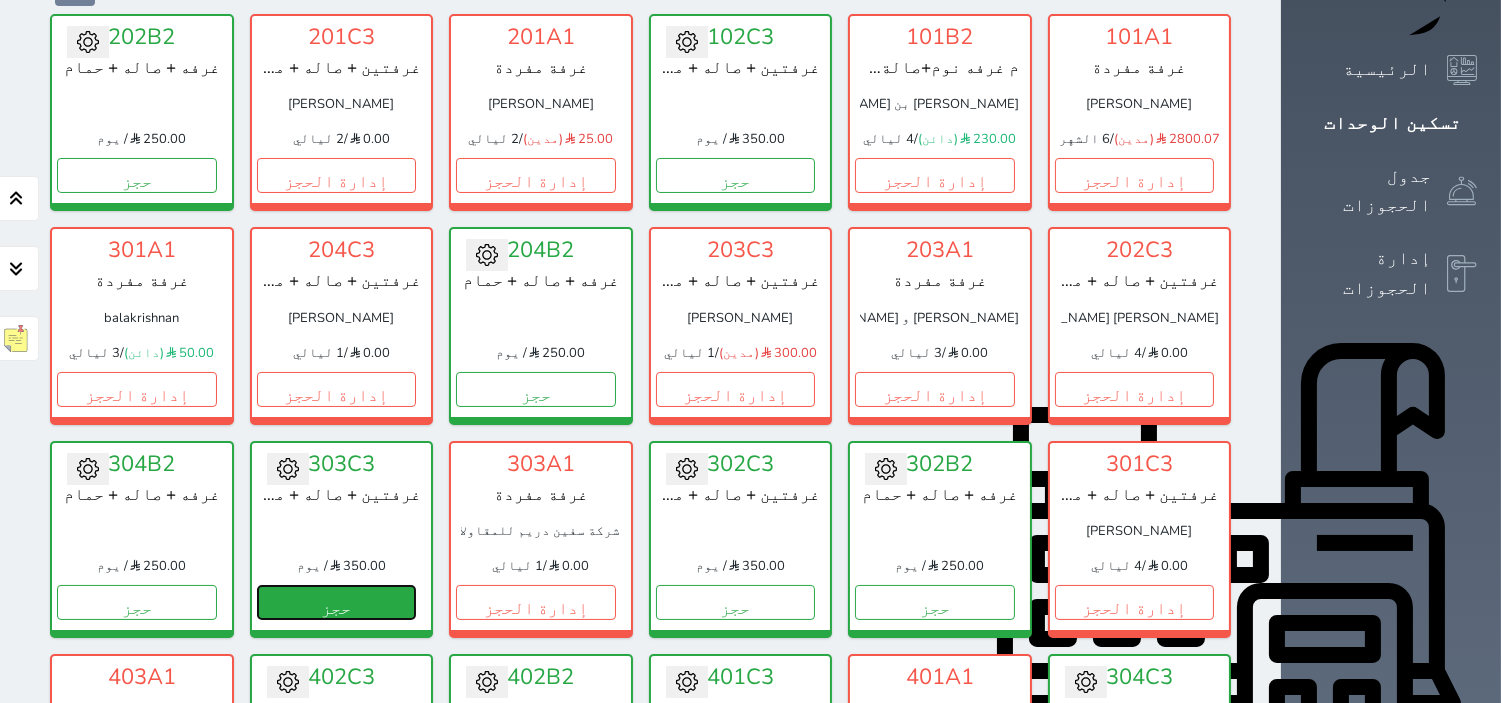 click on "حجز" at bounding box center (337, 602) 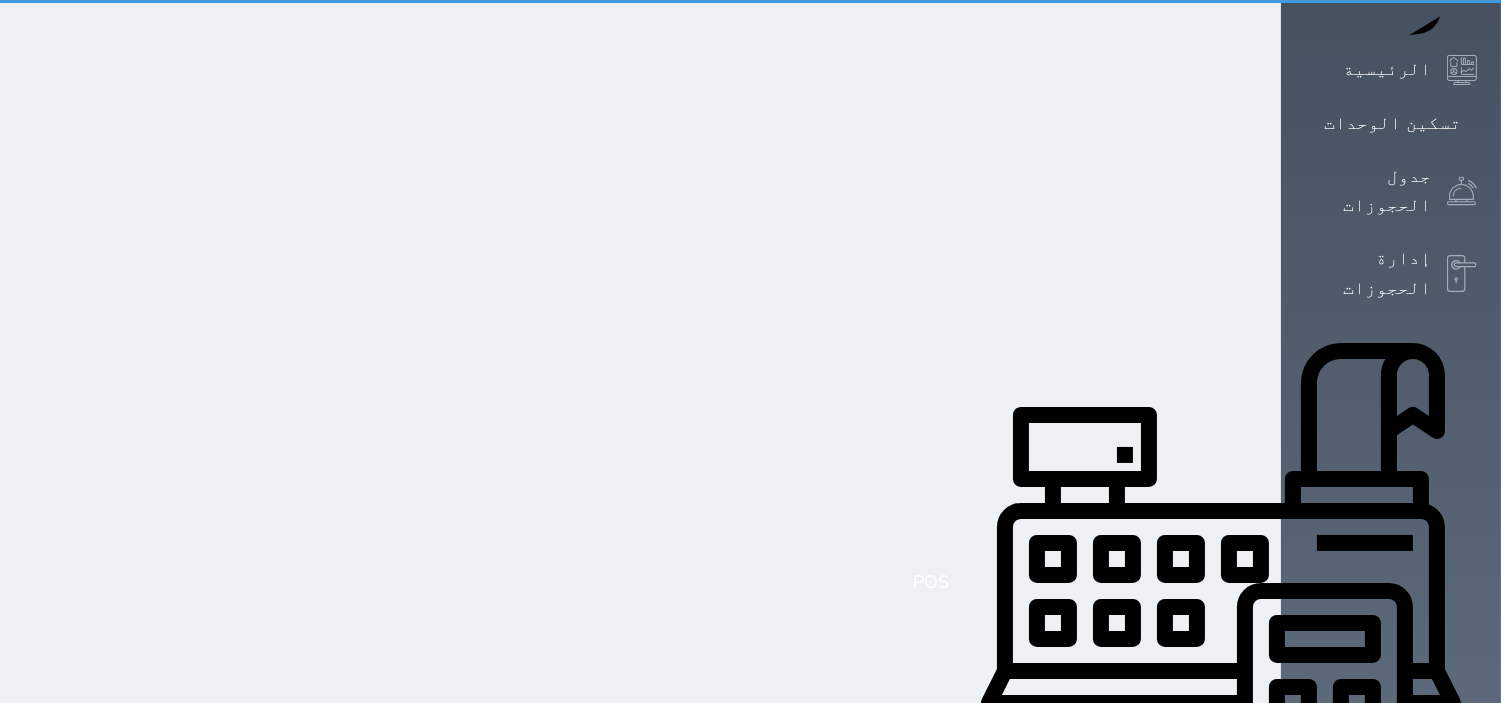 scroll, scrollTop: 33, scrollLeft: 0, axis: vertical 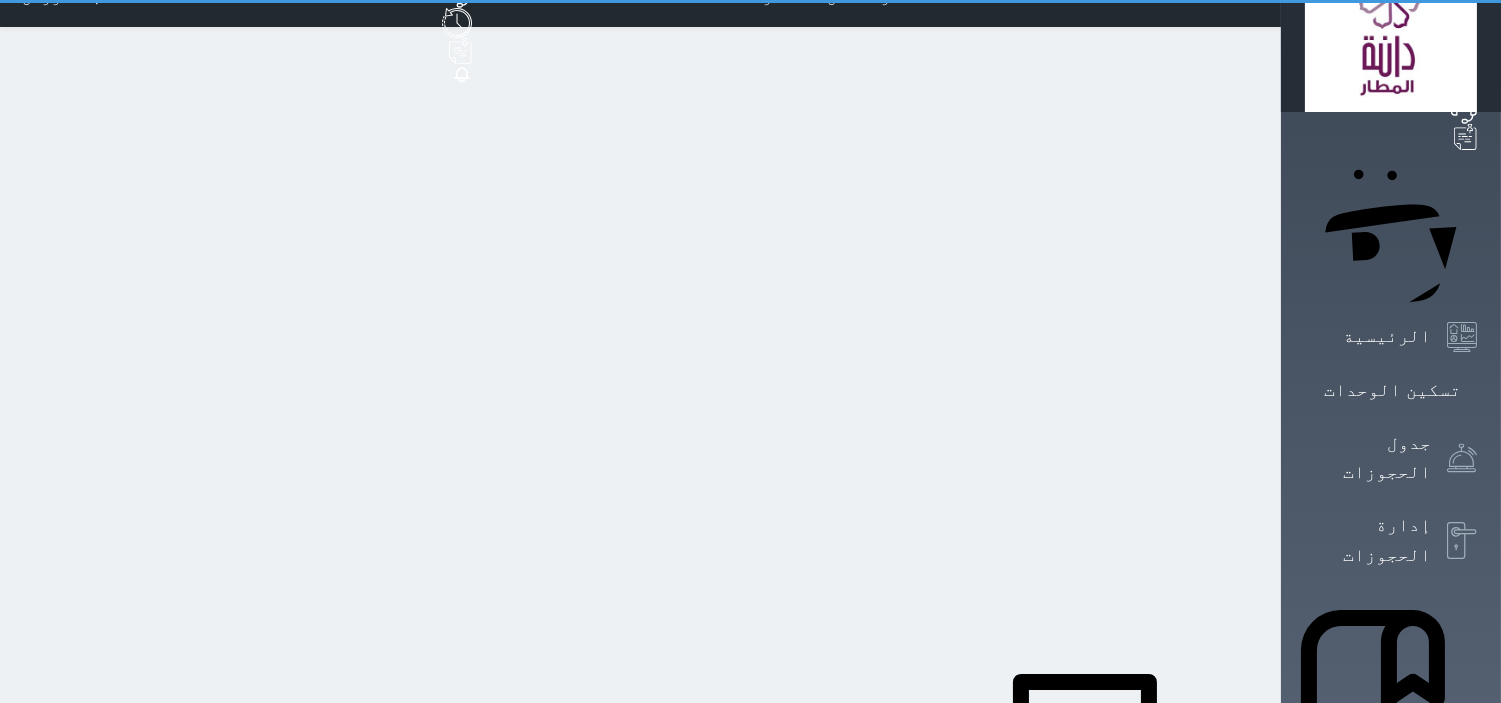 select on "1" 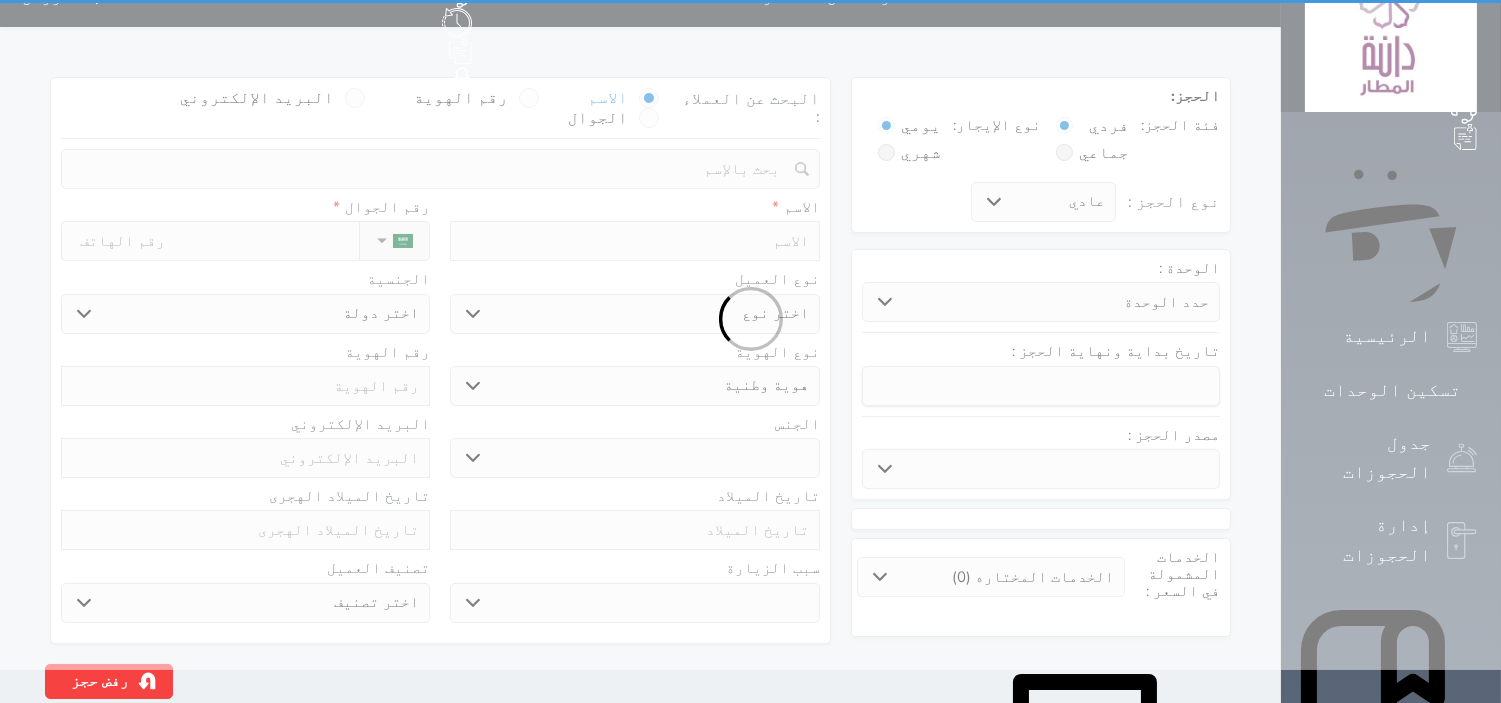 scroll, scrollTop: 0, scrollLeft: 0, axis: both 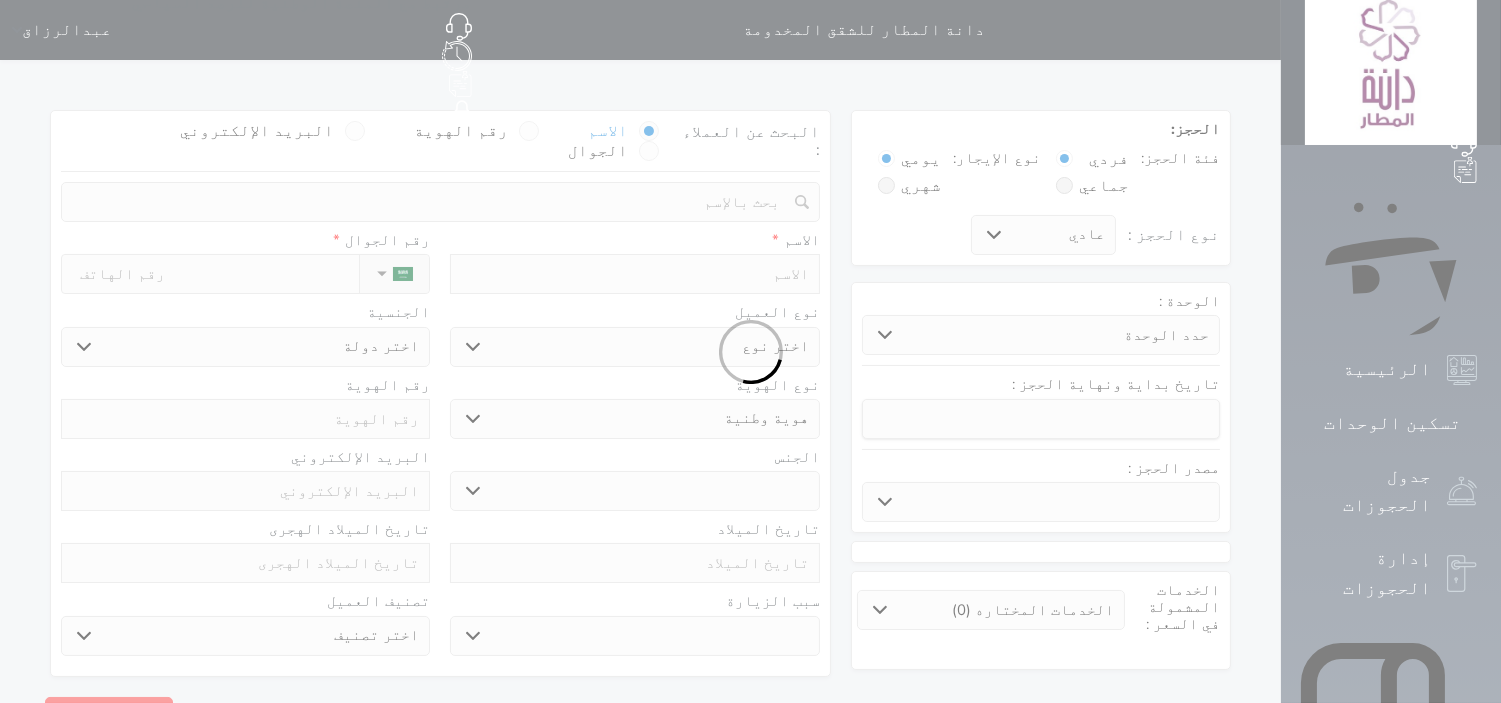 select 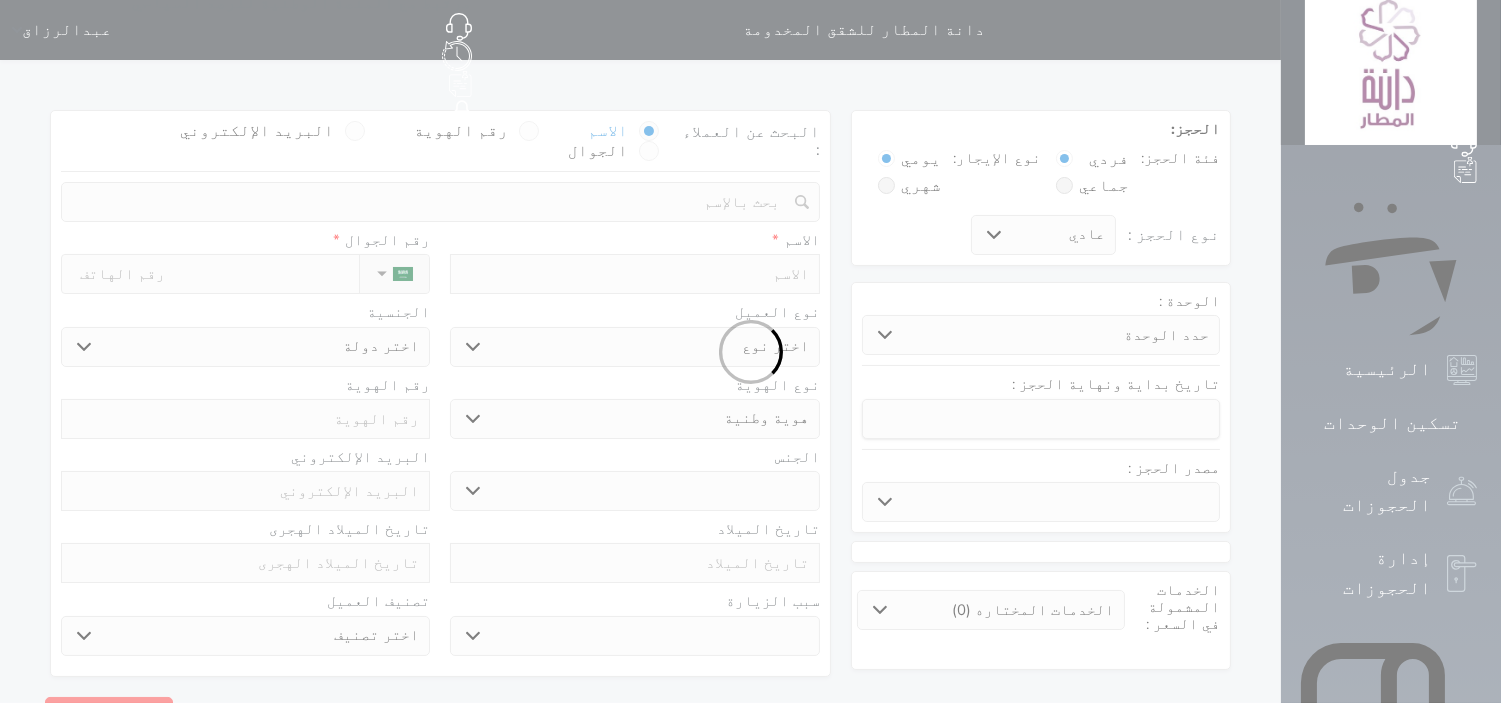 select 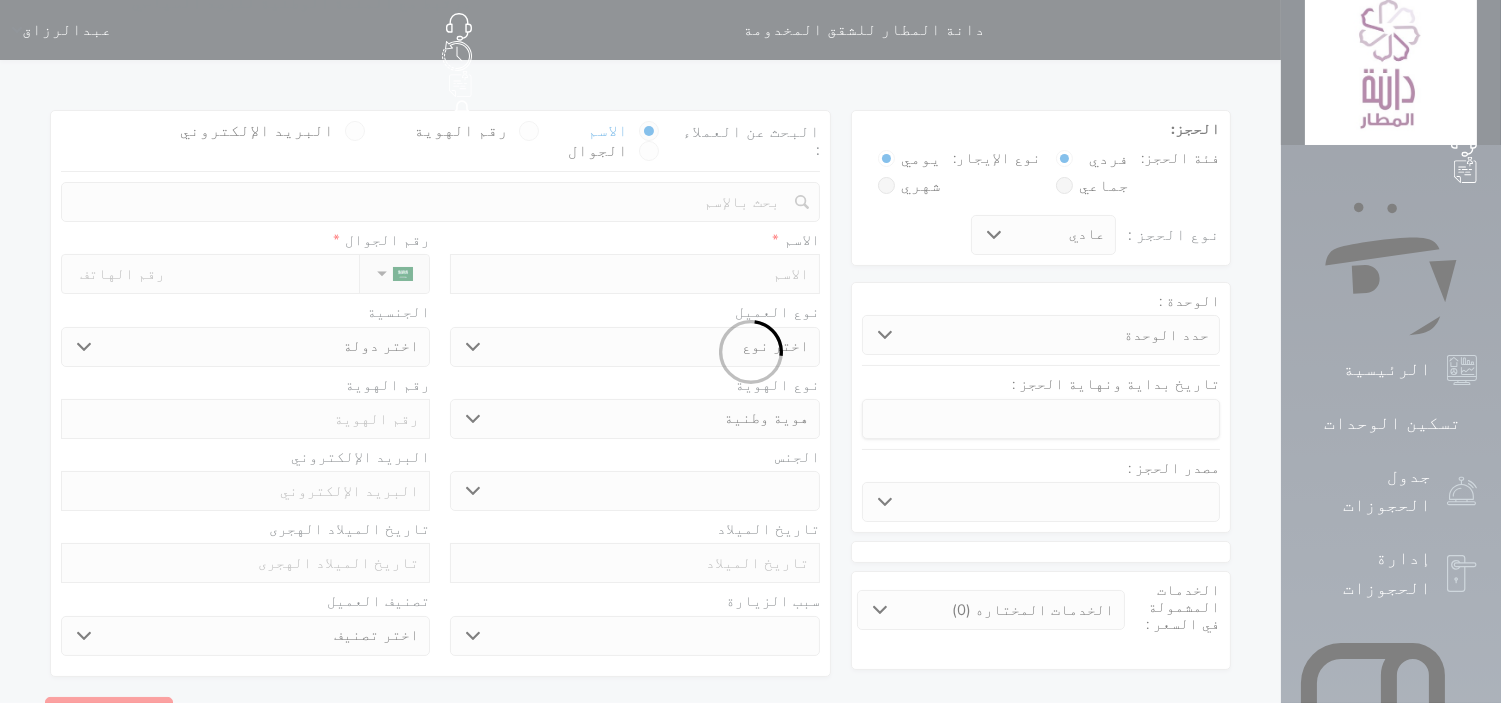 select 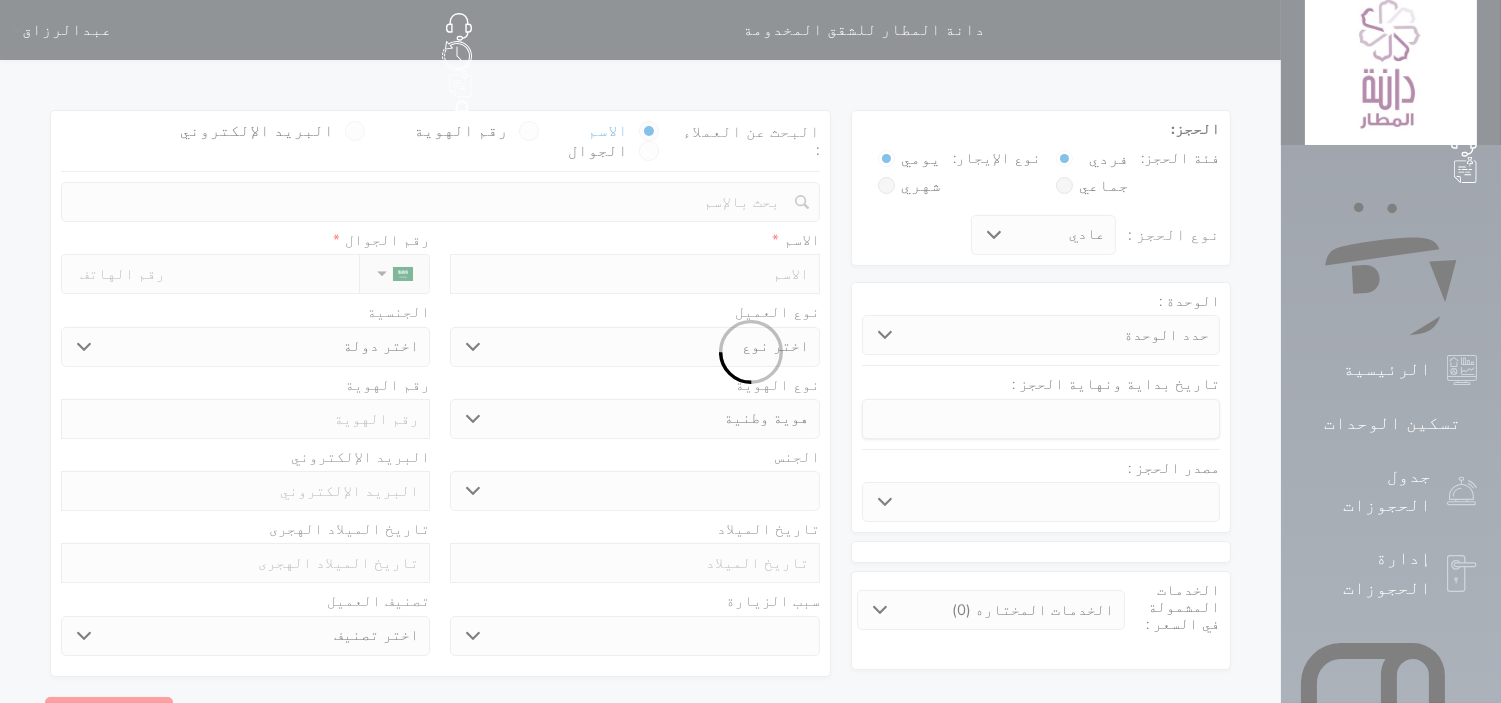 select 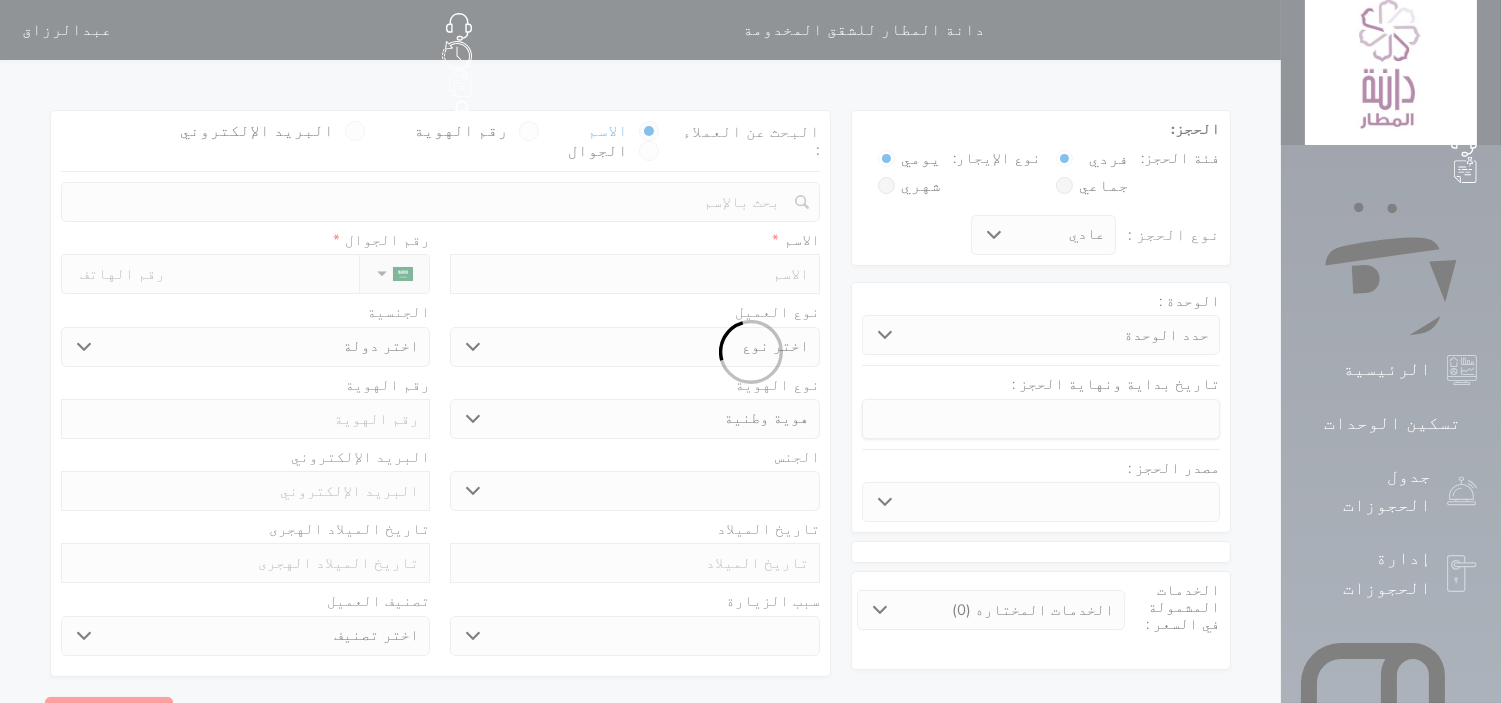 select 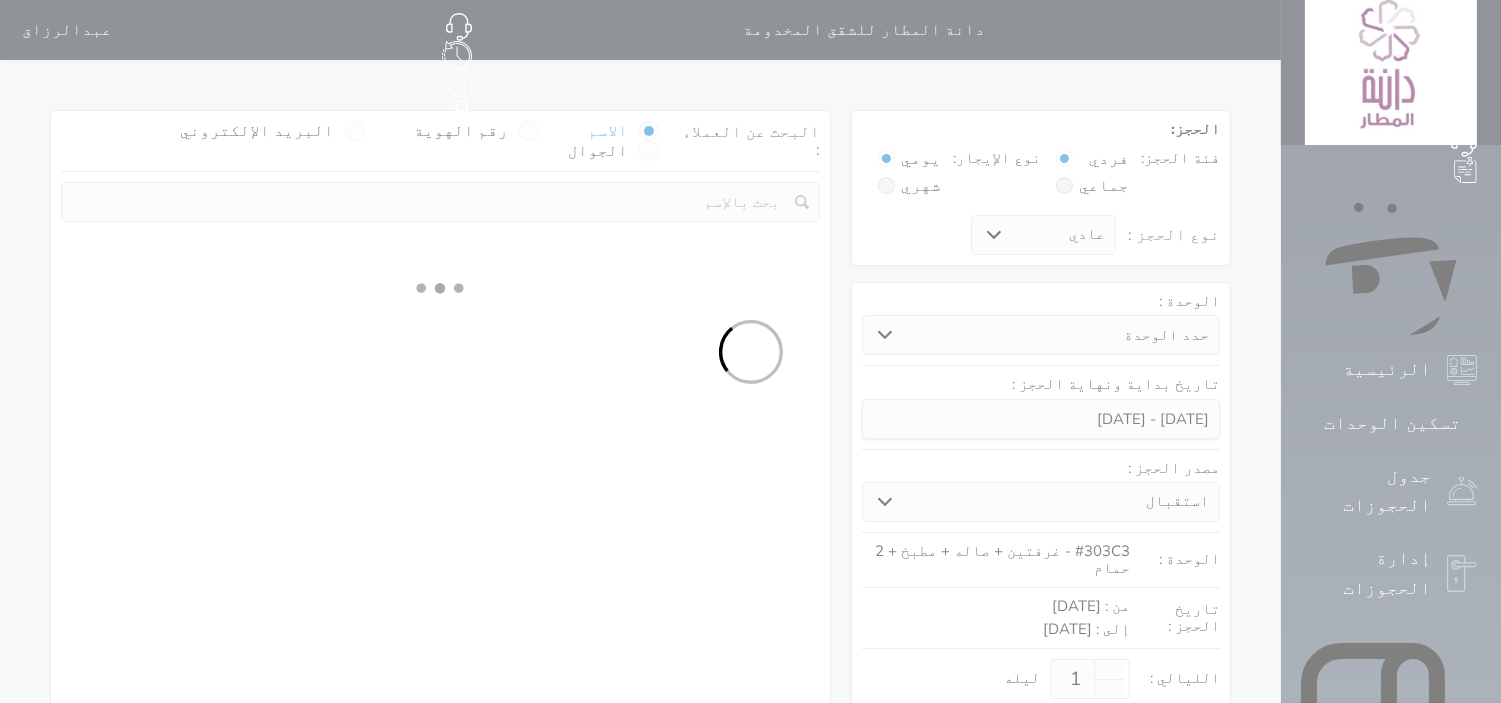select 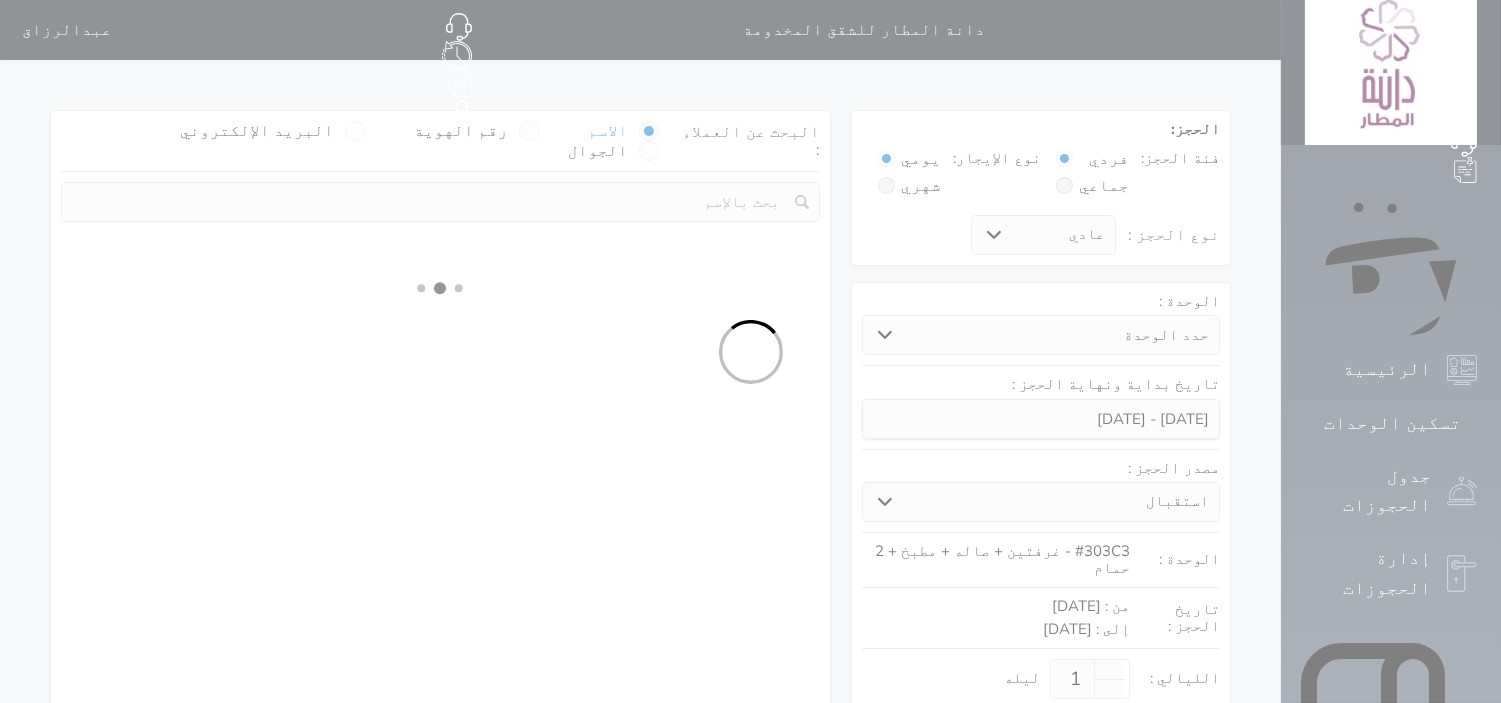select on "1" 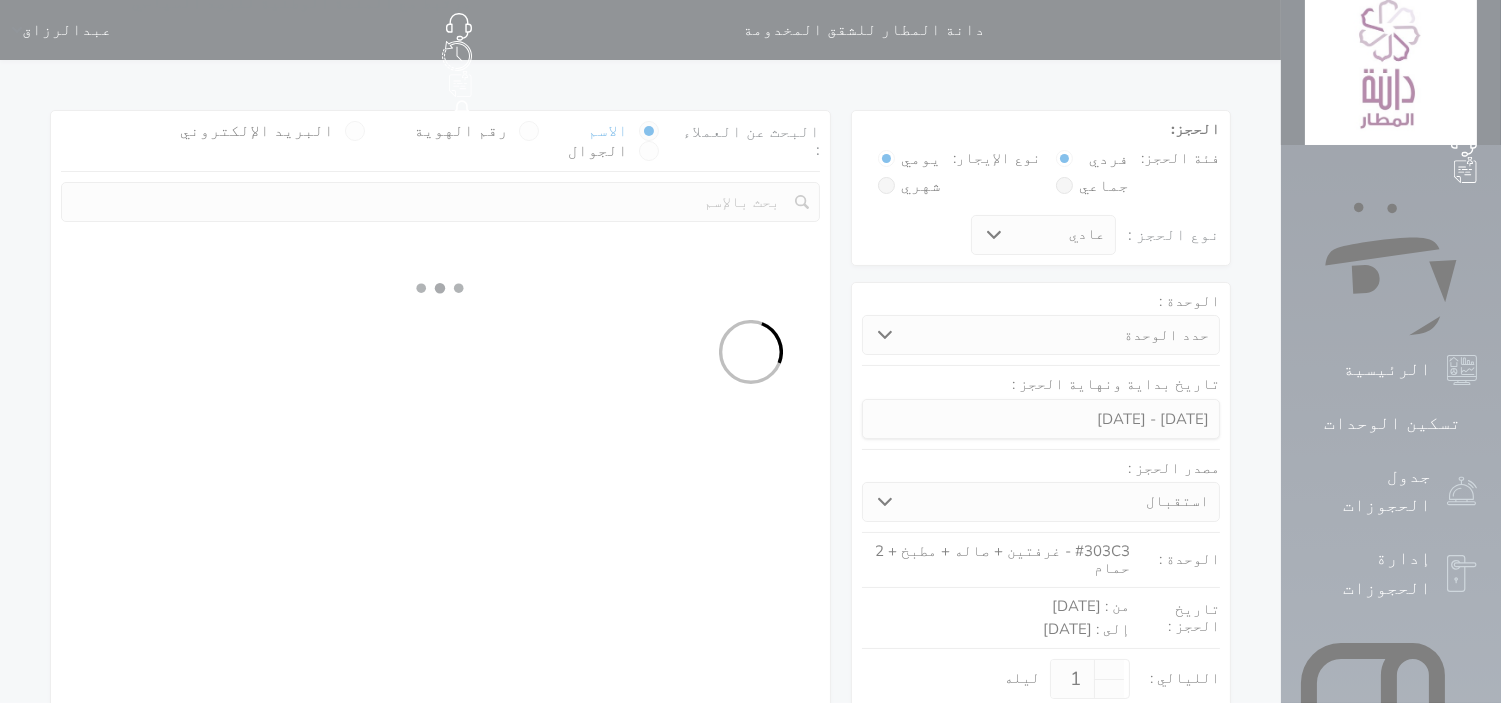 select on "113" 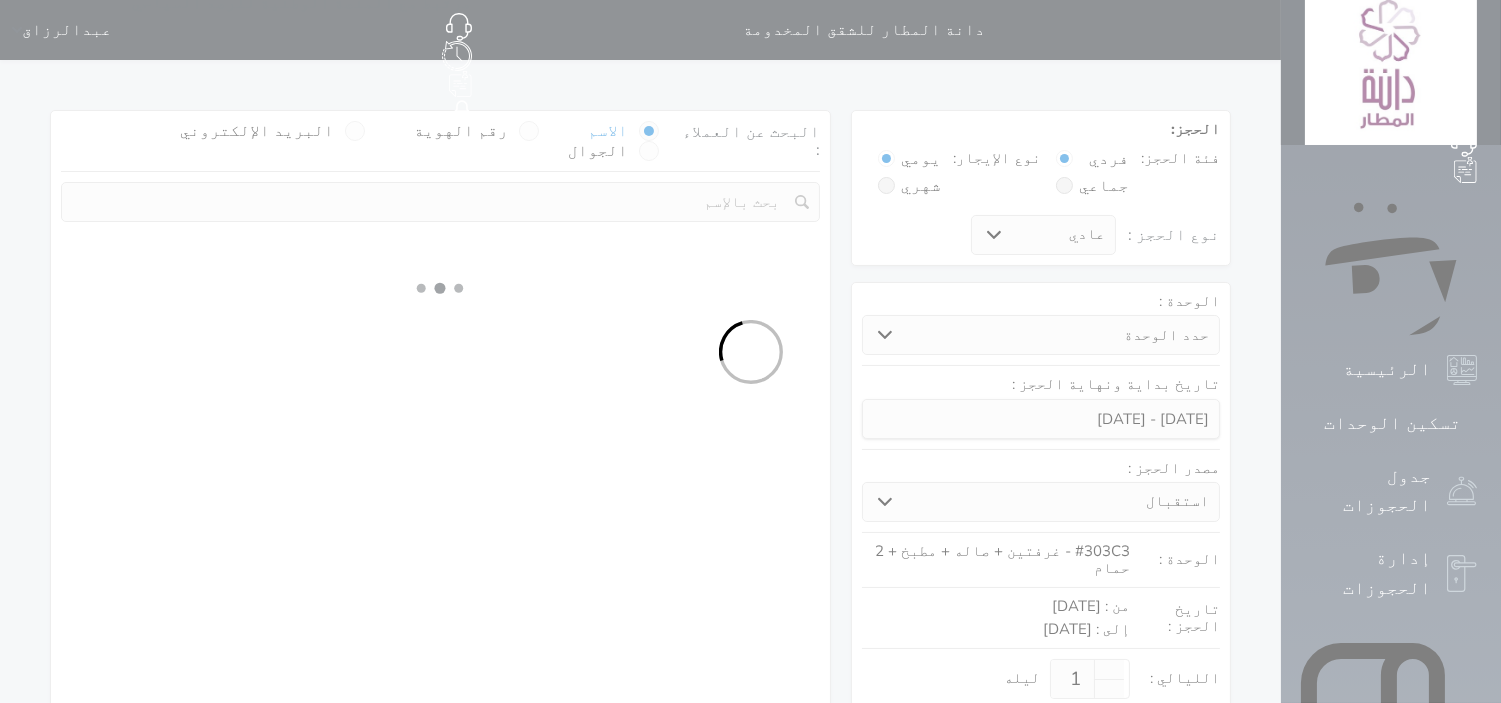 select on "1" 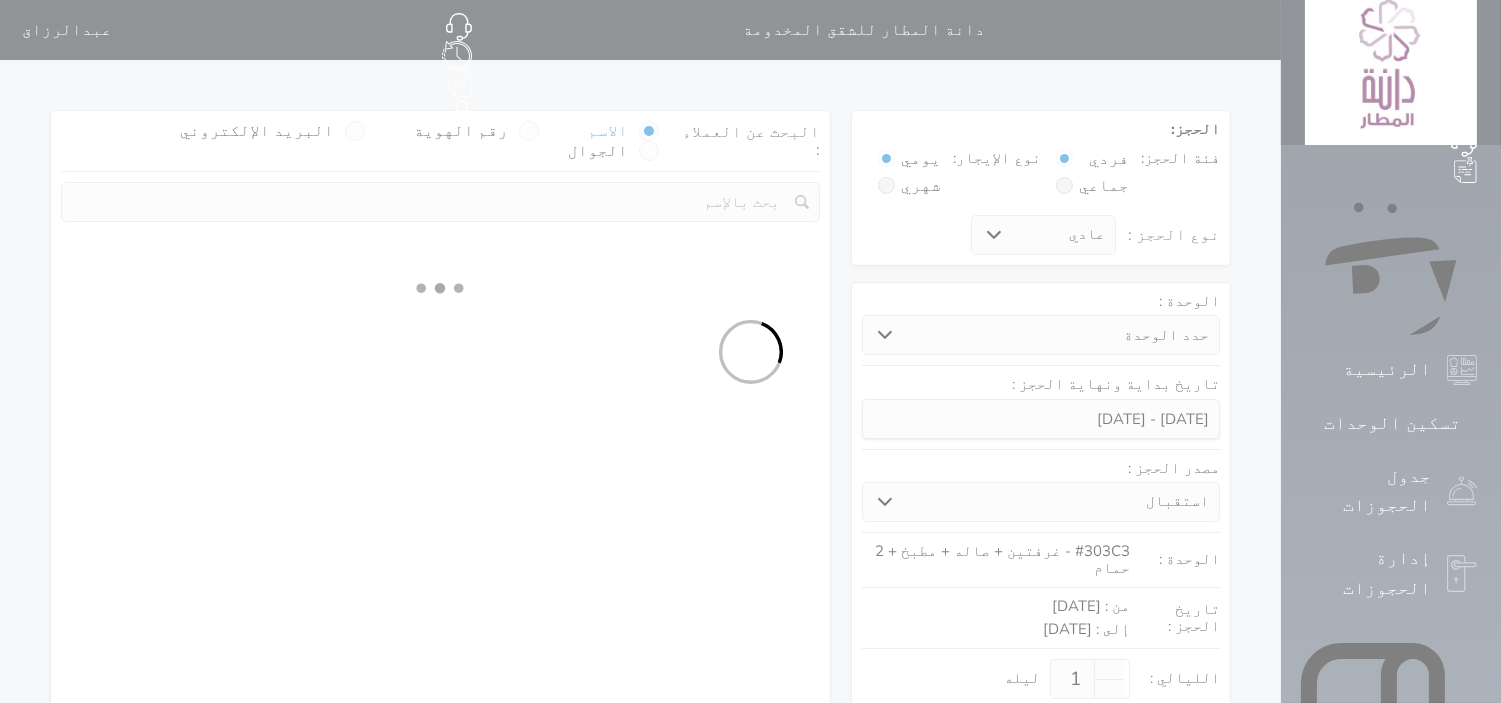 select 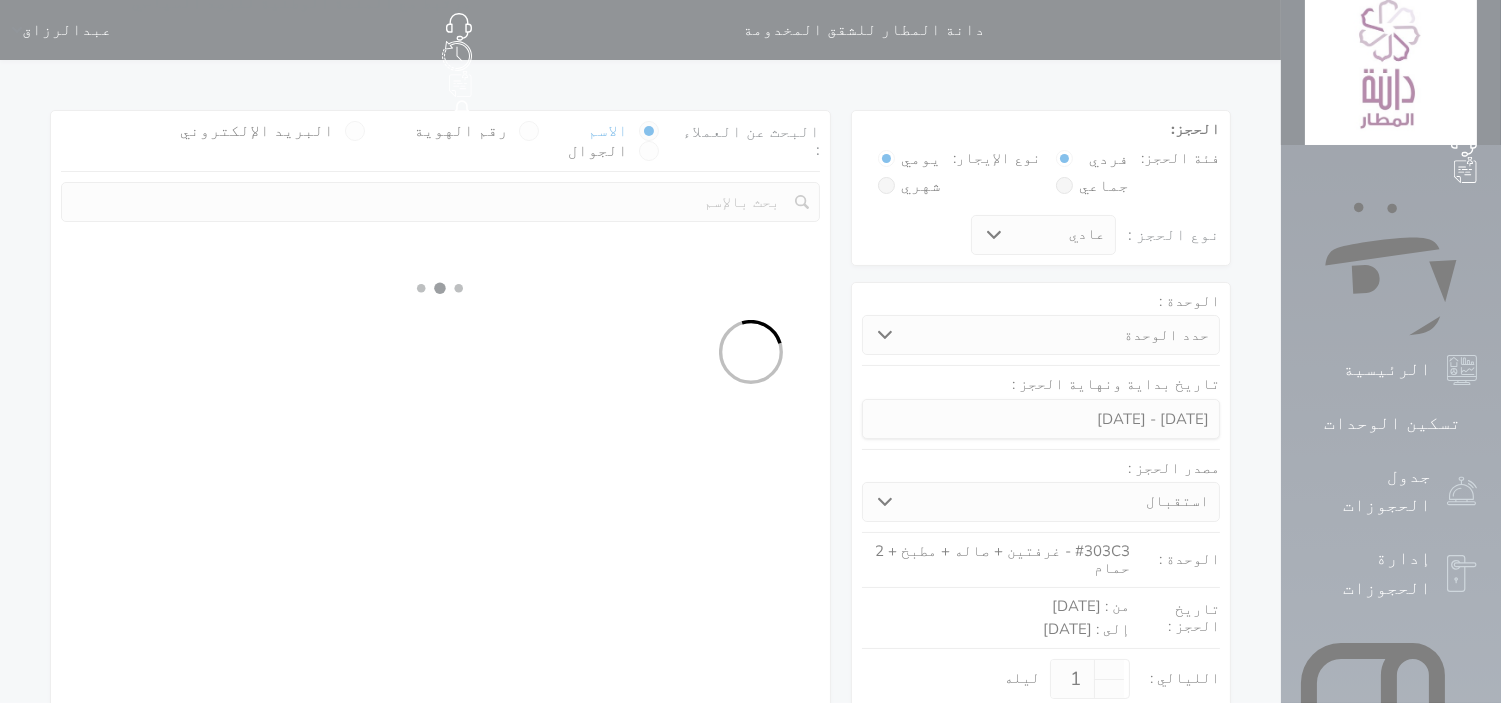 select on "7" 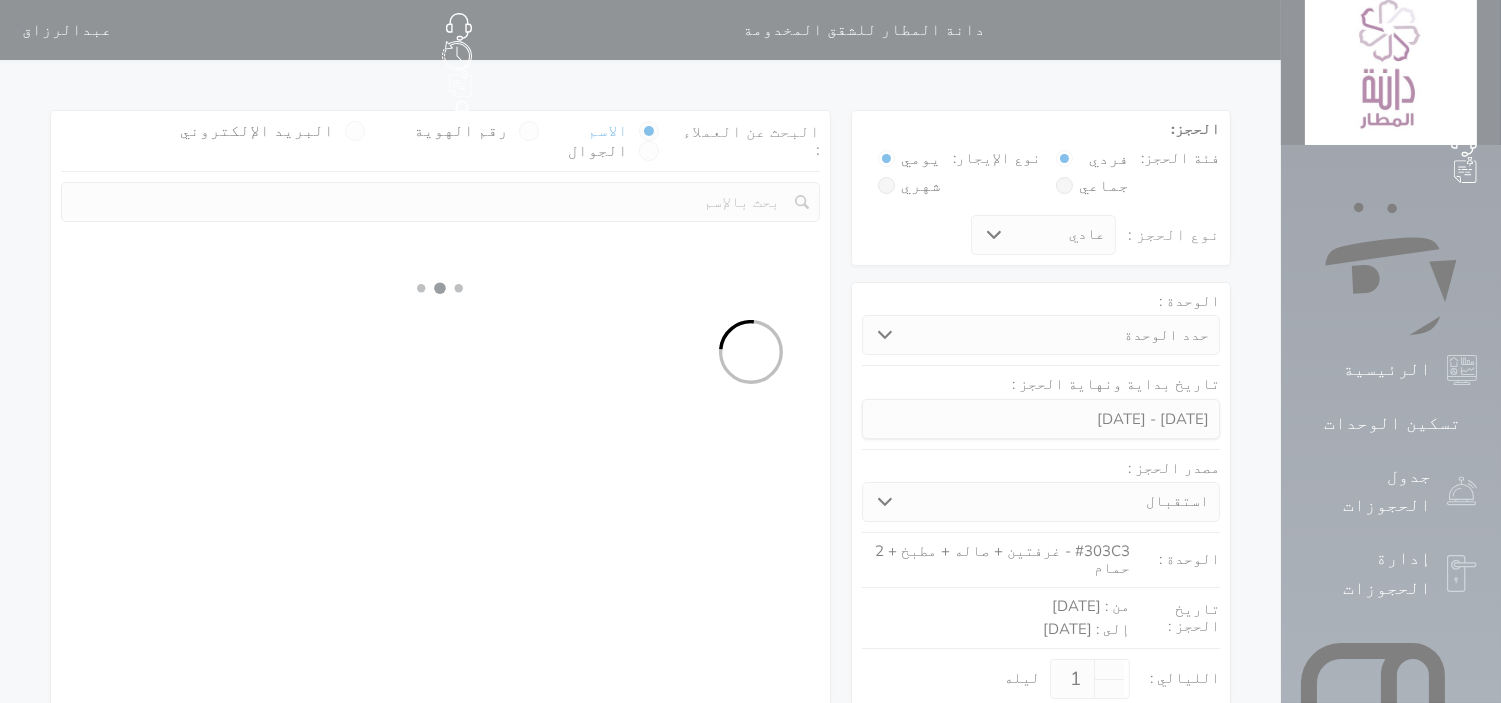 select 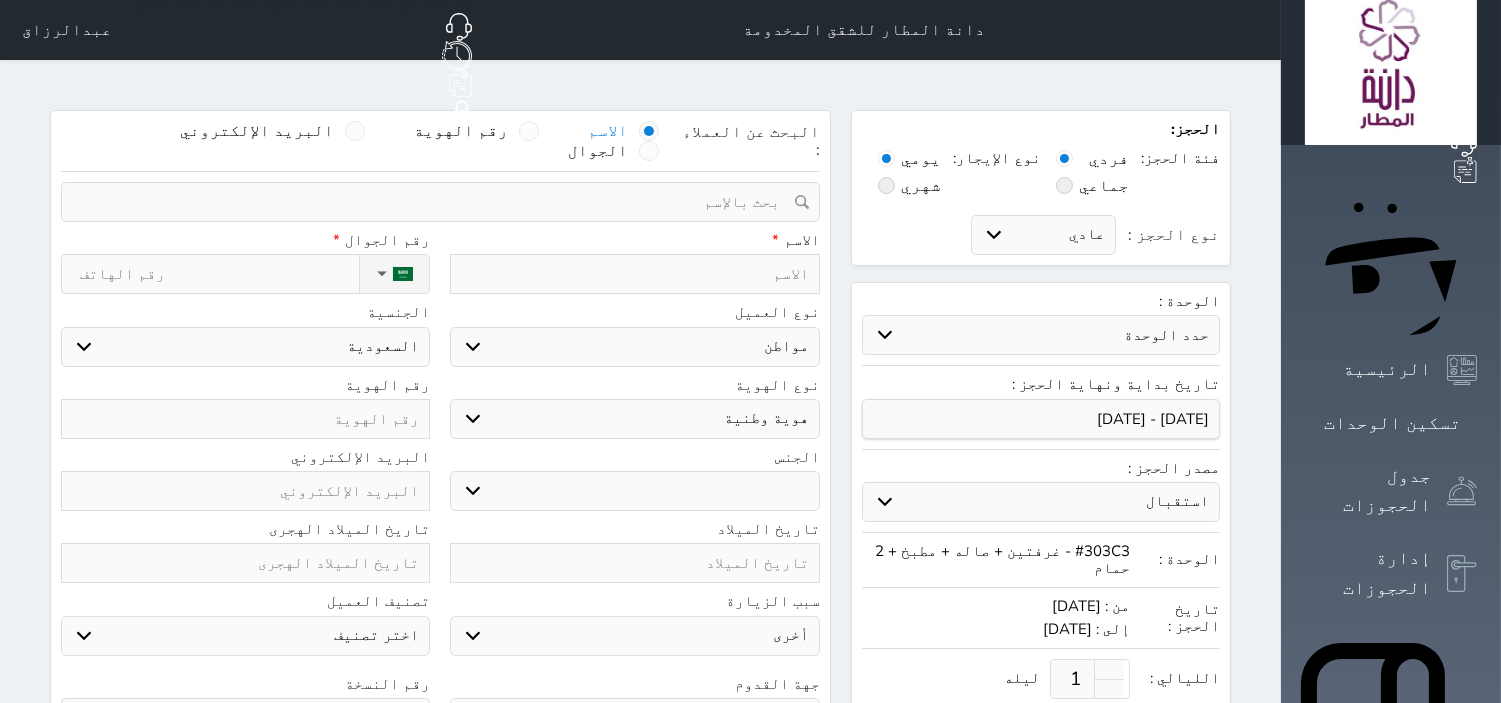 select 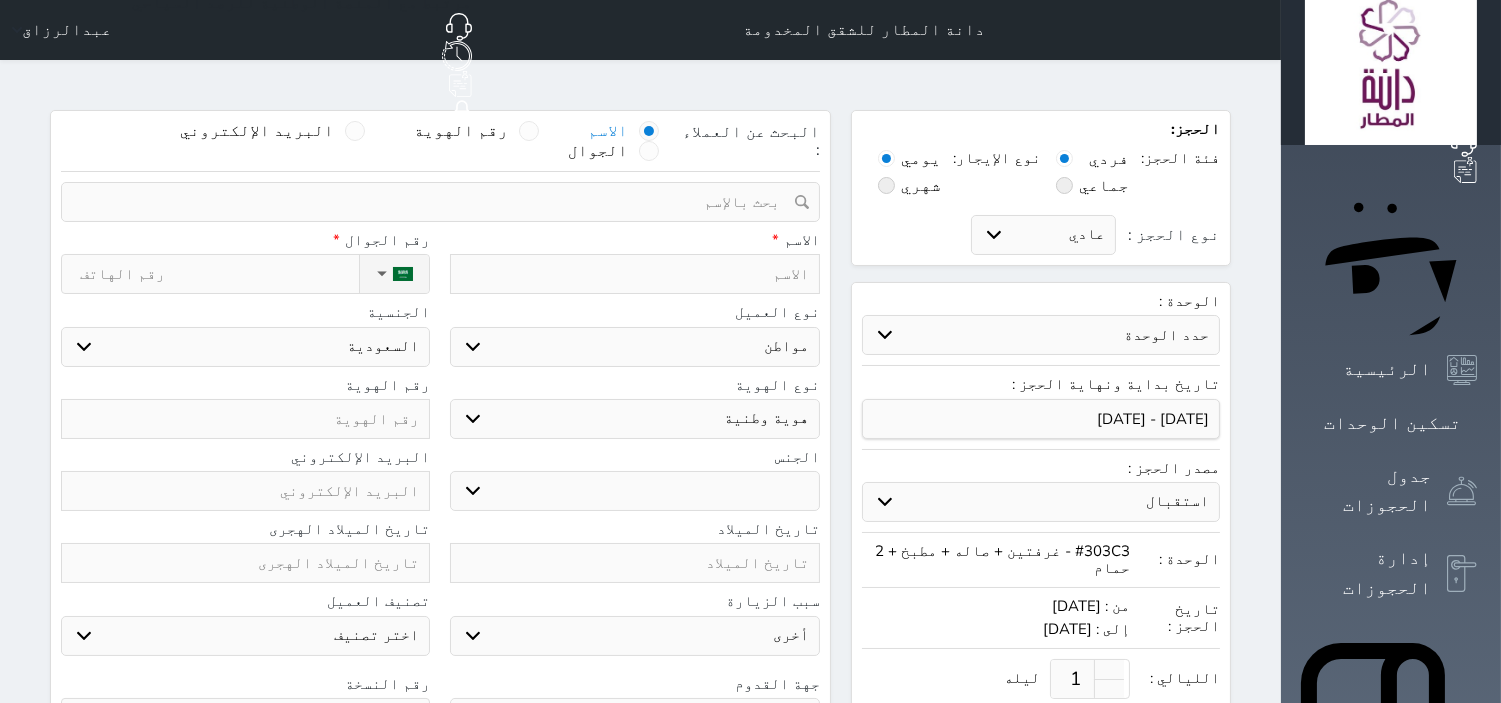 select 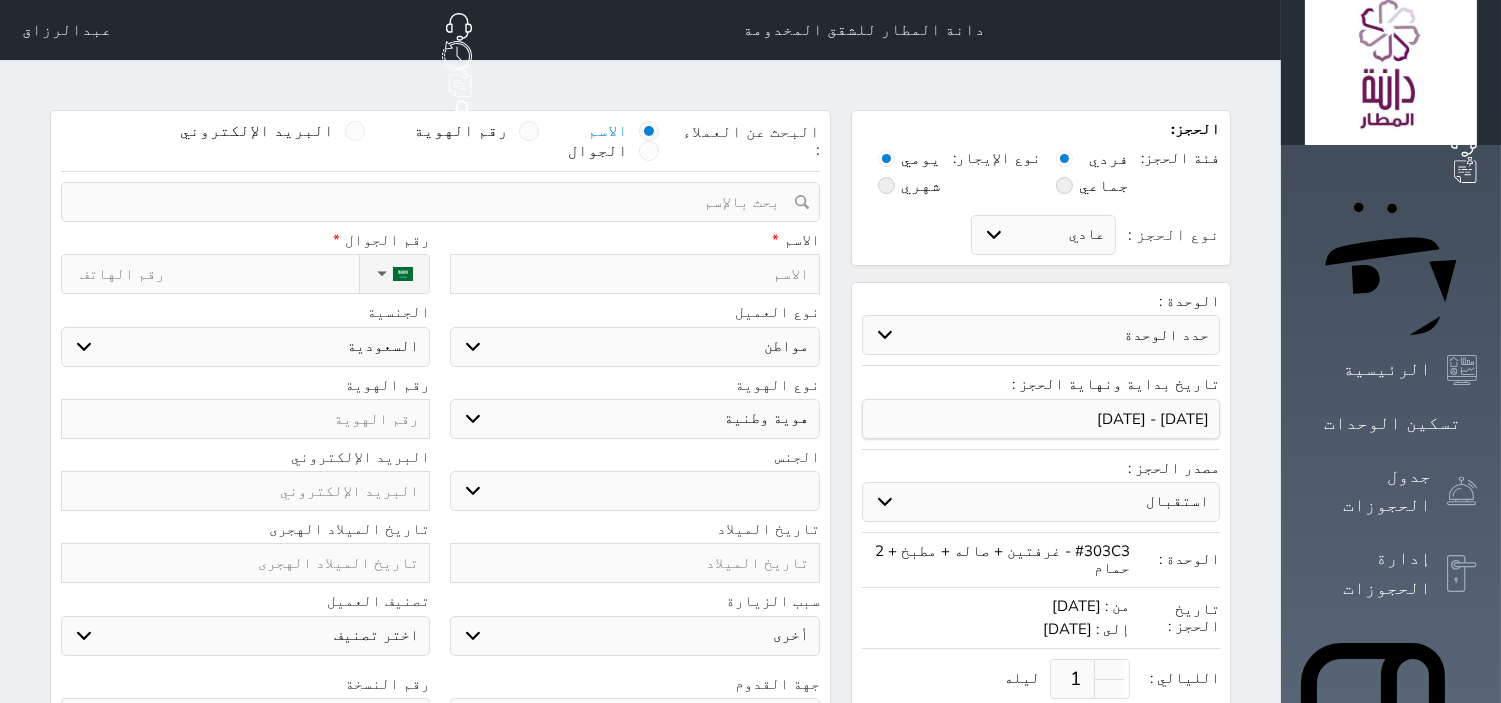 select 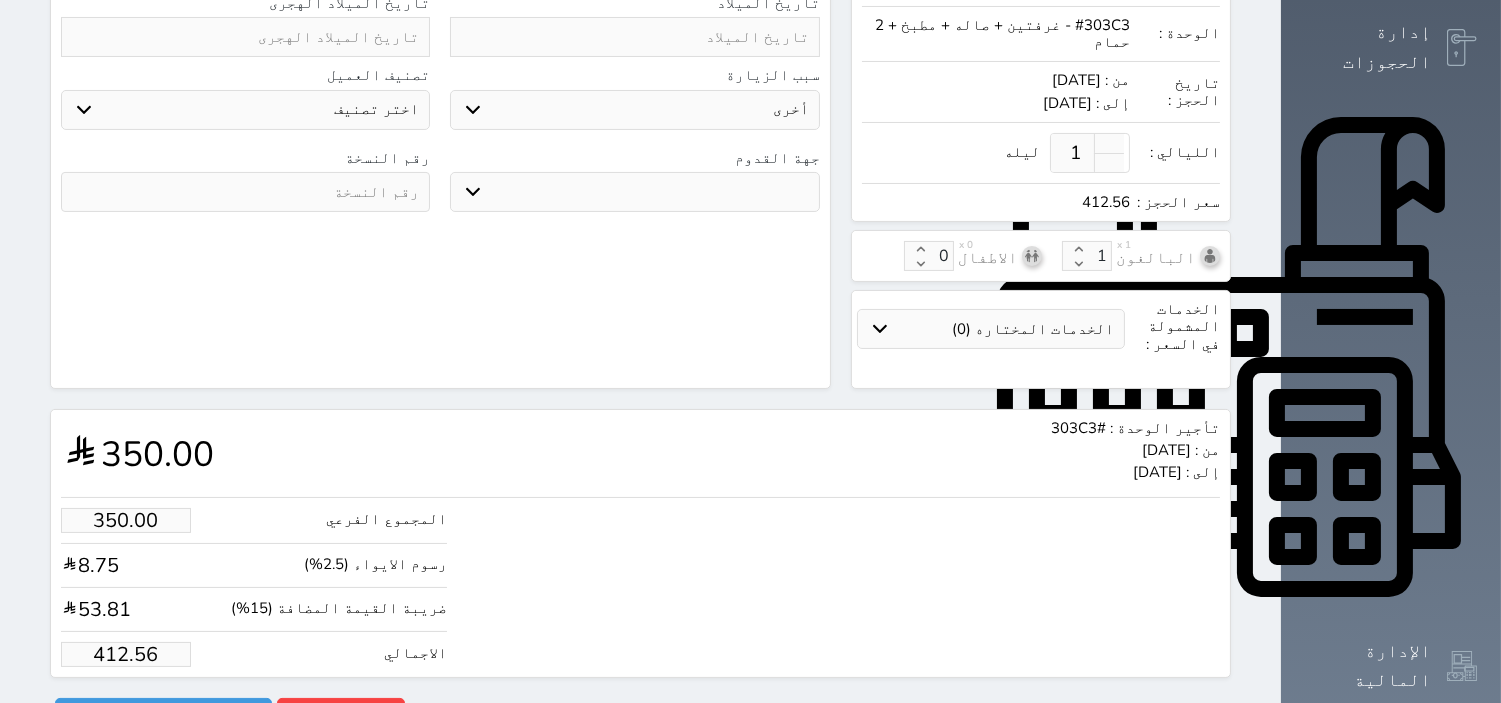 drag, startPoint x: 48, startPoint y: 601, endPoint x: 154, endPoint y: 602, distance: 106.004715 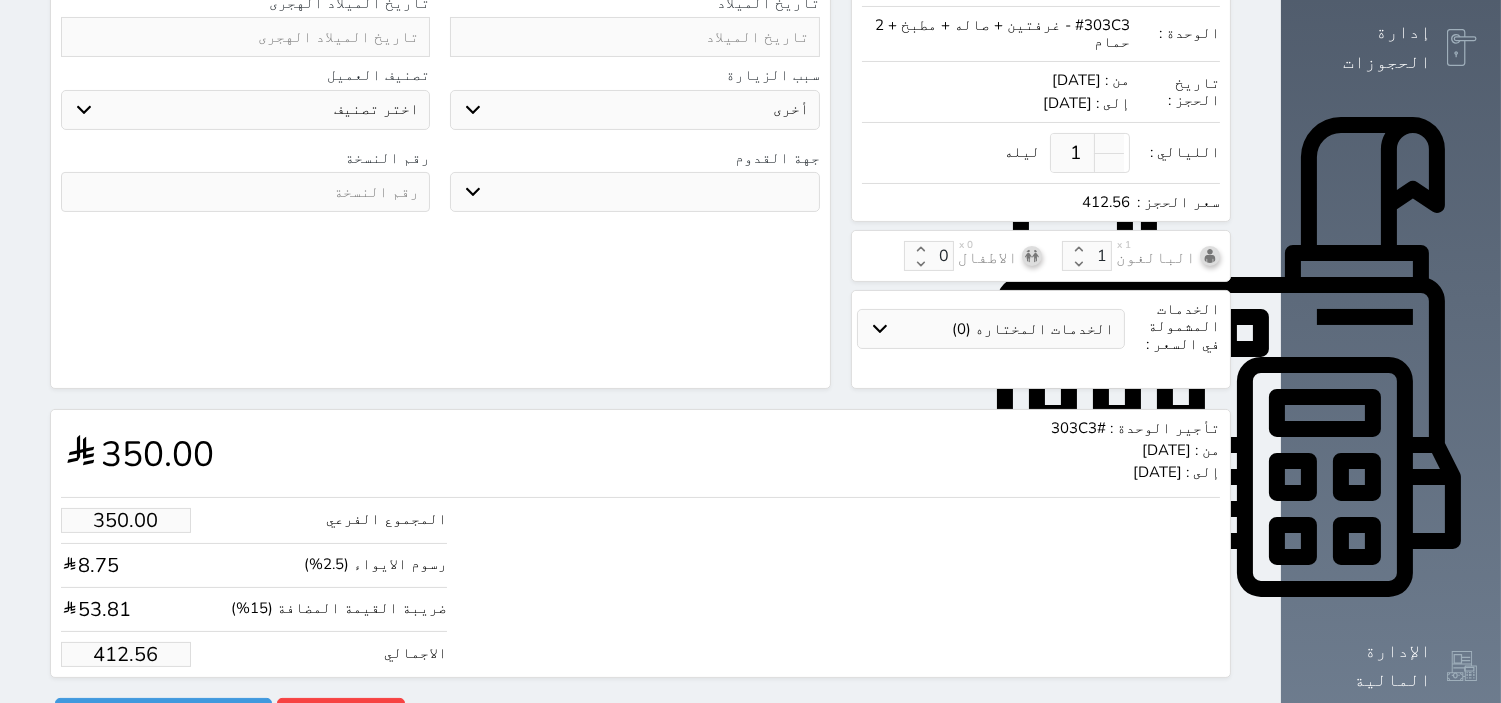 type on "3" 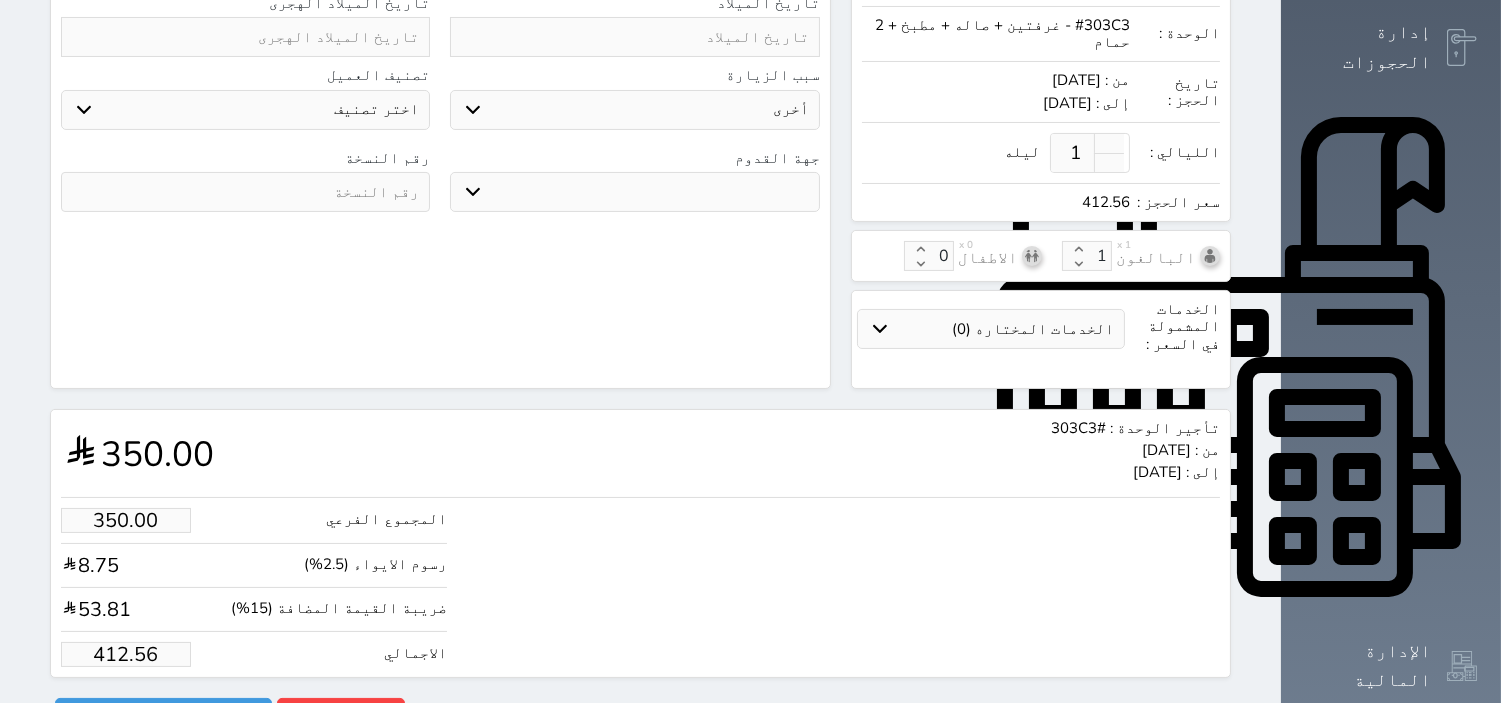 select 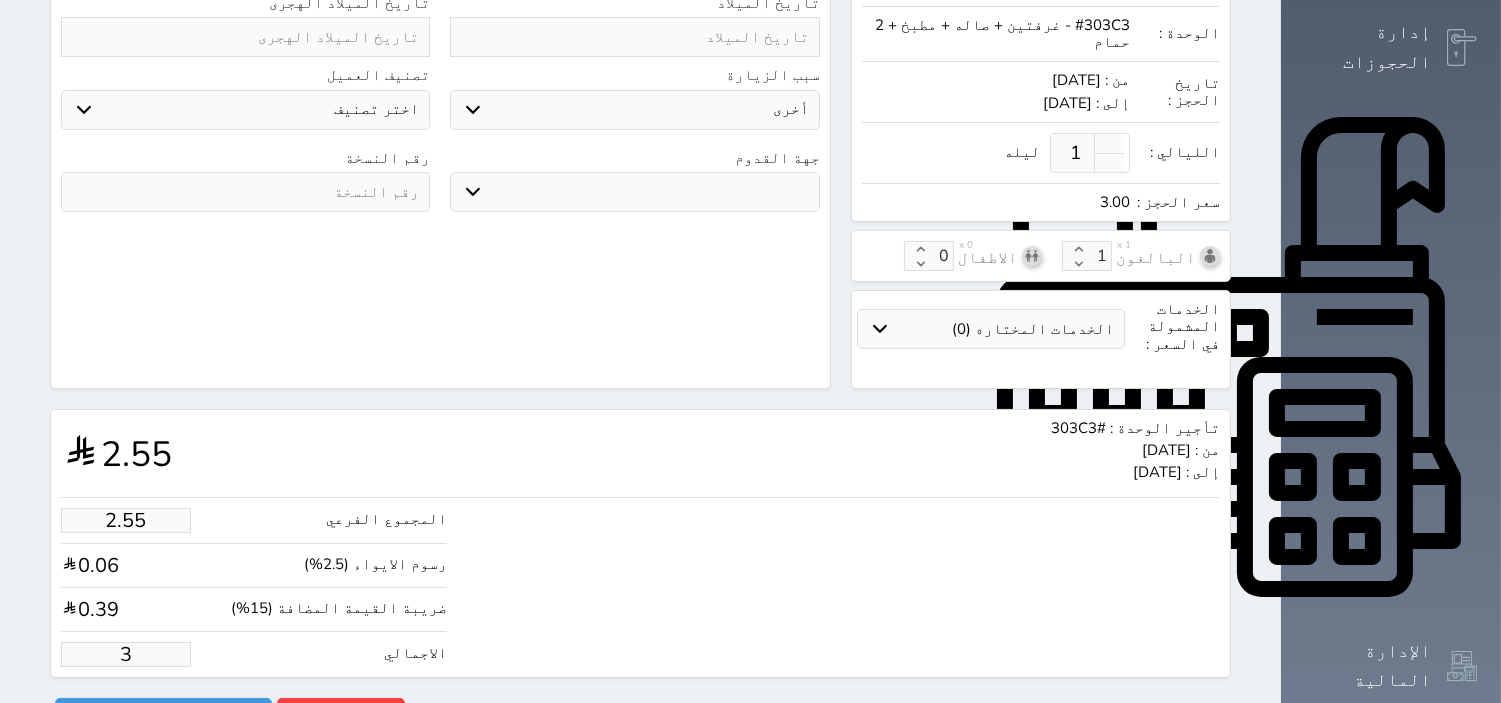 type on "27.15" 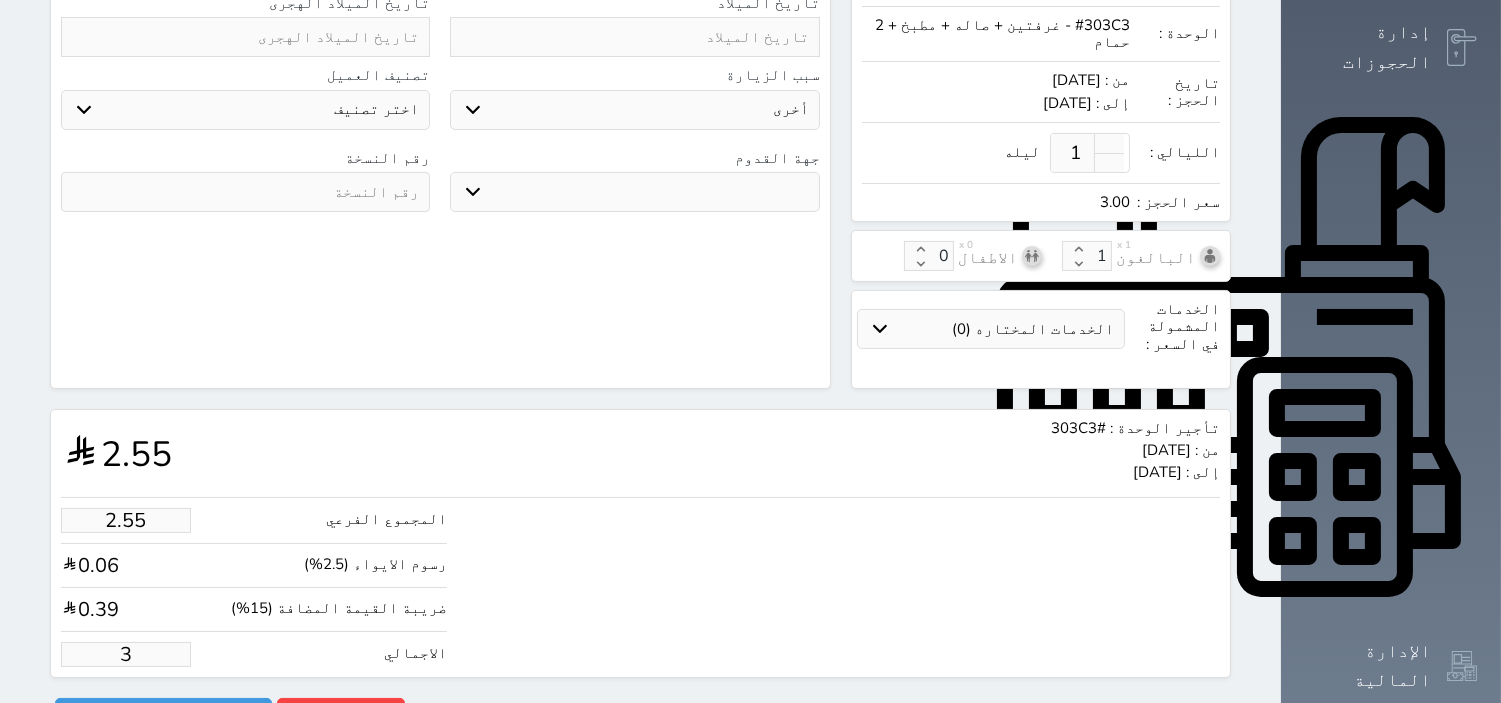 type on "32" 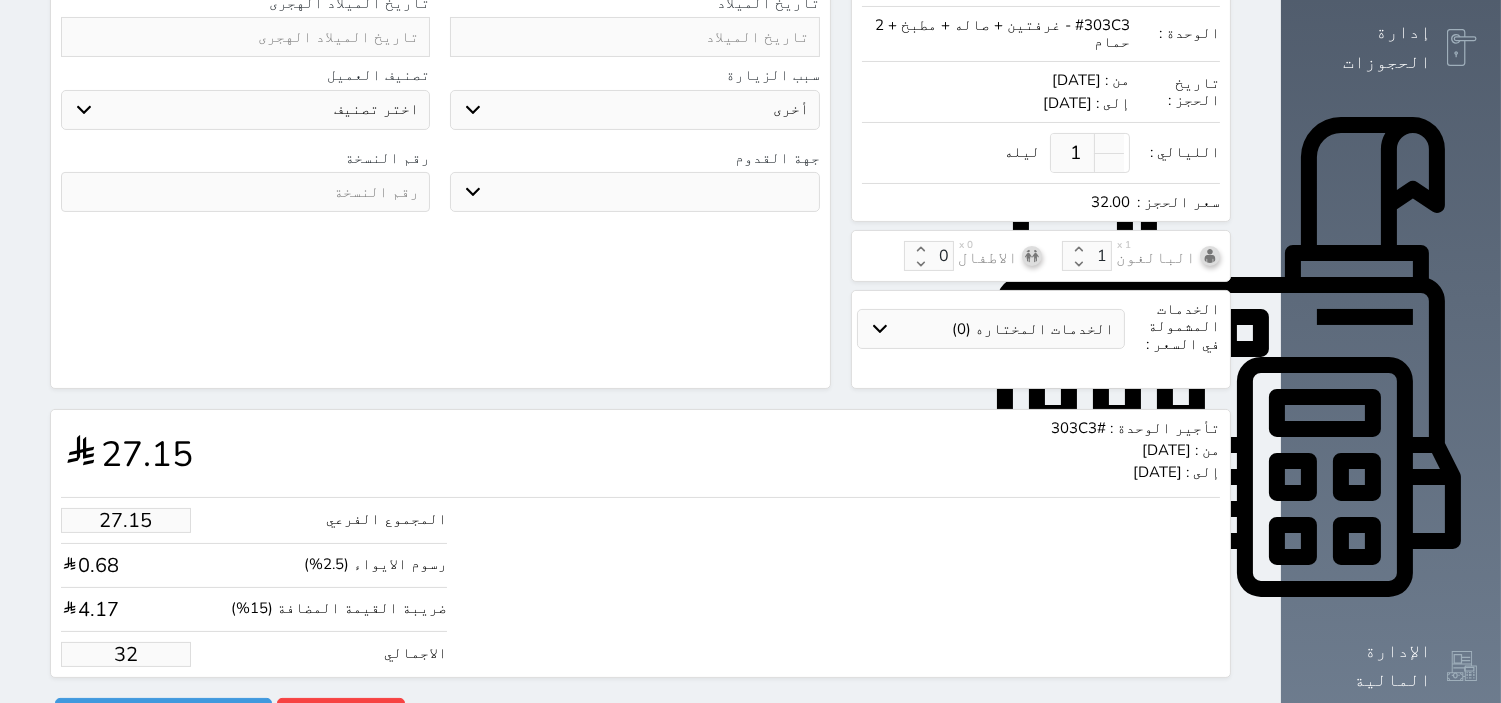 type on "271.47" 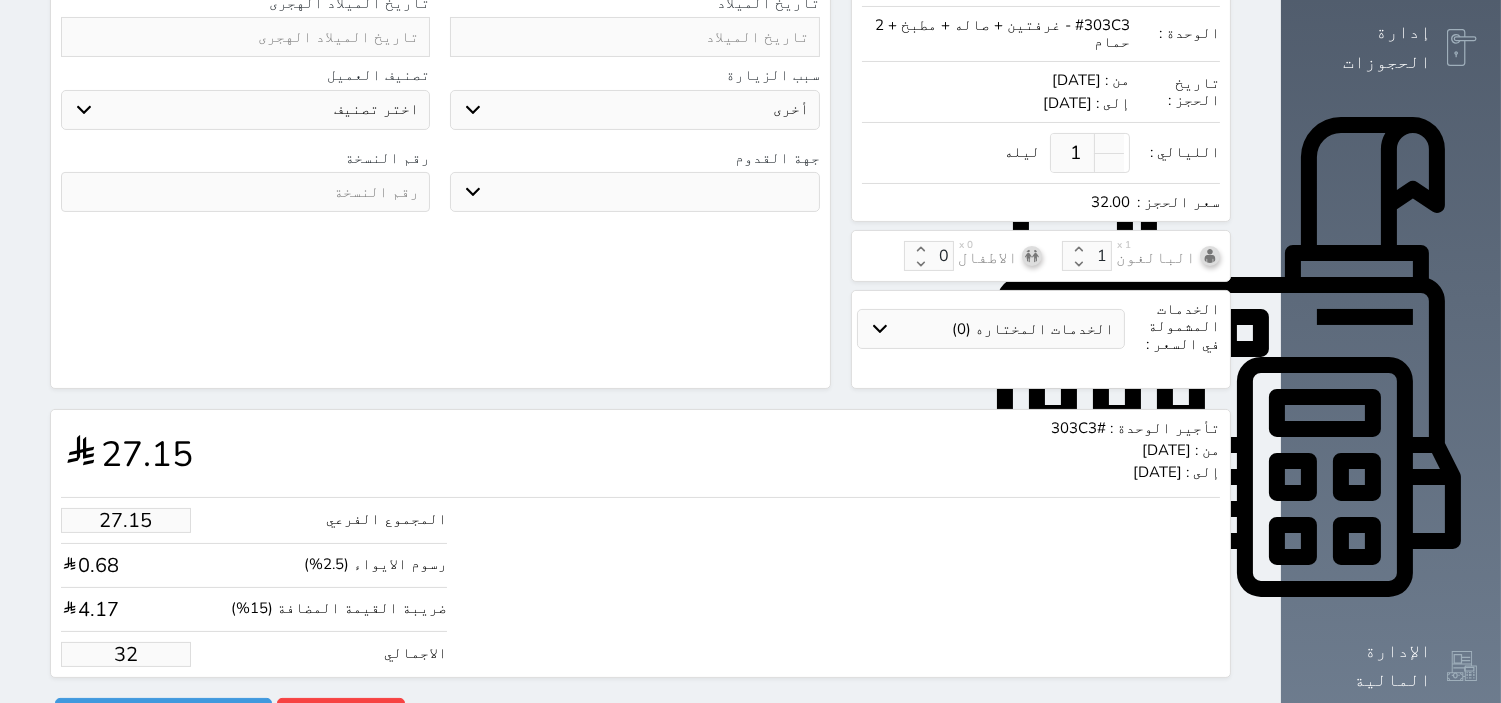 type on "320" 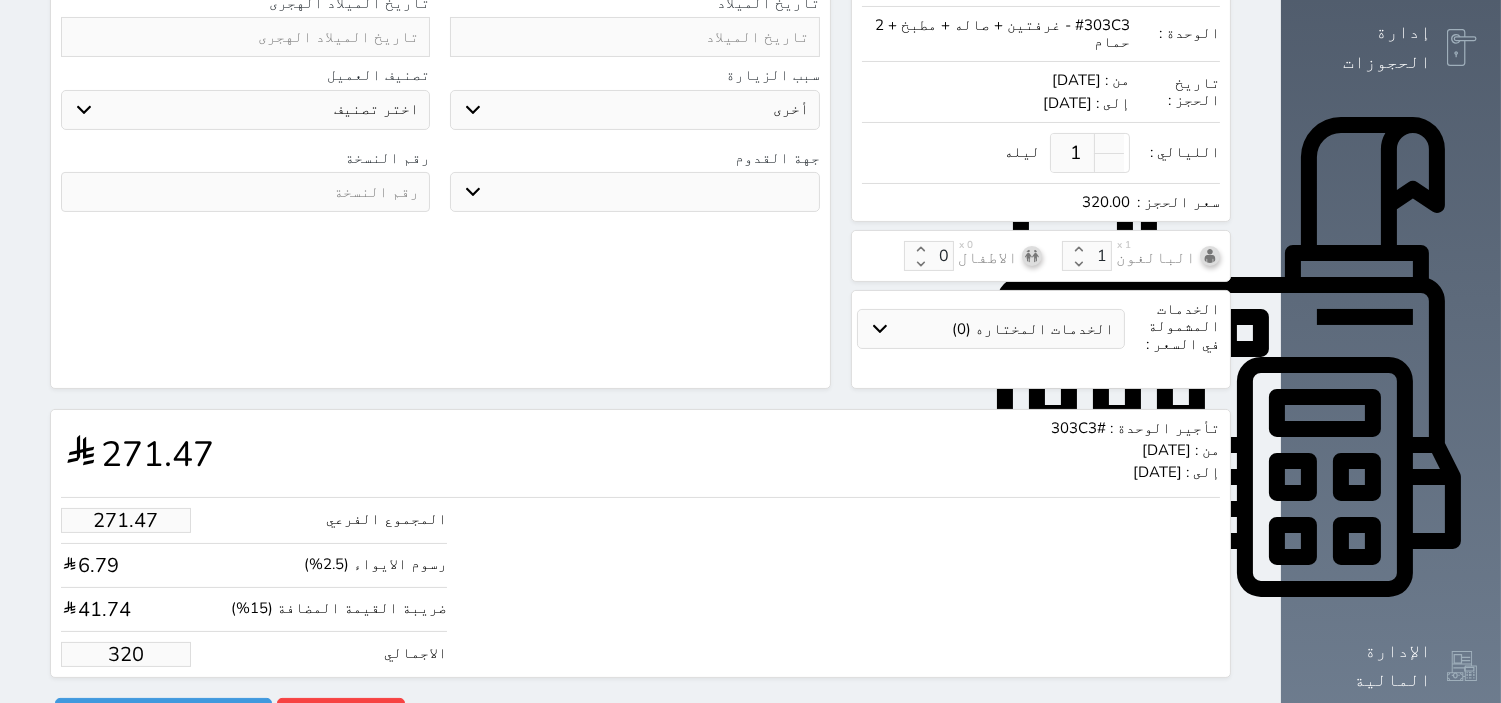 type on "320.00" 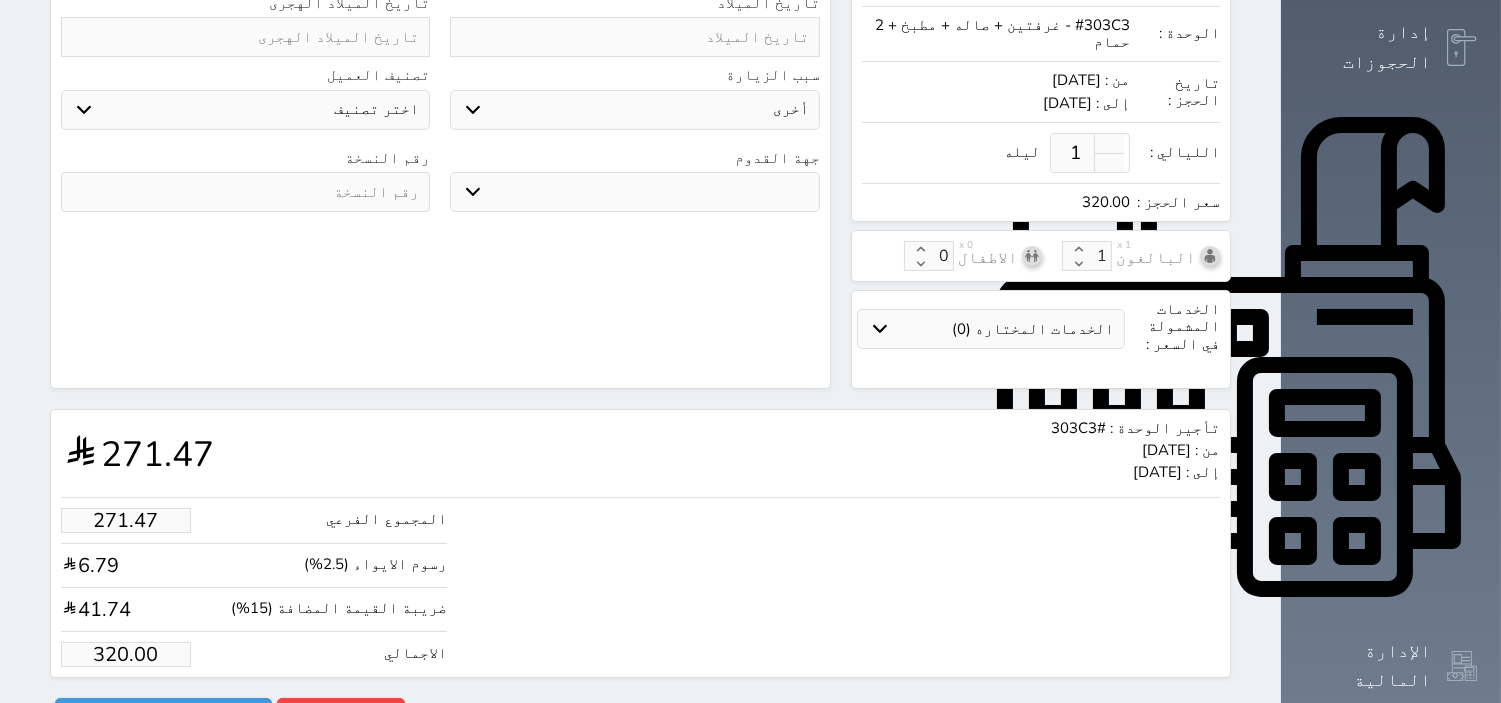 click at bounding box center (245, 192) 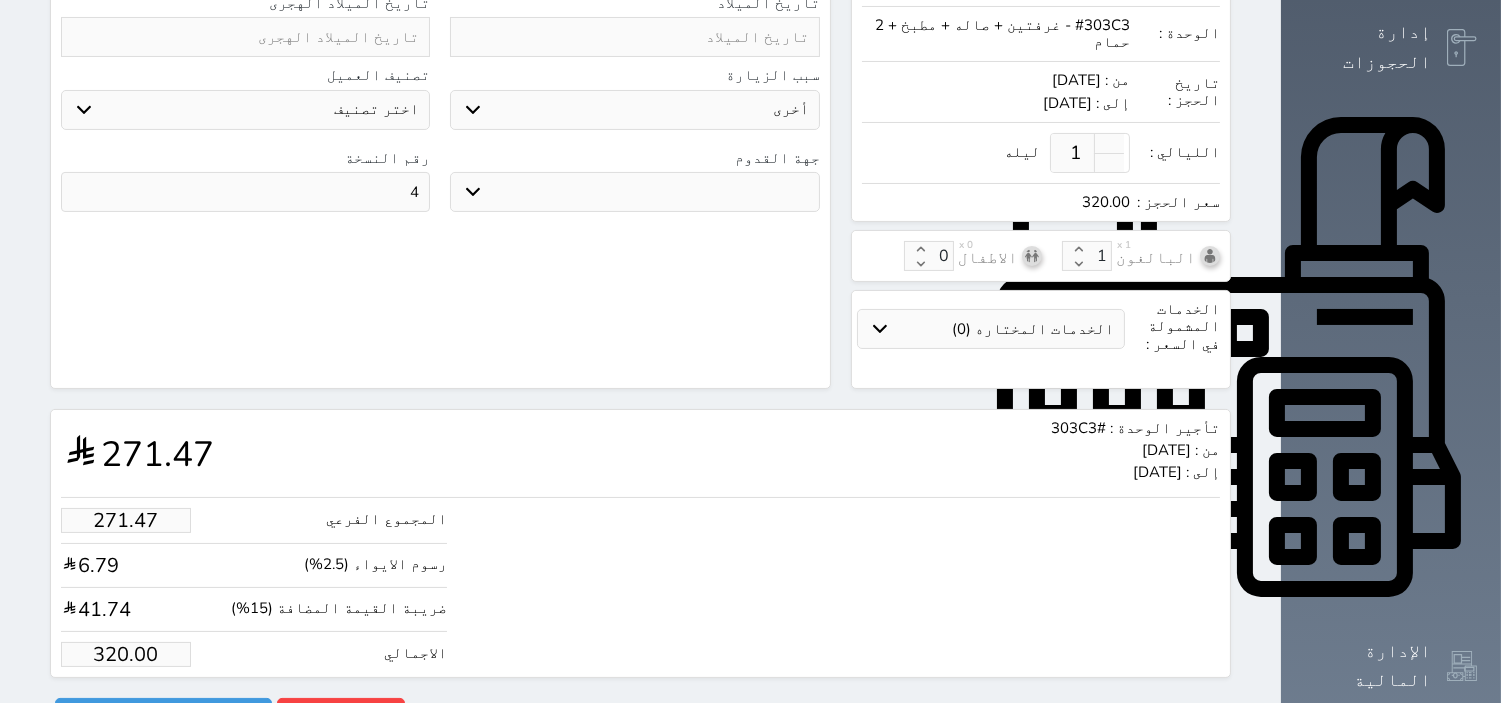 type on "4" 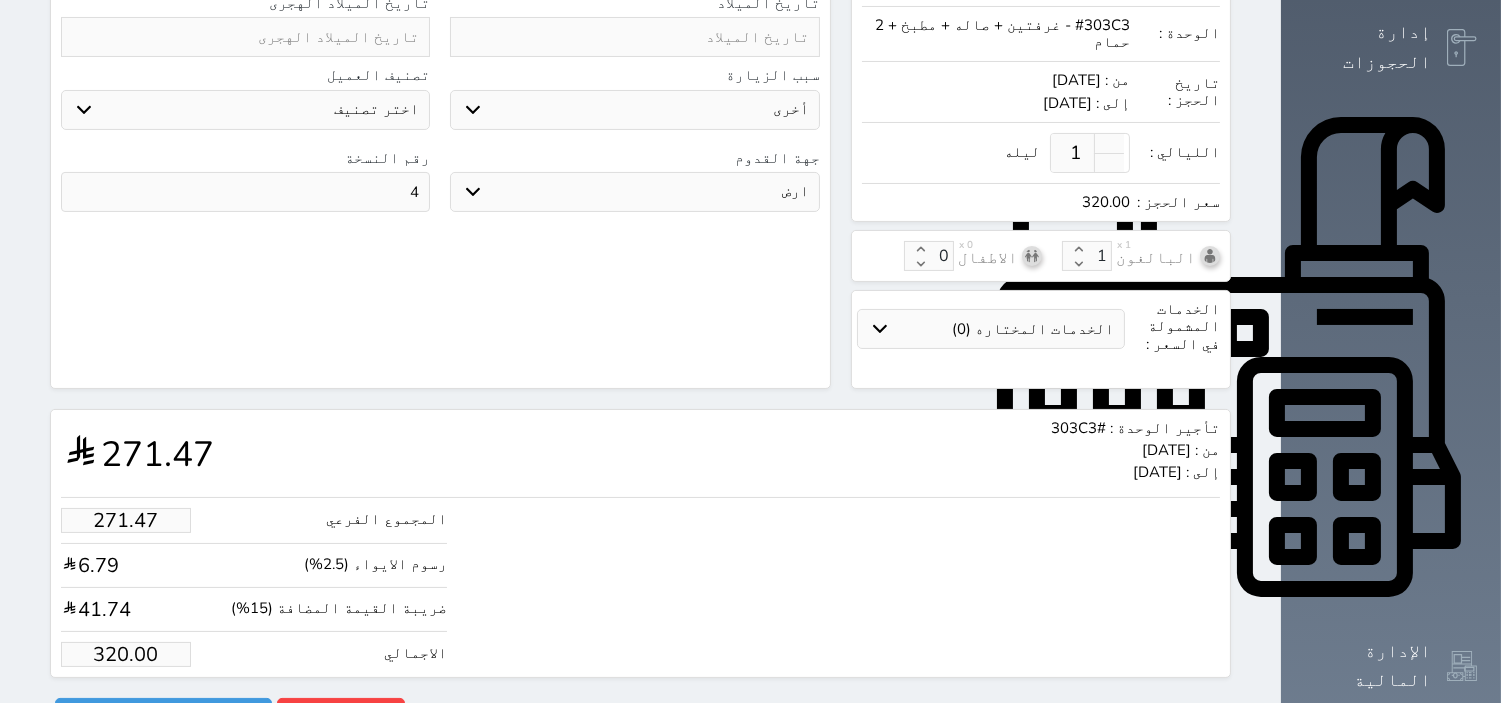 click on "جو بحر ارض" at bounding box center [634, 192] 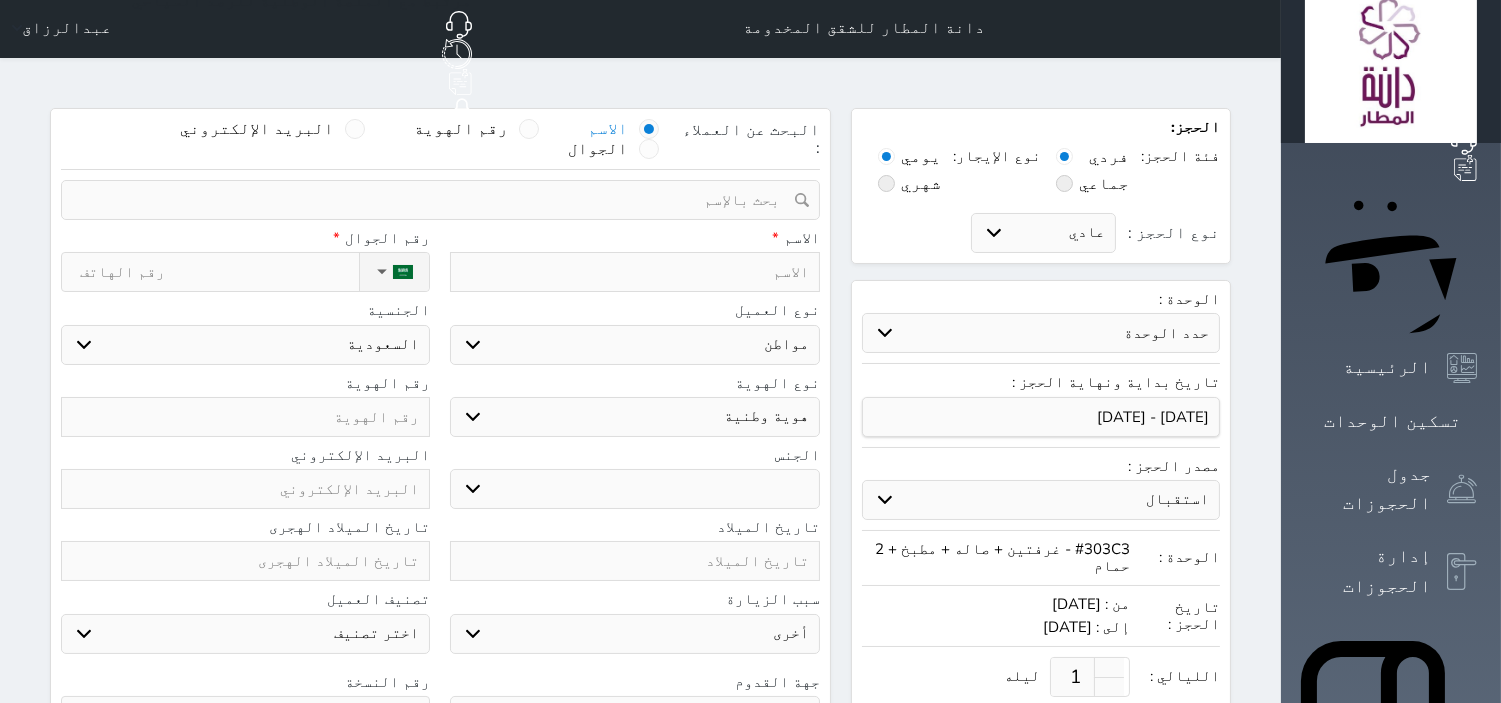 scroll, scrollTop: 0, scrollLeft: 0, axis: both 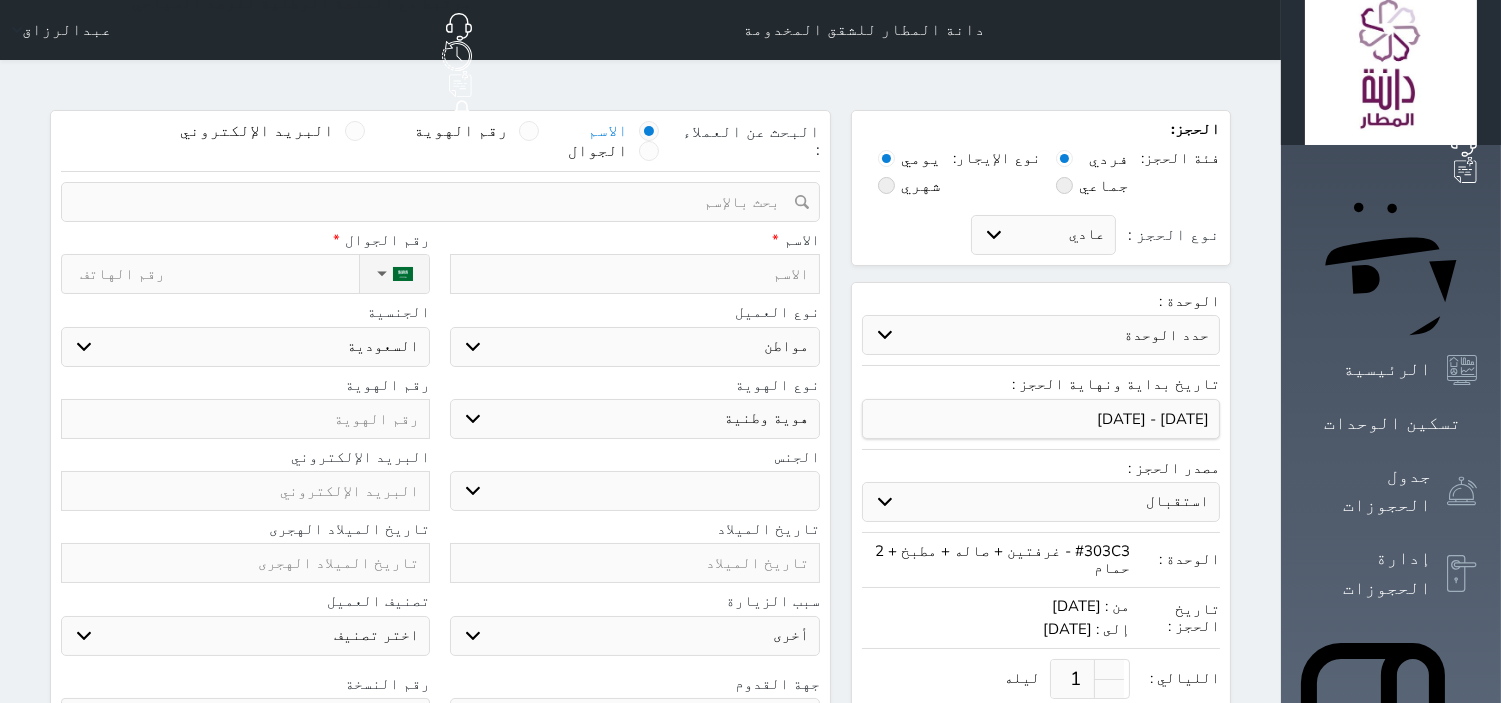 click at bounding box center [433, 202] 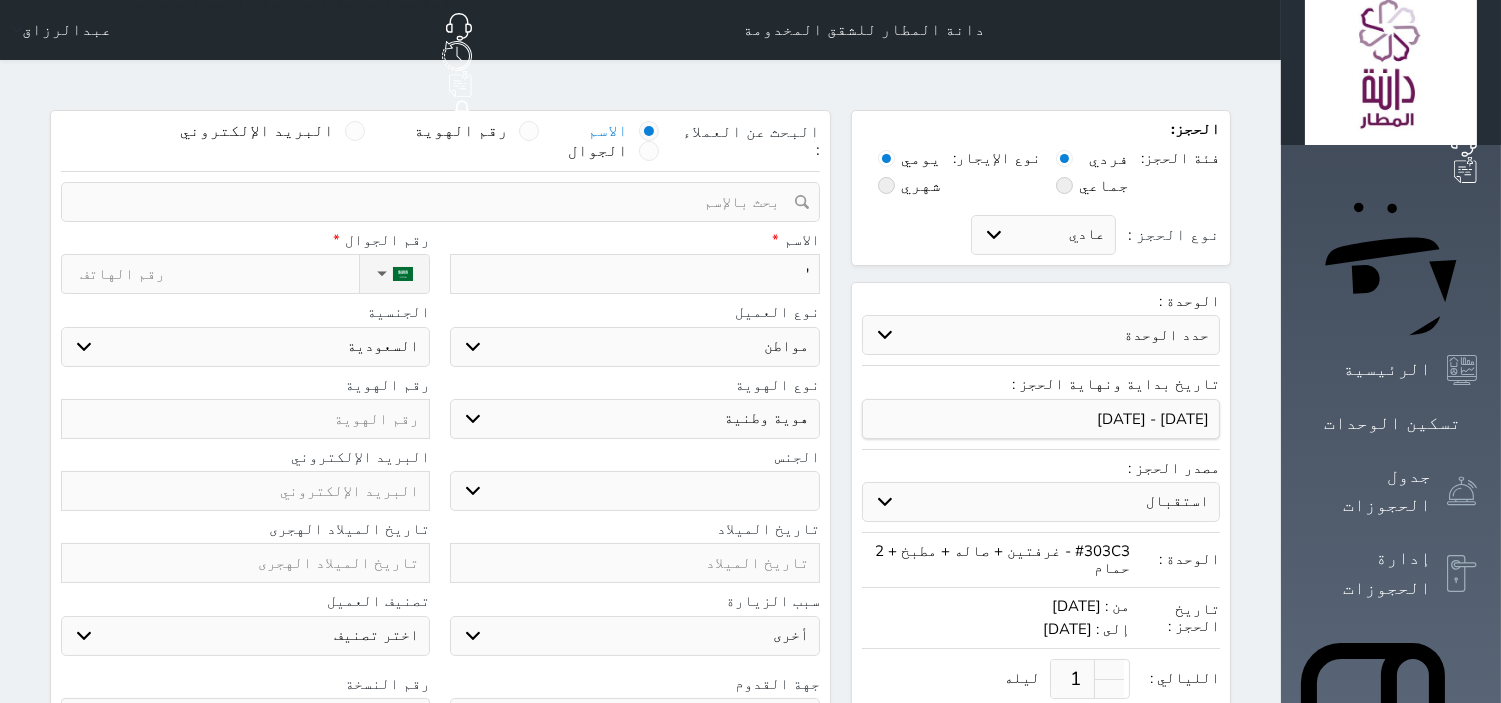 type on "'h" 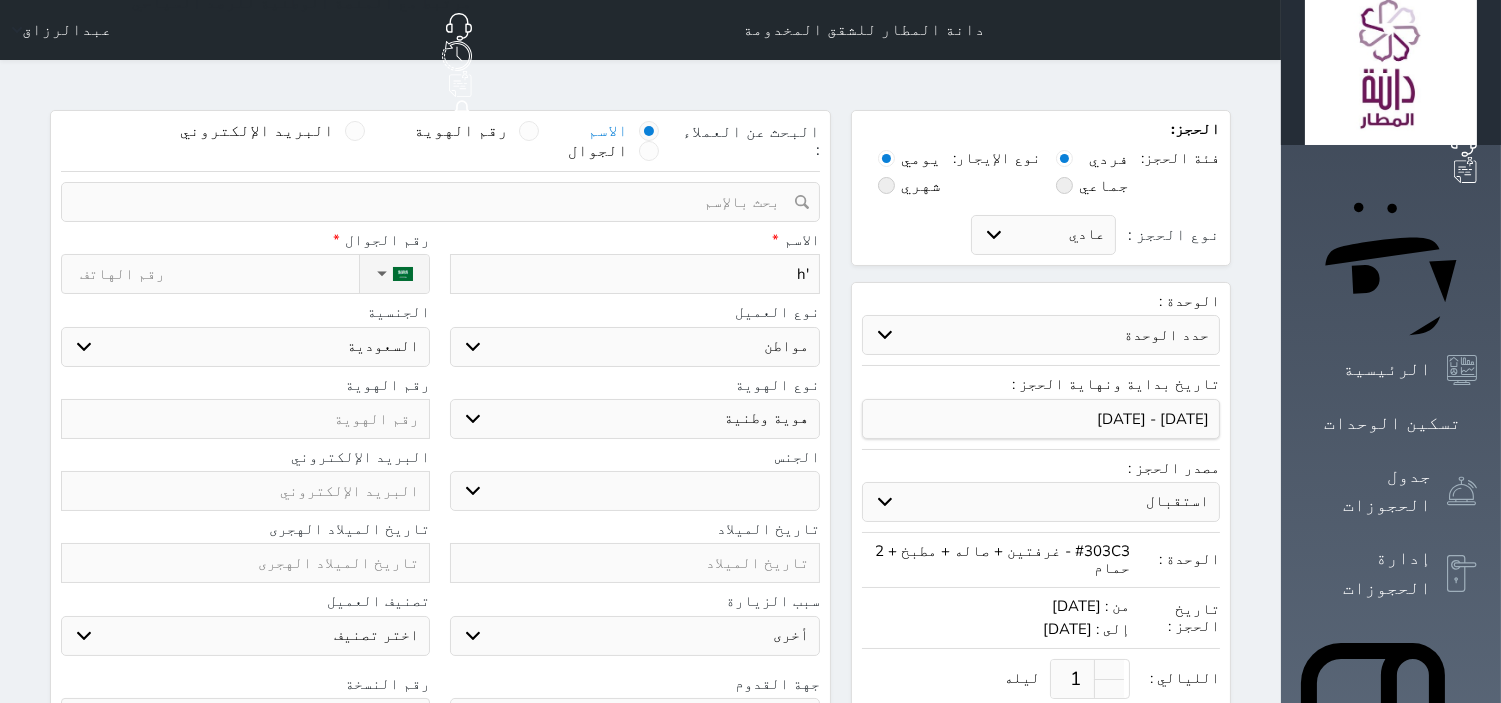 type on "'hv" 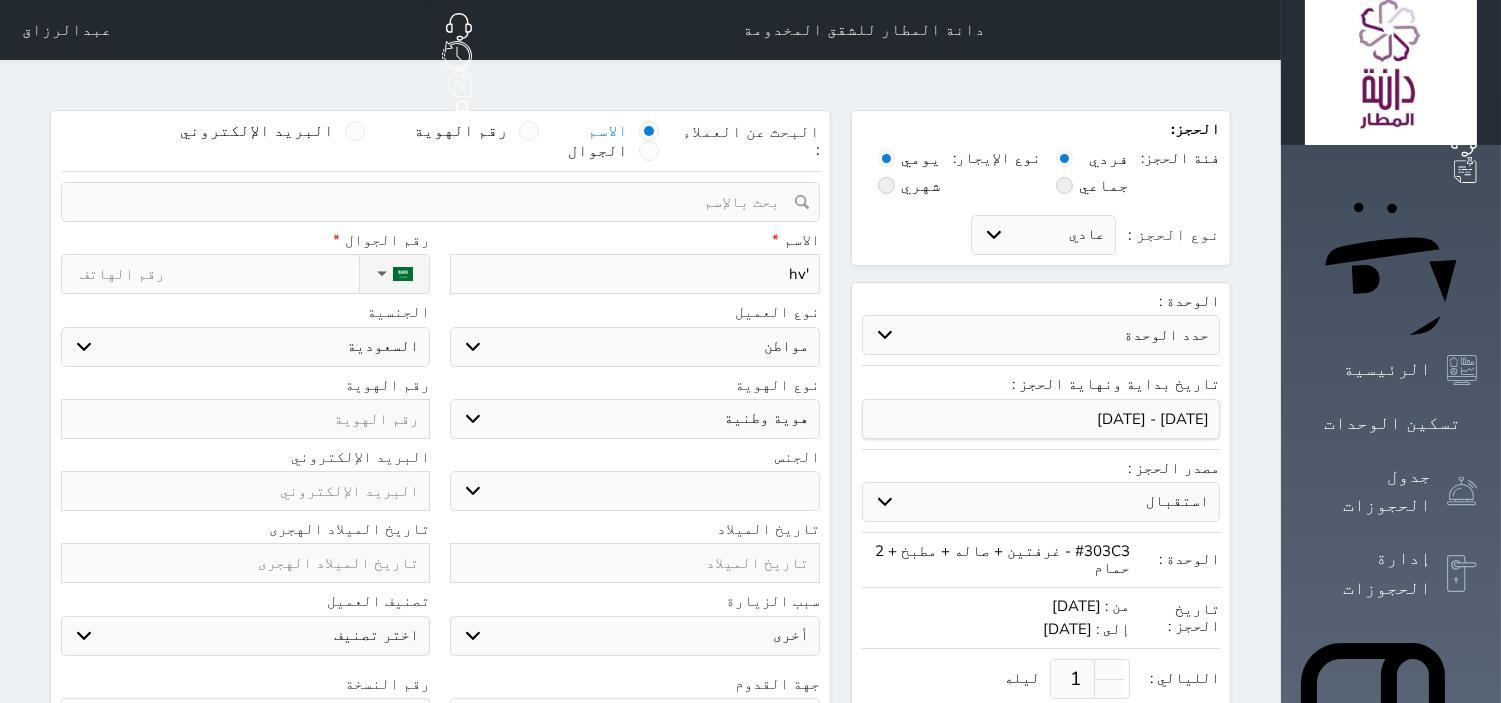 type on "'hvr" 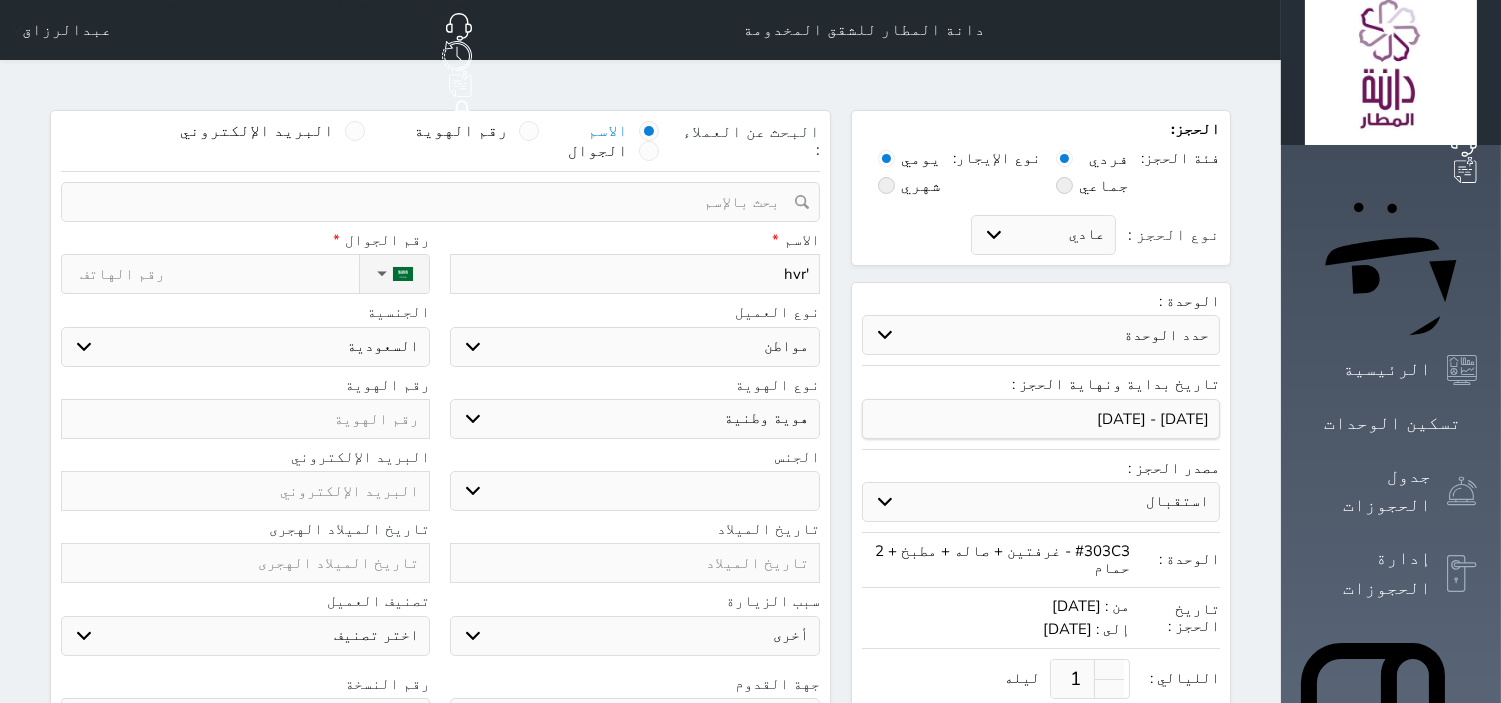type on "'hvr" 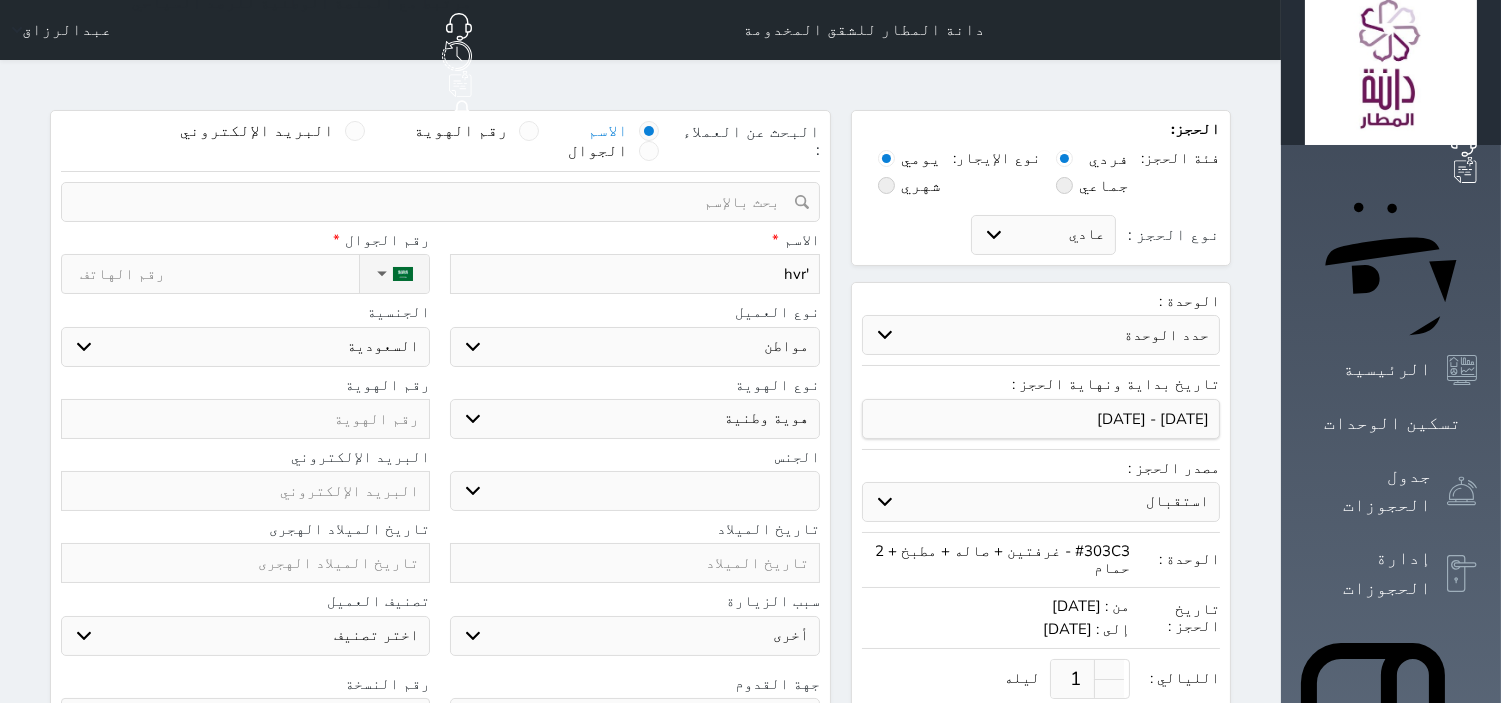 select 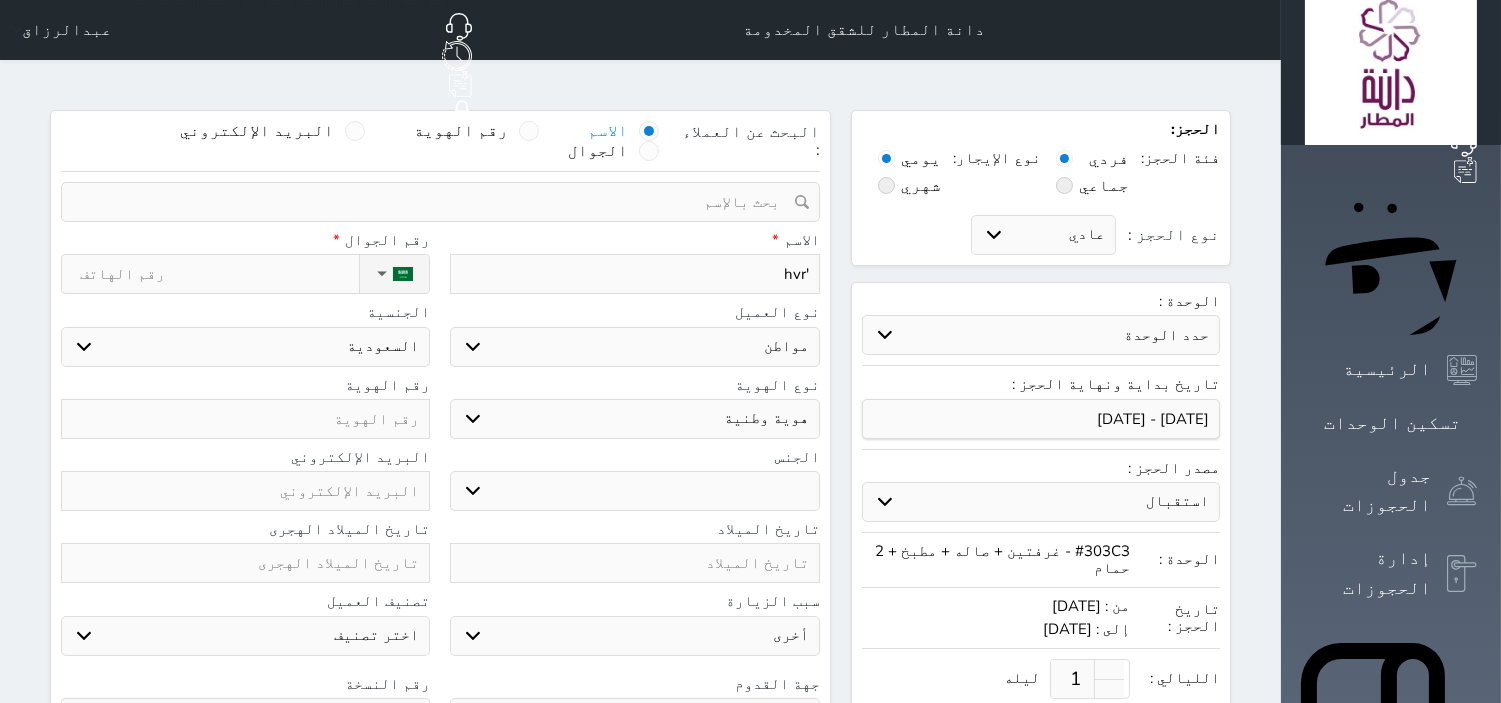 type on "'hv" 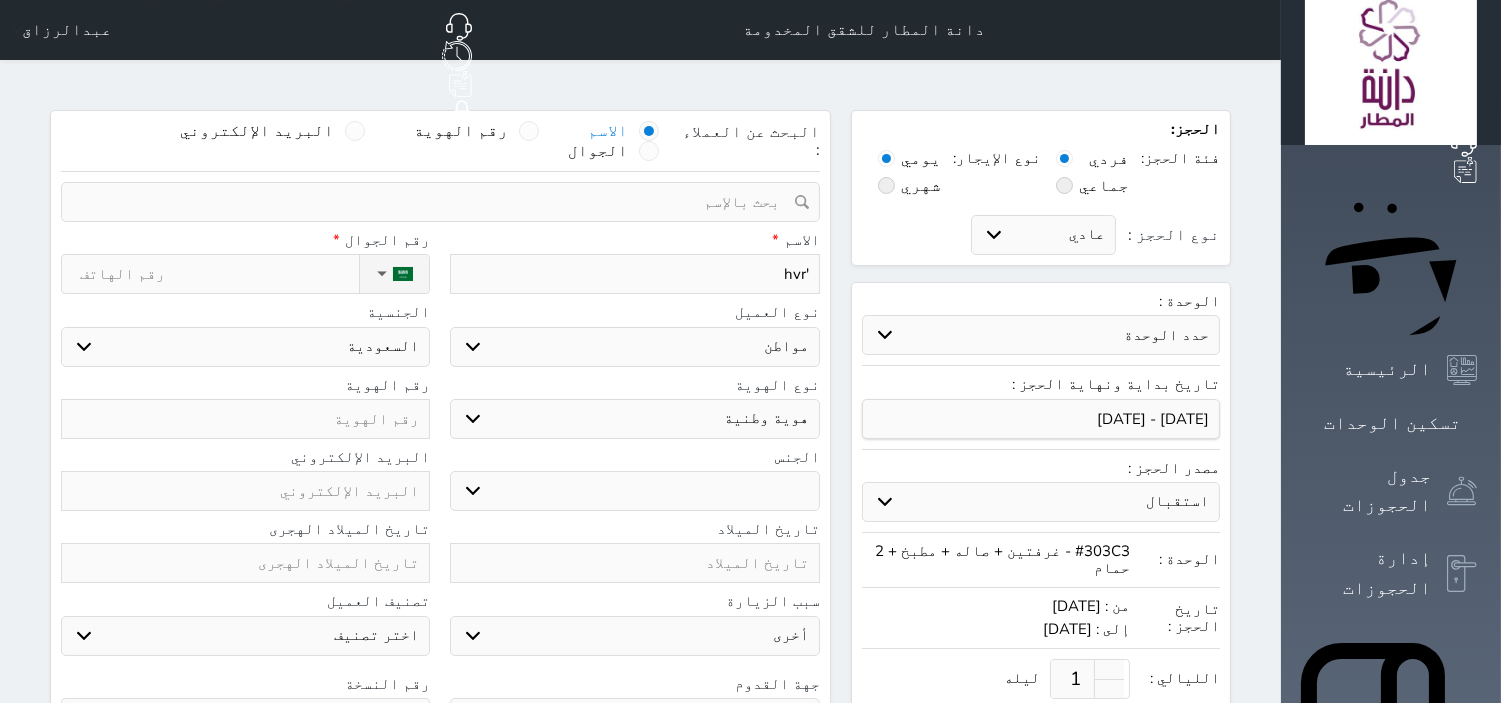 select 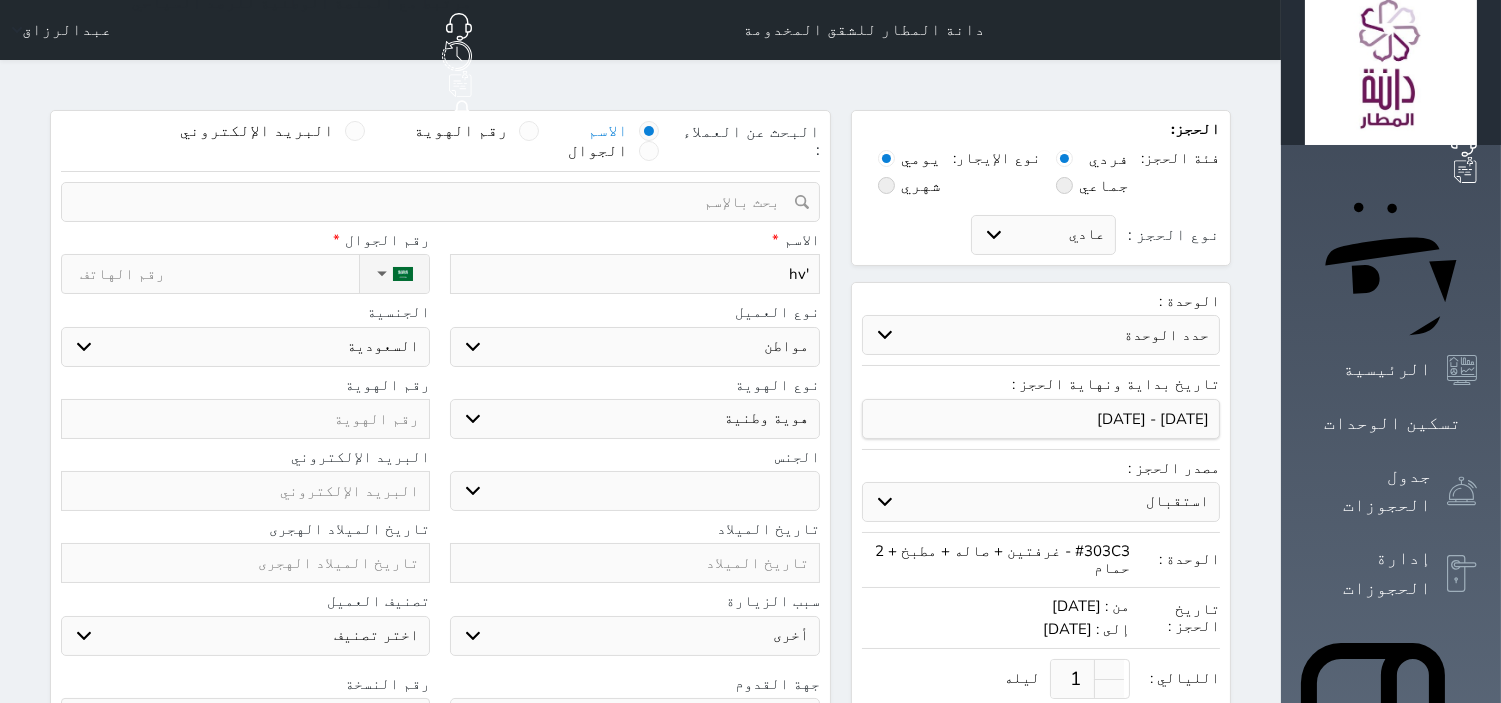 type on "'h" 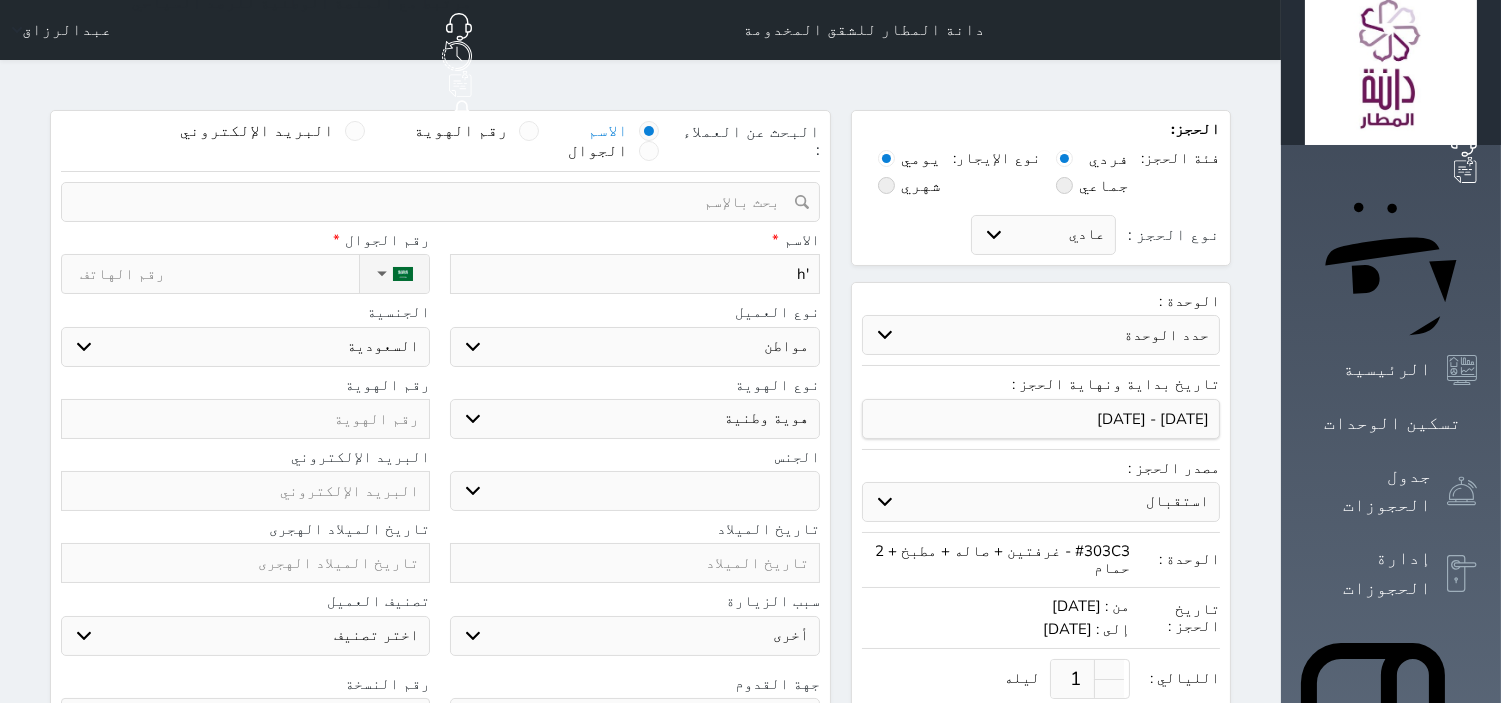 select 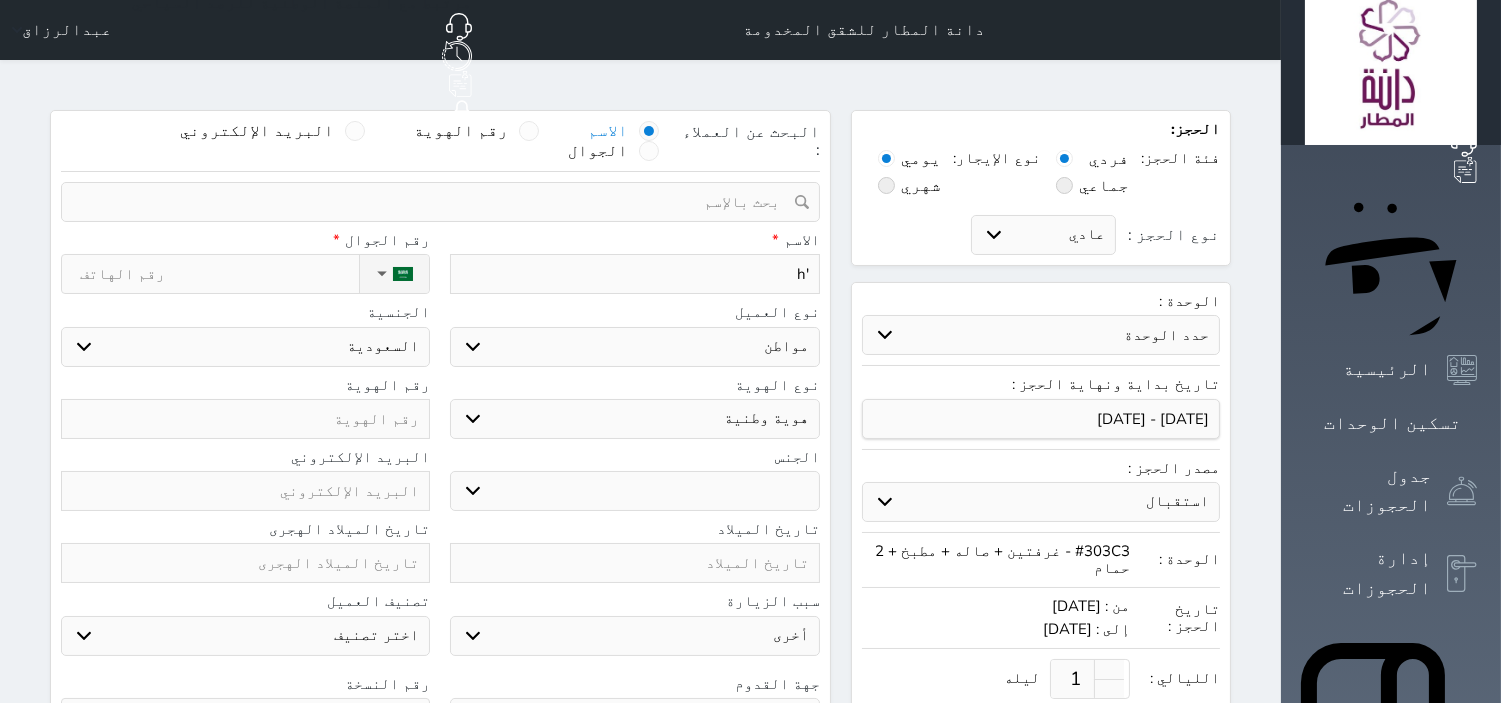 type on "'" 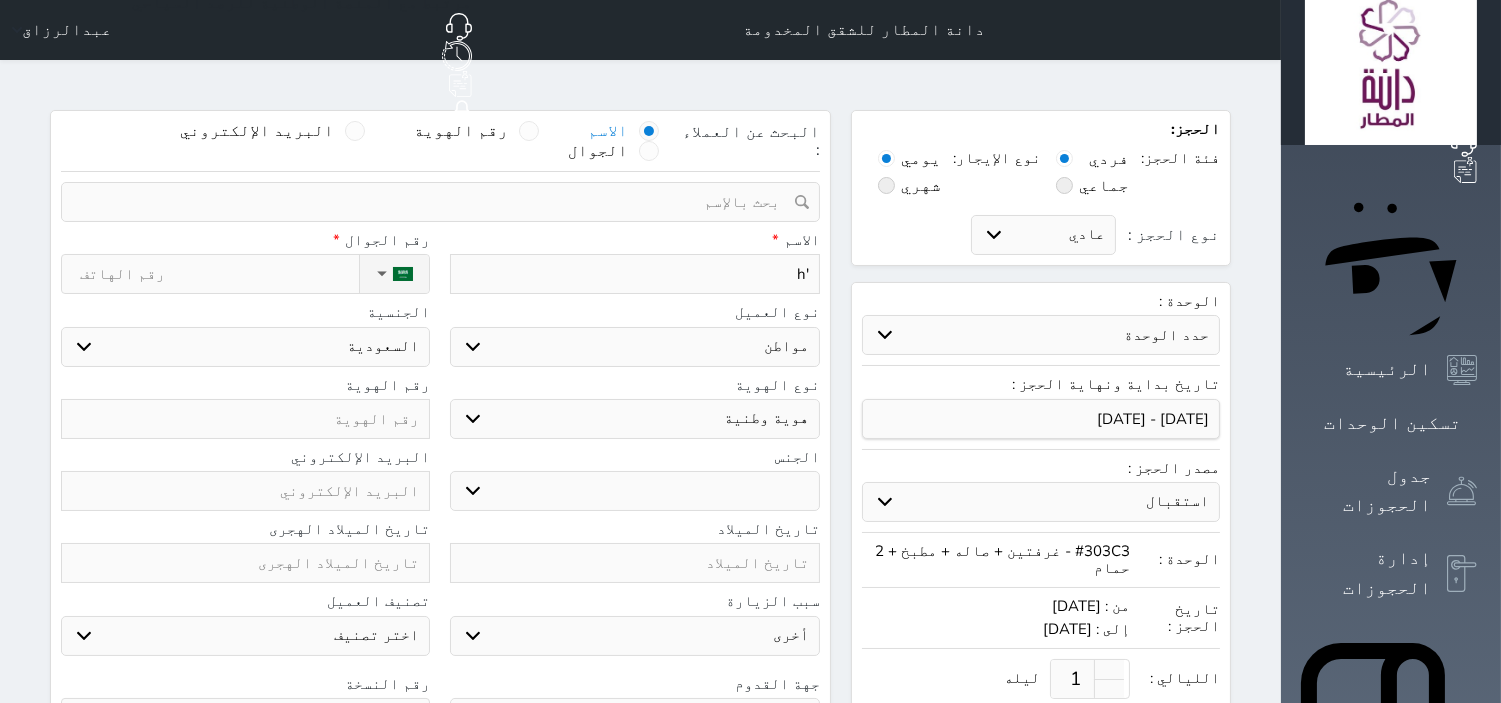 select 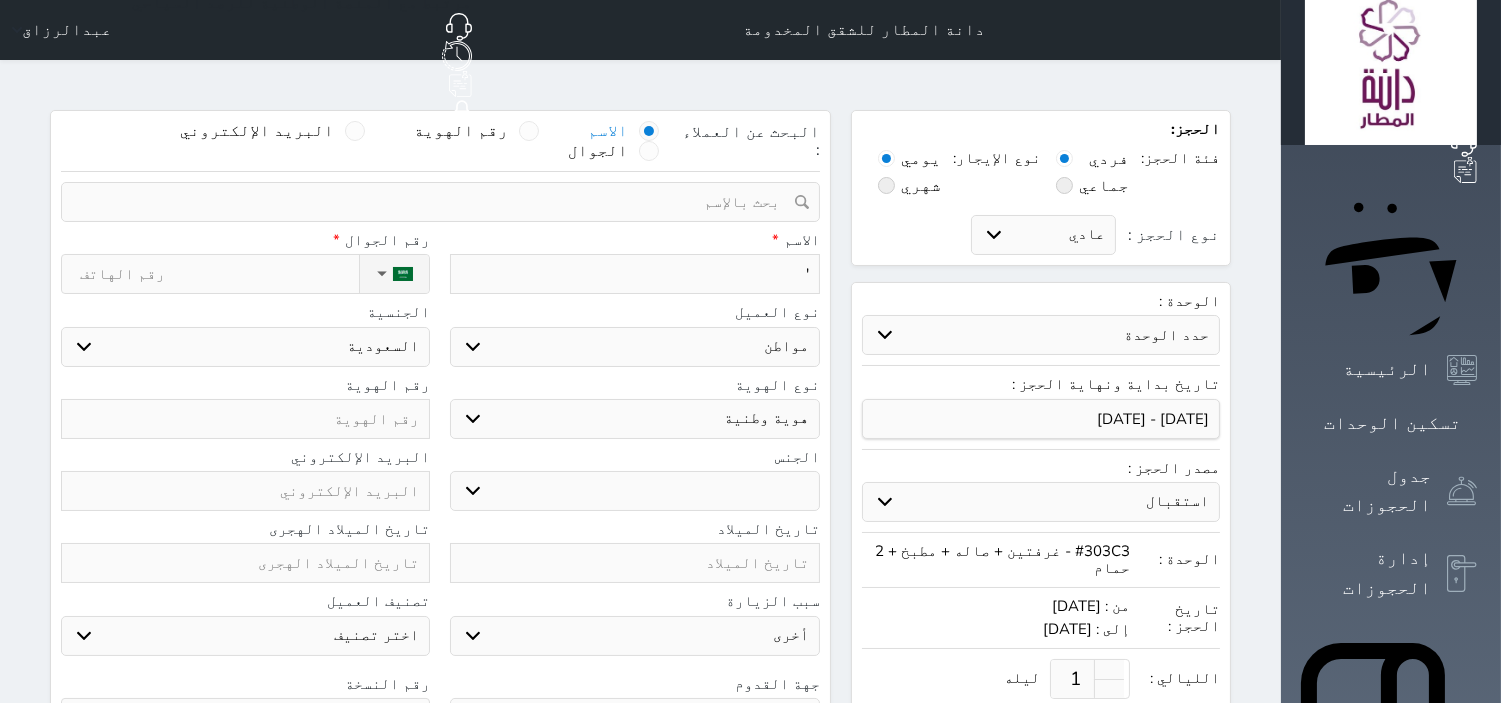 type 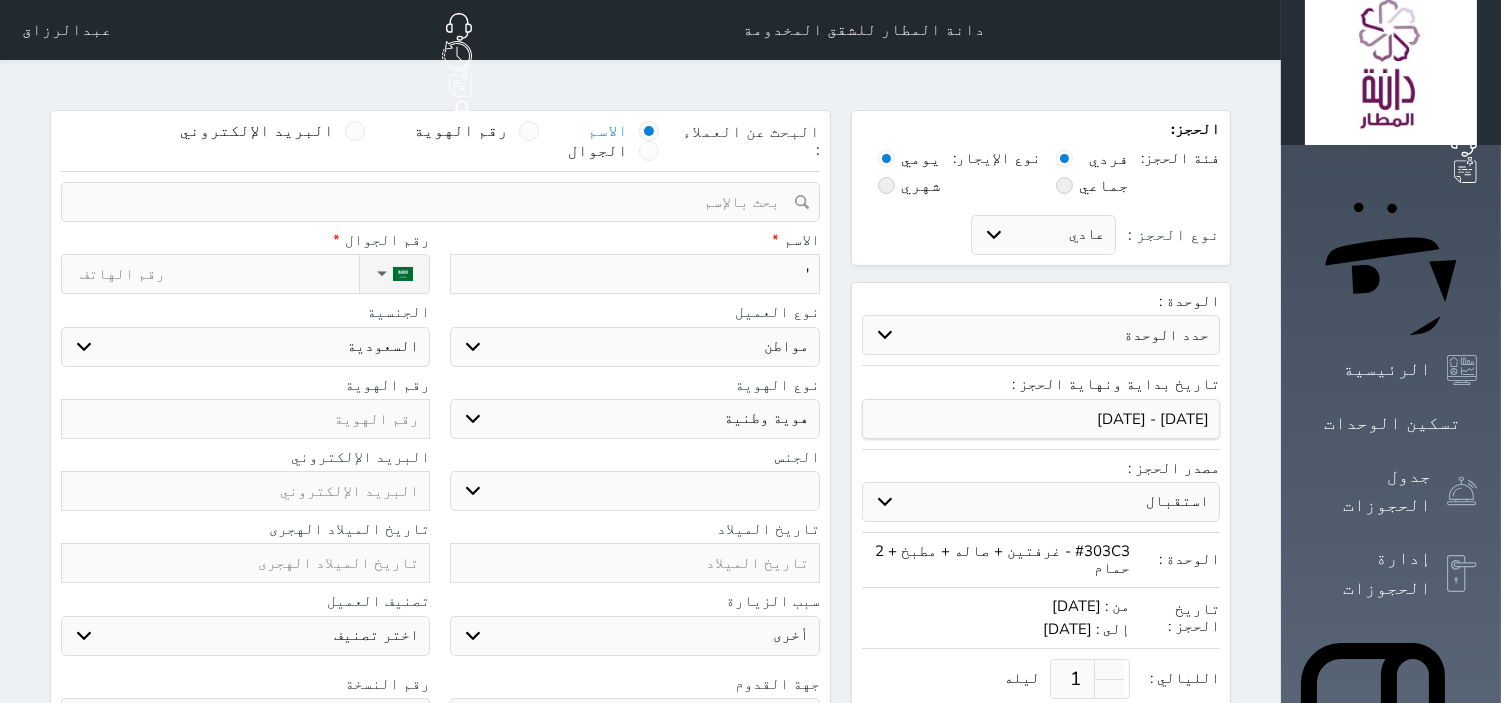 select 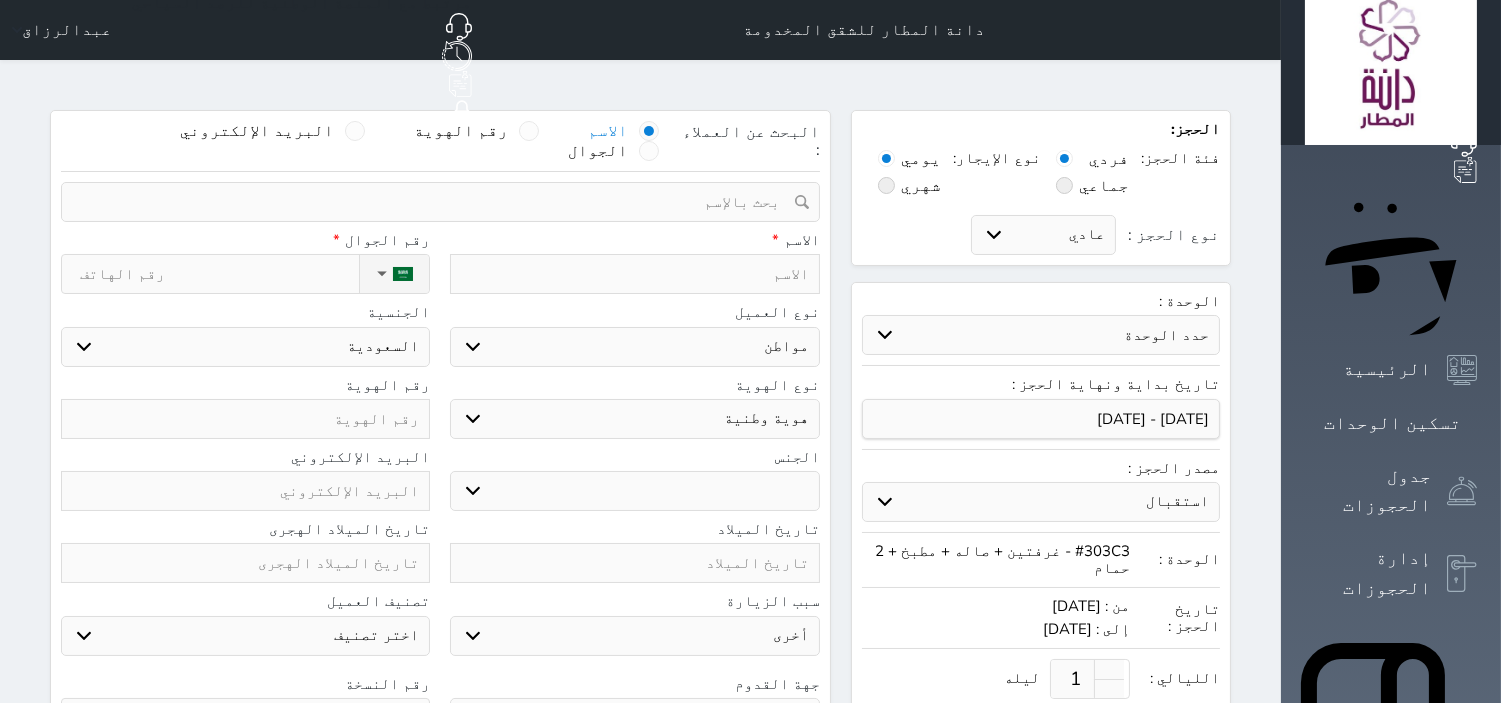 type on "ع" 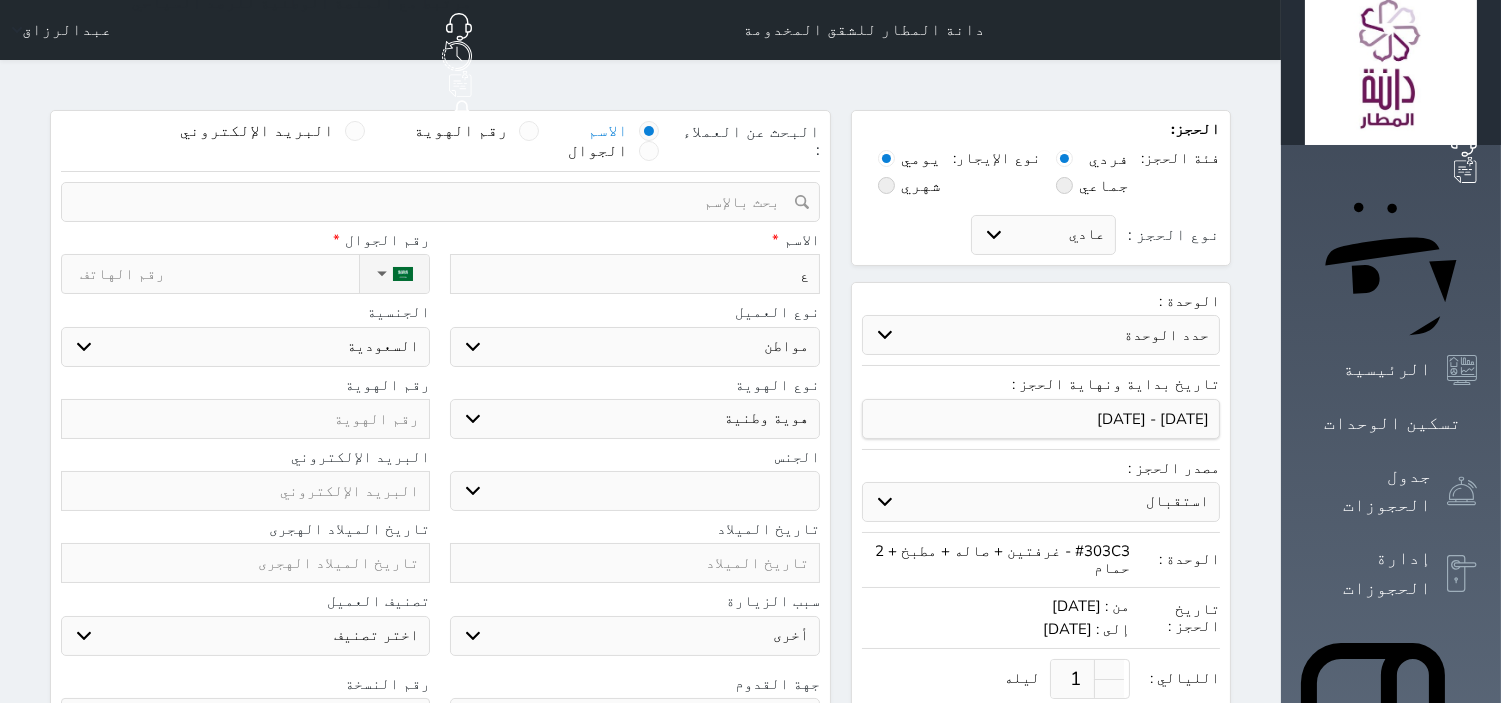 type 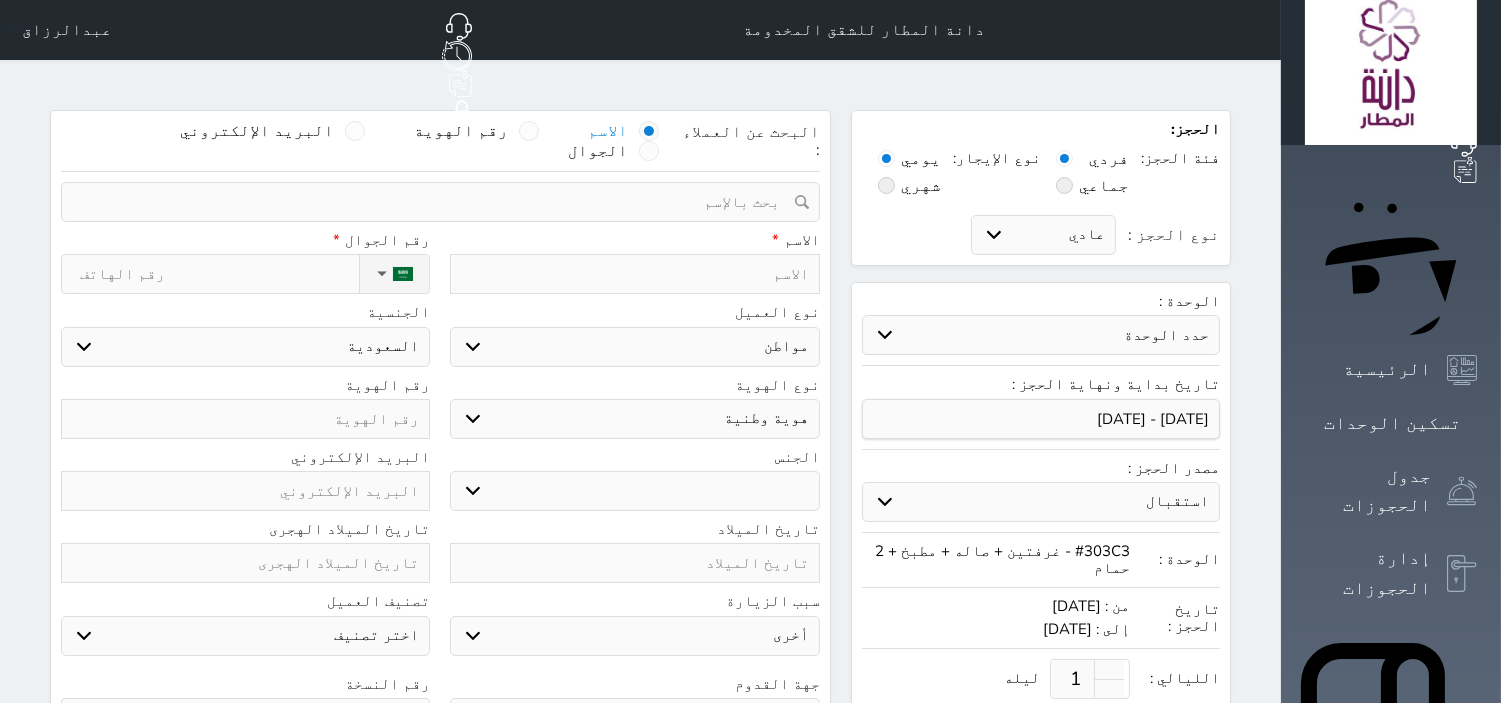 type on "ط" 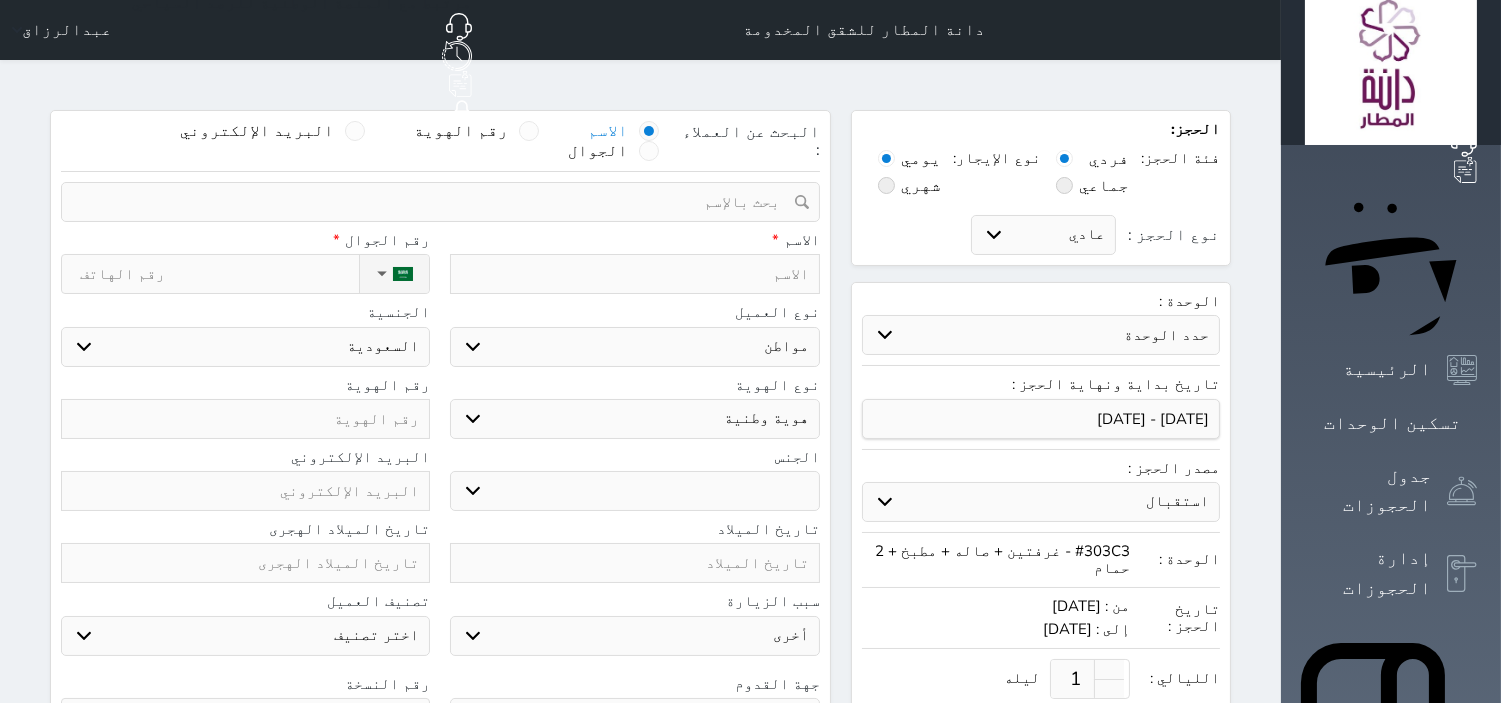 select 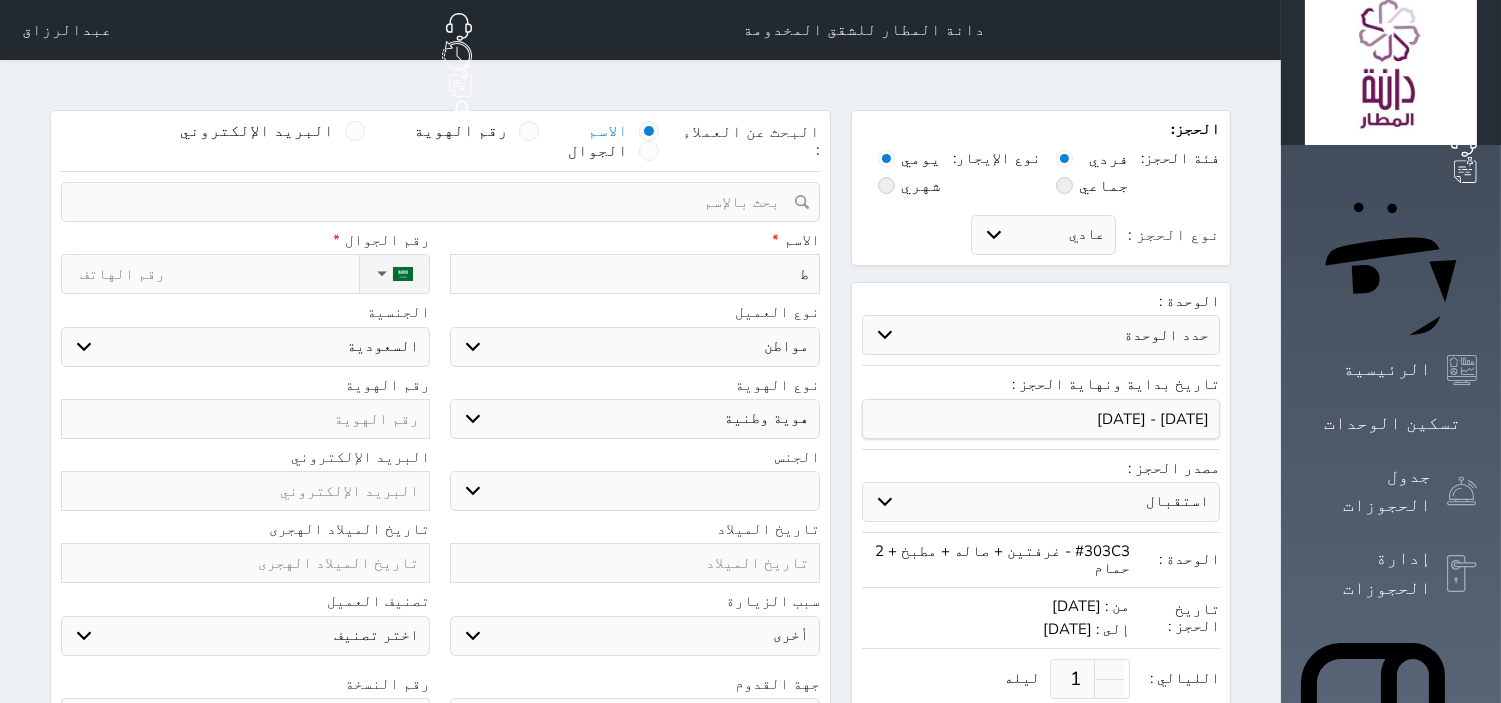 type on "طا" 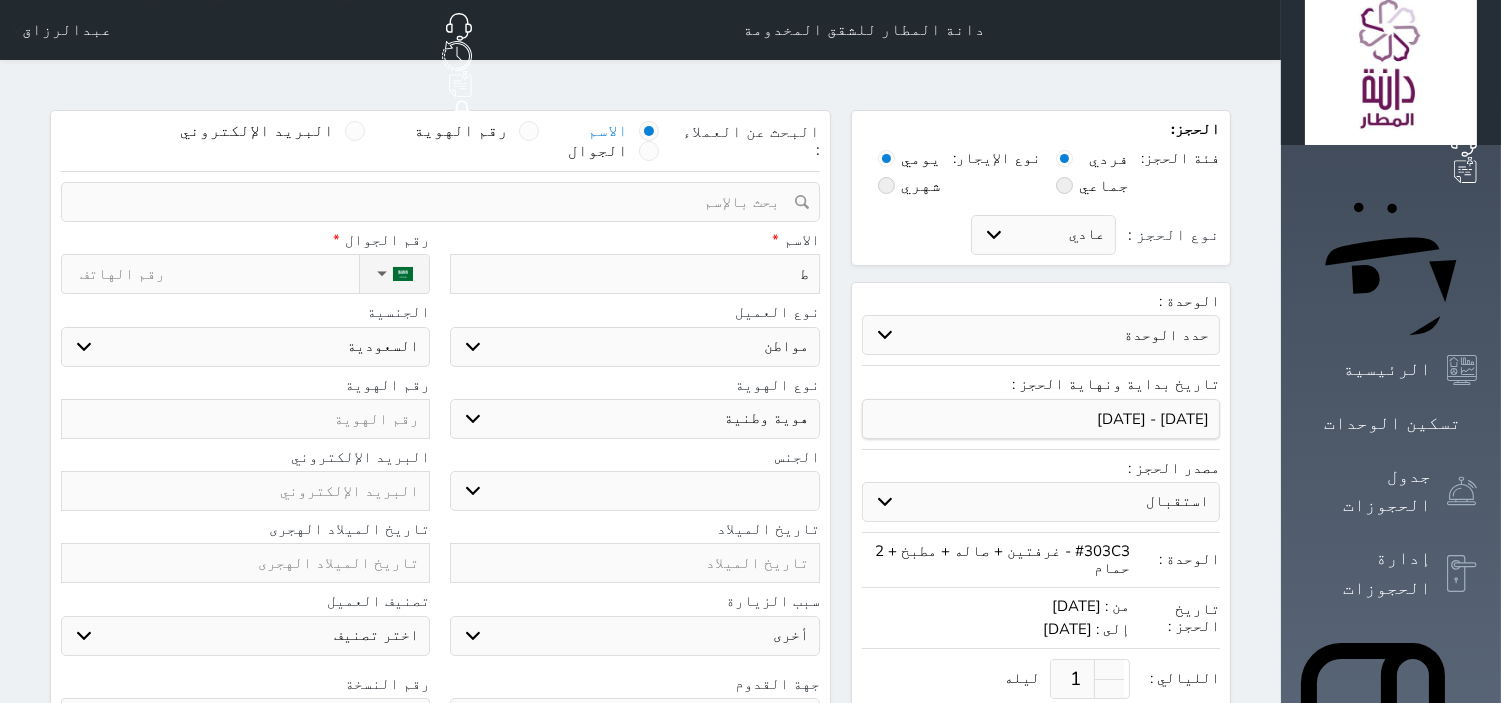 select 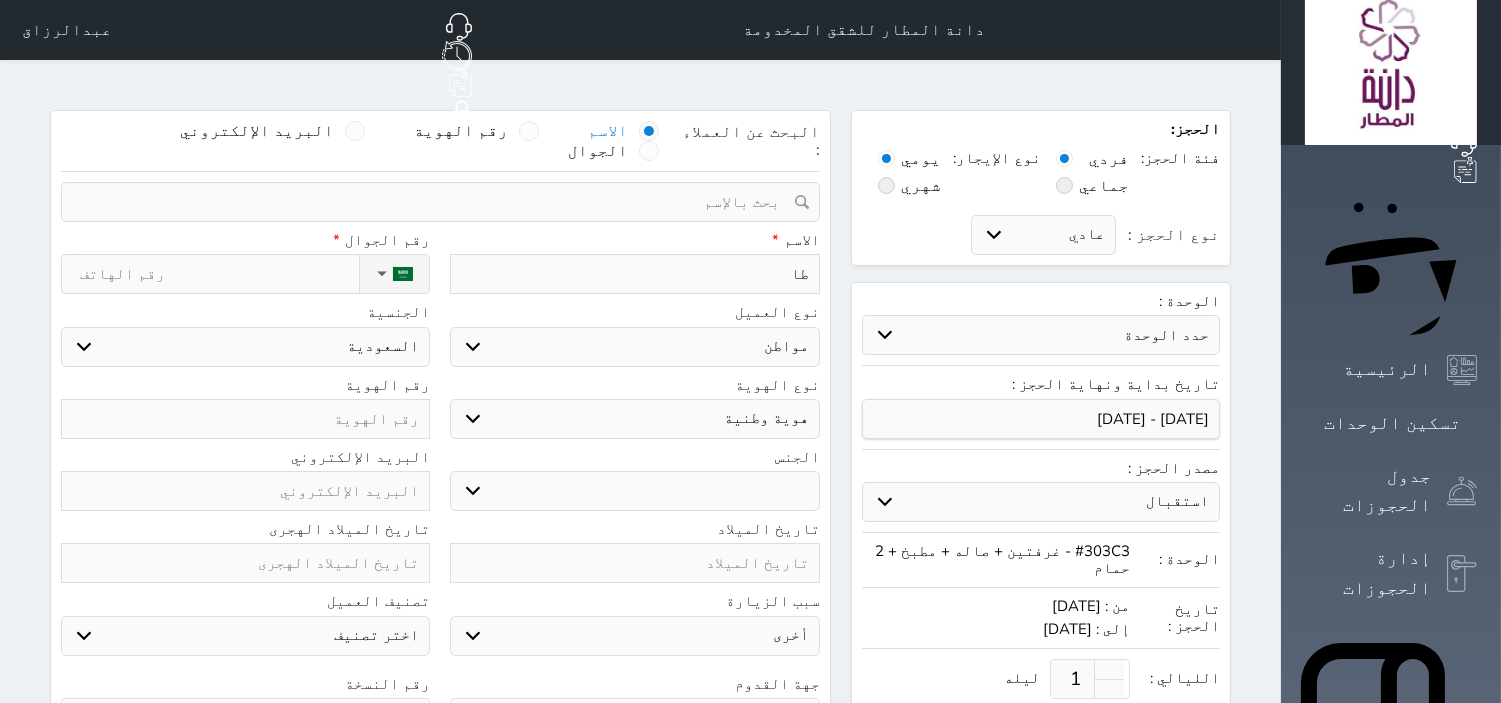 type on "طار" 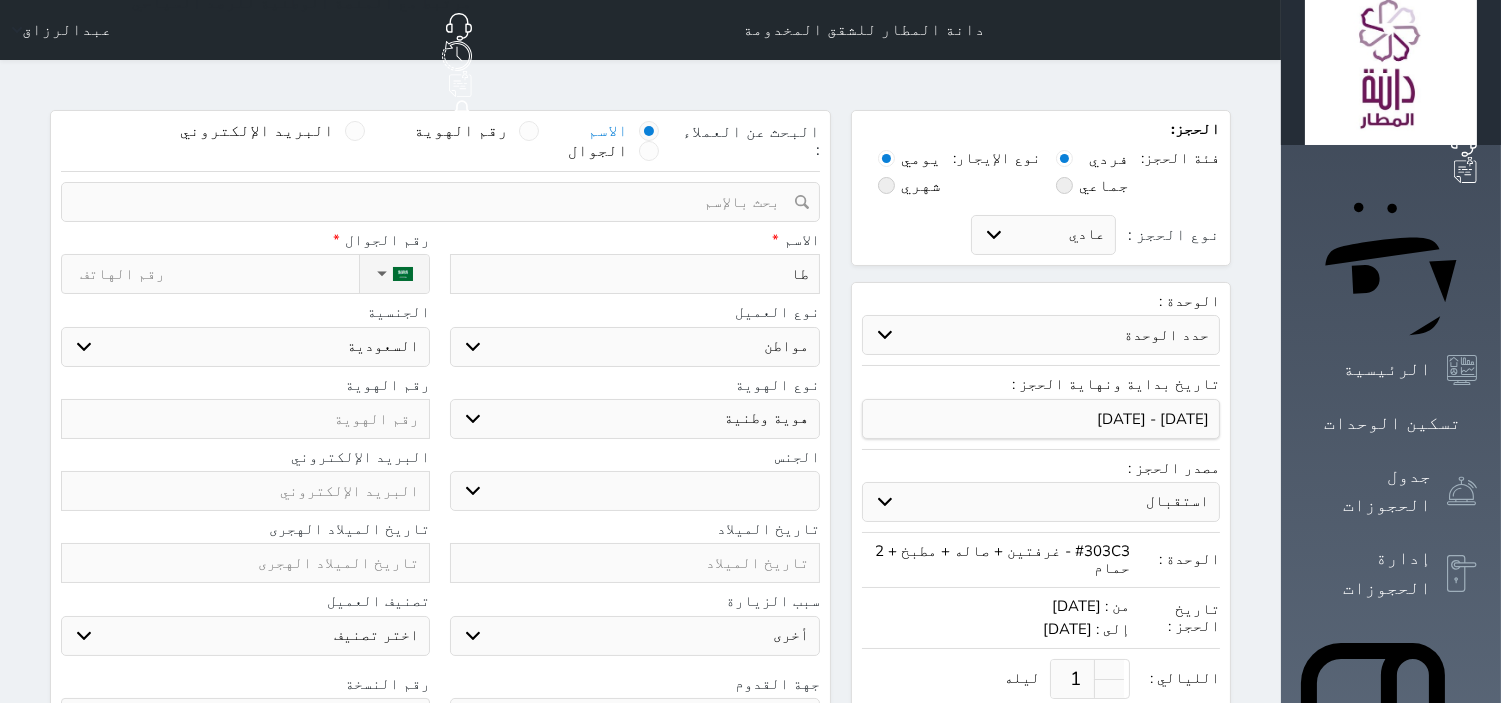 select 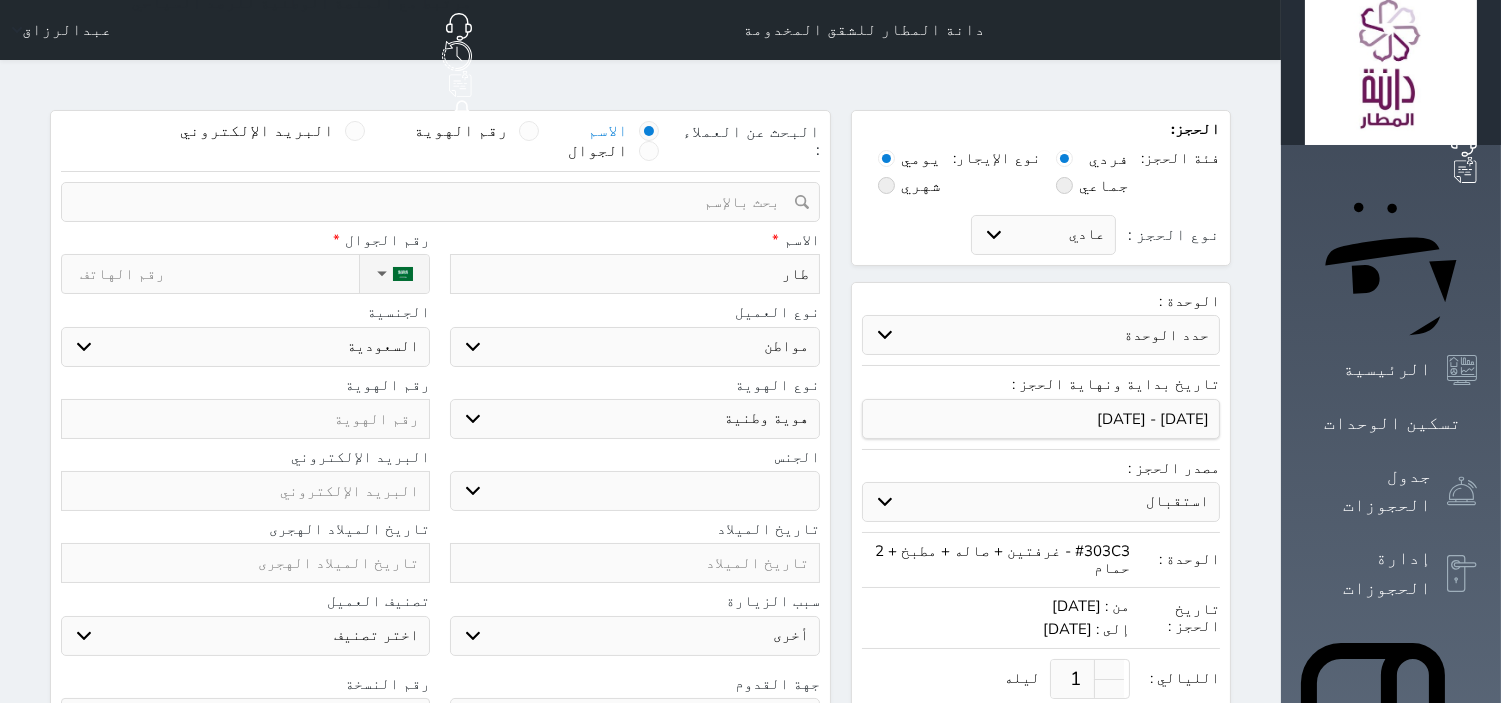 type on "[PERSON_NAME]" 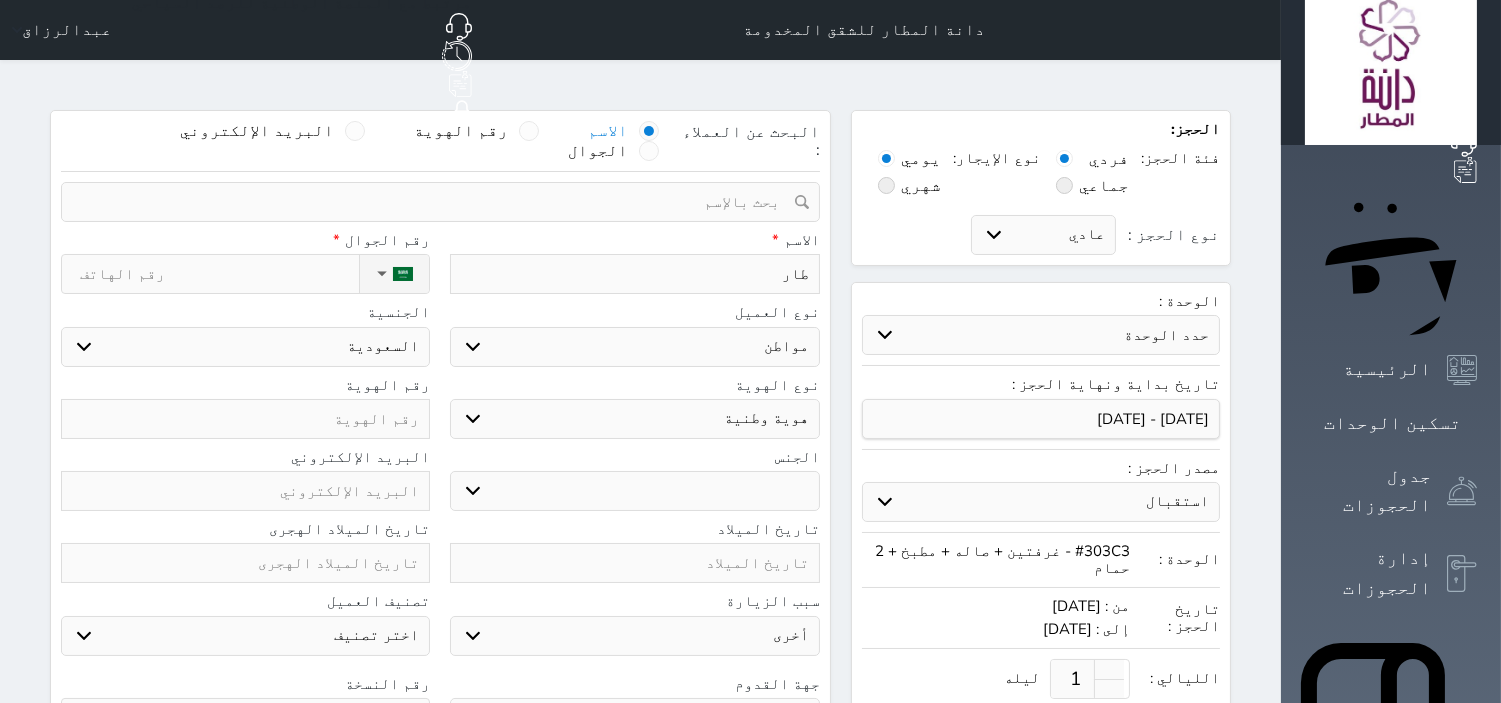 select 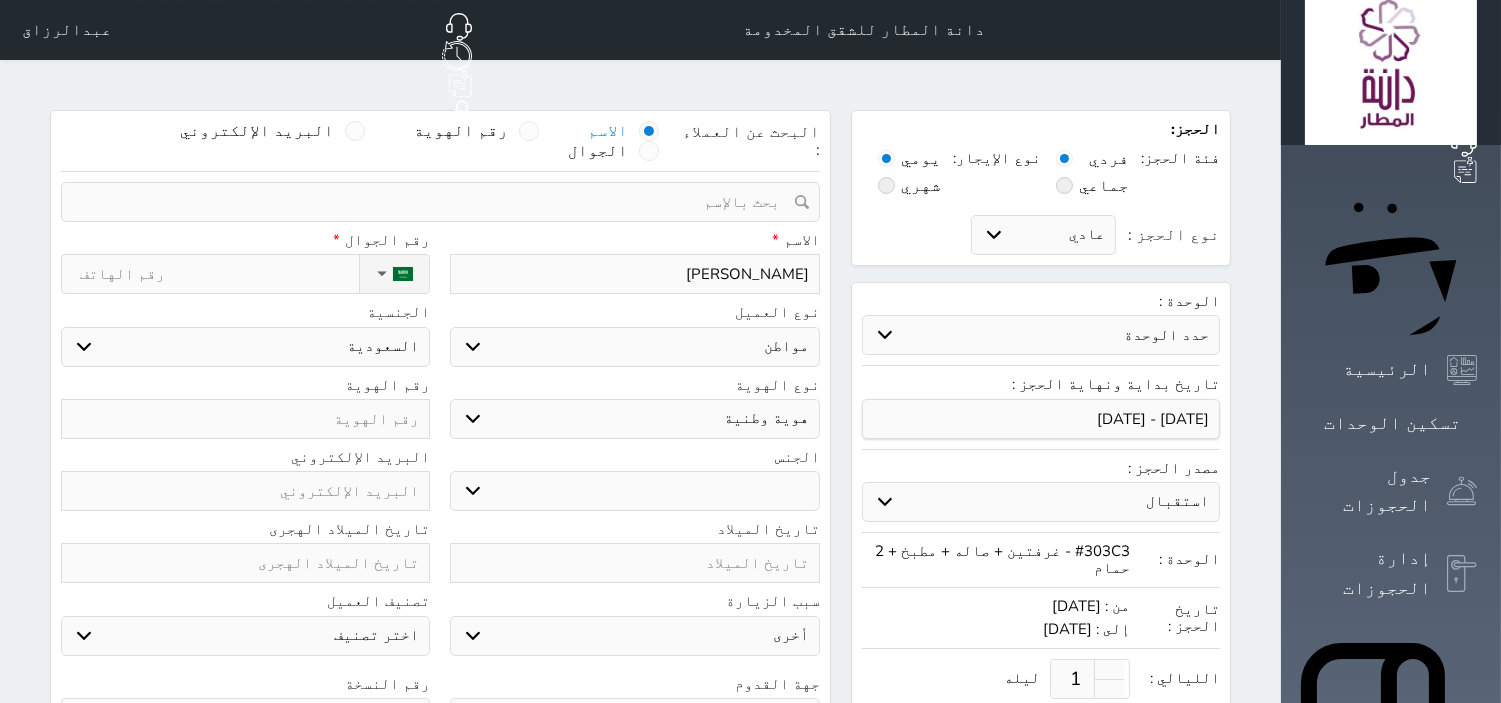 type on "[PERSON_NAME]" 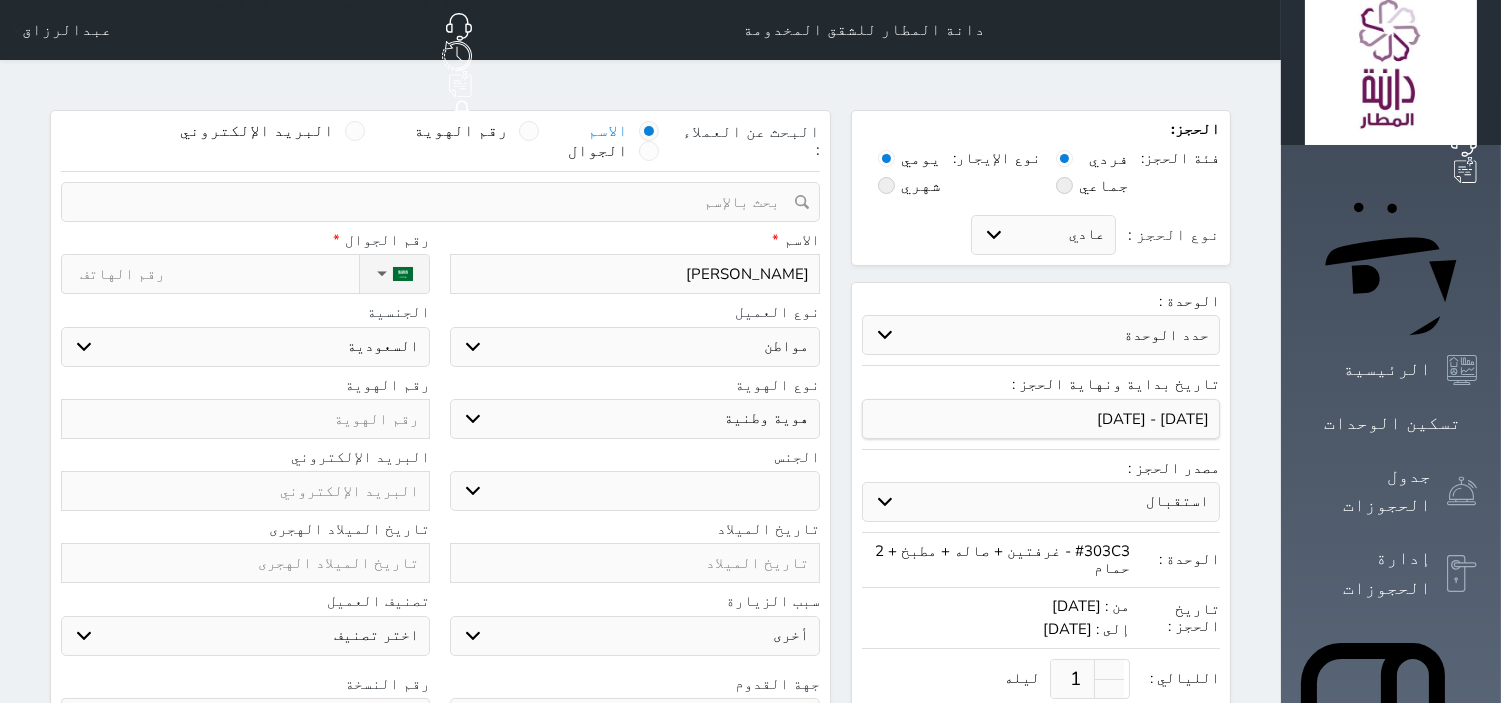 select 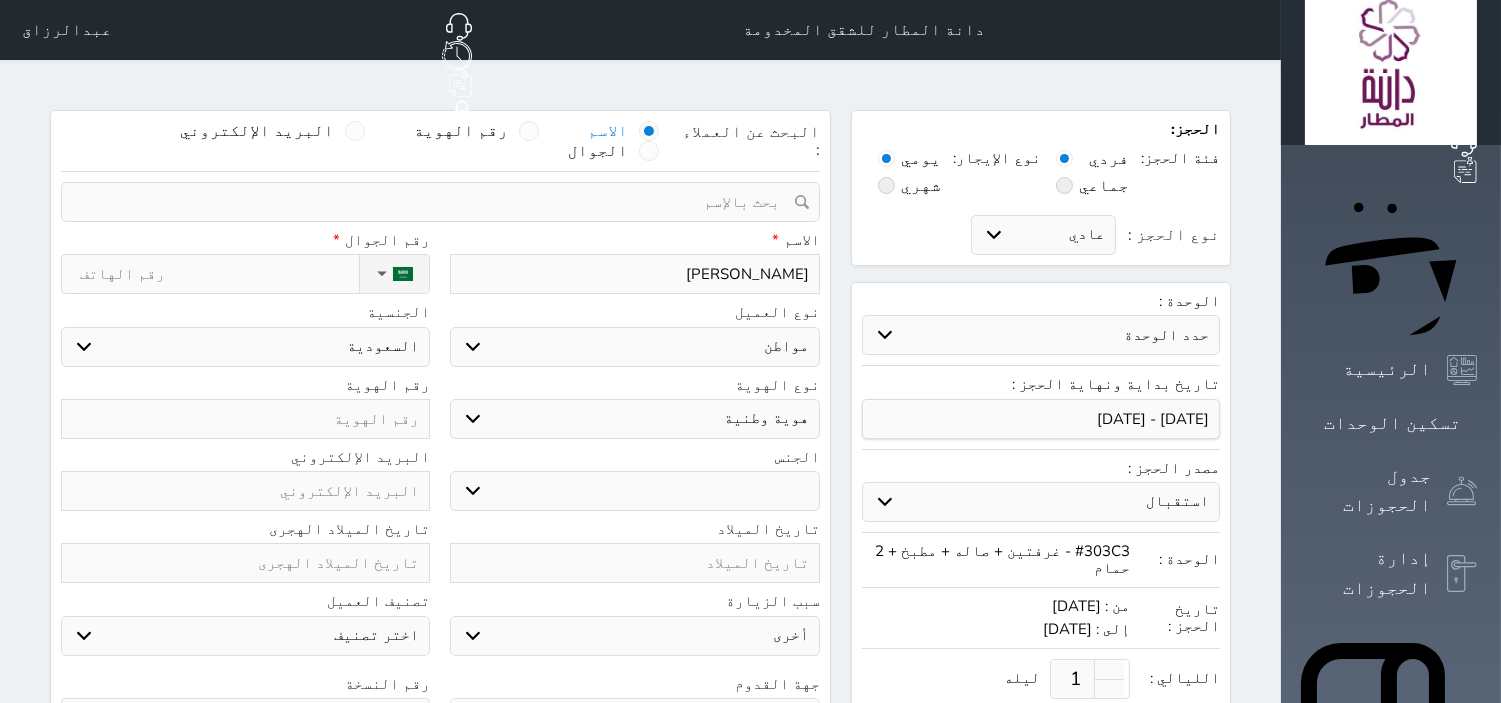 type on "[PERSON_NAME]" 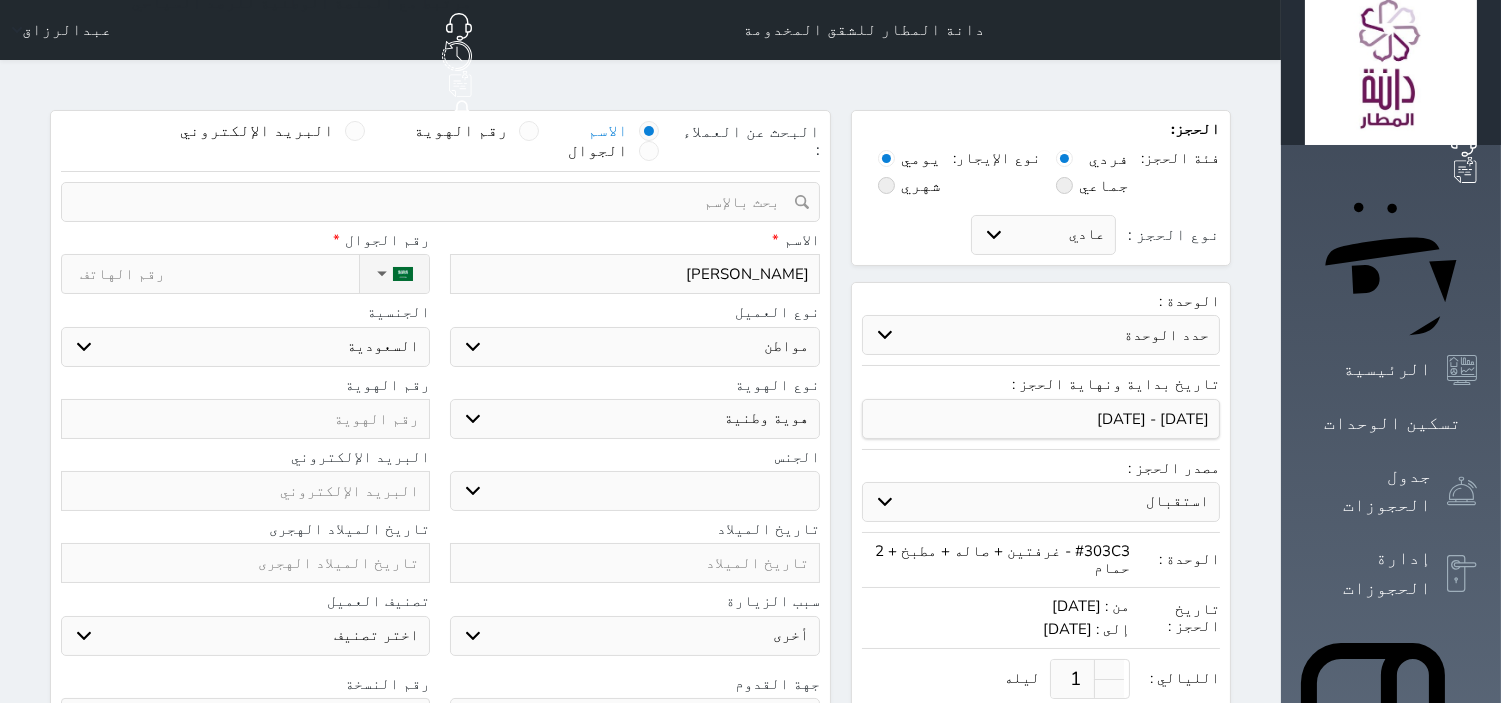 select 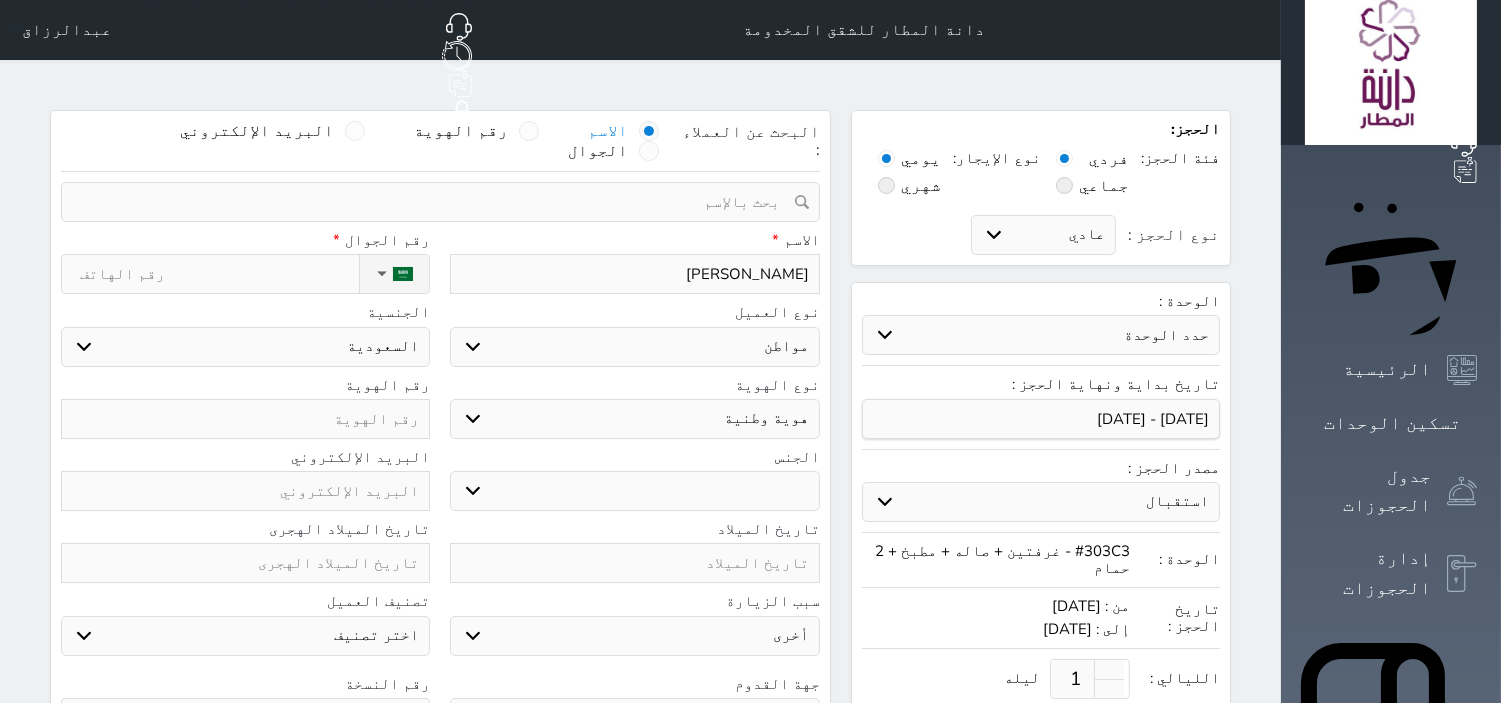 type on "[PERSON_NAME]" 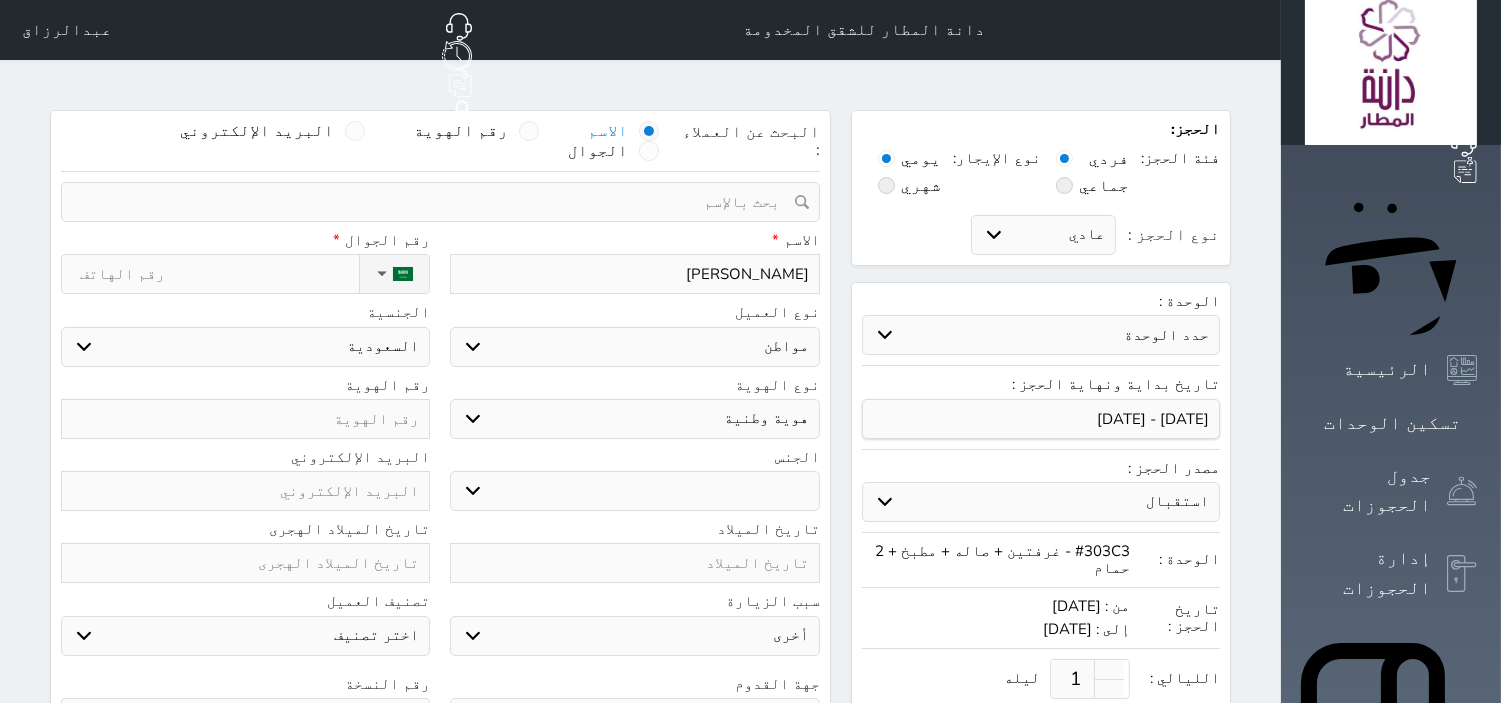 select 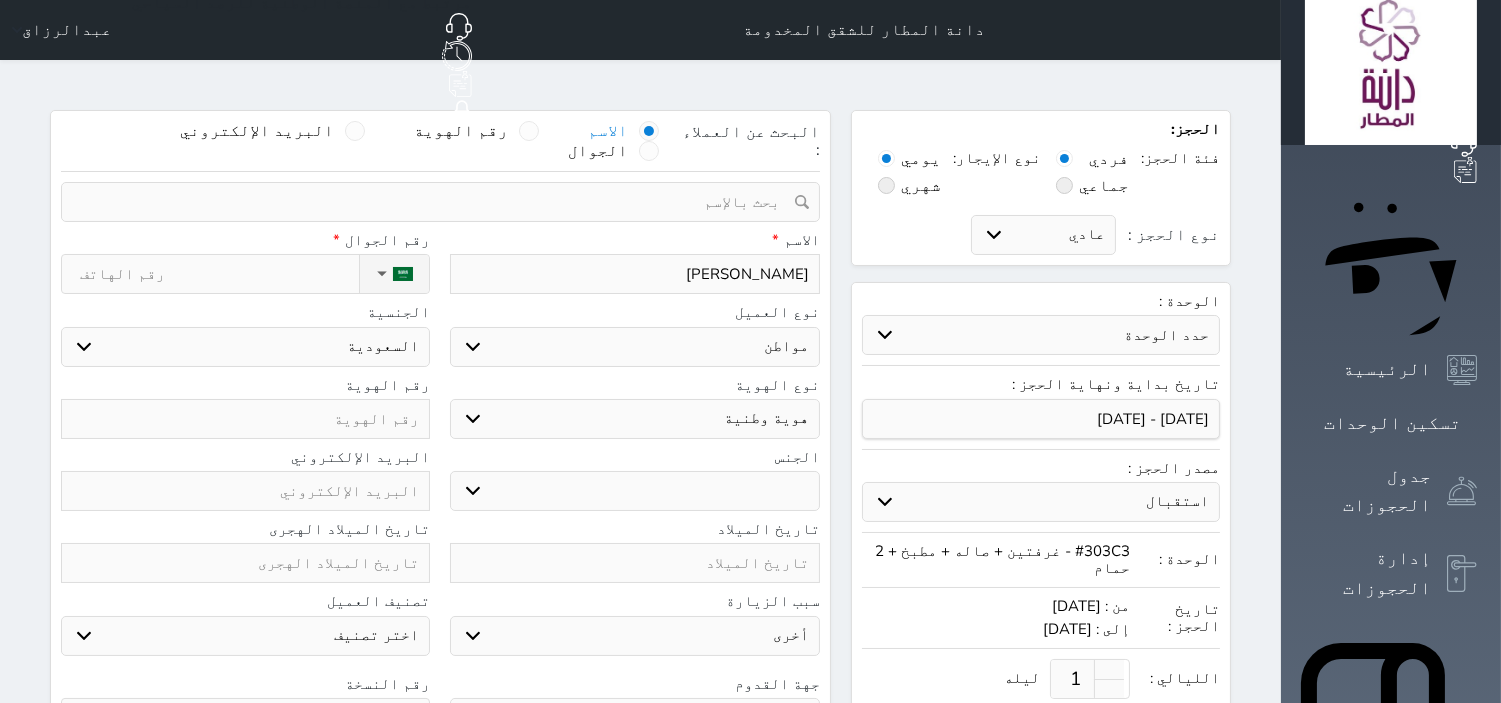 type on "[PERSON_NAME]" 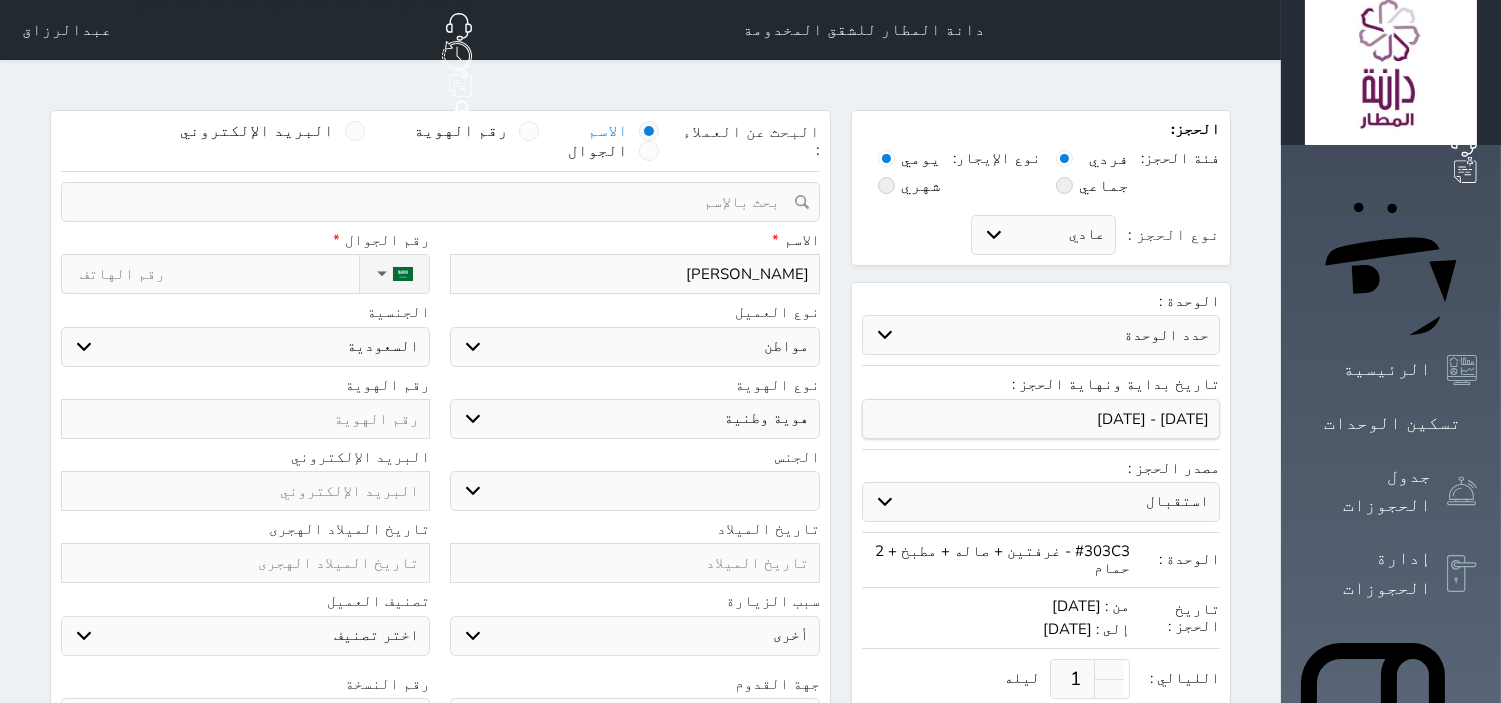select 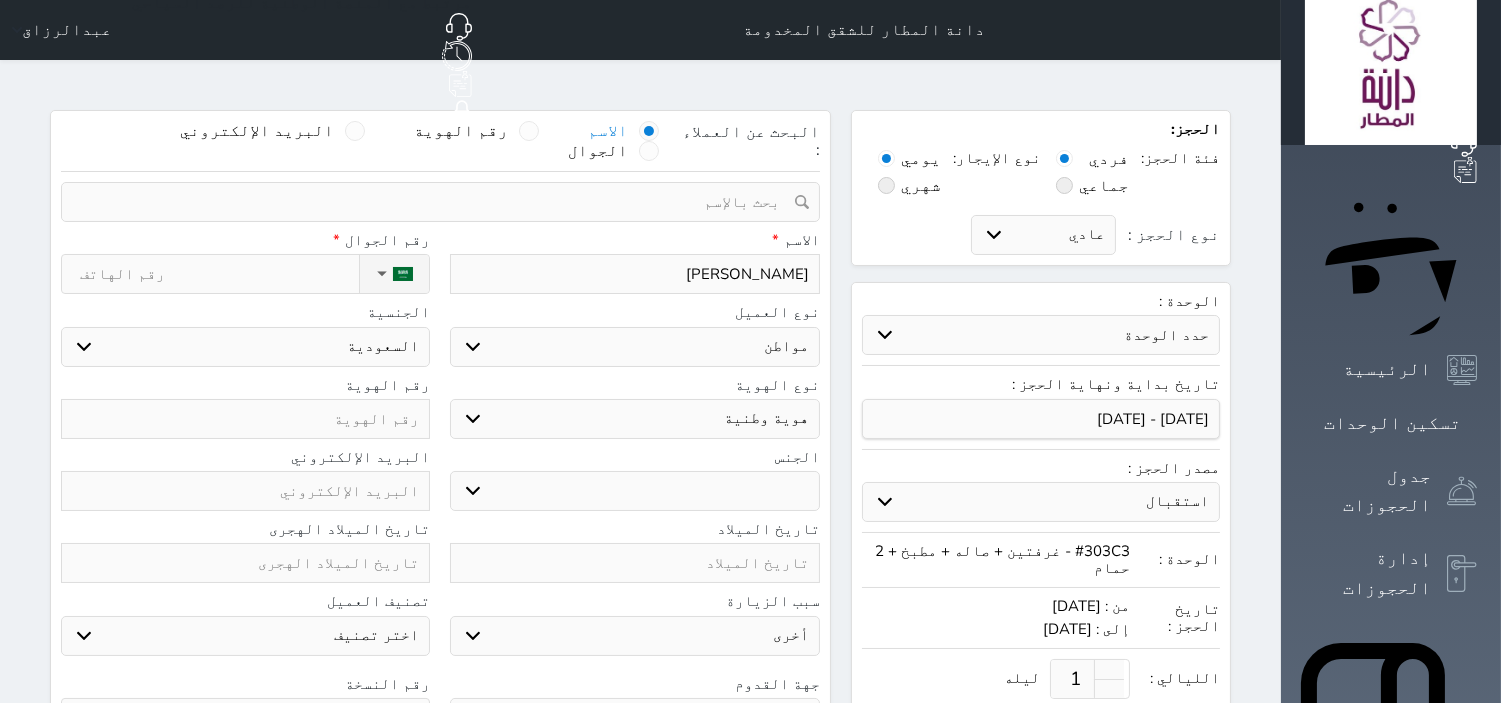 type on "[PERSON_NAME]" 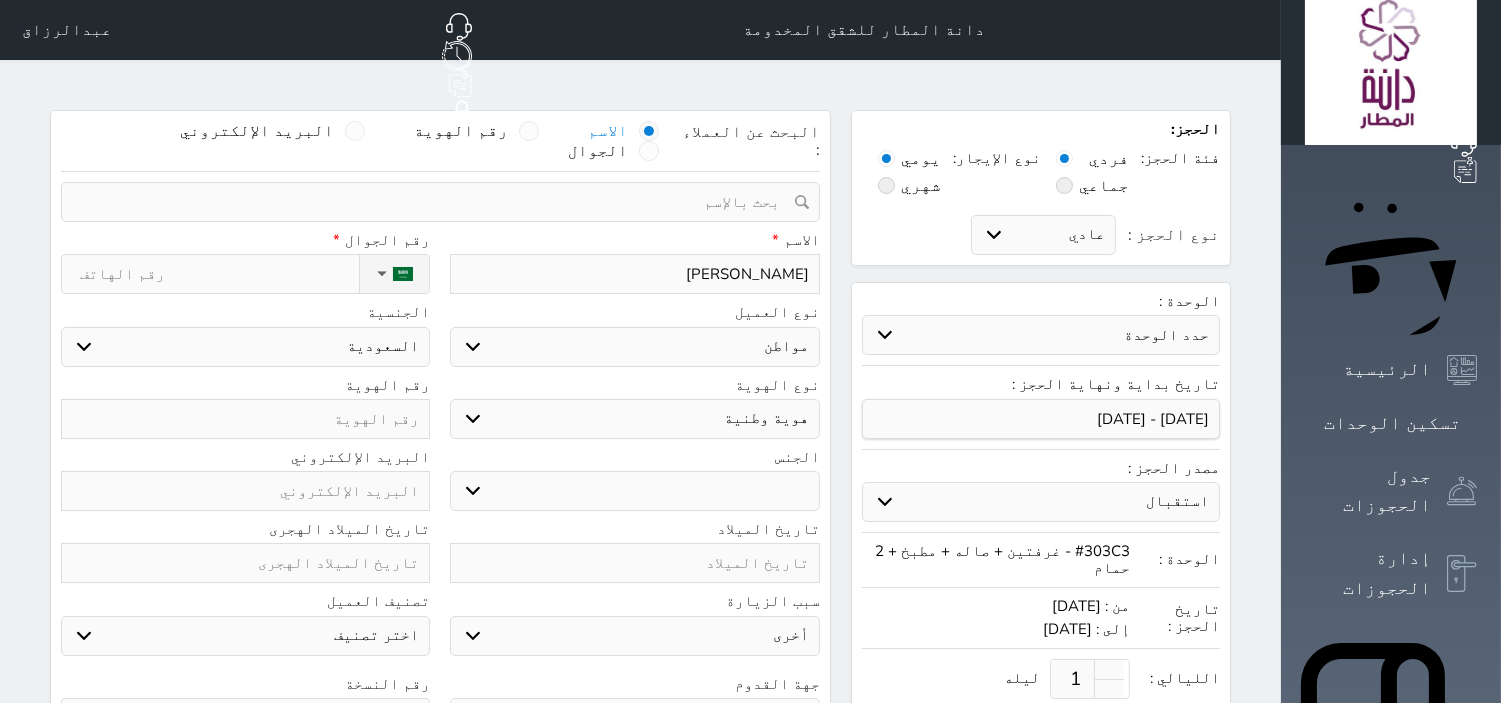 select 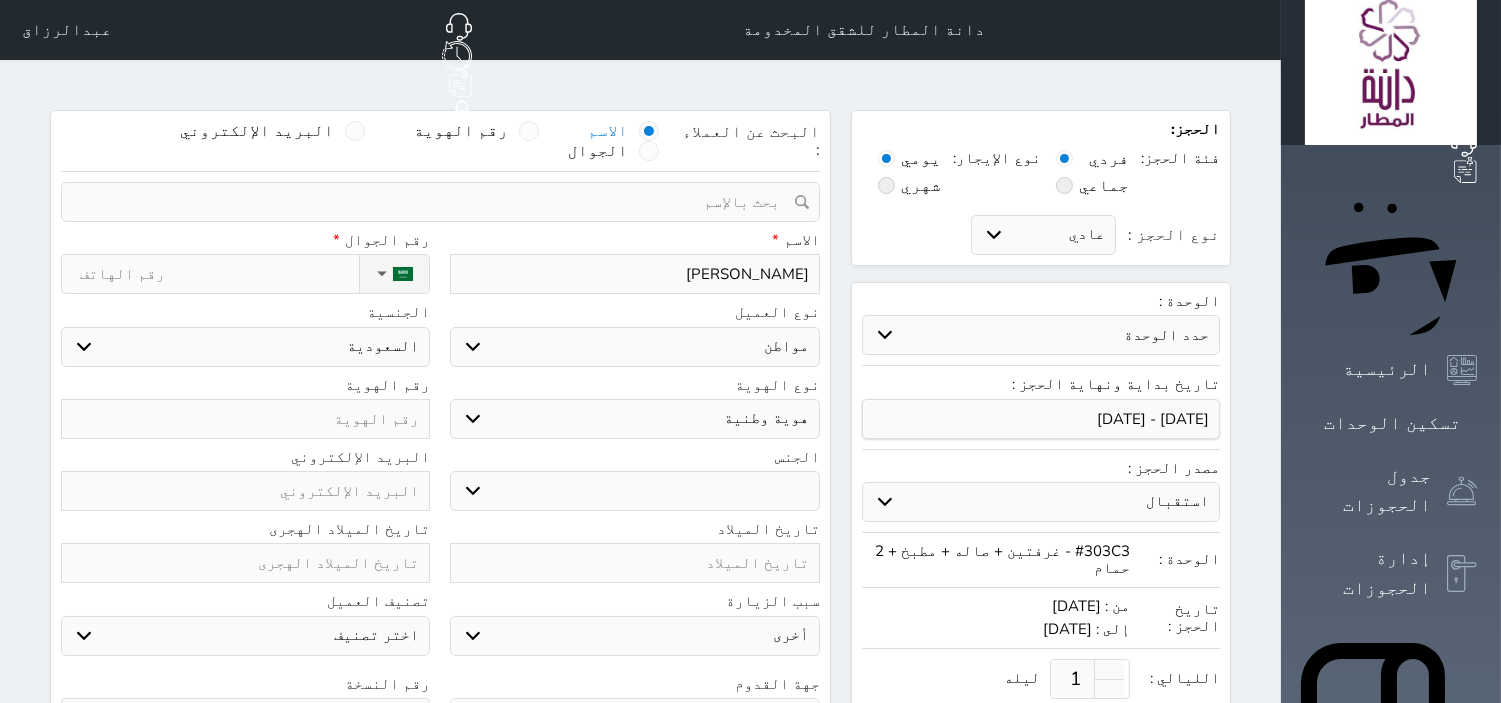 type on "[PERSON_NAME]" 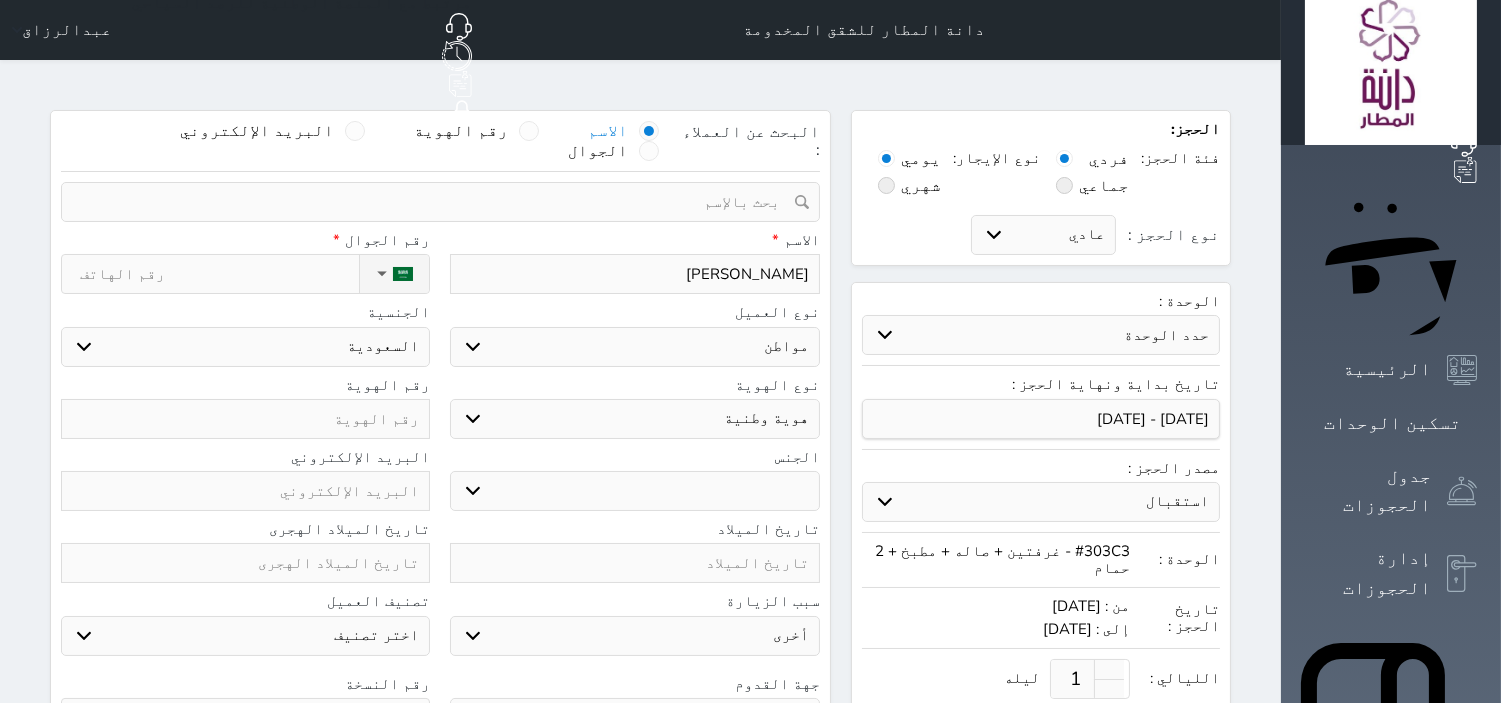 select 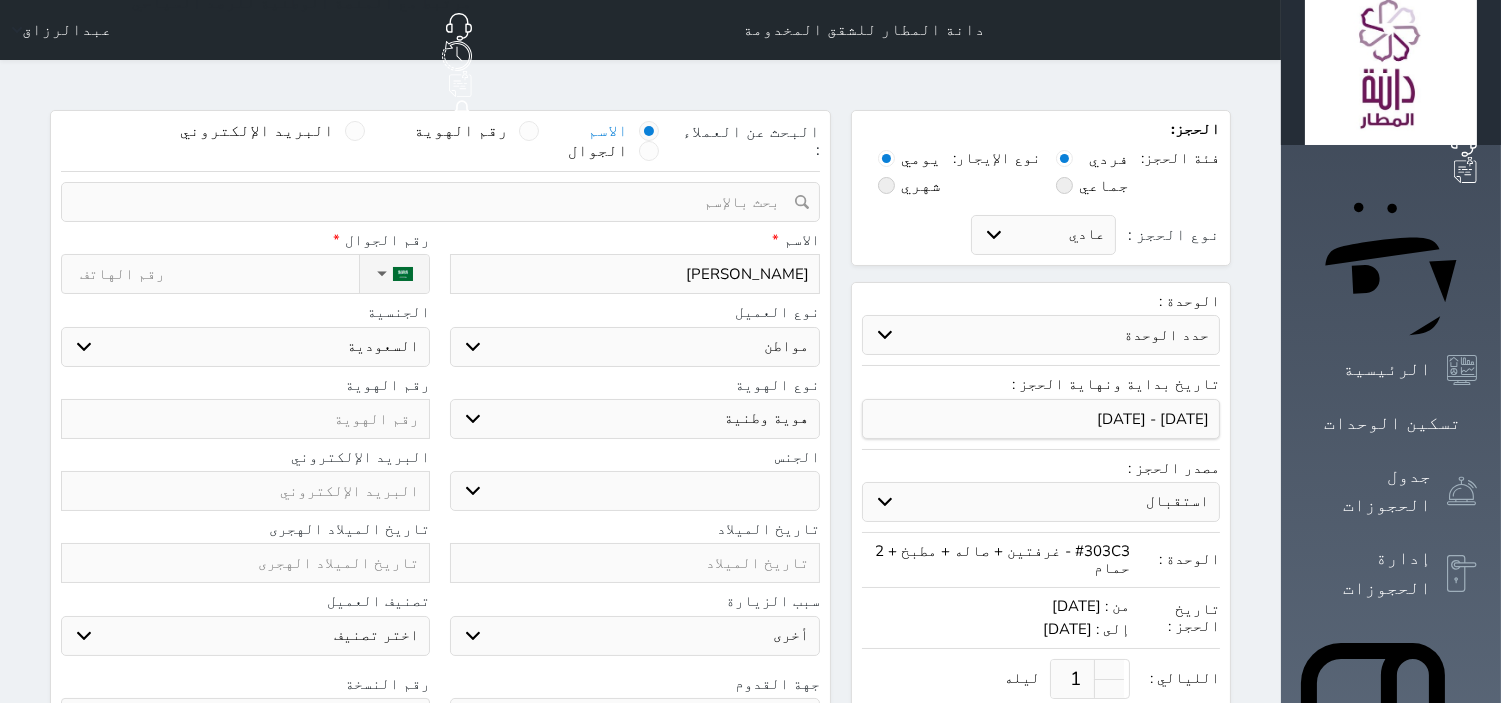 type on "[PERSON_NAME]" 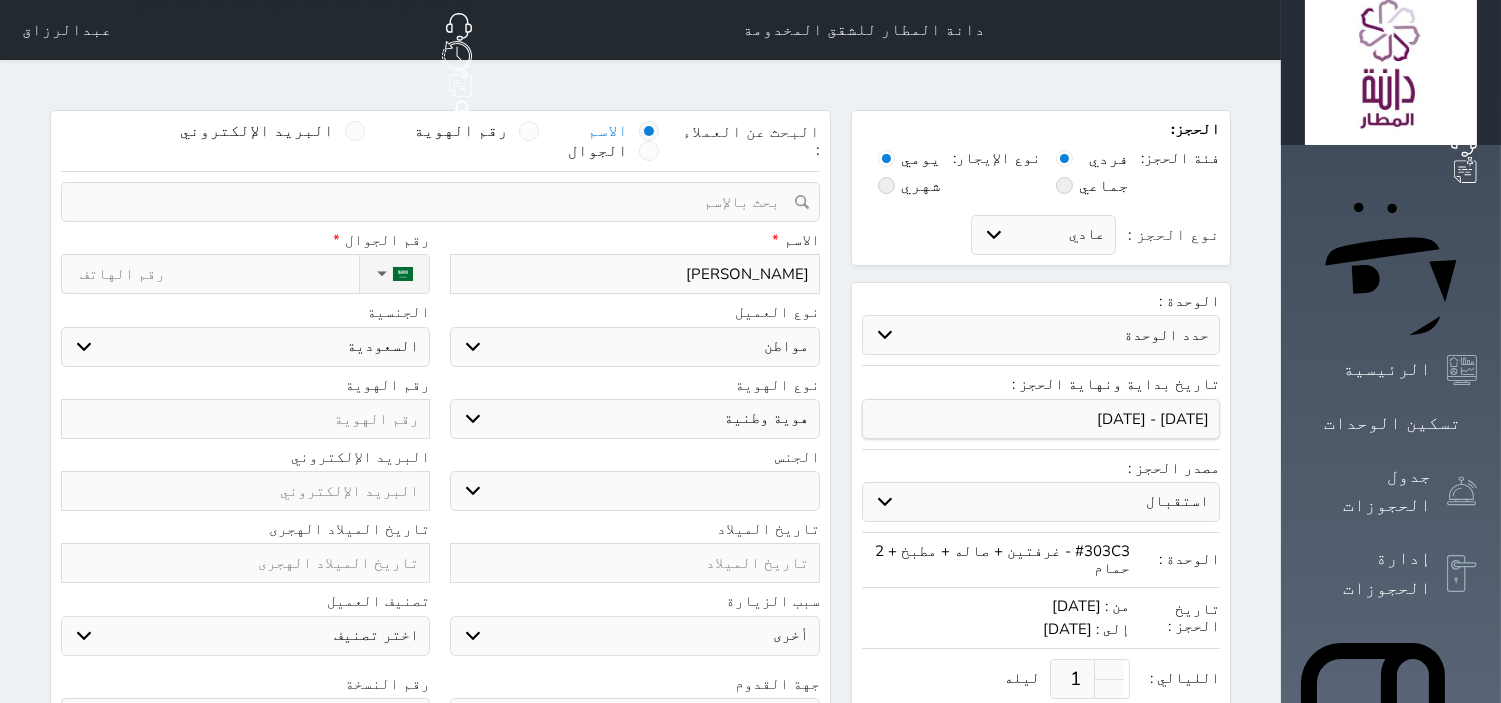 select 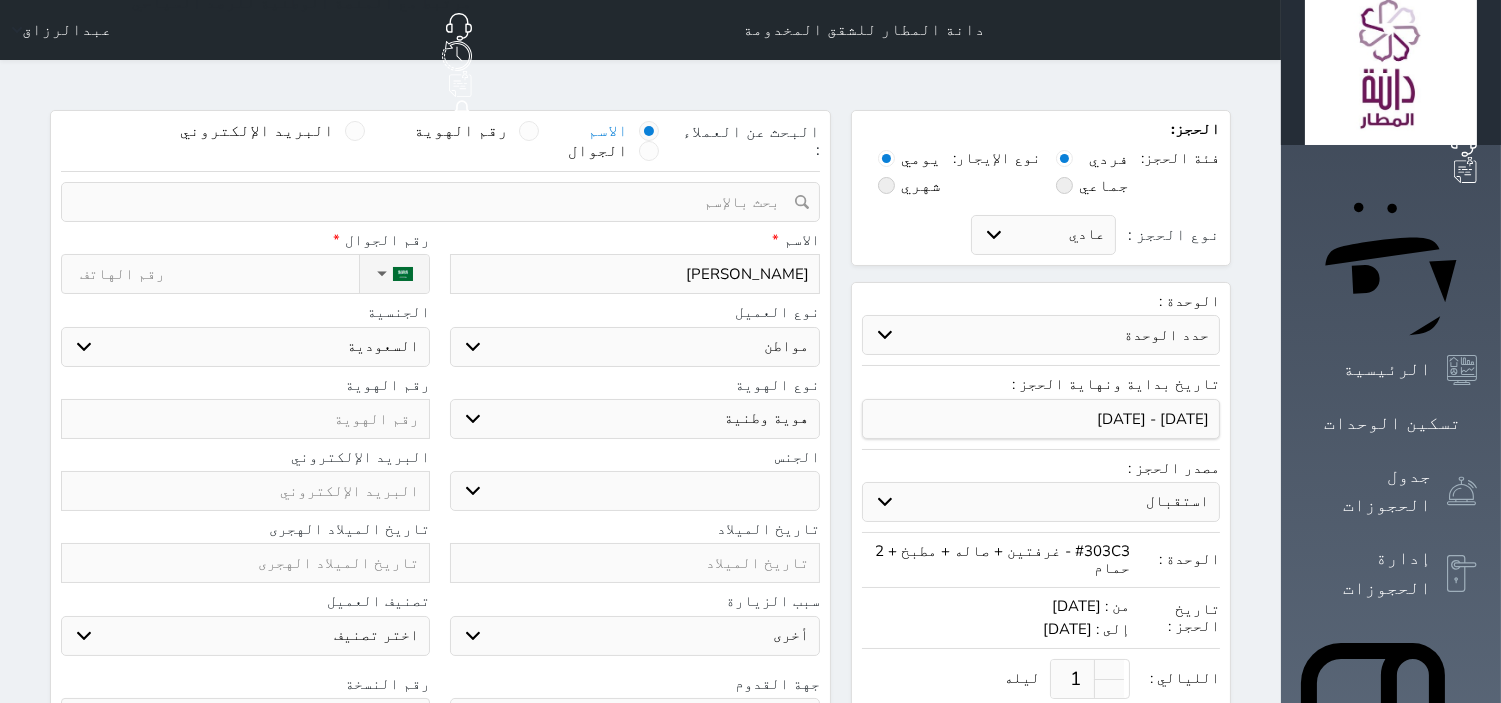 type on "[PERSON_NAME]" 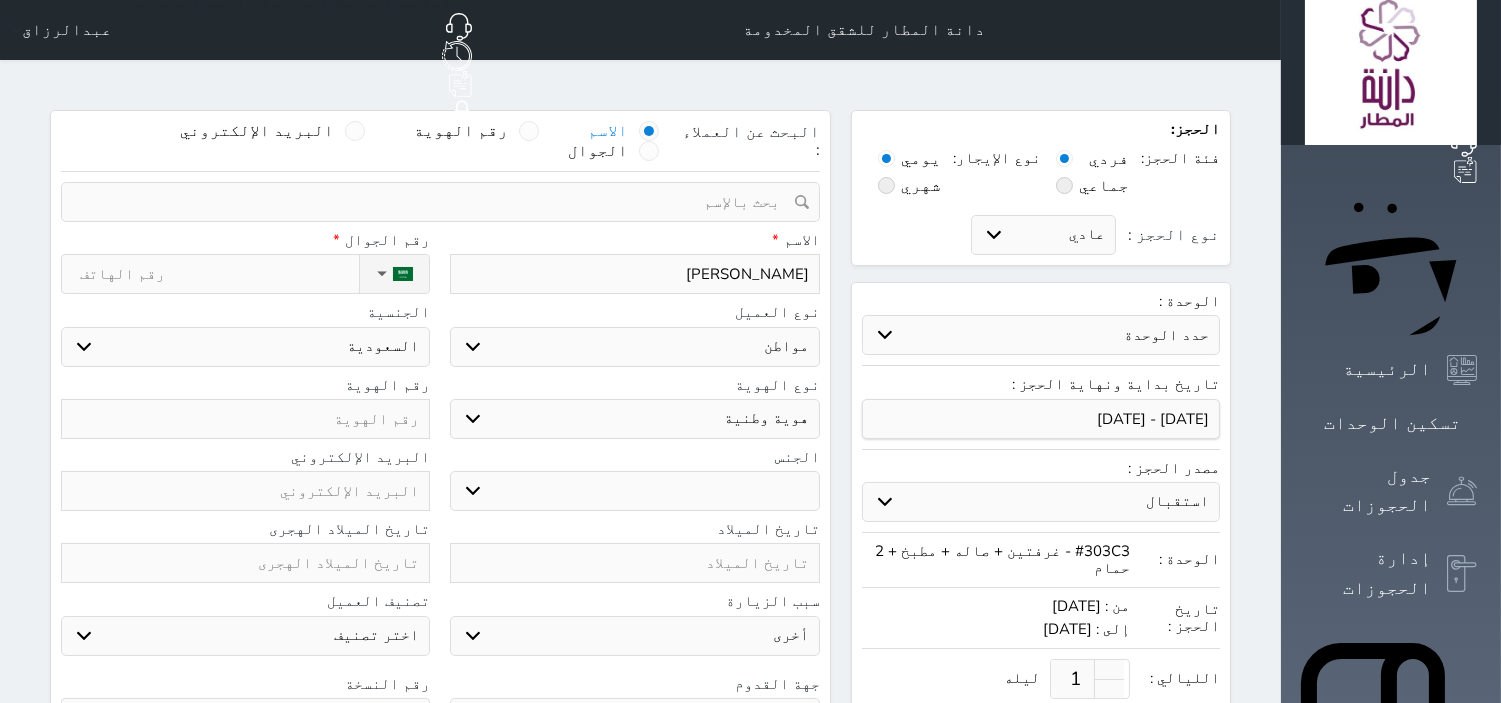 select 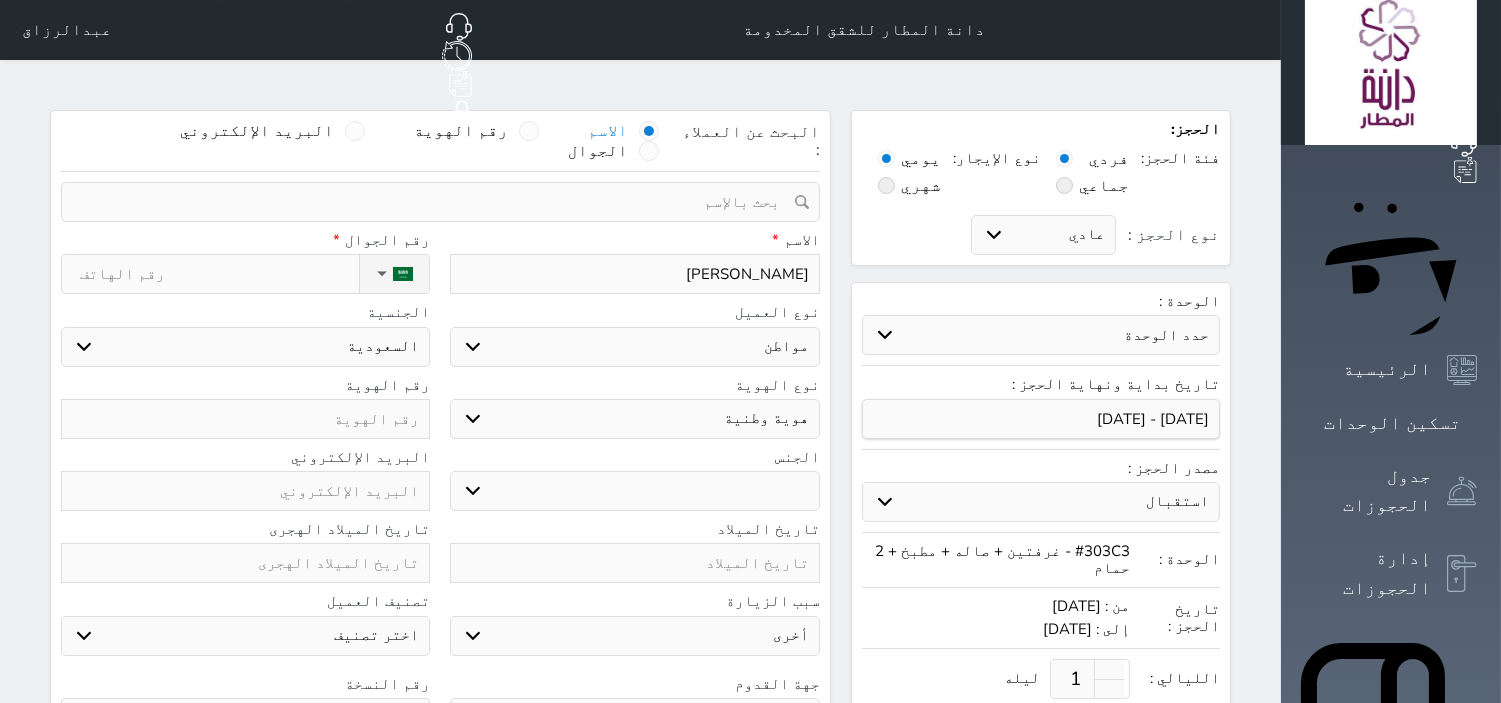 type on "[PERSON_NAME]" 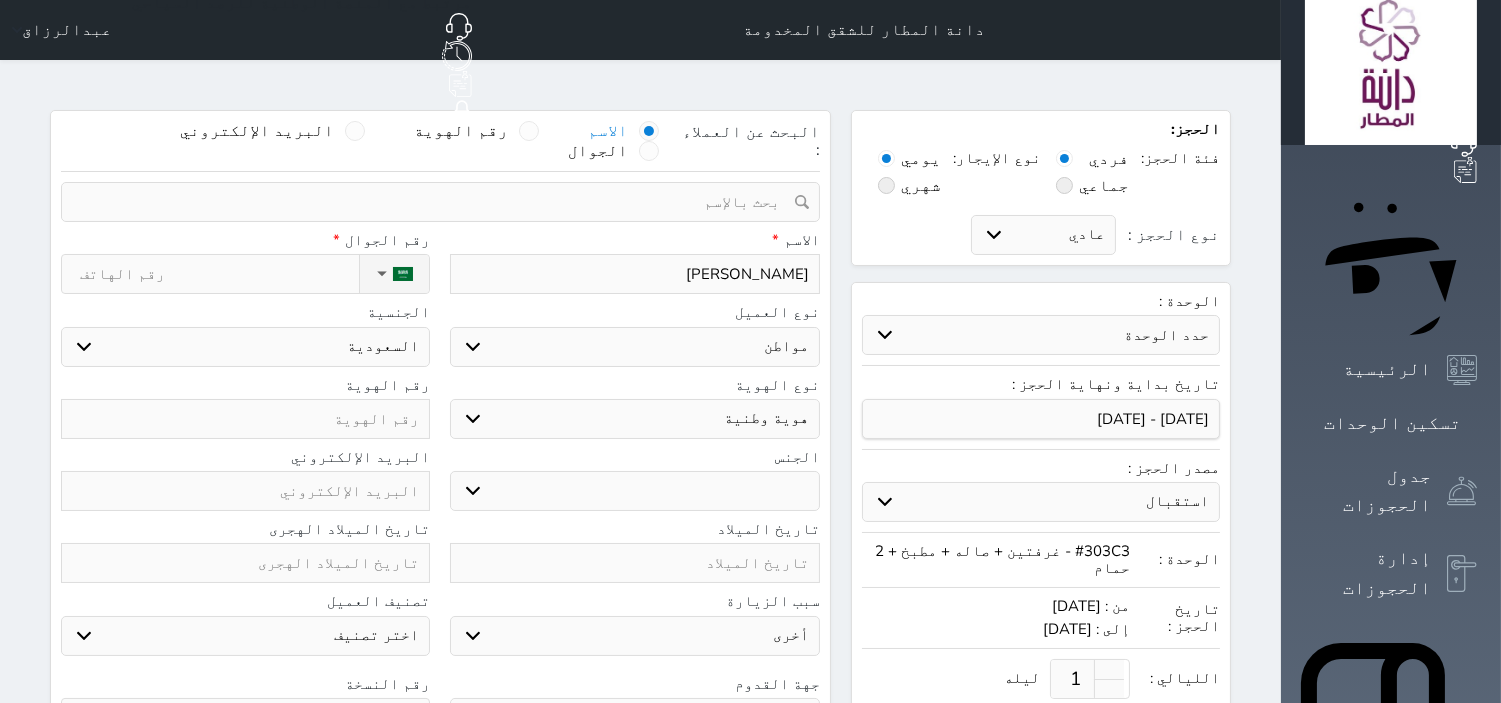 select 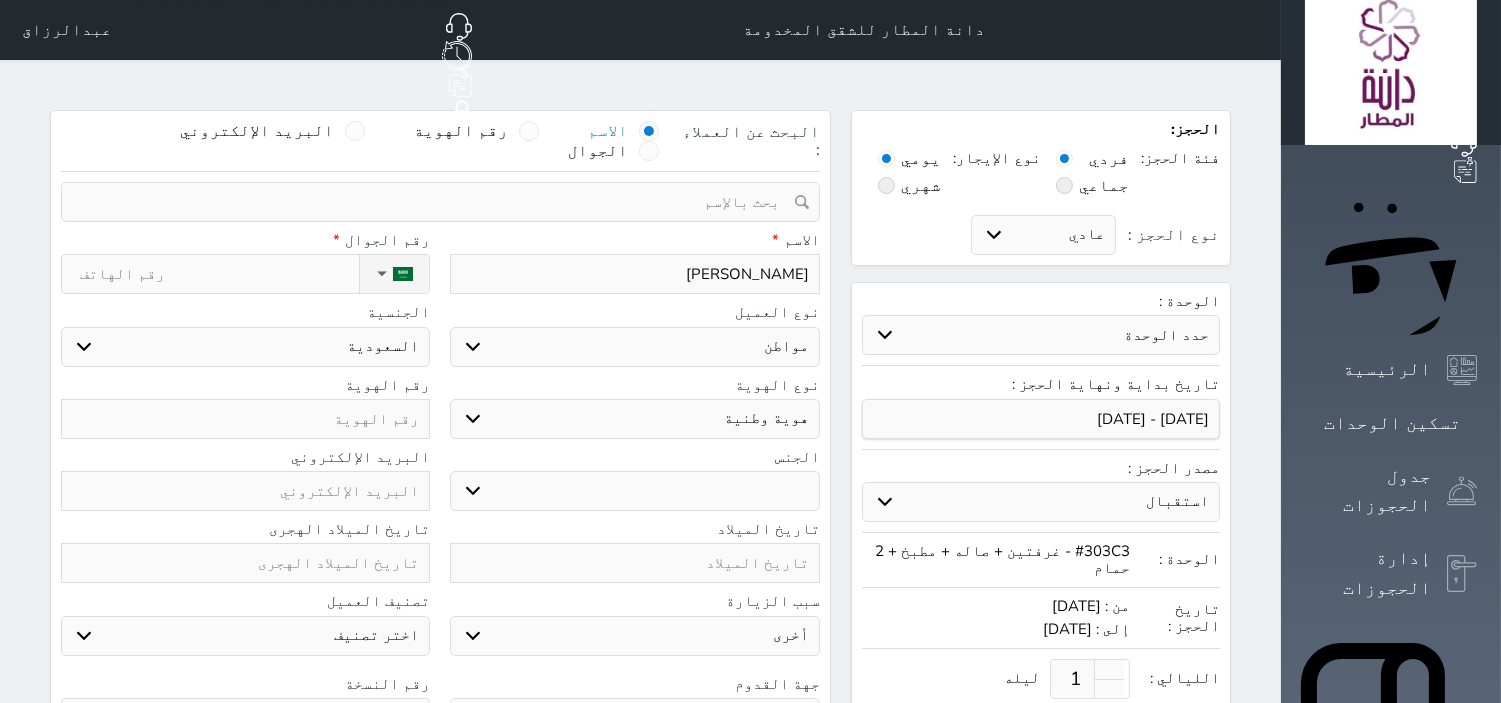 type on "[PERSON_NAME]" 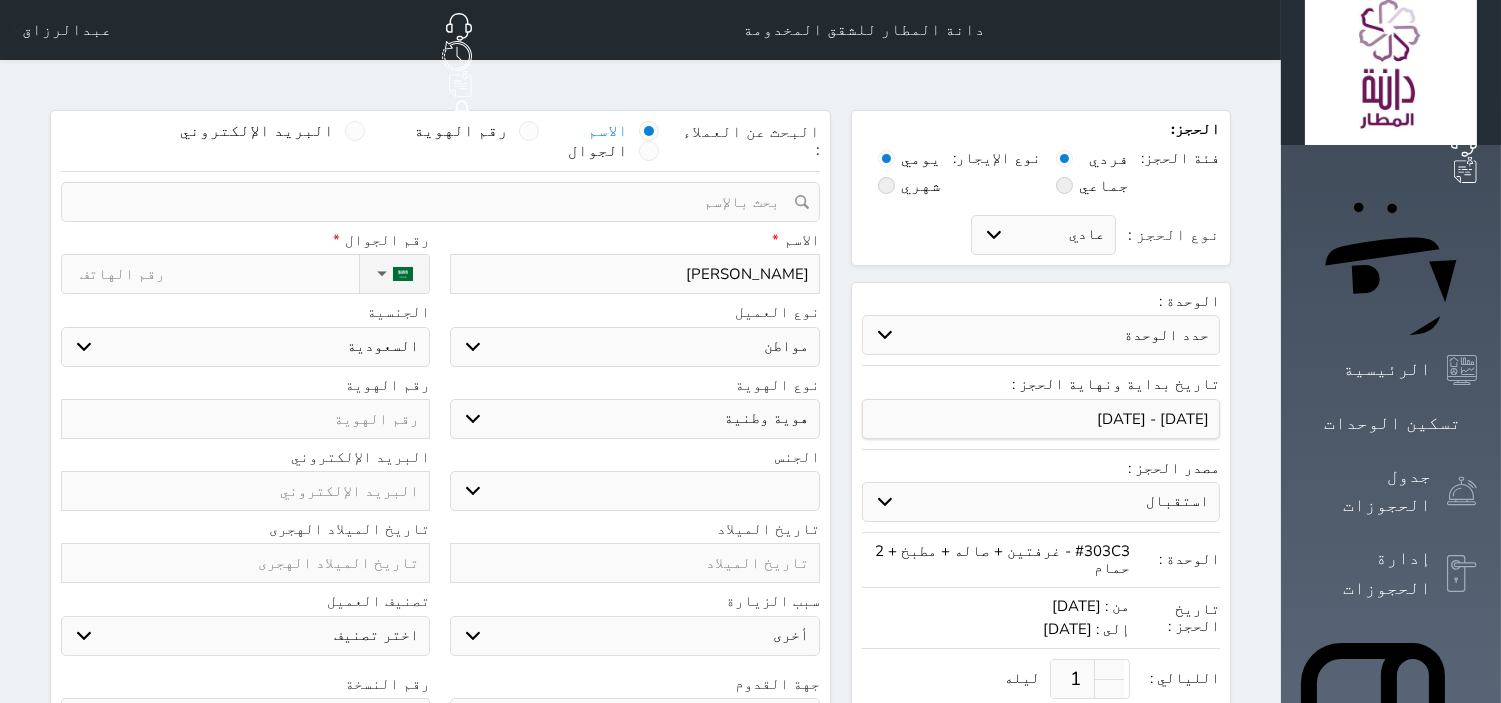 select 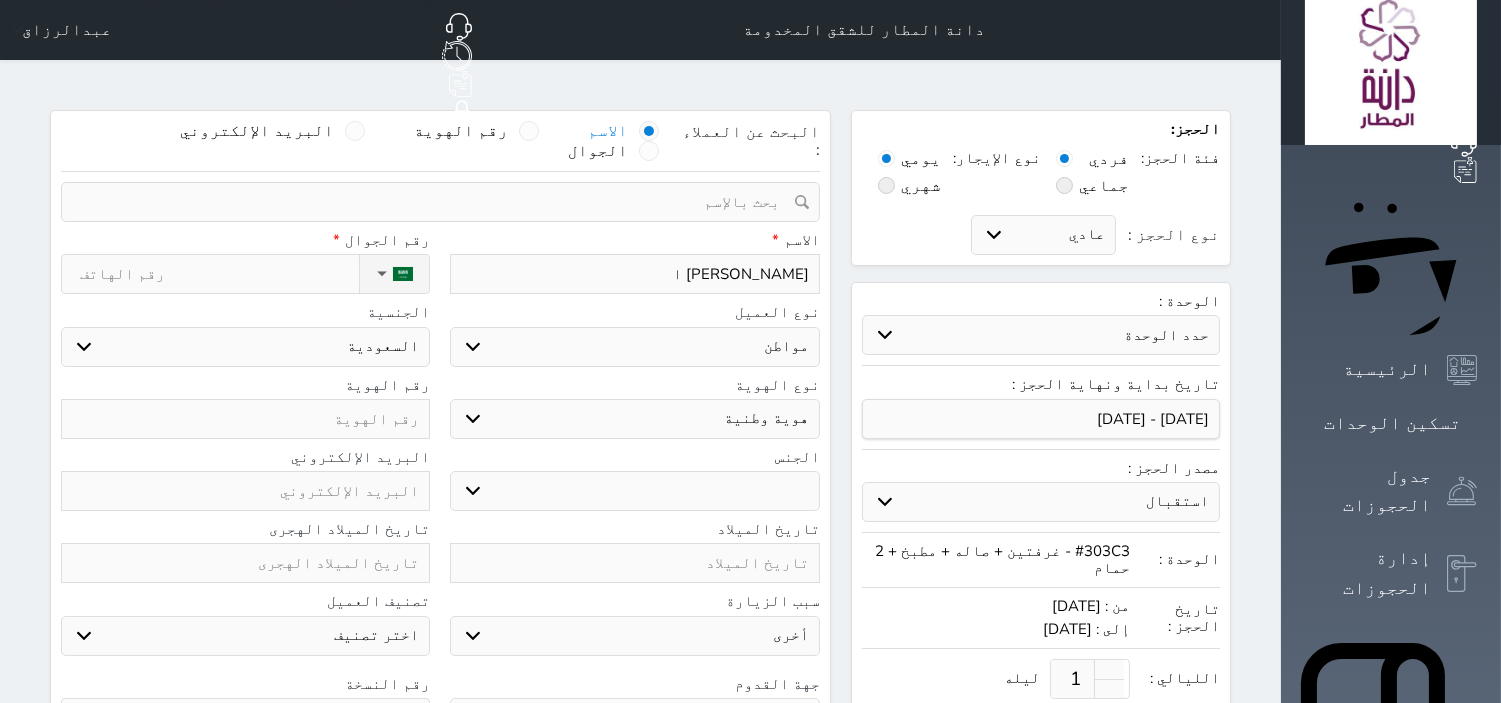 type on "[PERSON_NAME] ال" 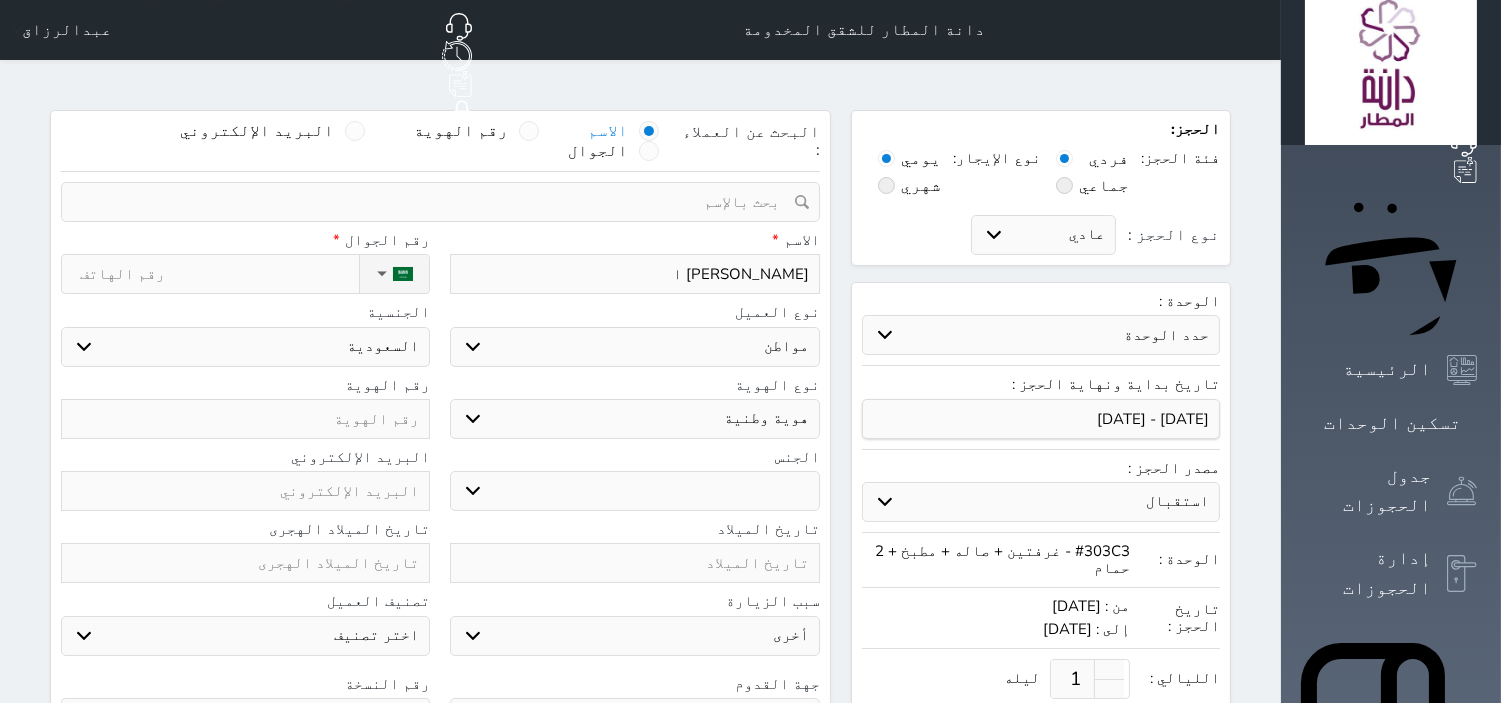 select 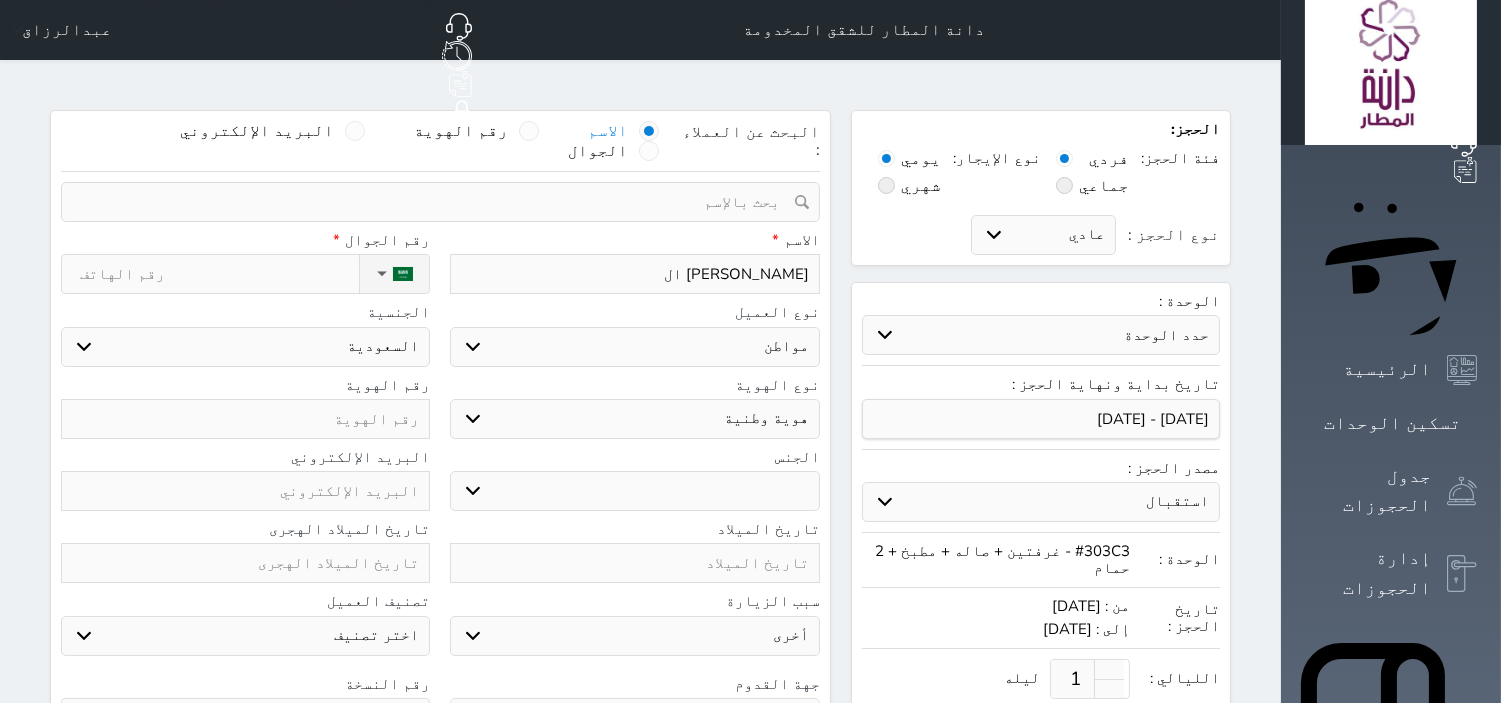 type on "[PERSON_NAME]" 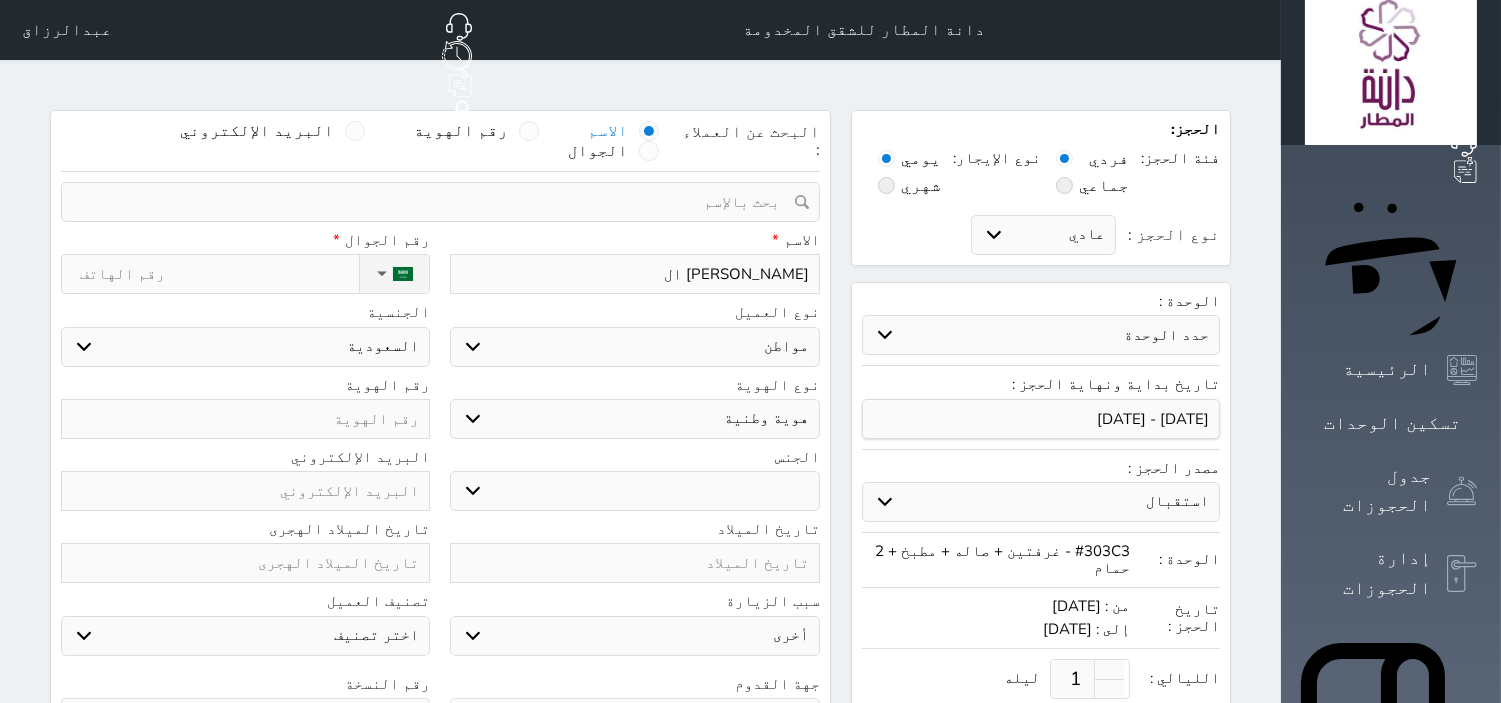 select 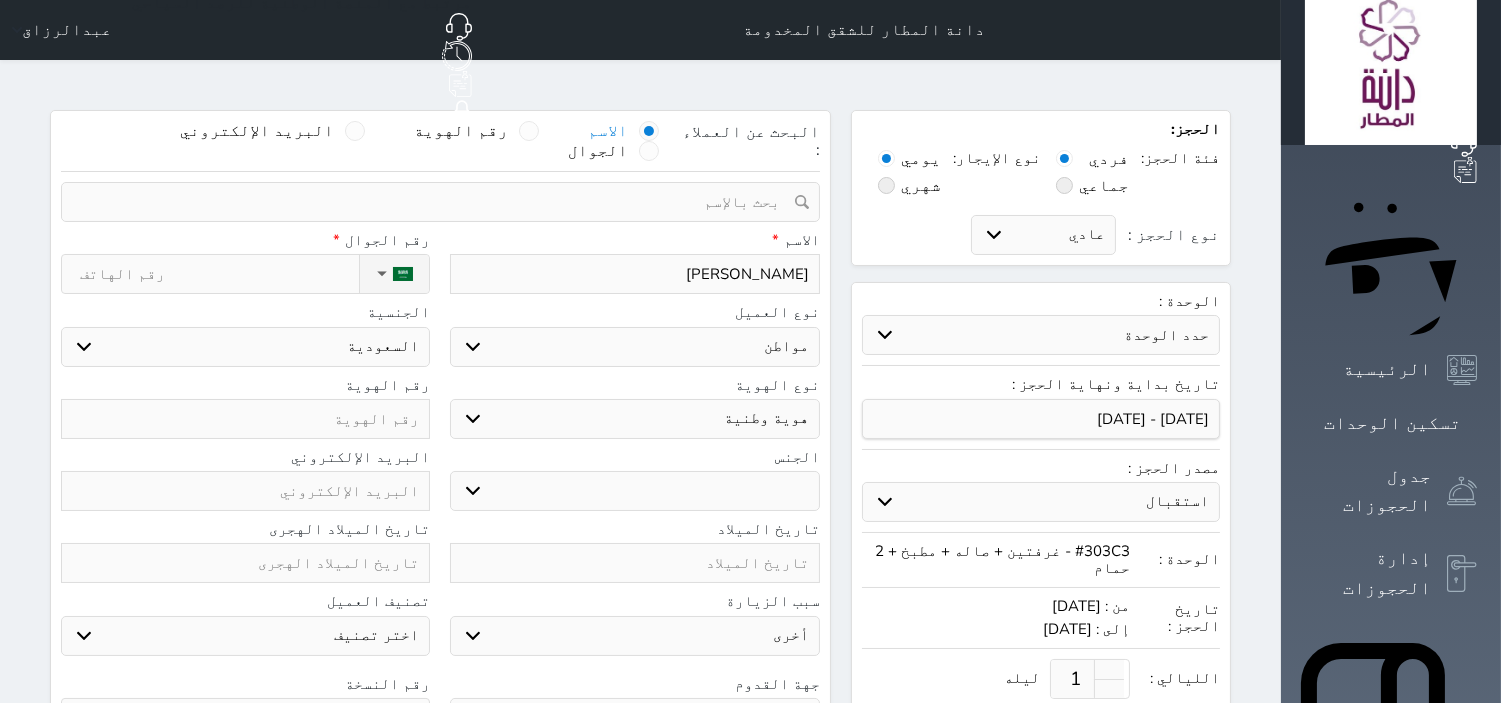 type on "[PERSON_NAME]" 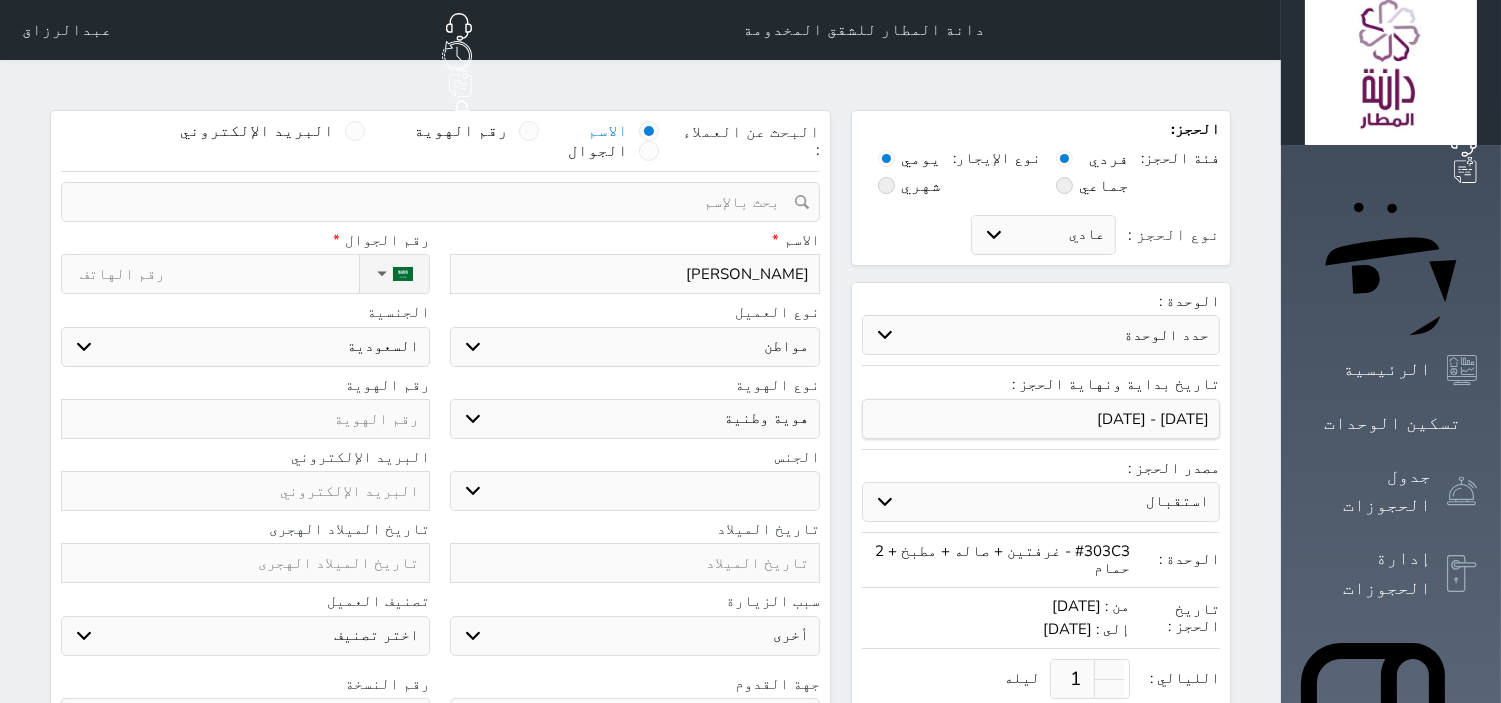 select 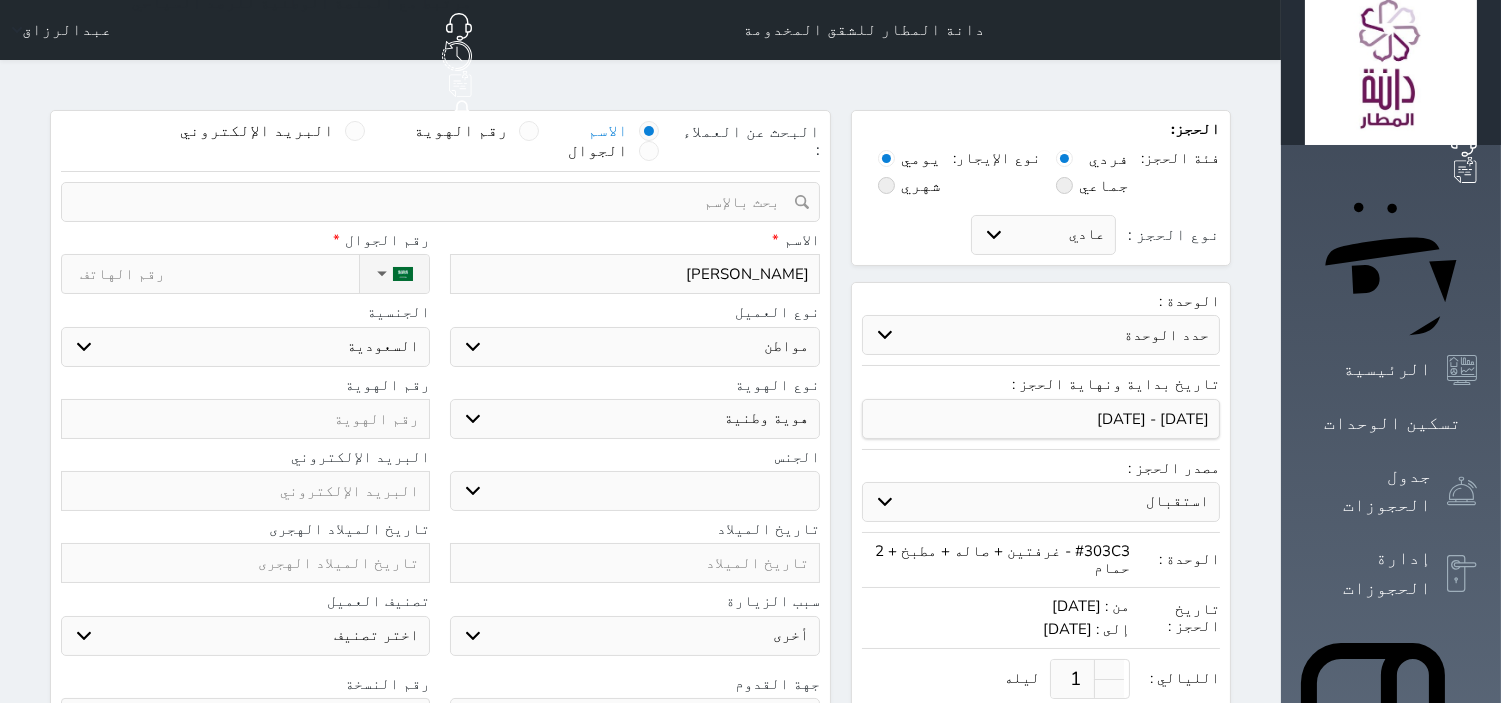 type on "[PERSON_NAME] الحرب" 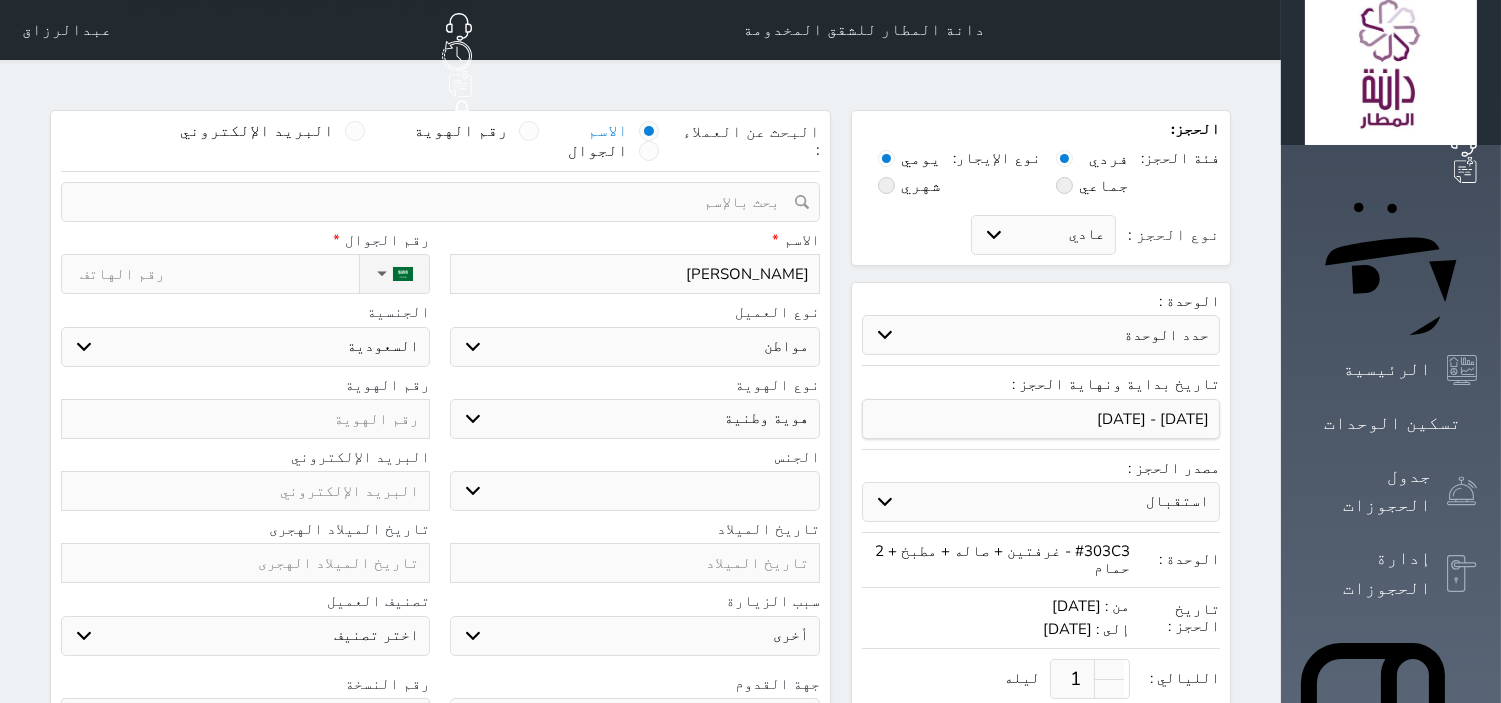 select 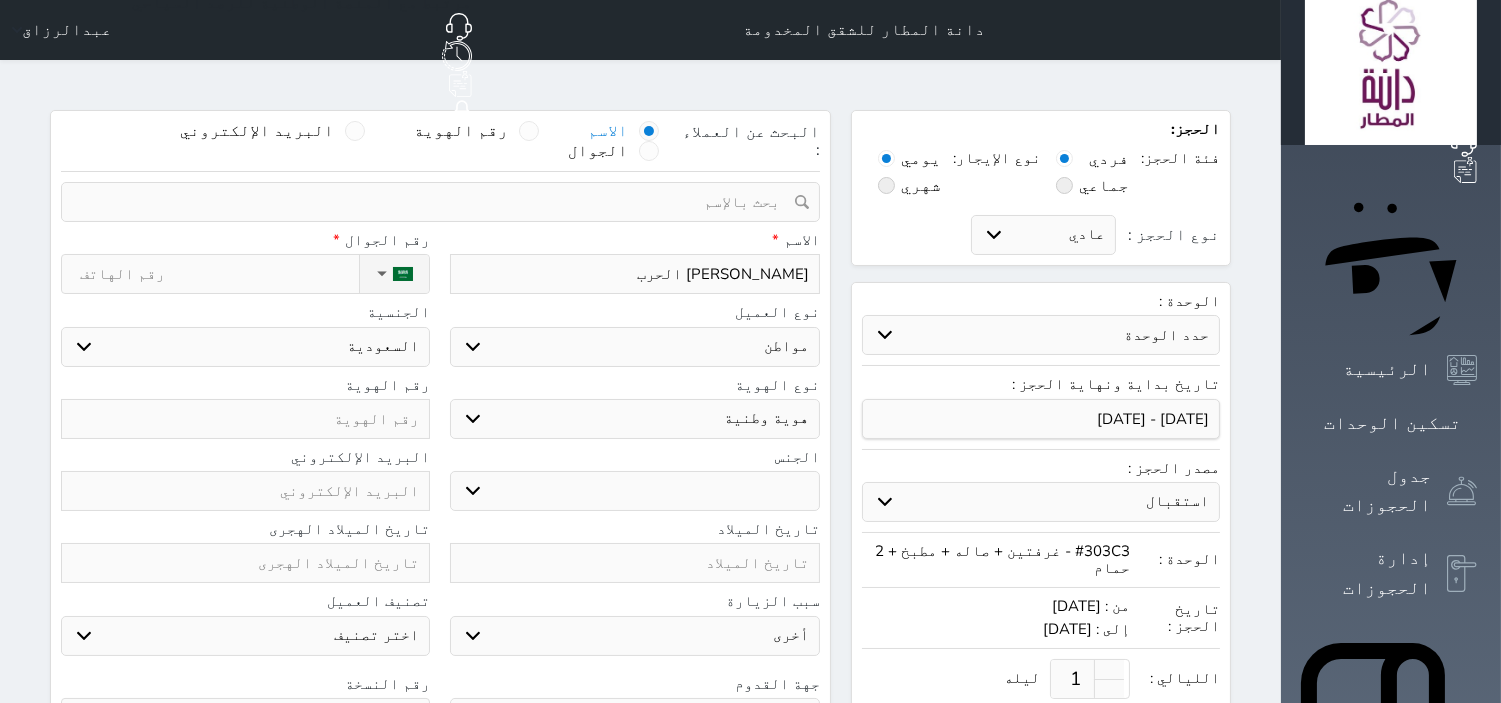 type on "[PERSON_NAME]" 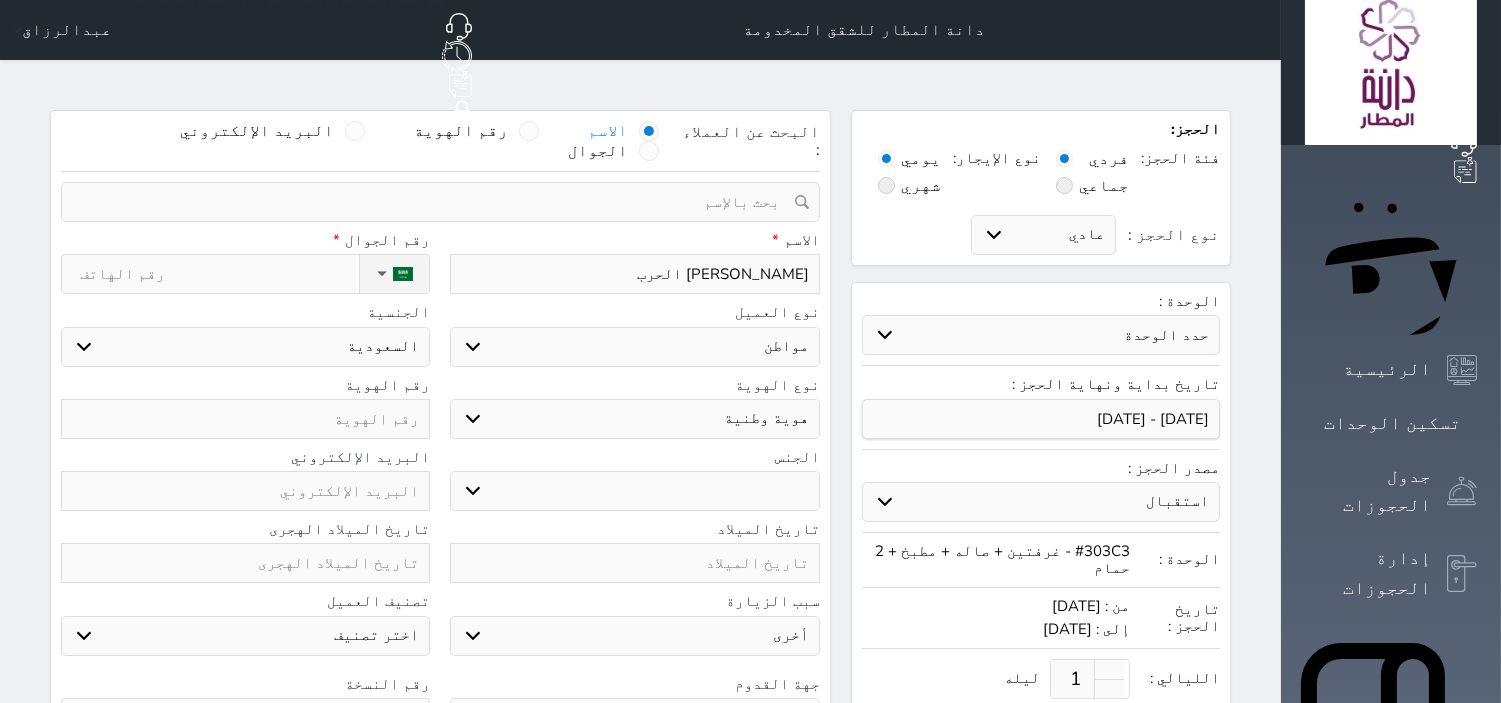 select 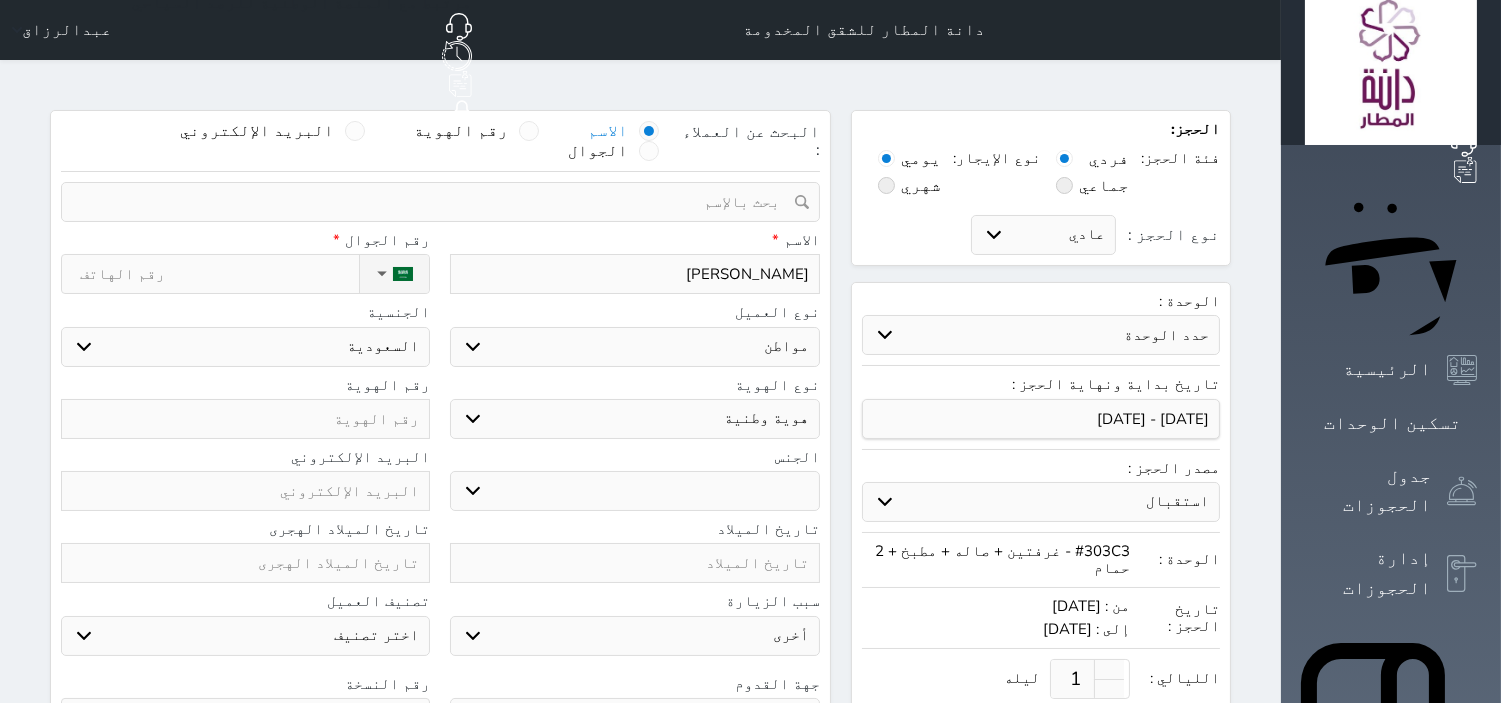 type on "[PERSON_NAME]" 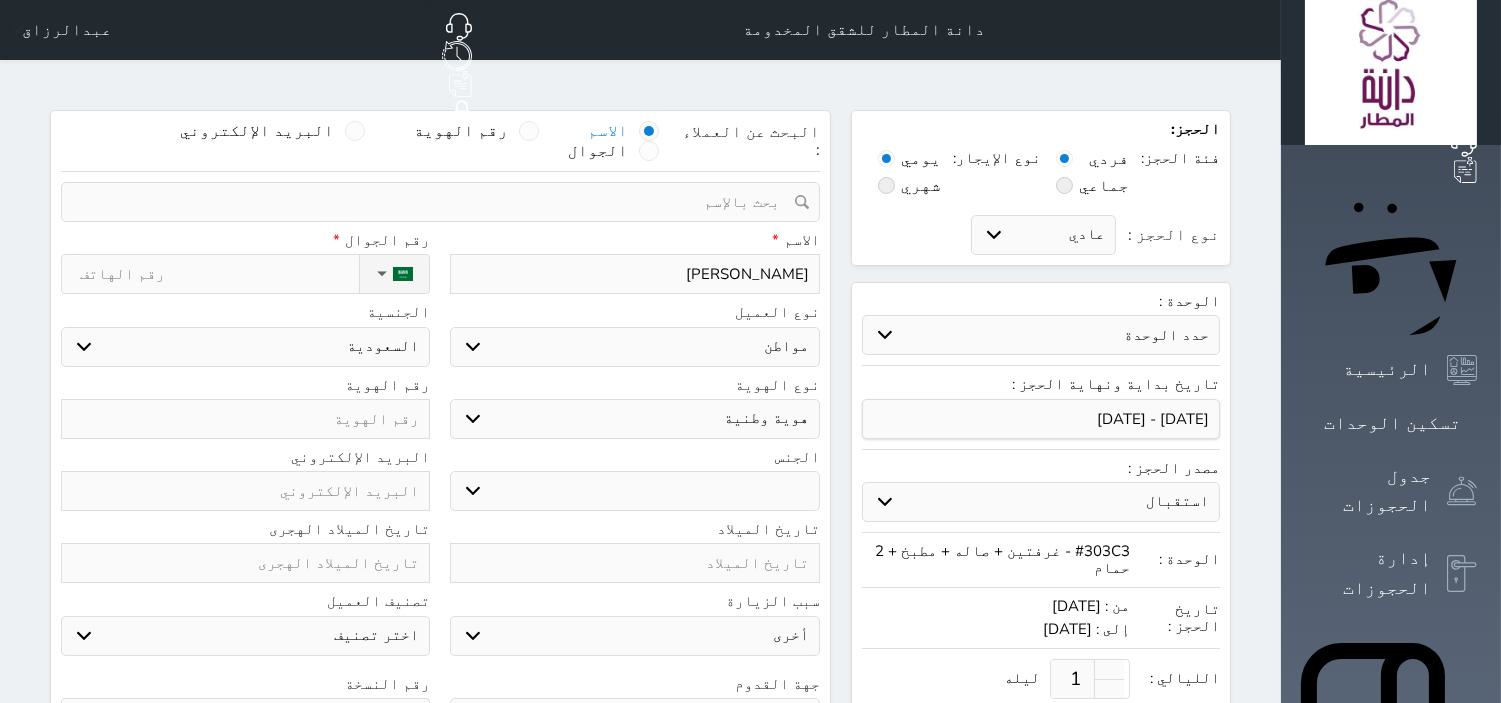select 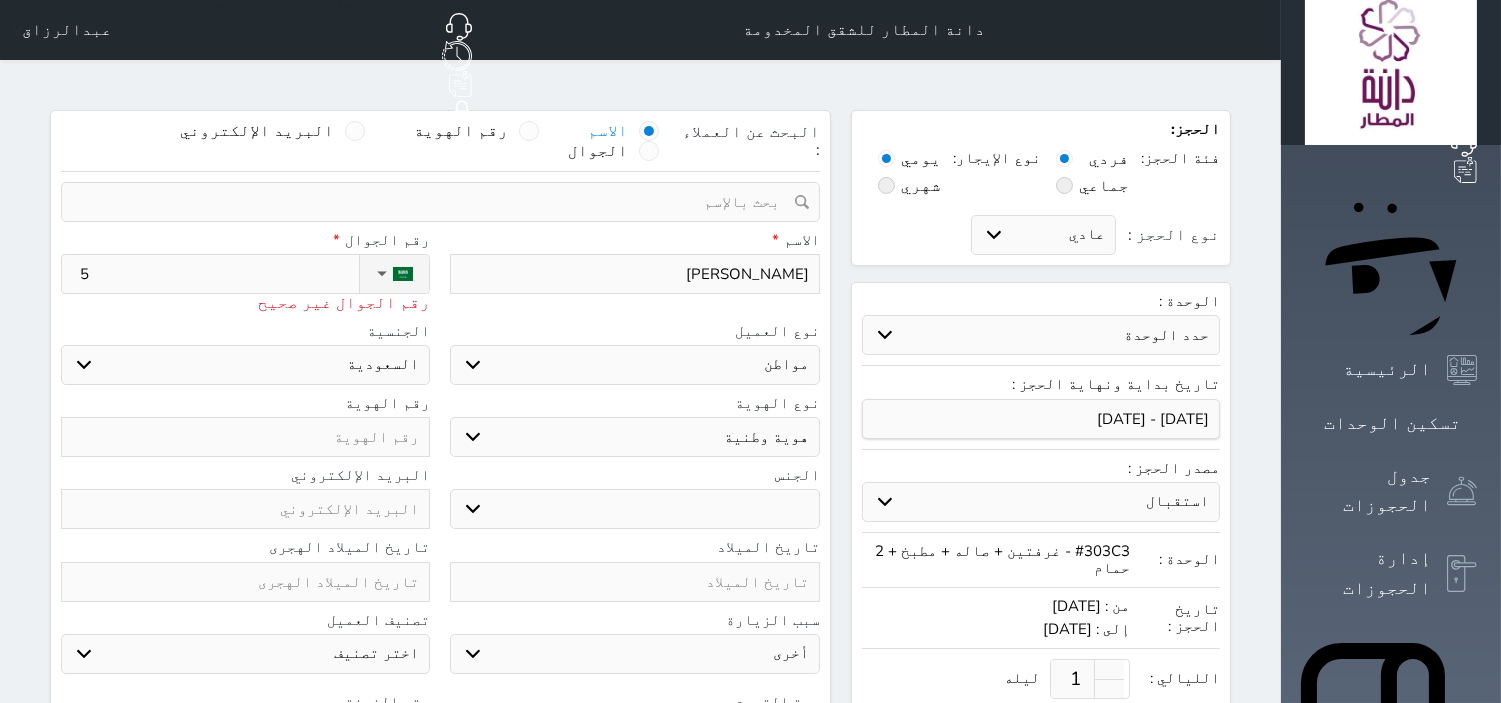 type on "54" 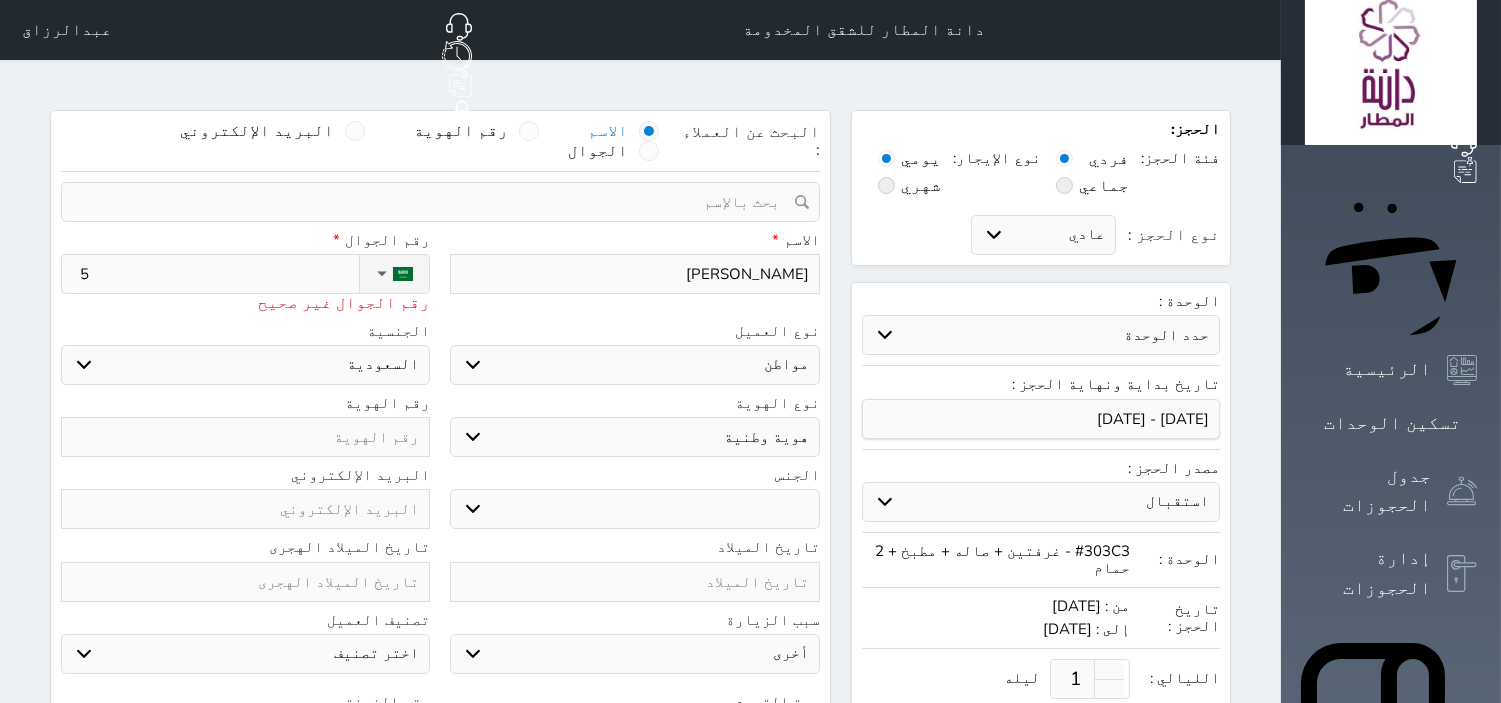 select 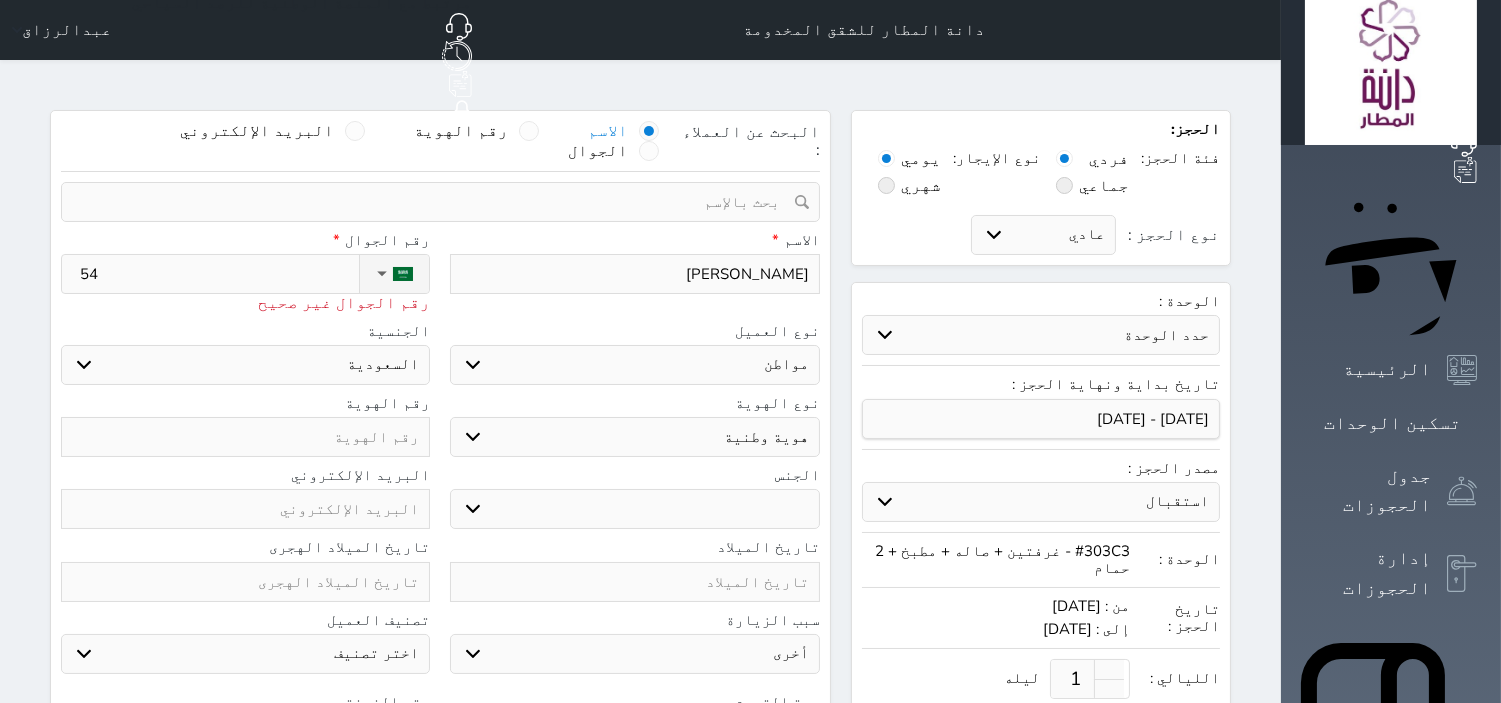 type on "542" 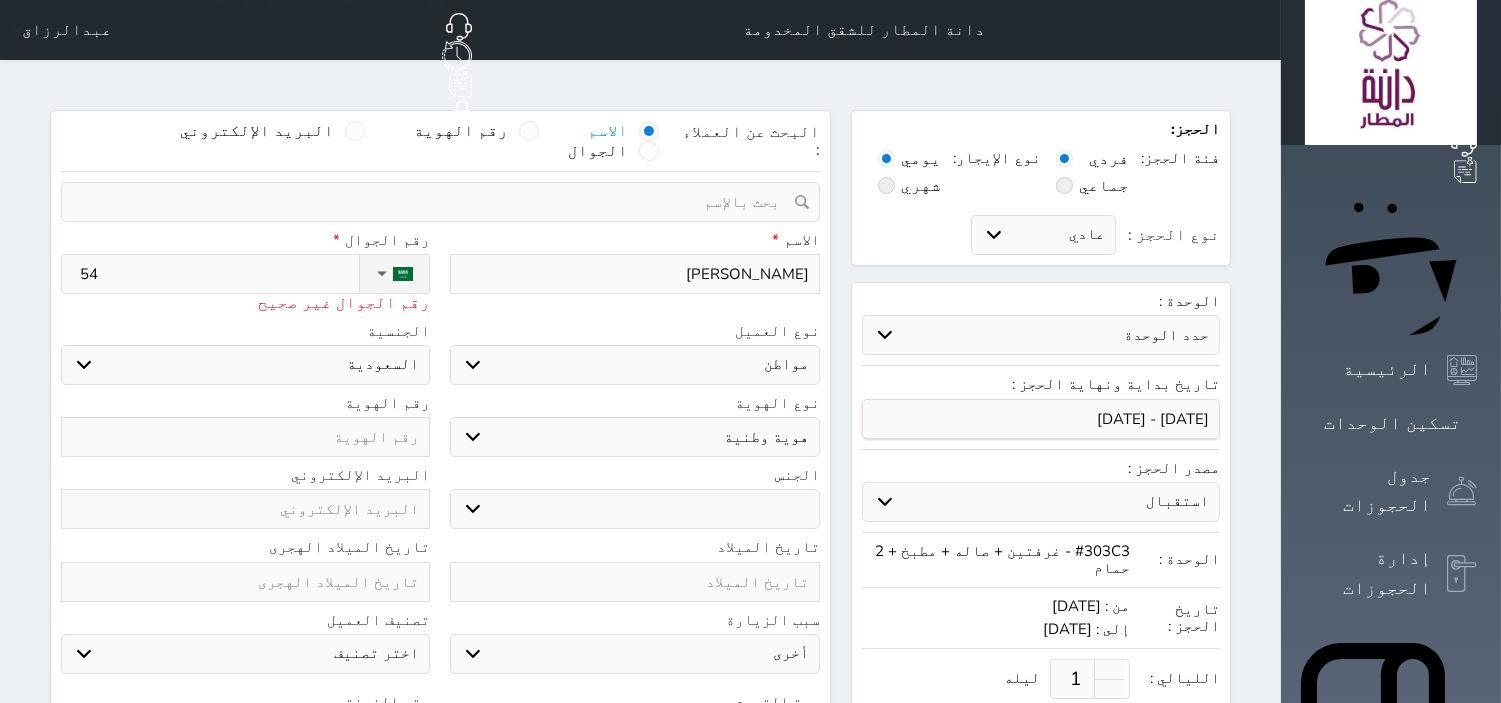 select 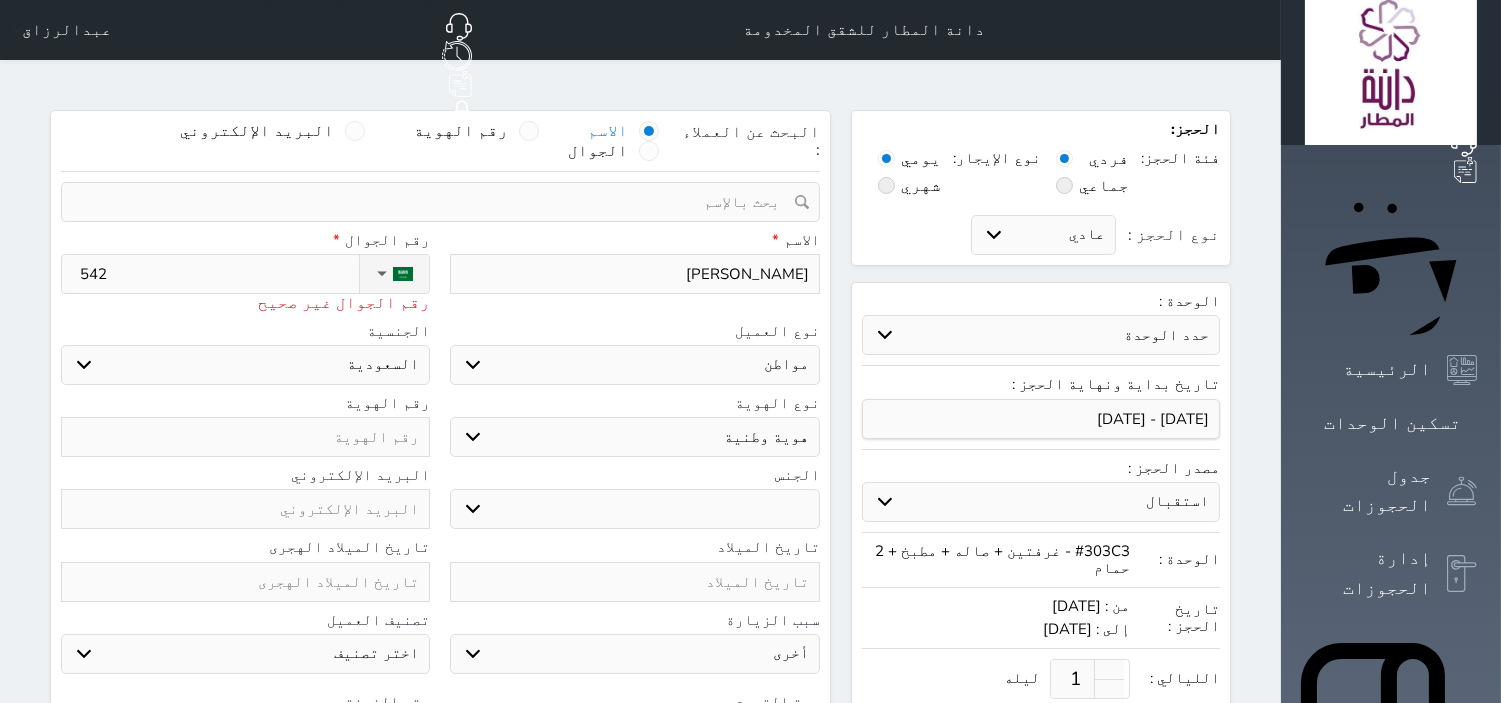 type on "5423" 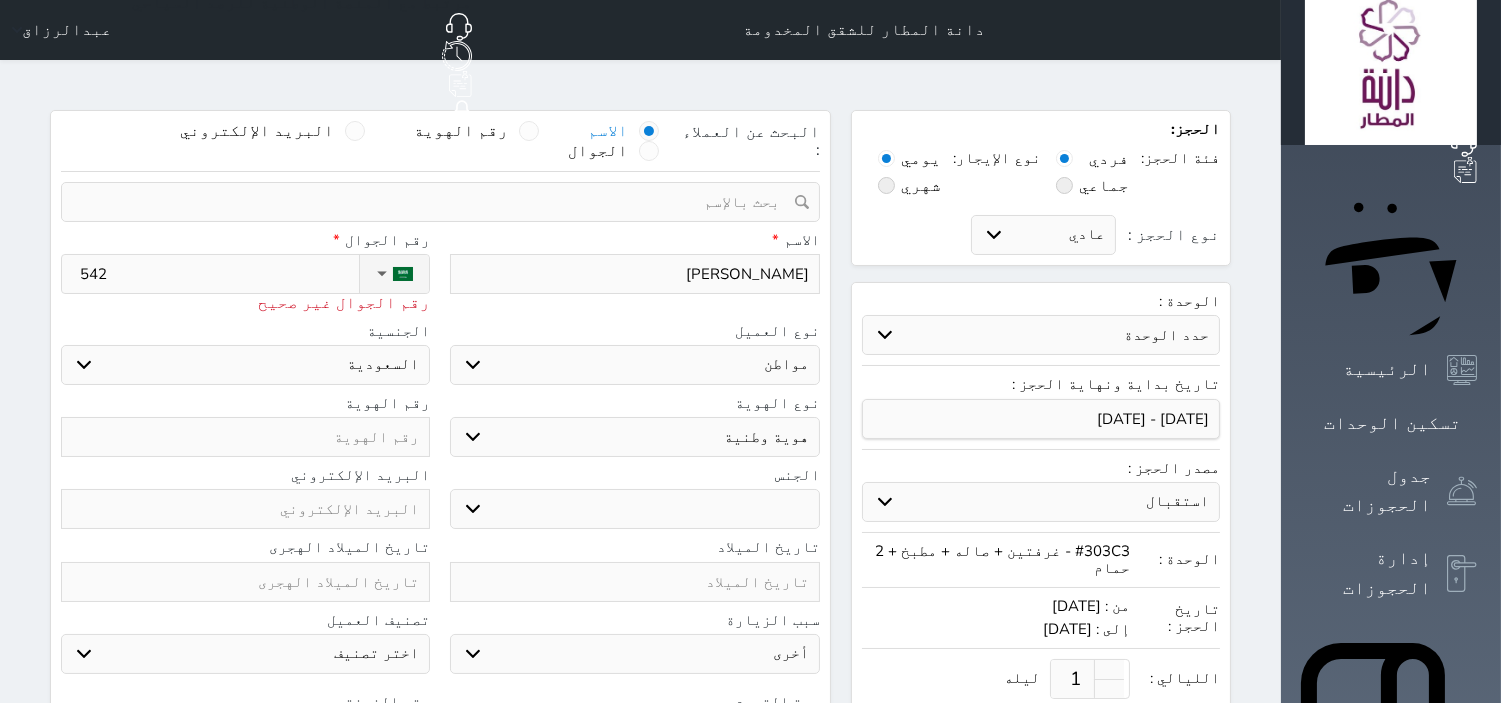 select 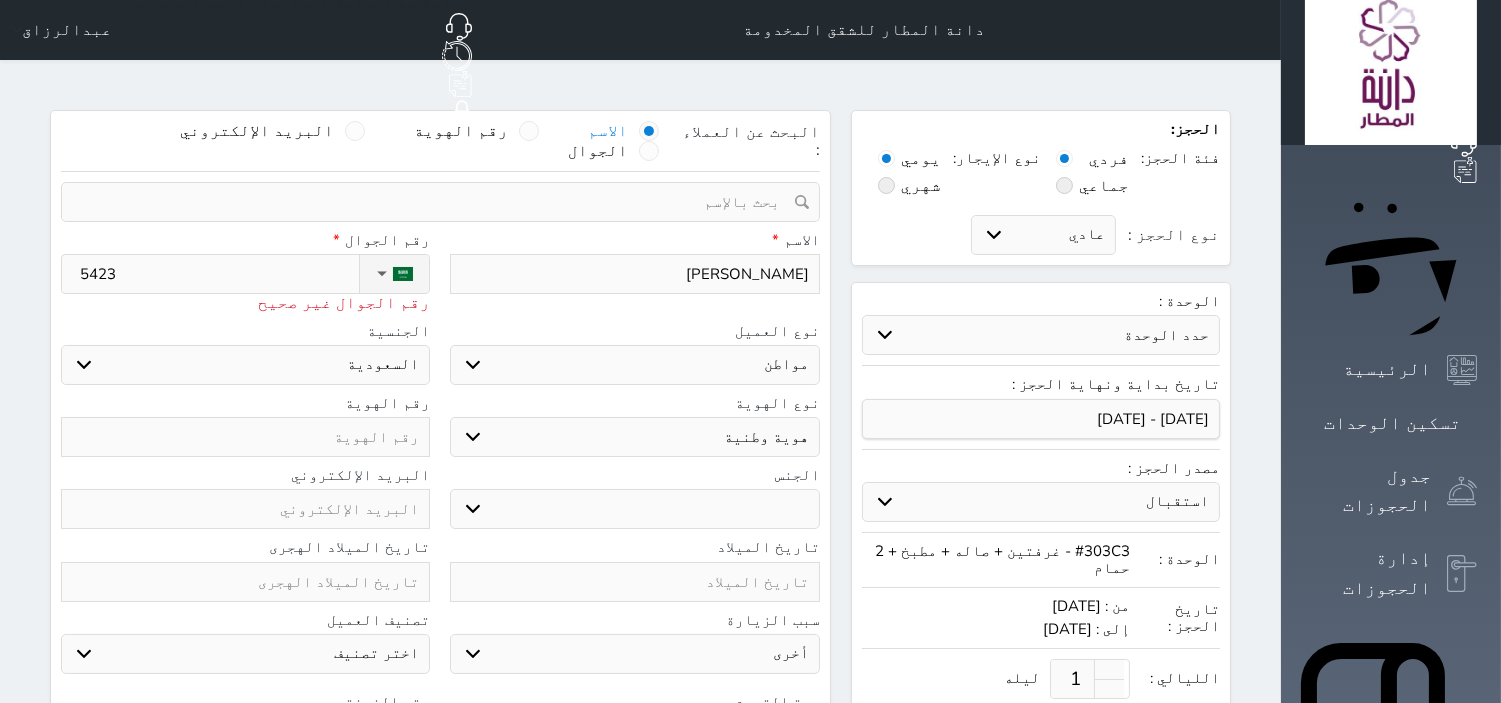 type on "54230" 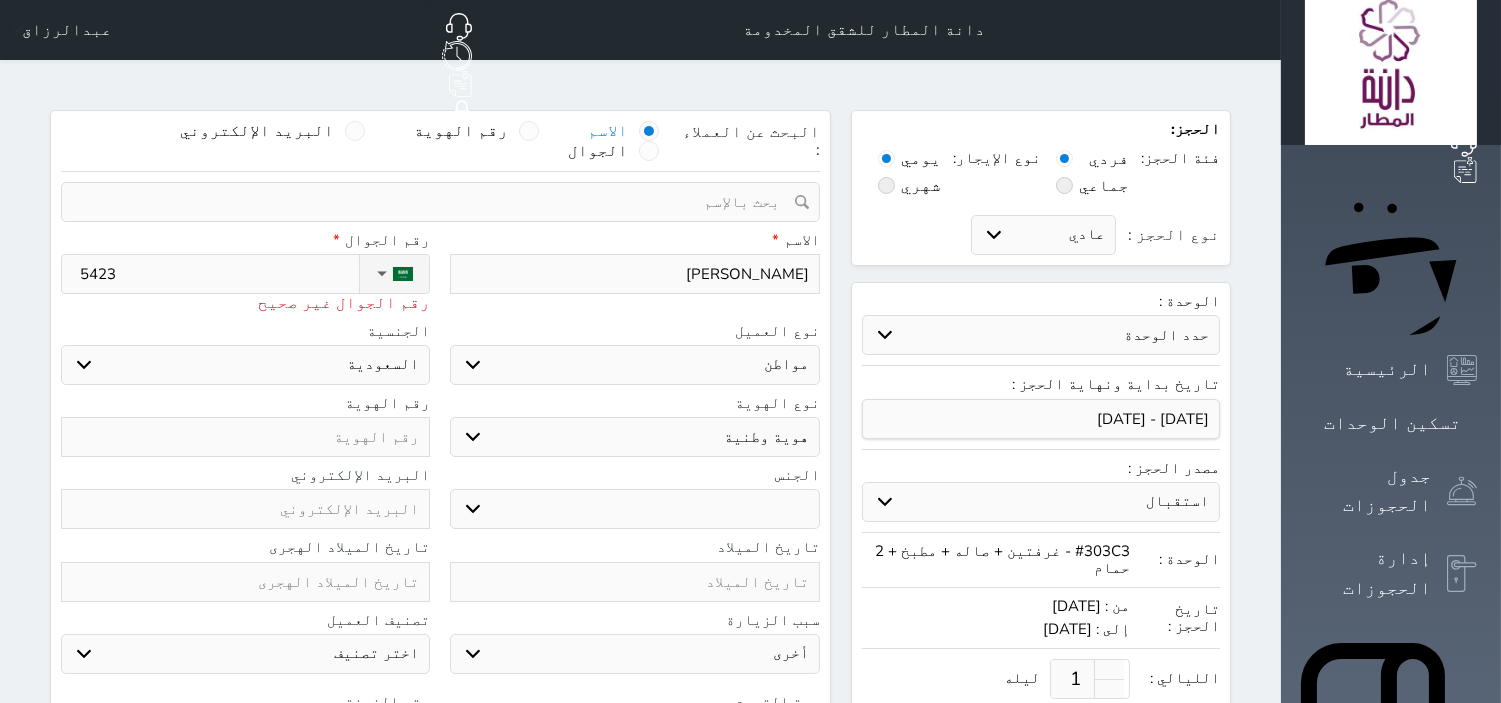 select 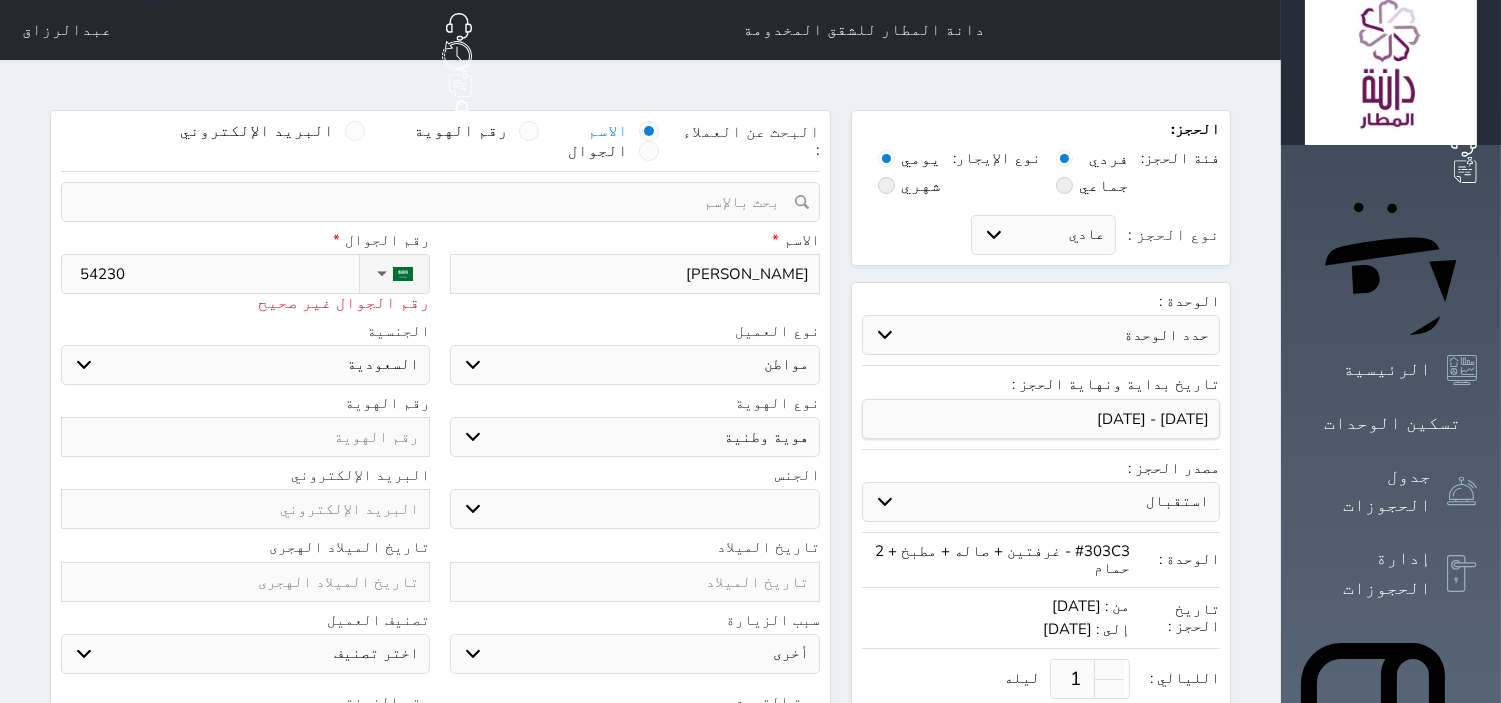type on "542308" 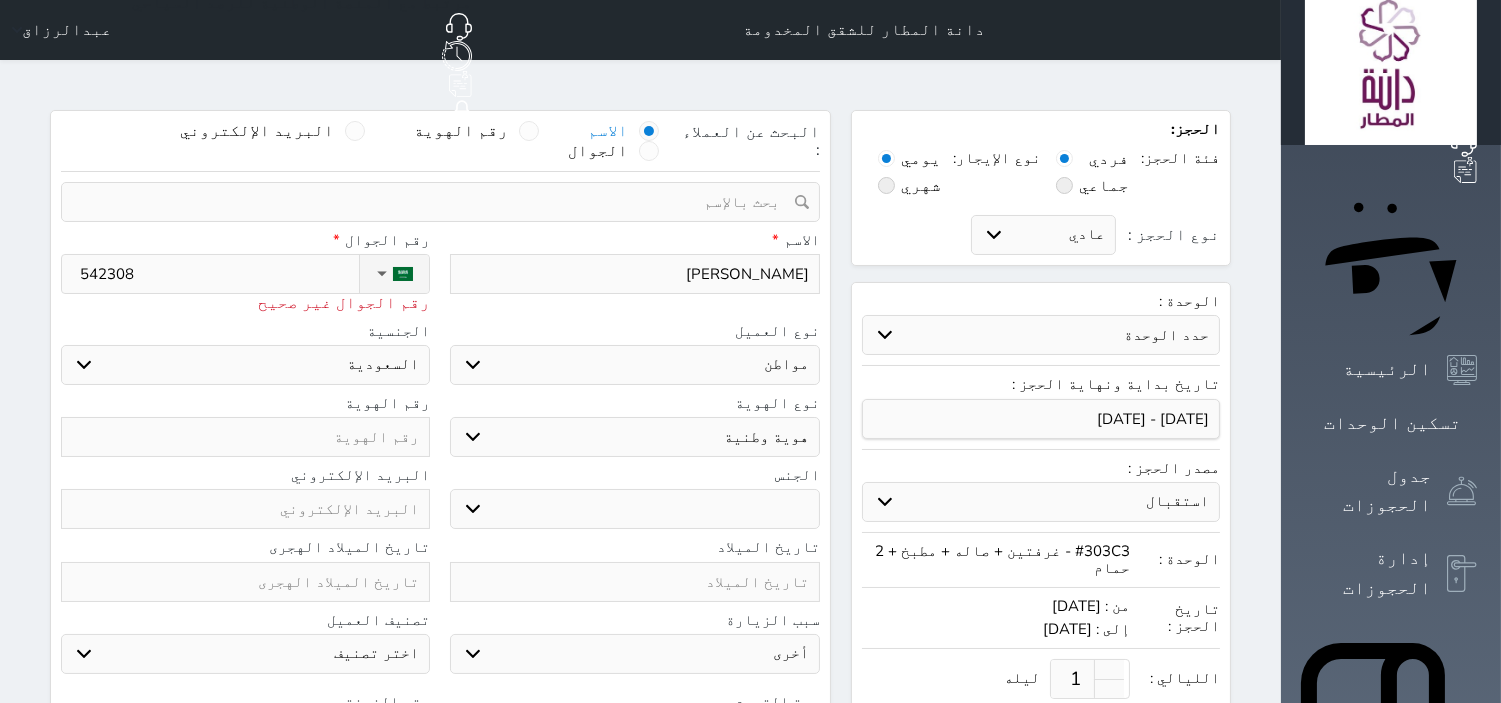 type on "5423088" 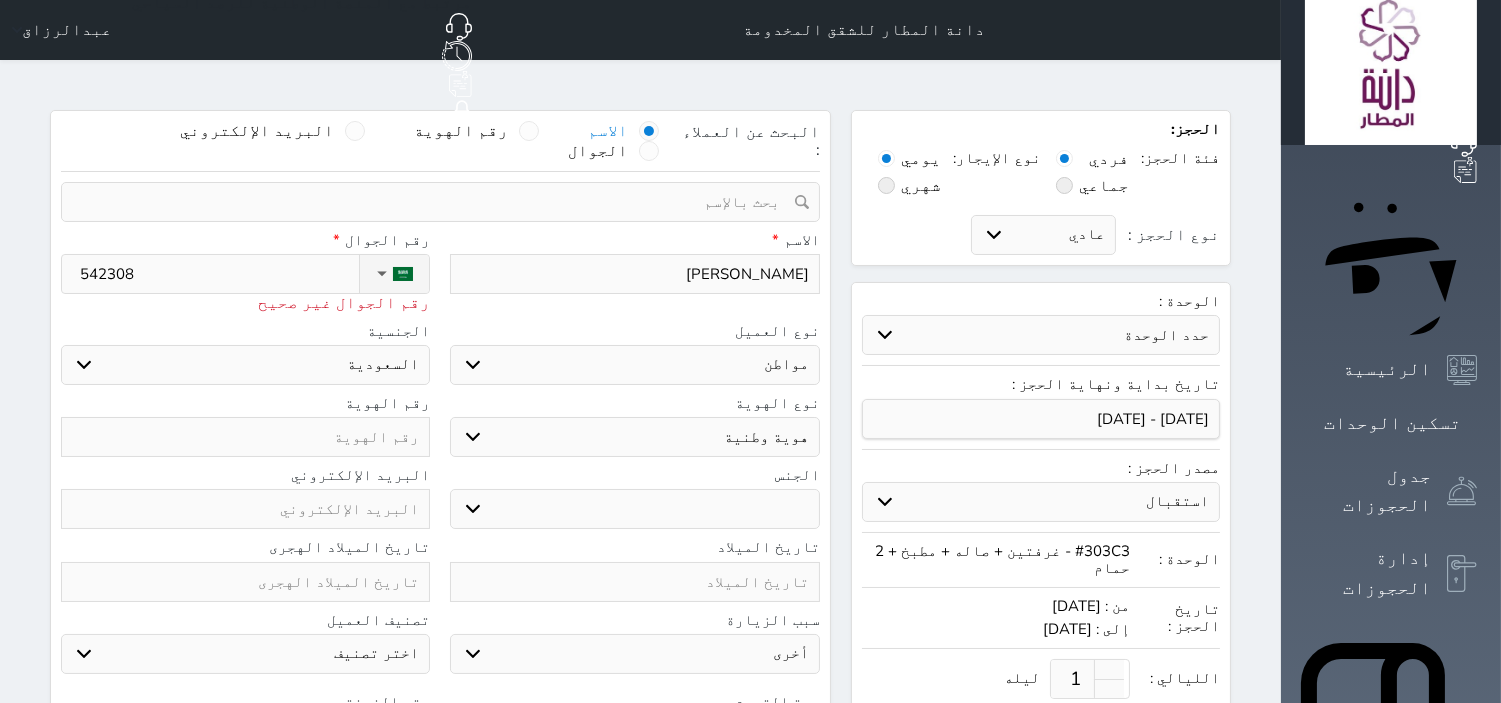 select 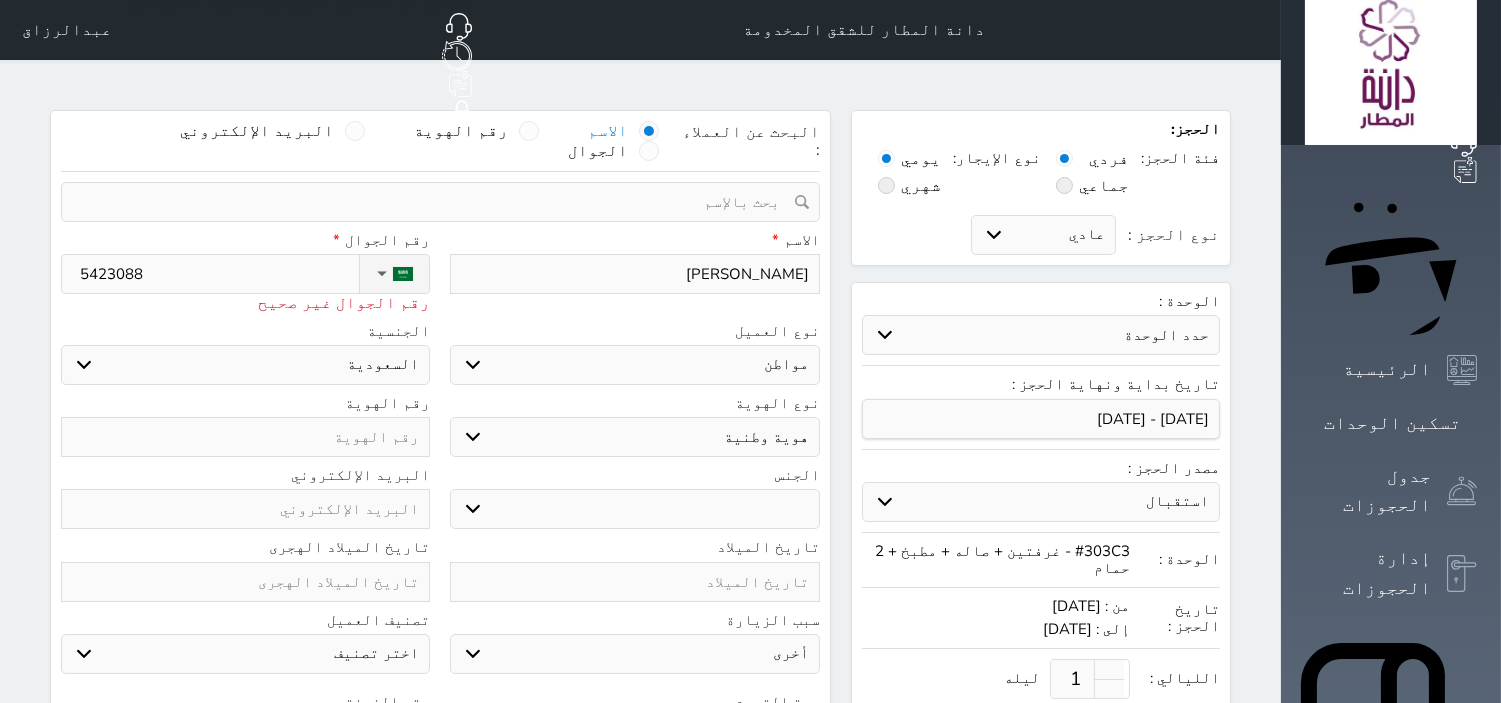 type on "54230886" 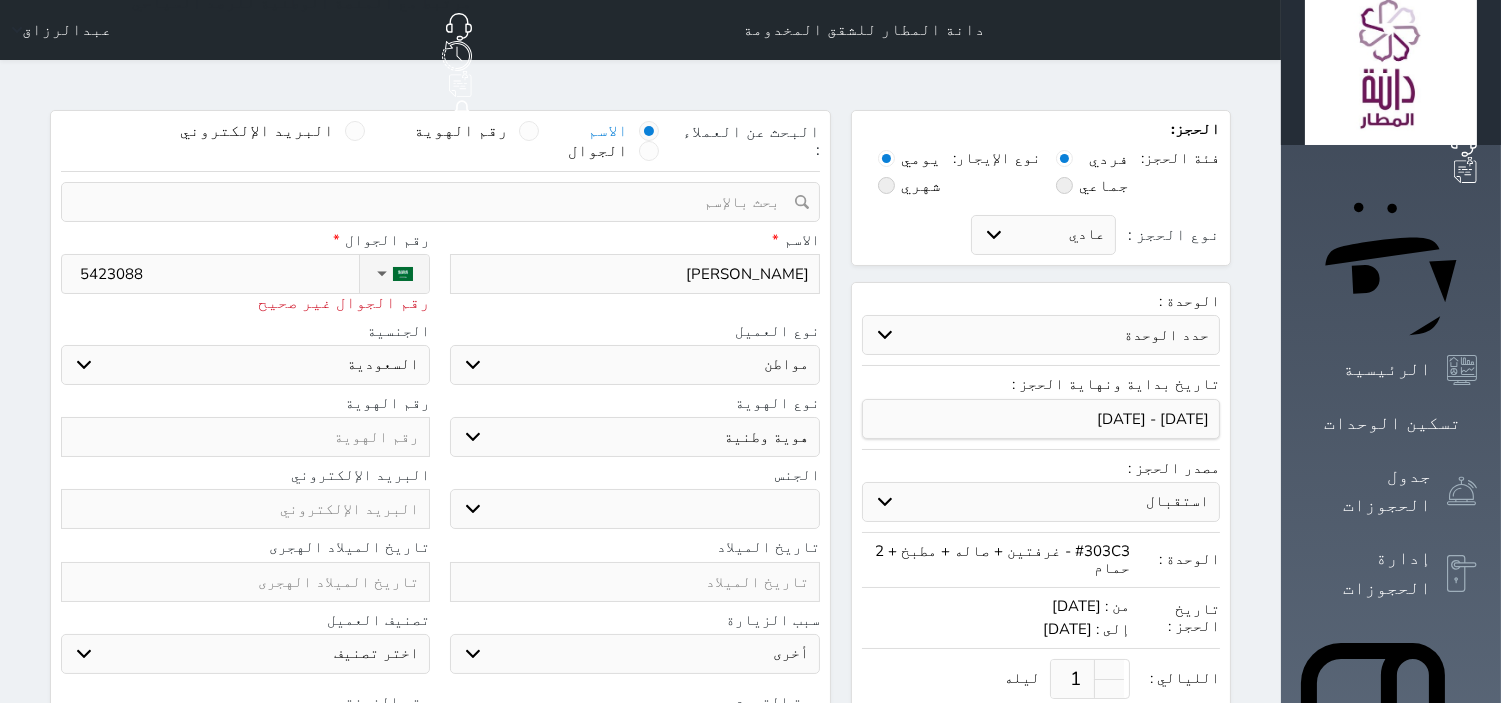 select 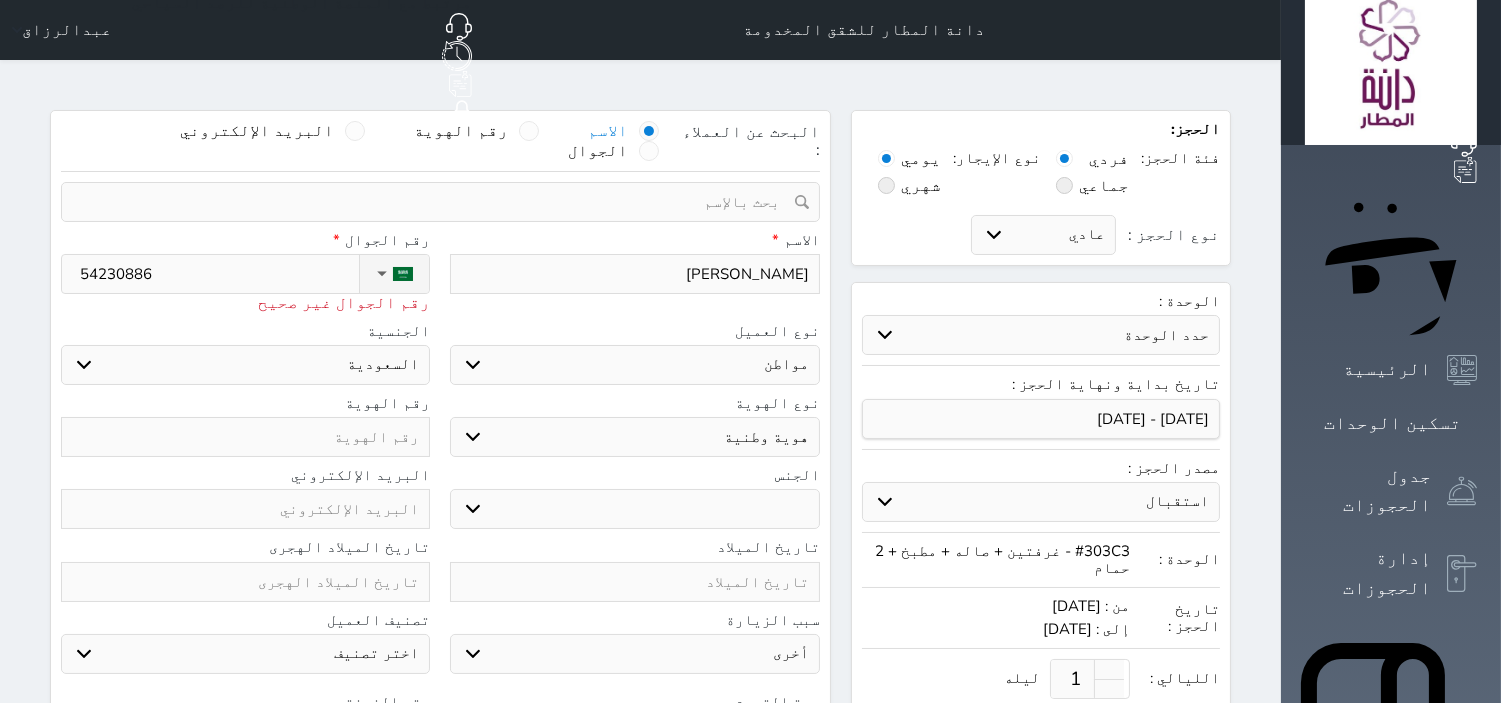 type on "[PHONE_NUMBER]" 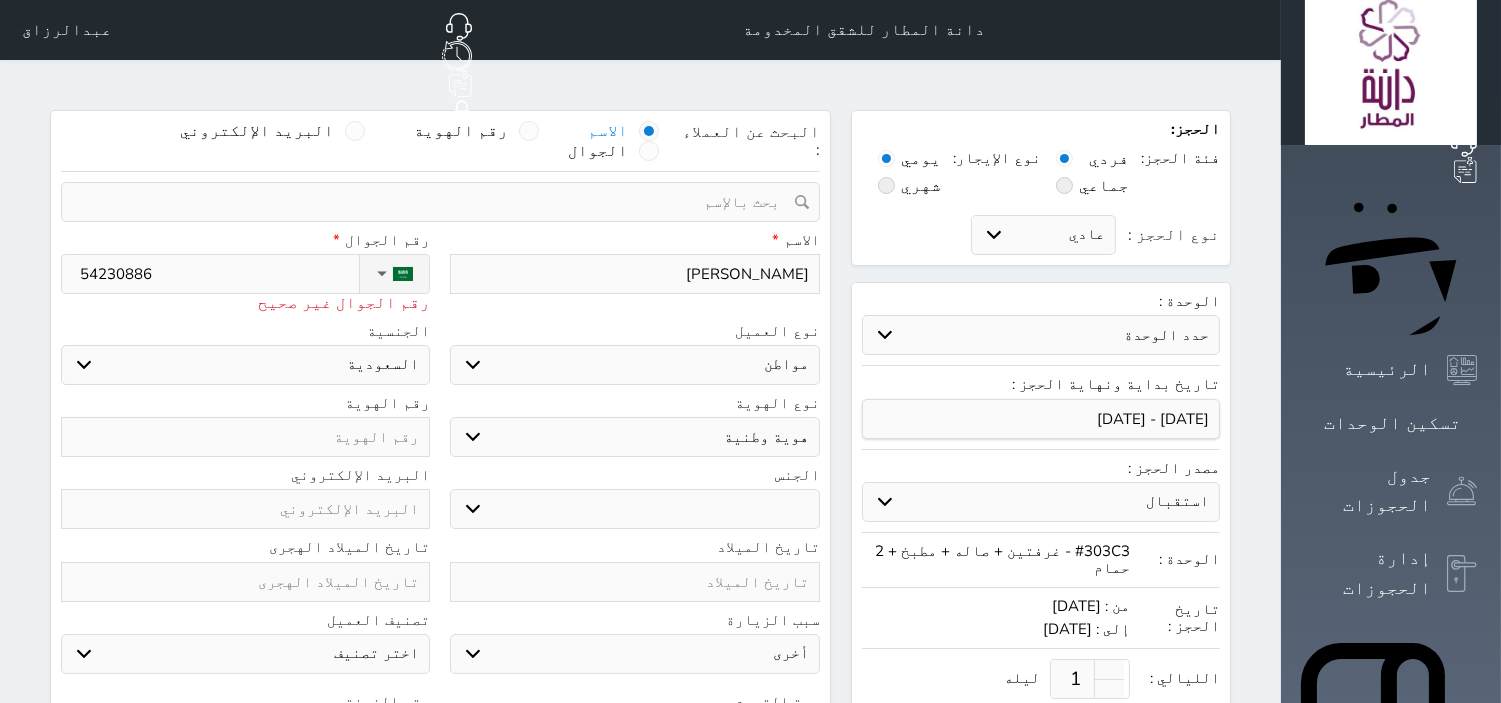 select 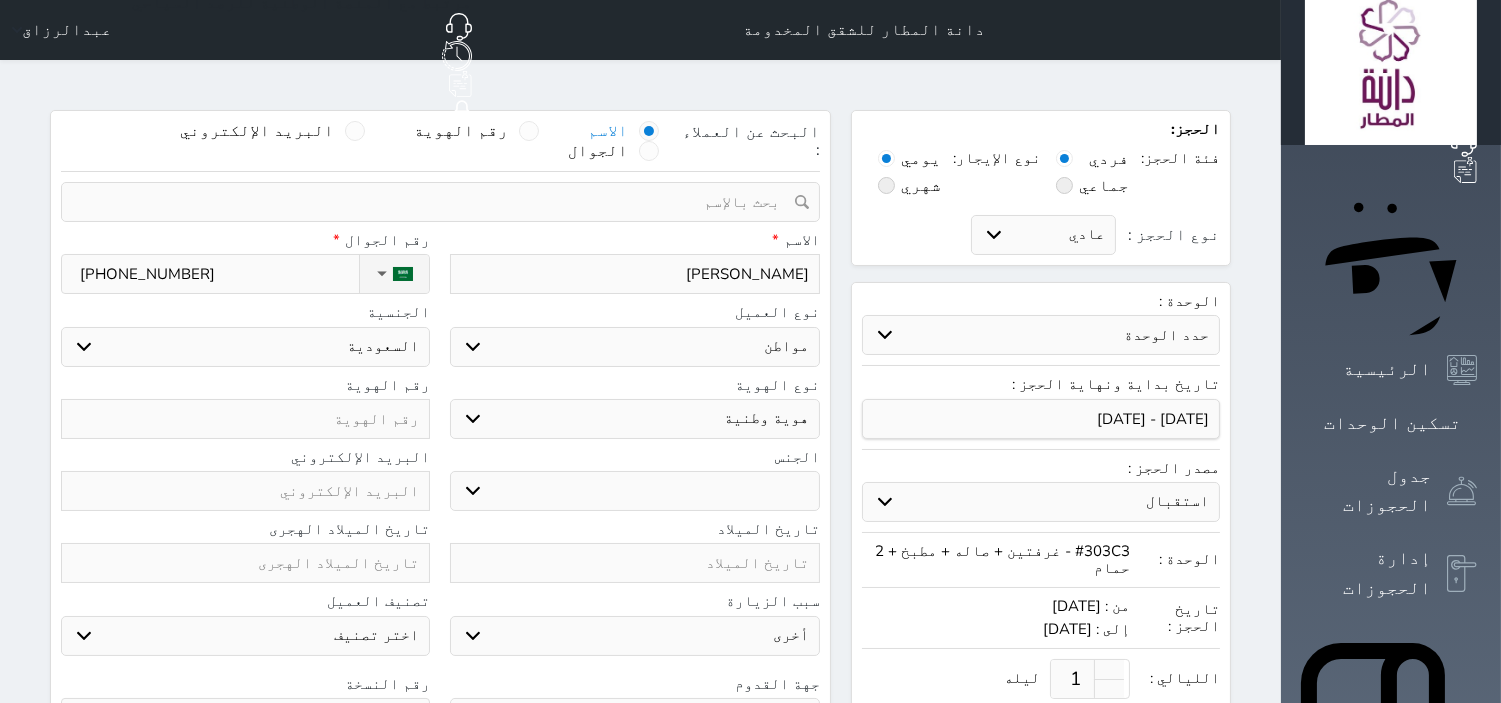 type on "[PHONE_NUMBER]" 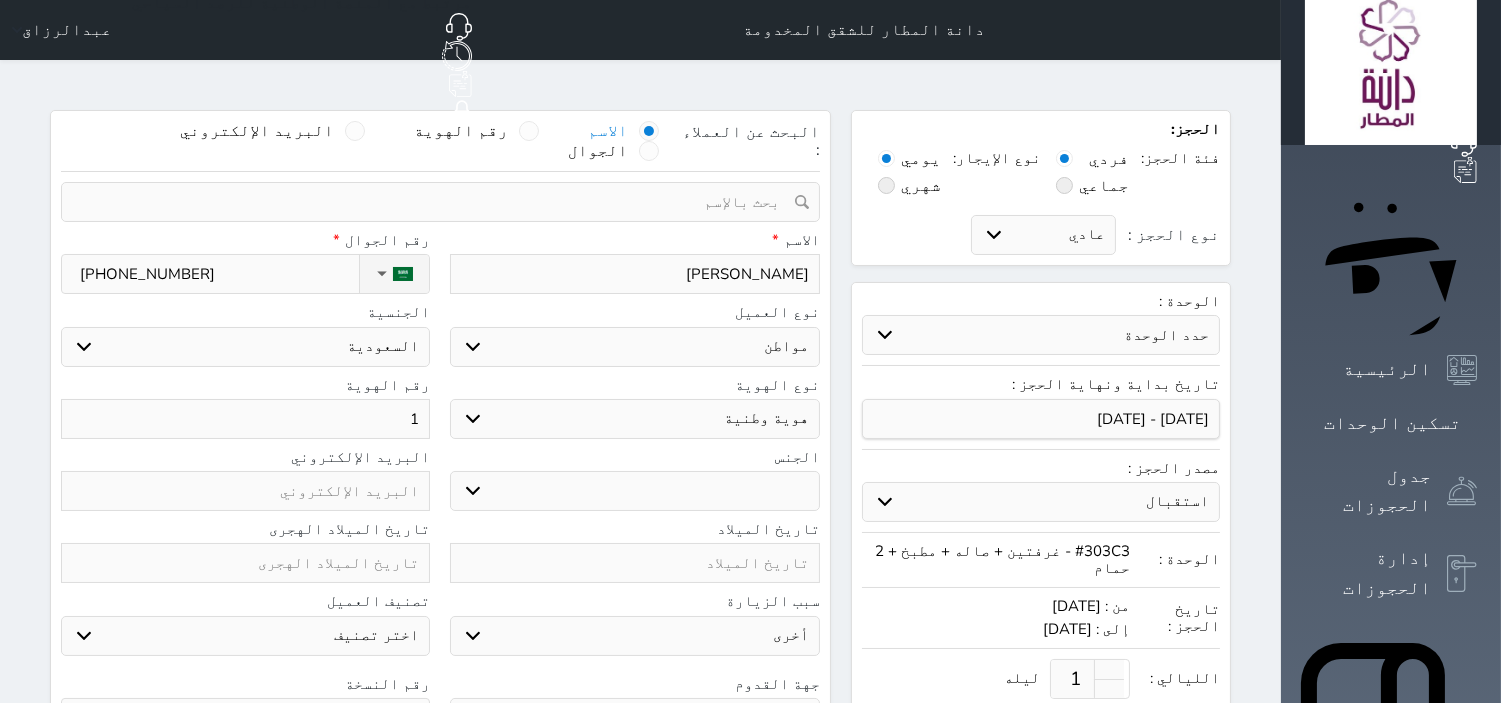 select 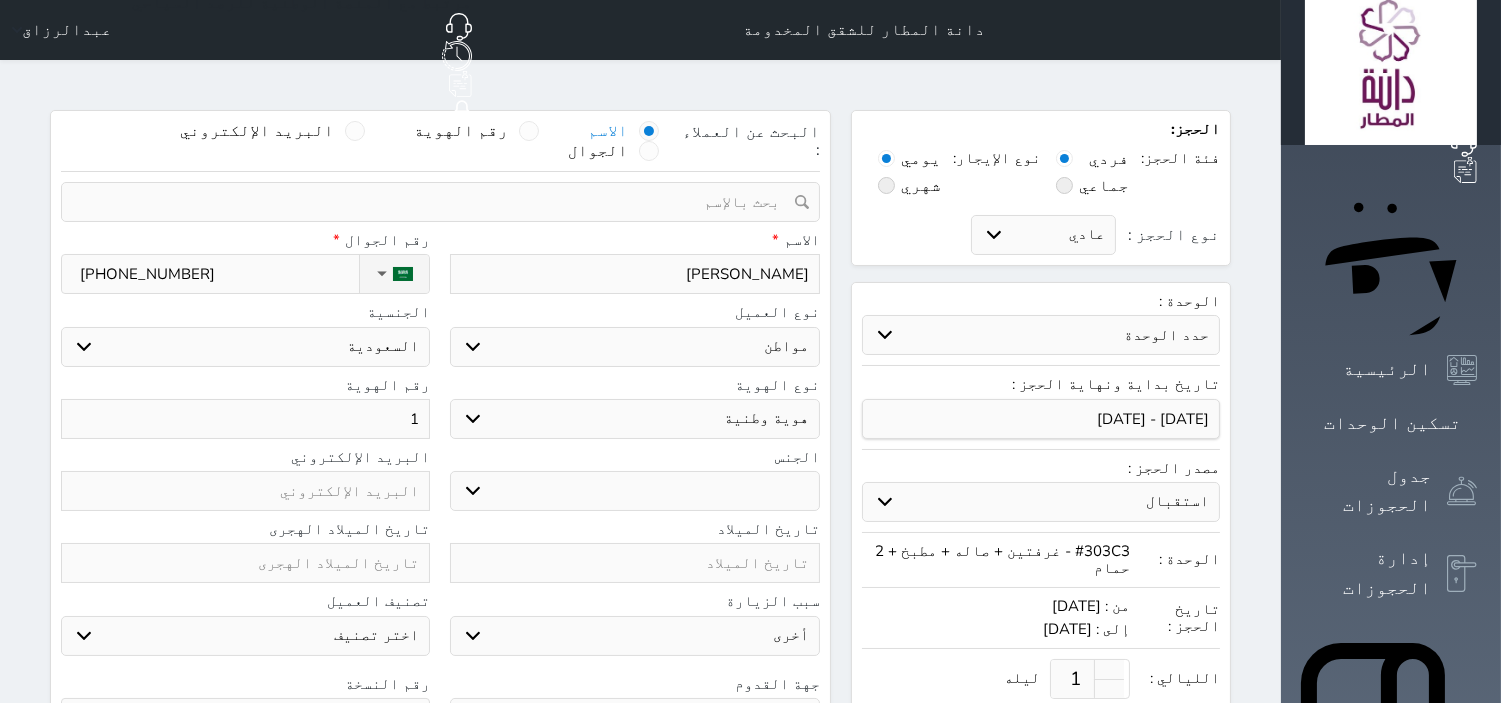 type on "10" 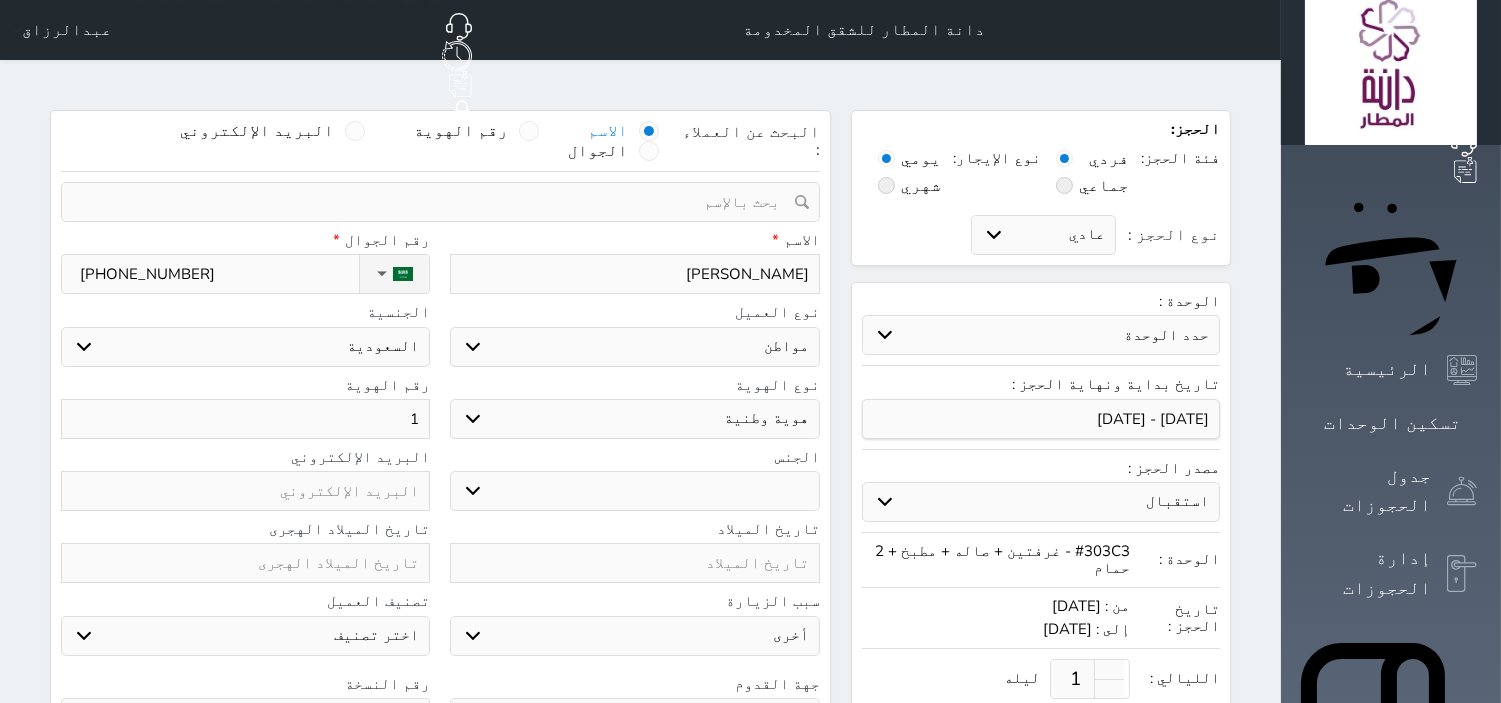 select 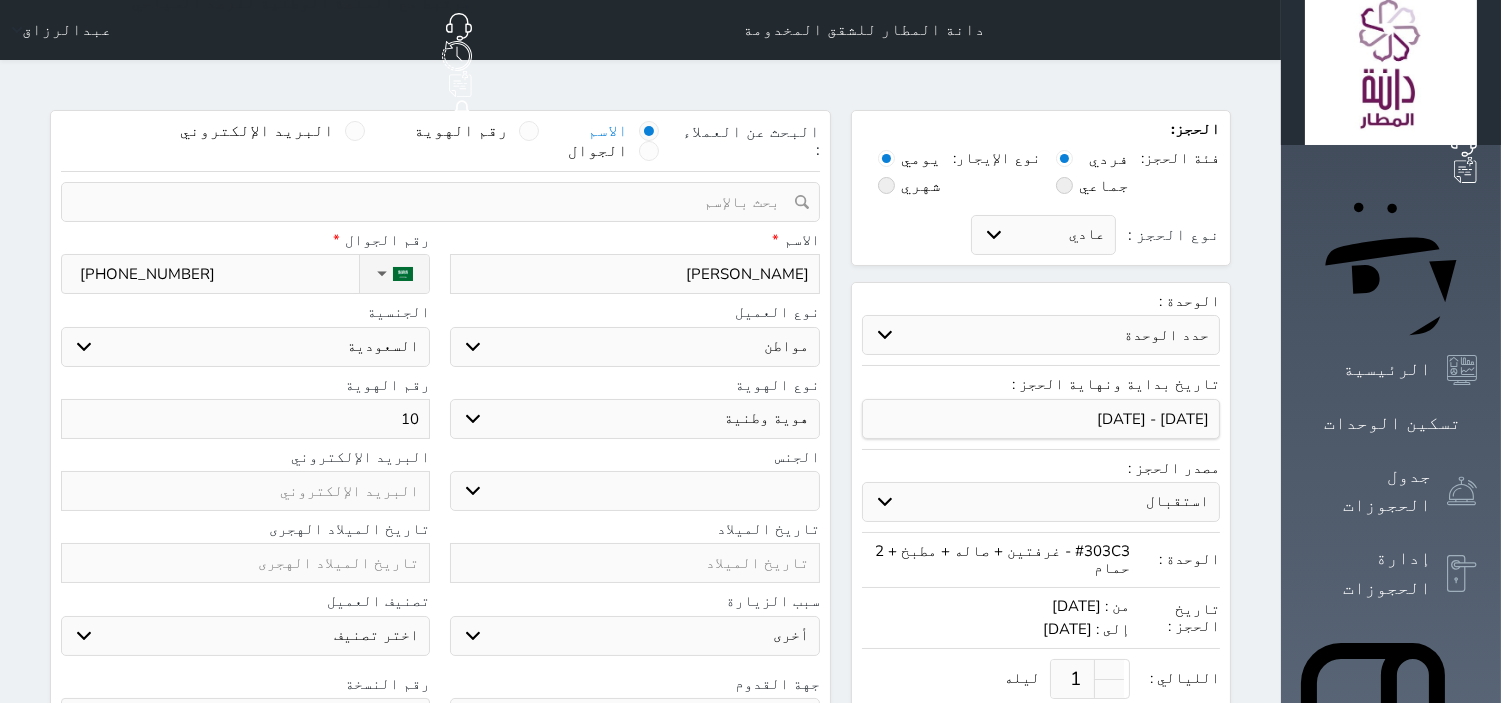 type on "103" 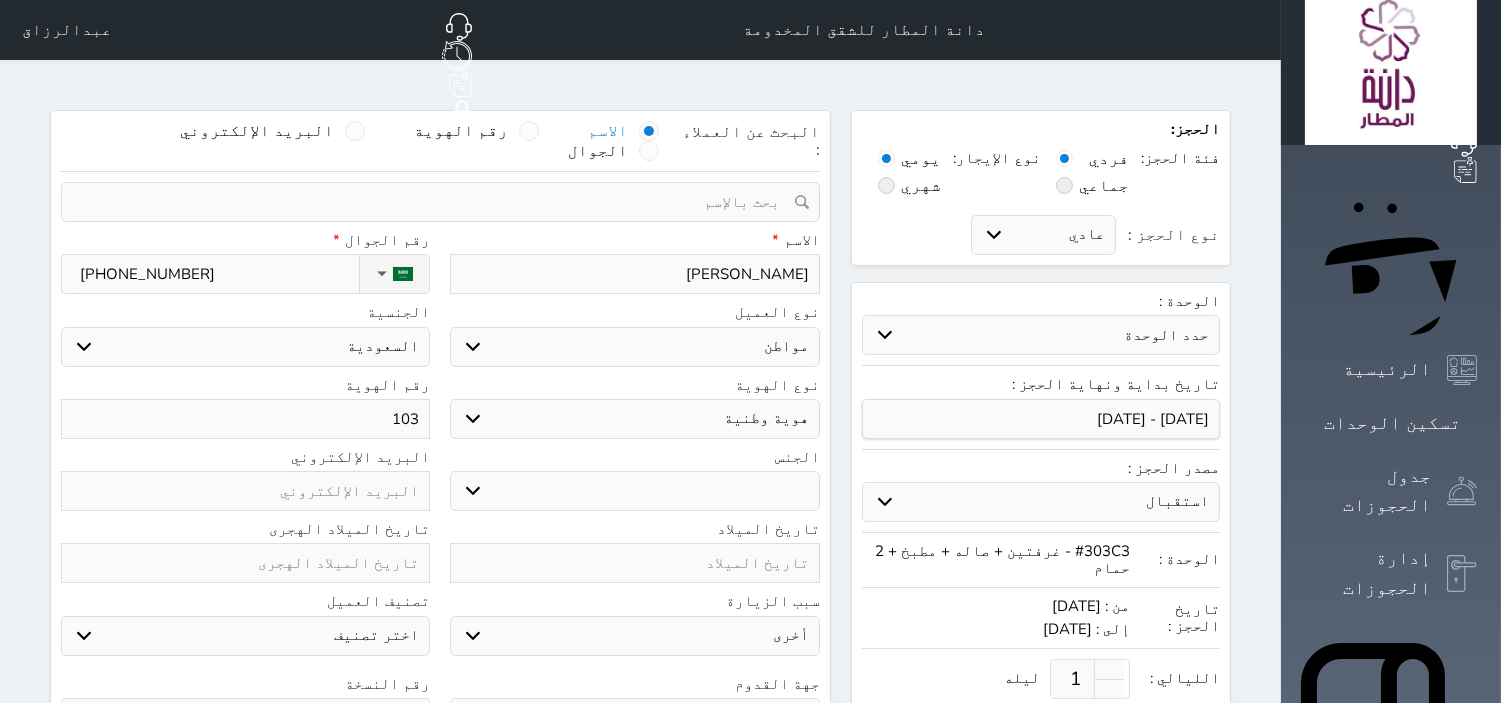 type on "1033" 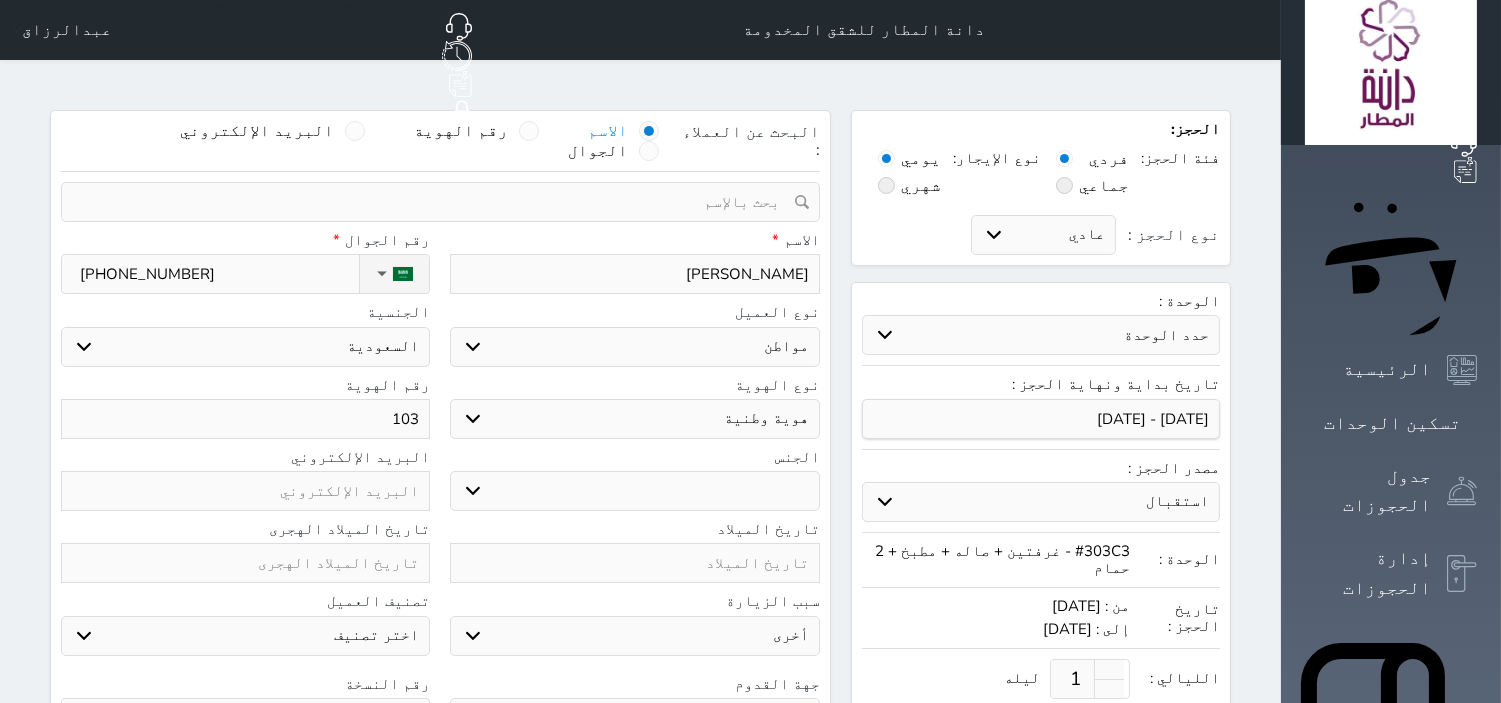 select 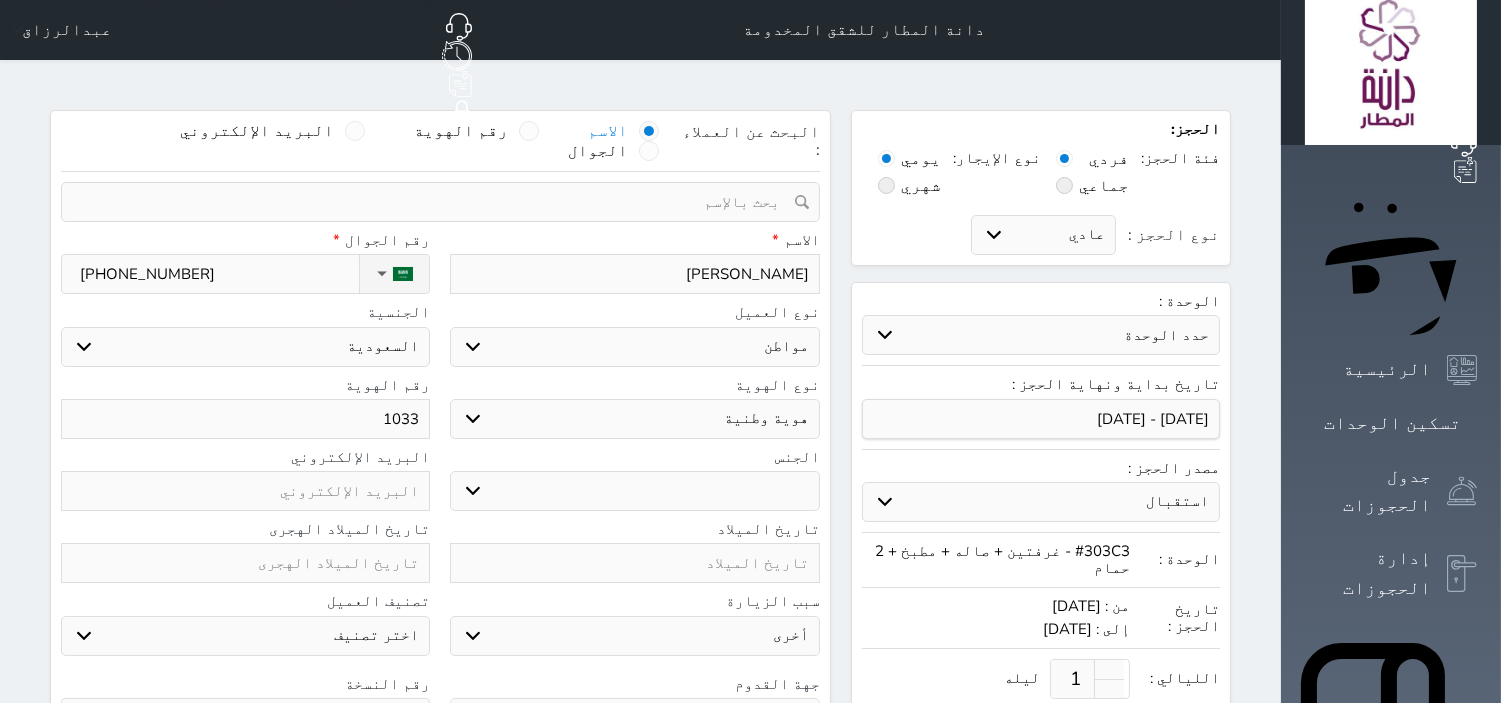 type on "10331" 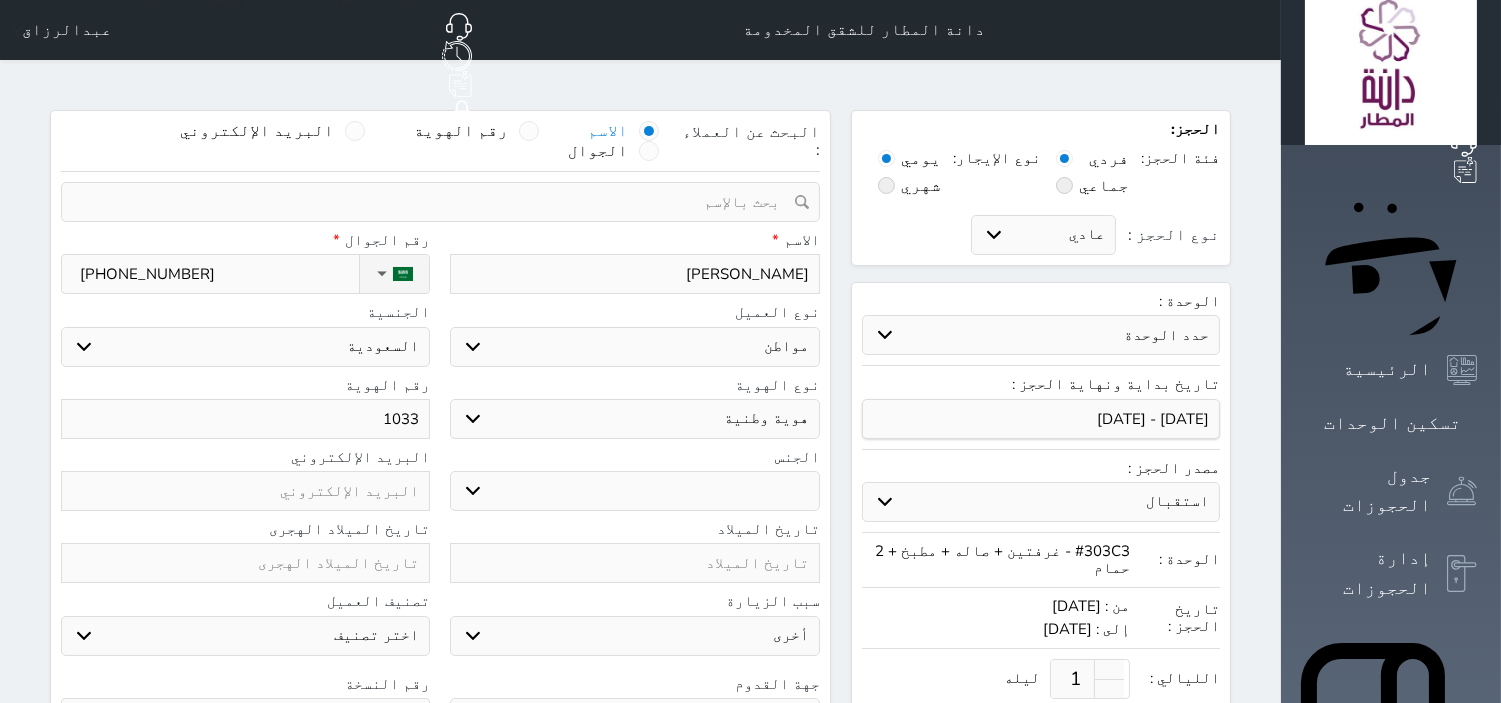 select 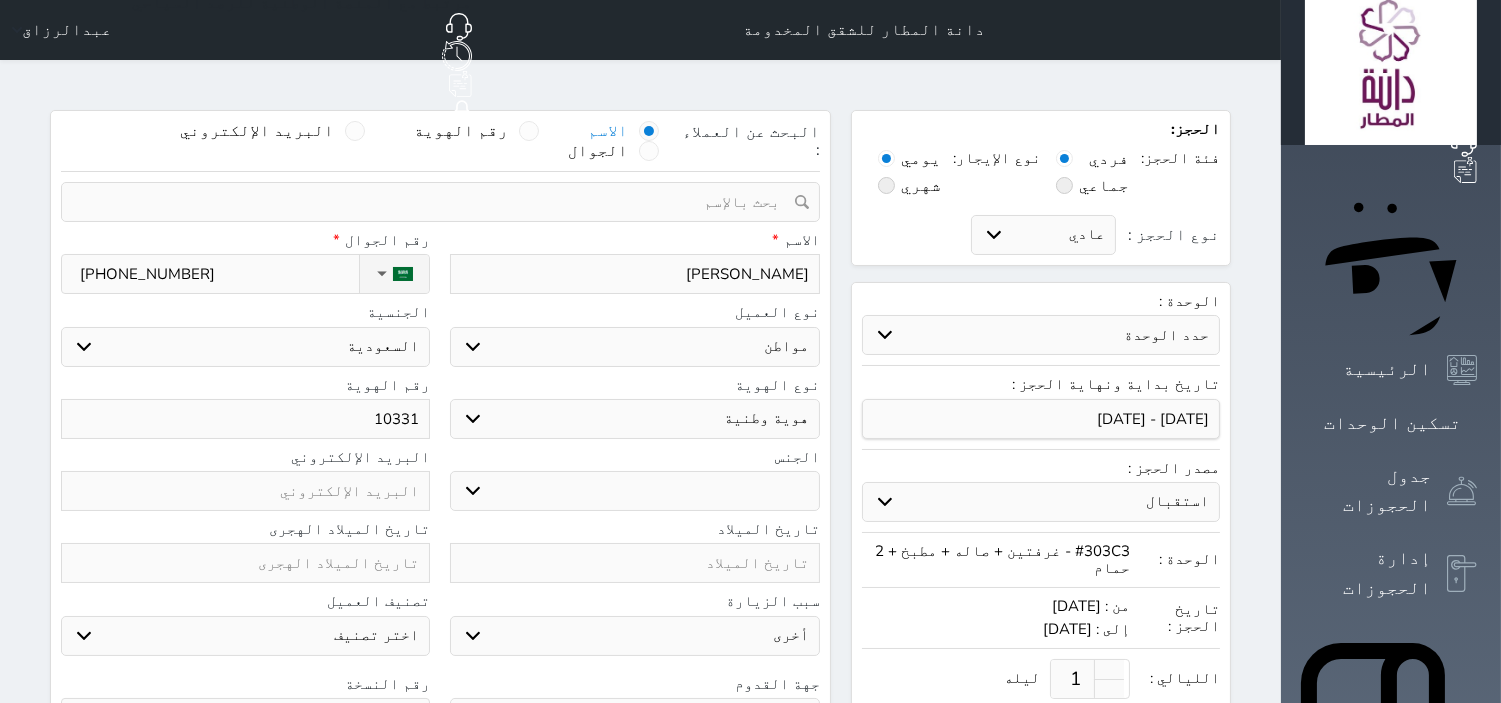 type on "103316" 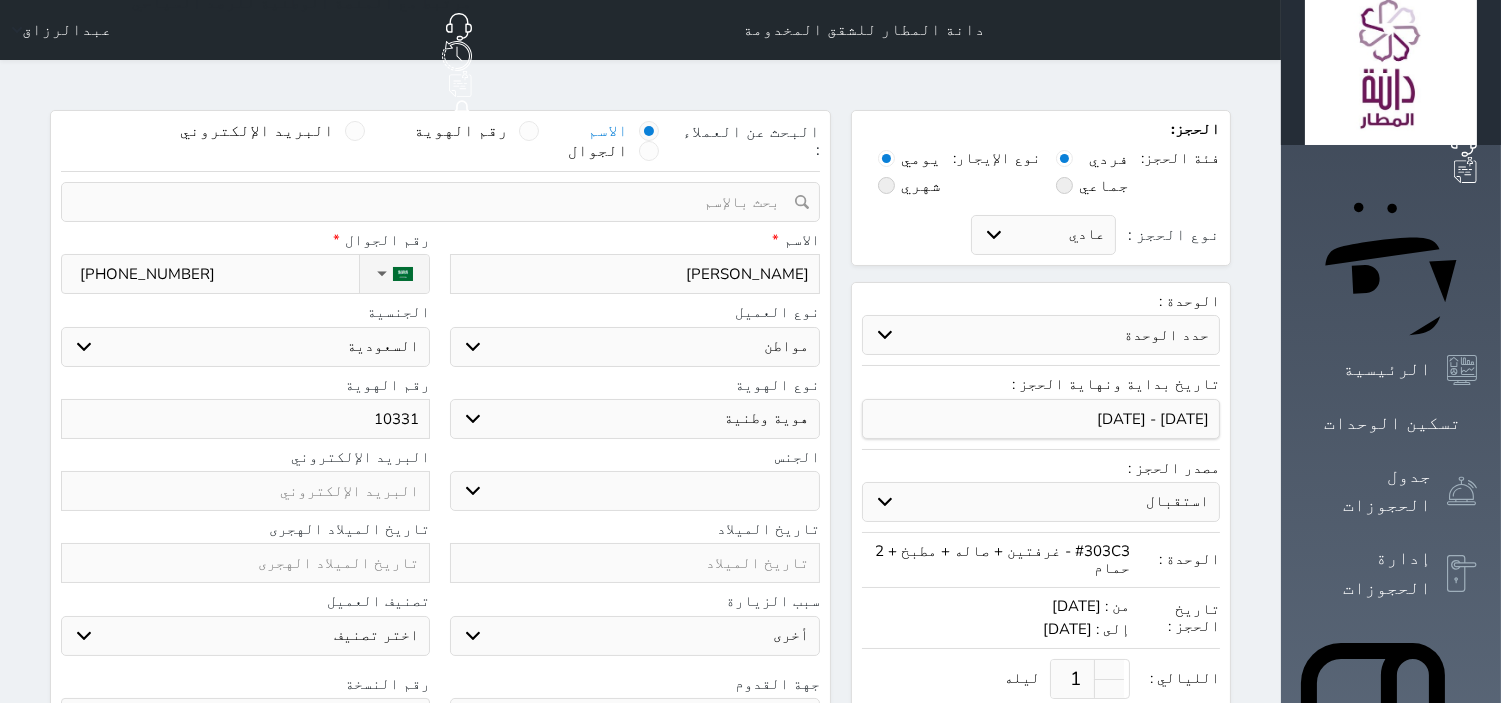select 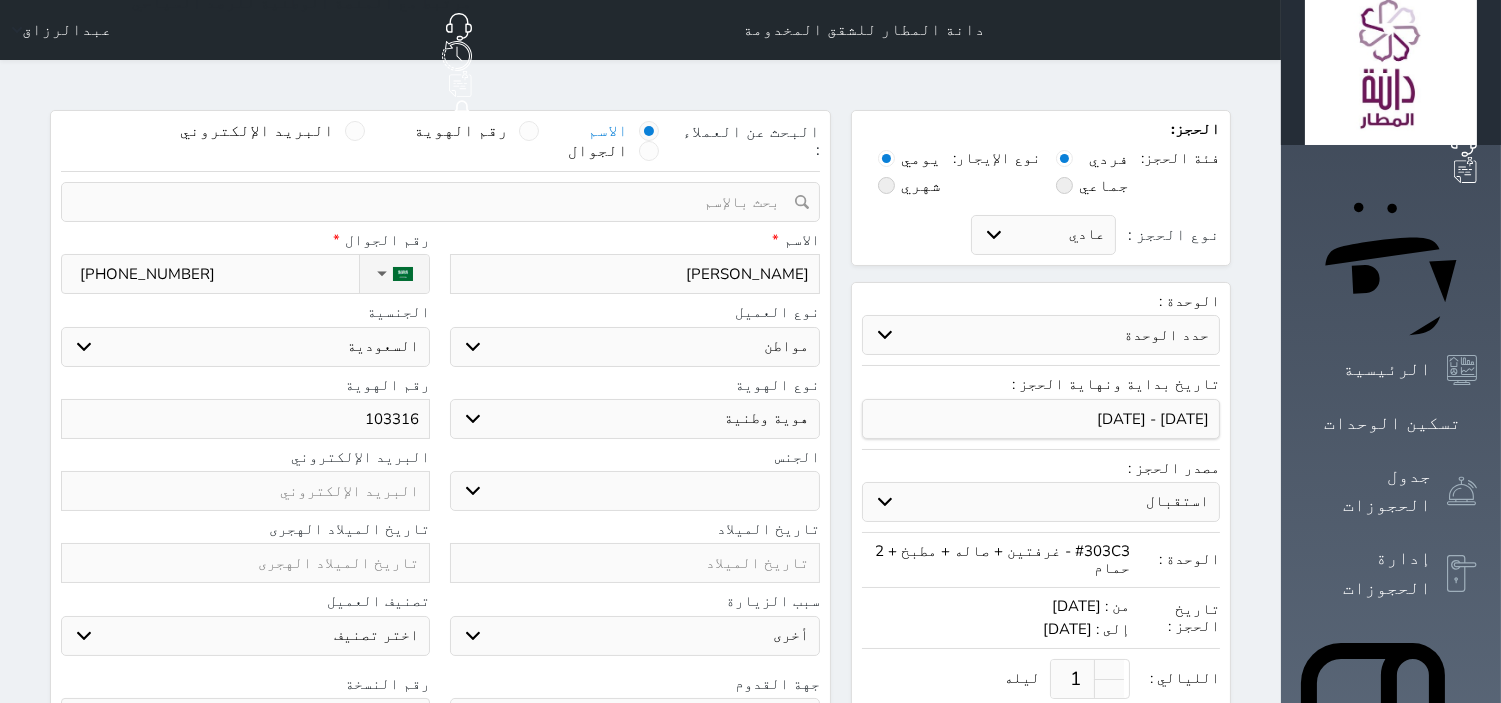 type on "1033166" 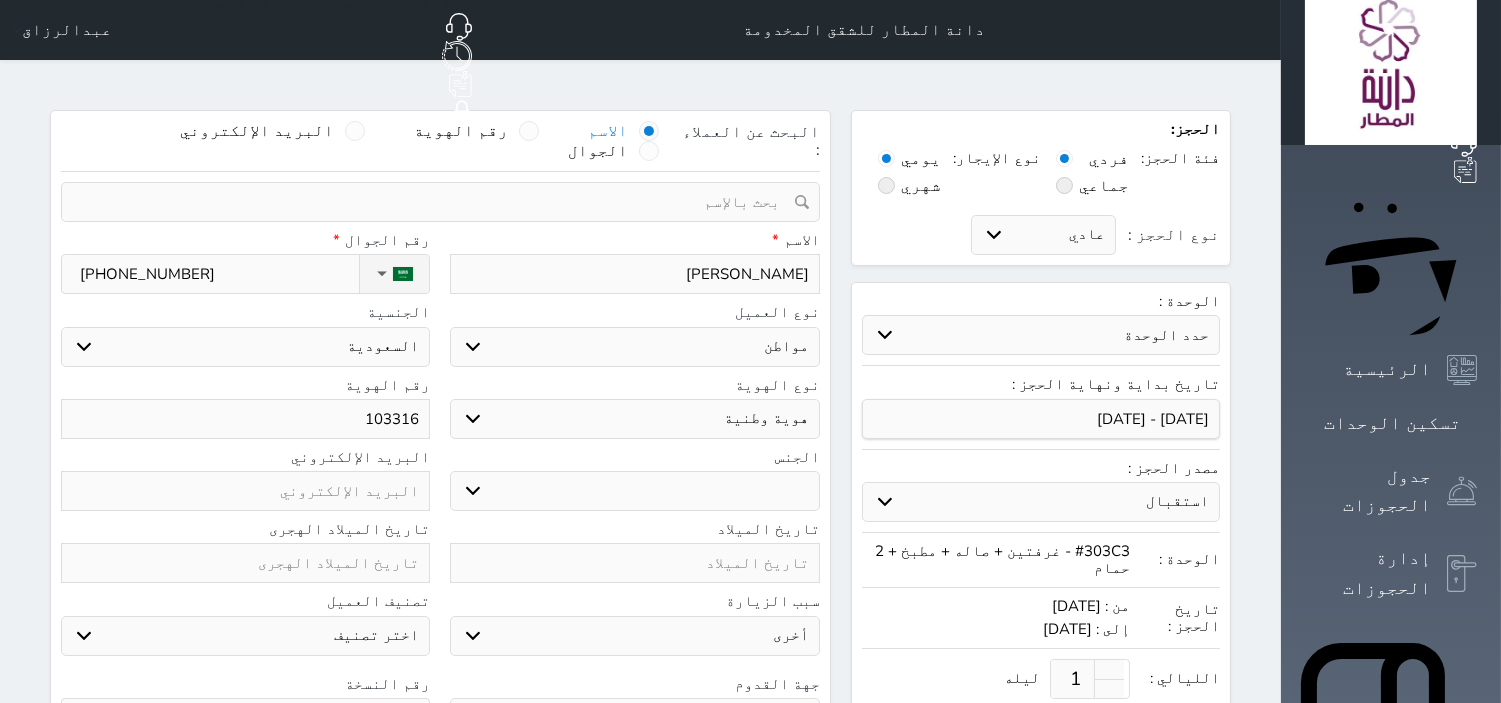 select 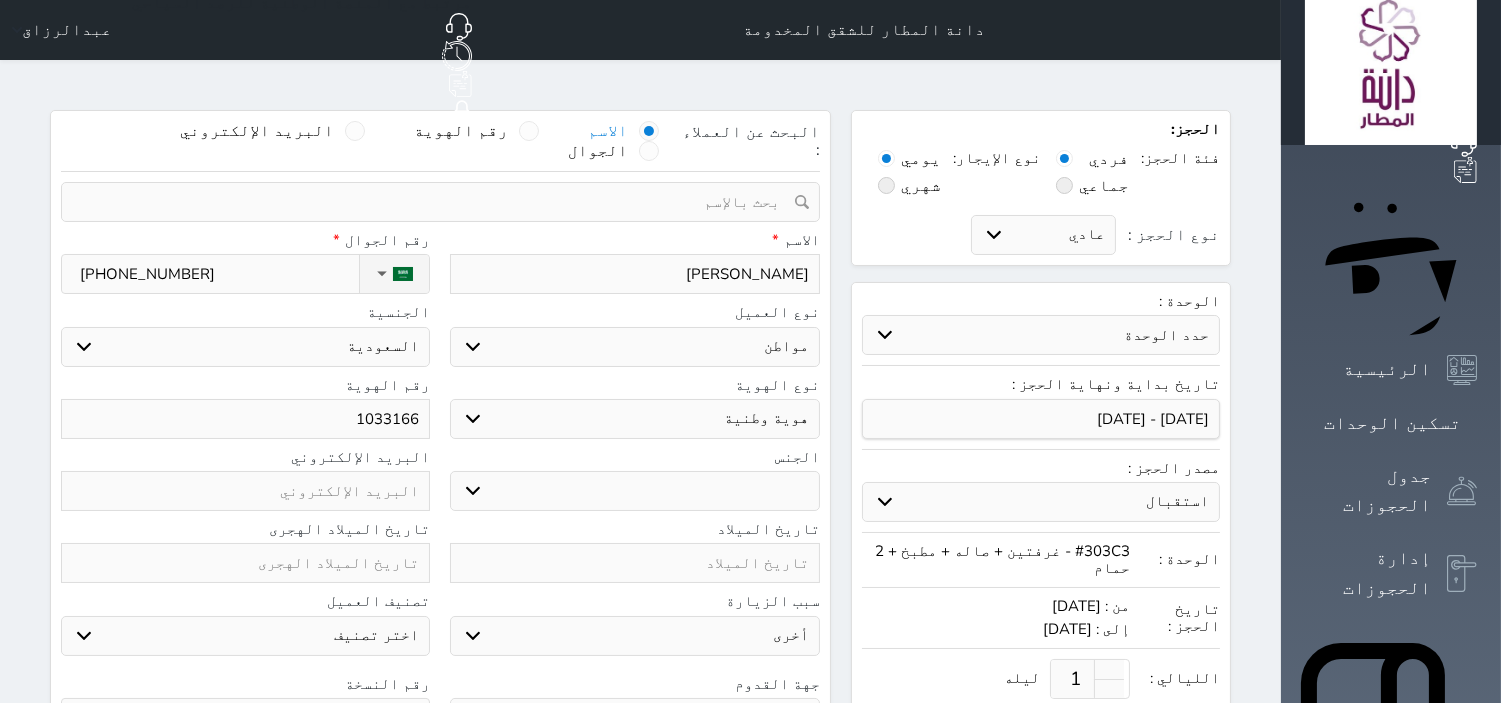 type on "10331669" 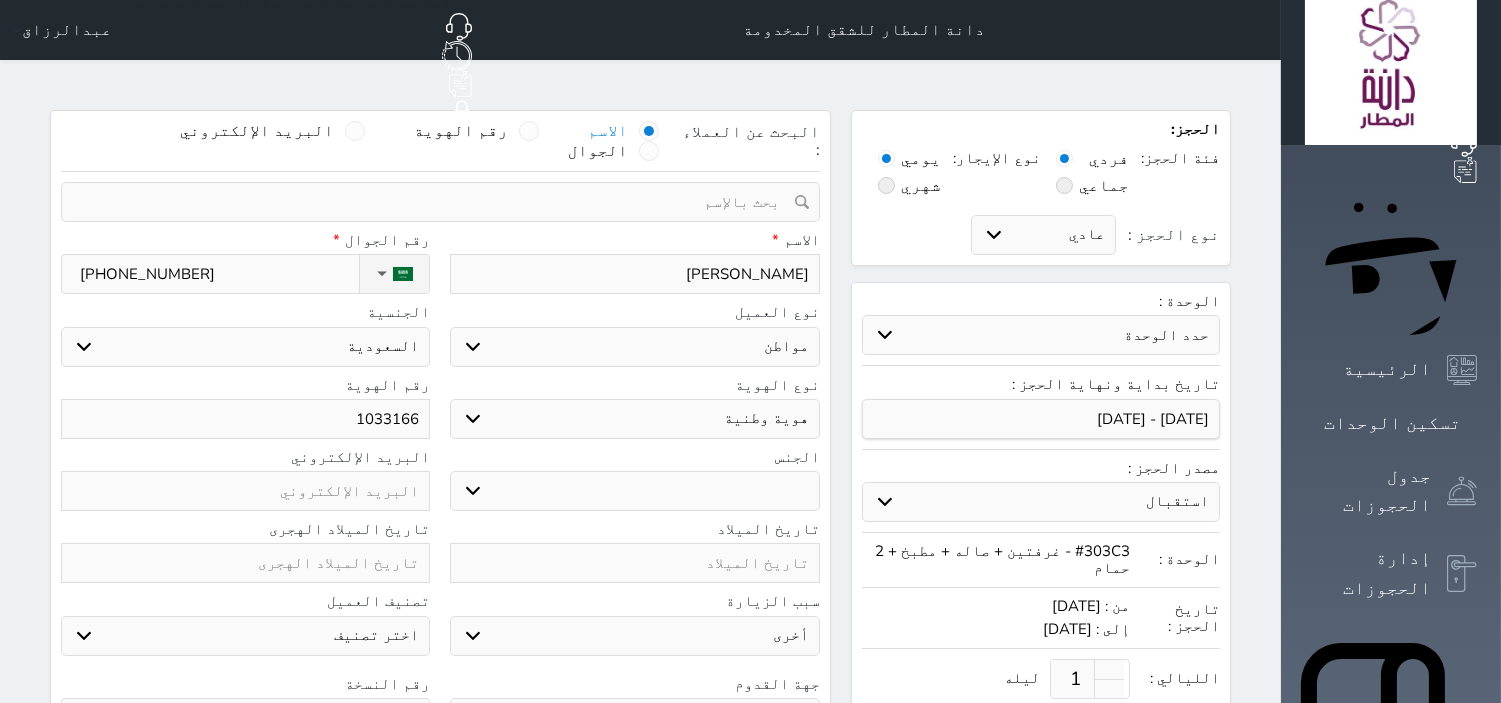 select 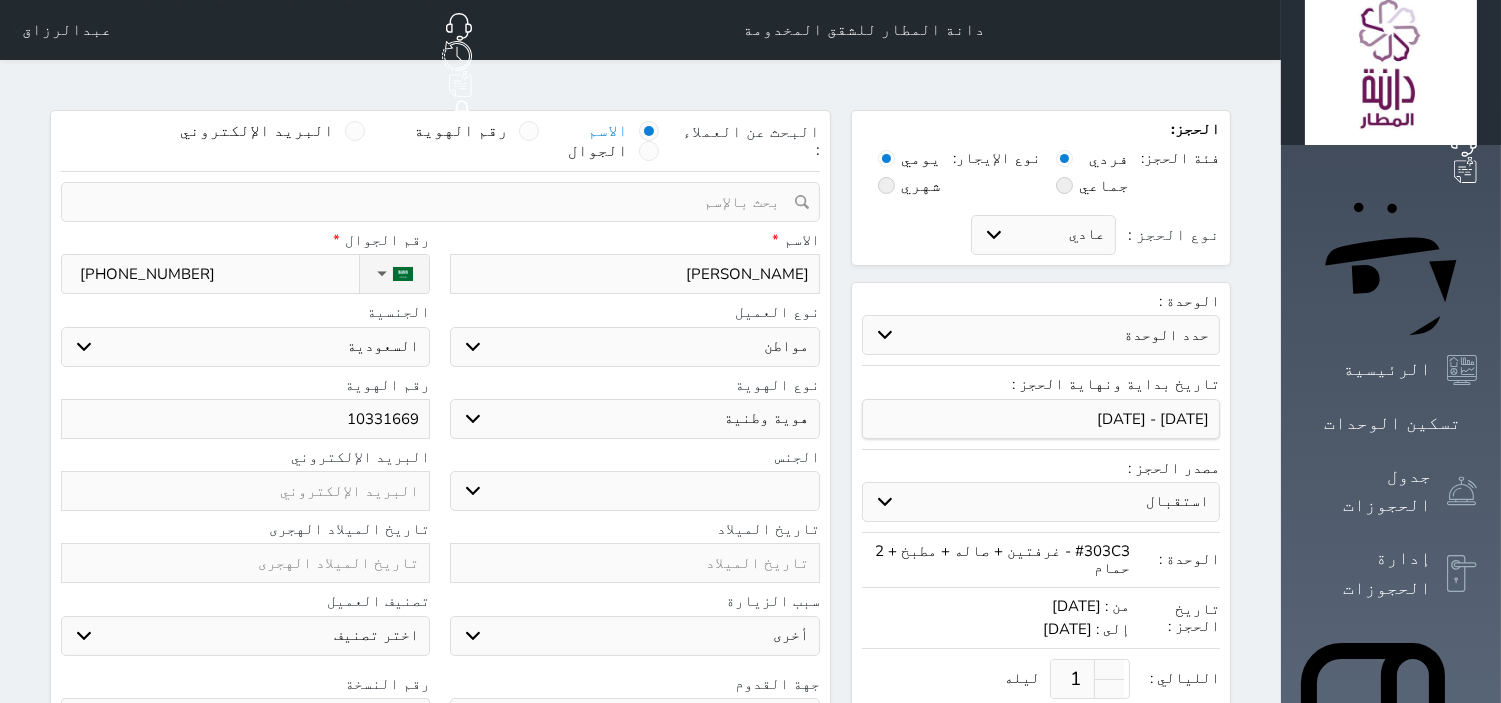 type on "103316699" 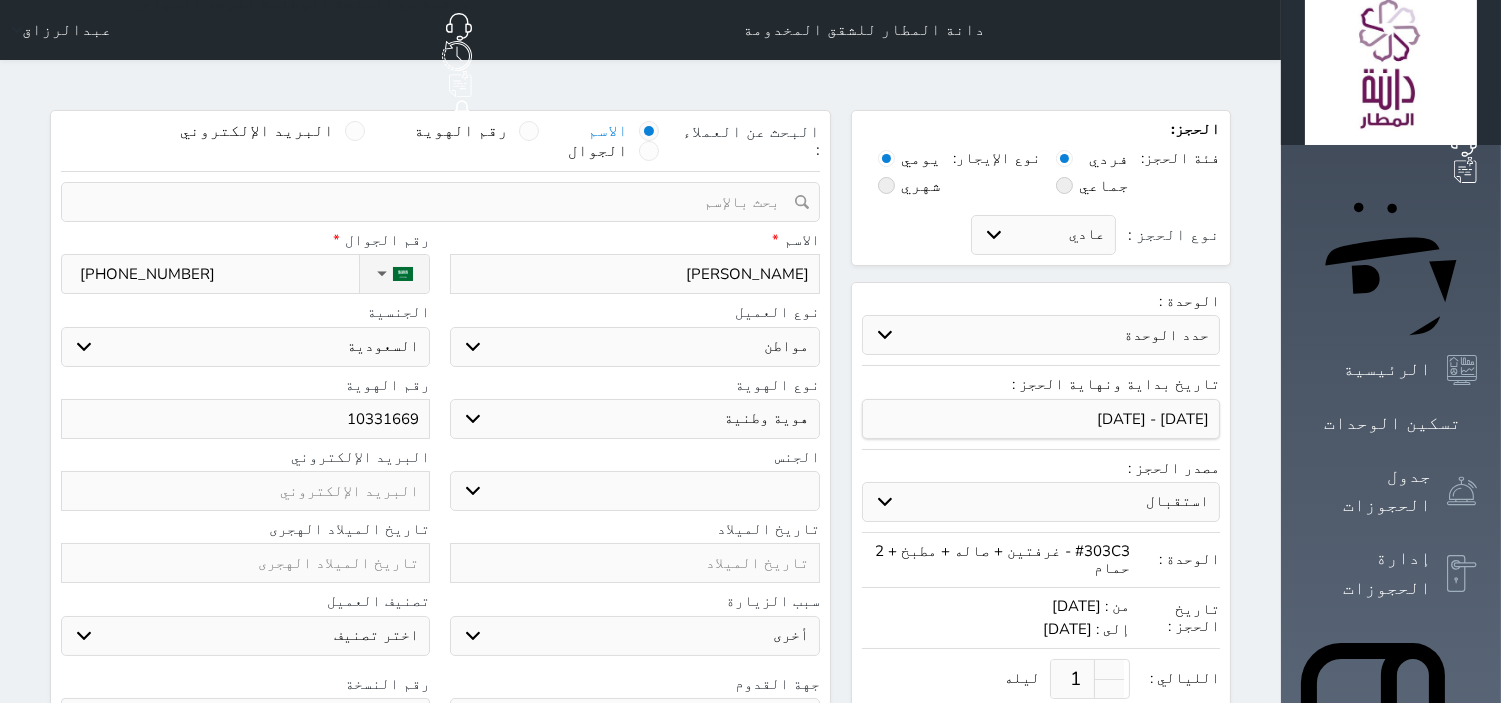 select 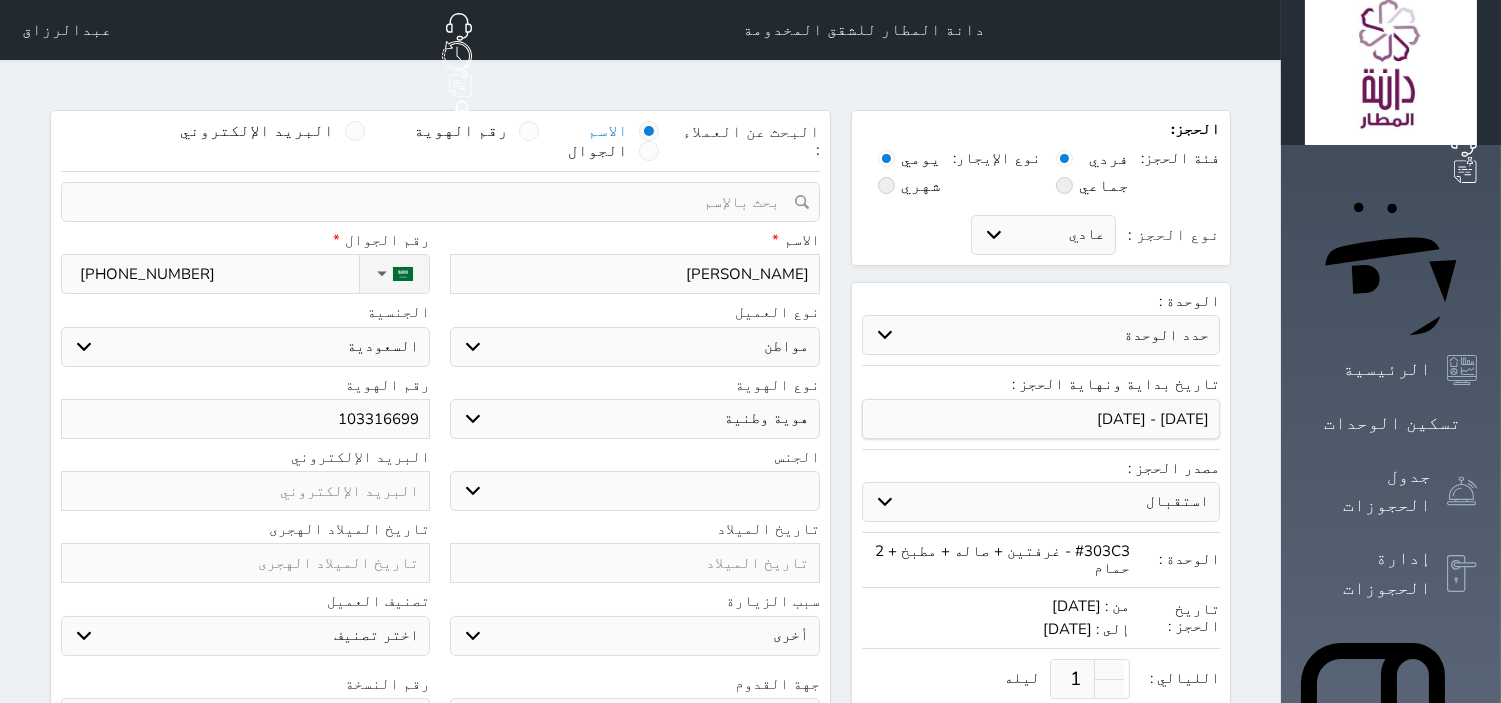 type on "1033166990" 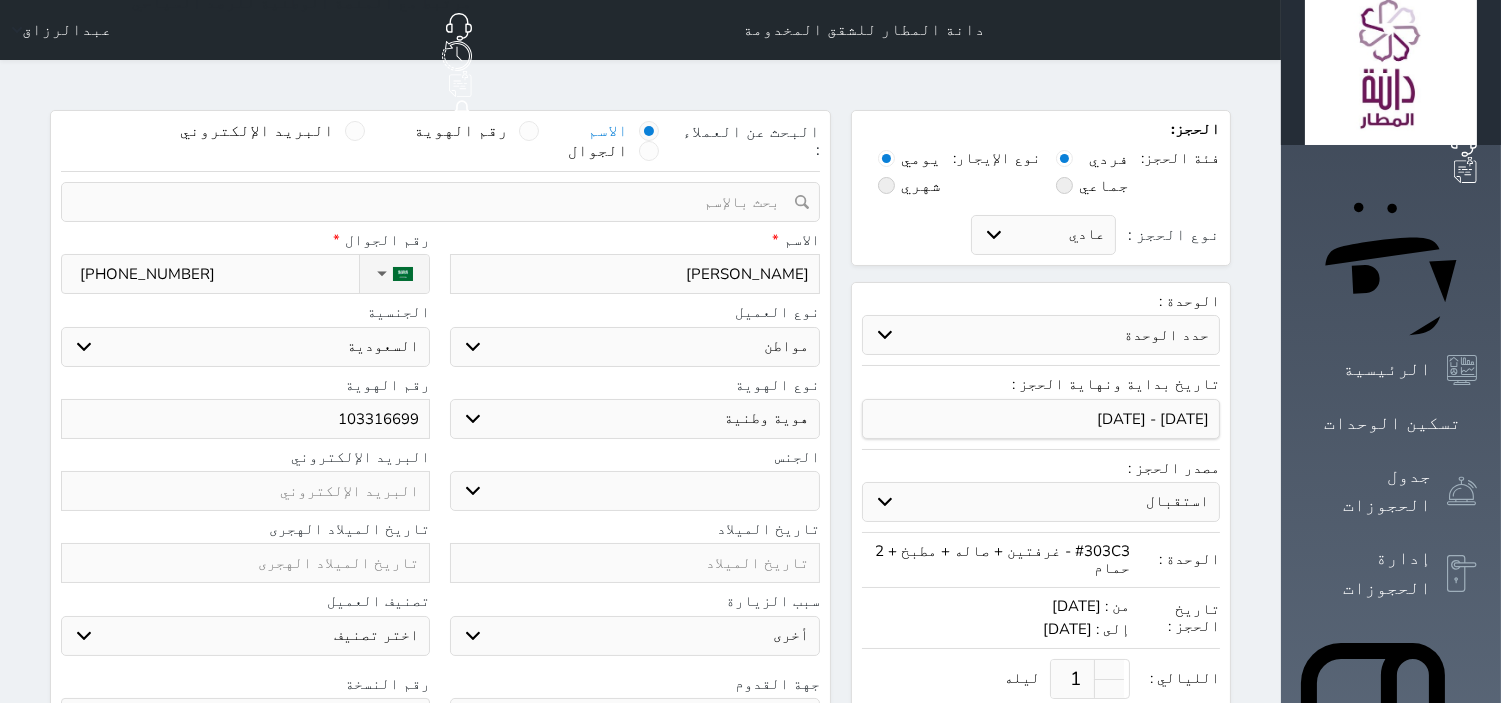 select 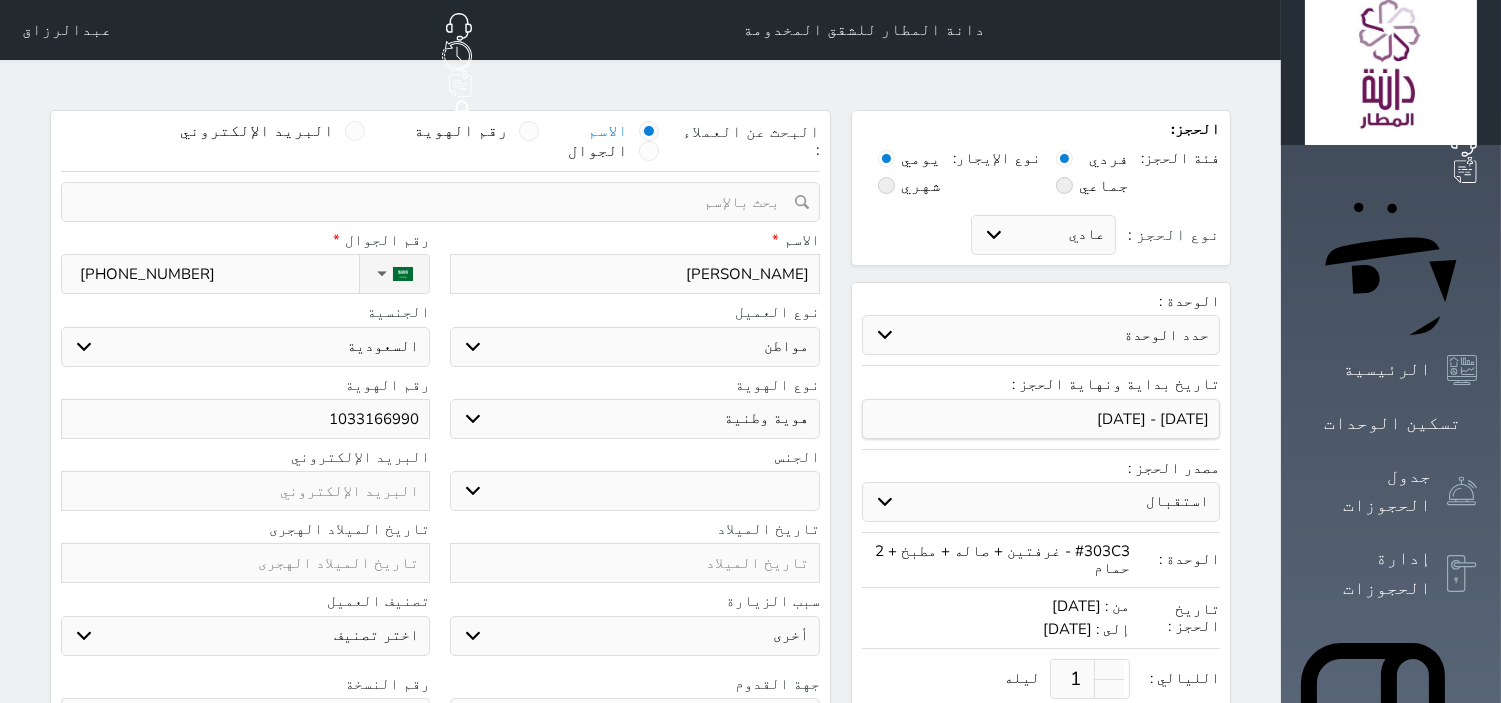 type on "1033166990" 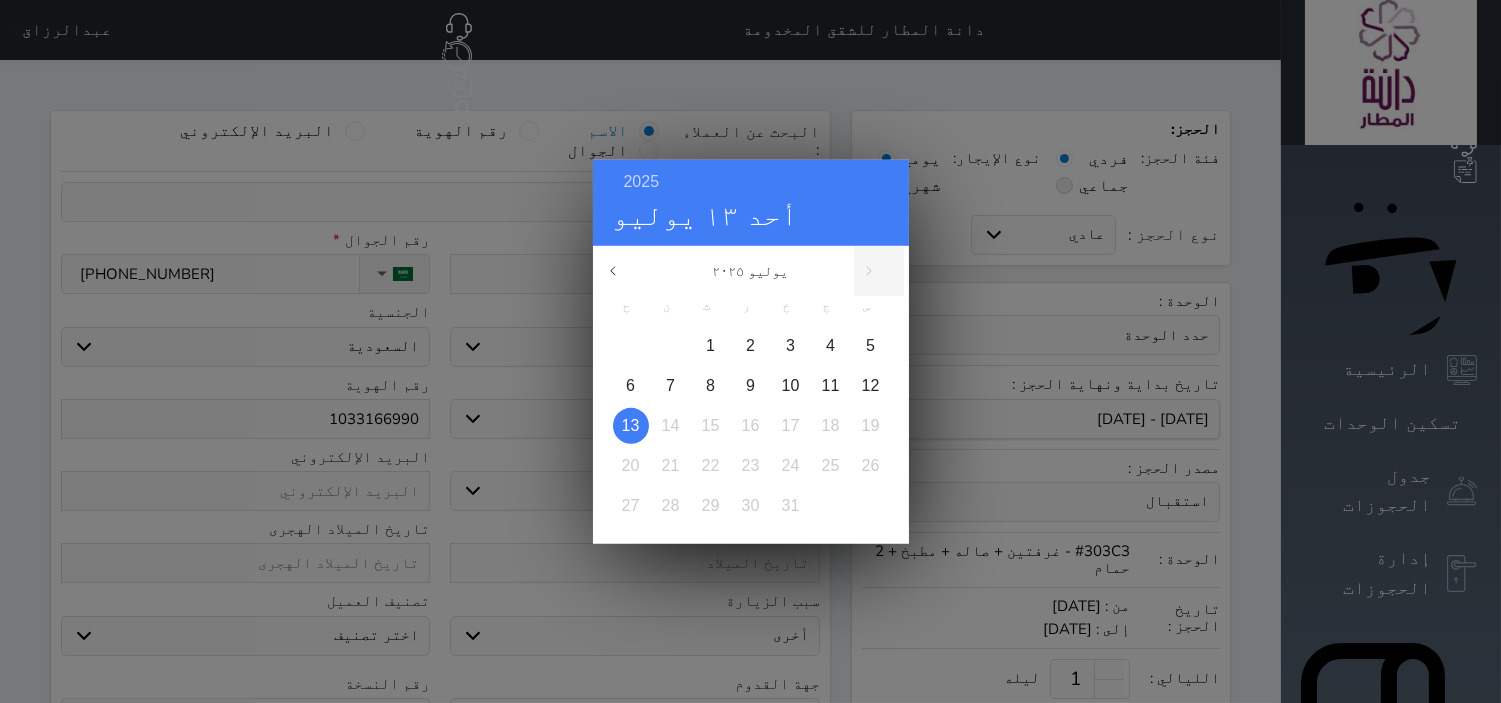 click on "2025   [DATE]         [DATE]
ح
ن
ث
ر
خ
ج
س
1   2   3   4   5   6   7   8   9   10   11   12   13   14   15   16   17   18   19   20   21   22   23   24   25   26   27   28   29   30   [DATE]
فبراير
مارس
أبريل
مايو
يونيو
يوليو
أغسطس
سبتمبر
أكتوبر" at bounding box center (750, 351) 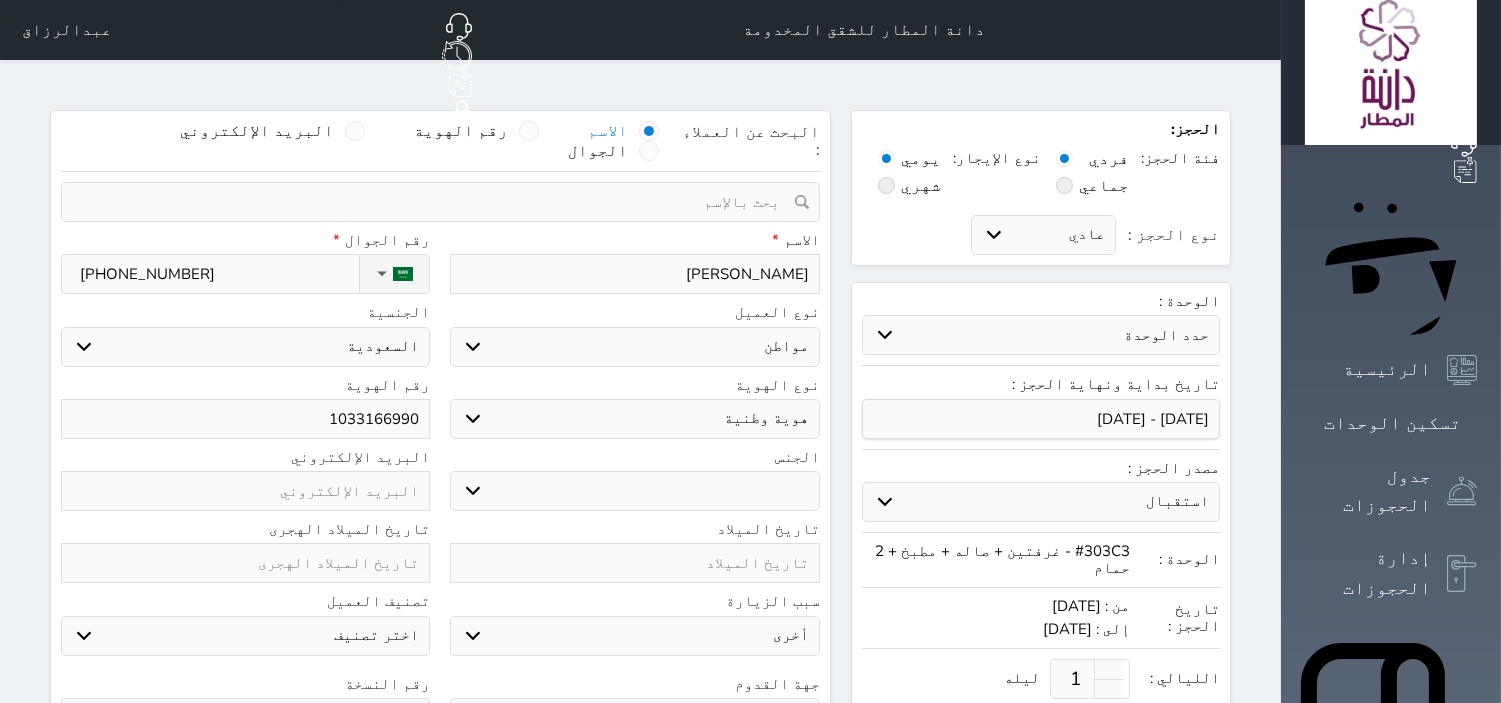 click at bounding box center (245, 563) 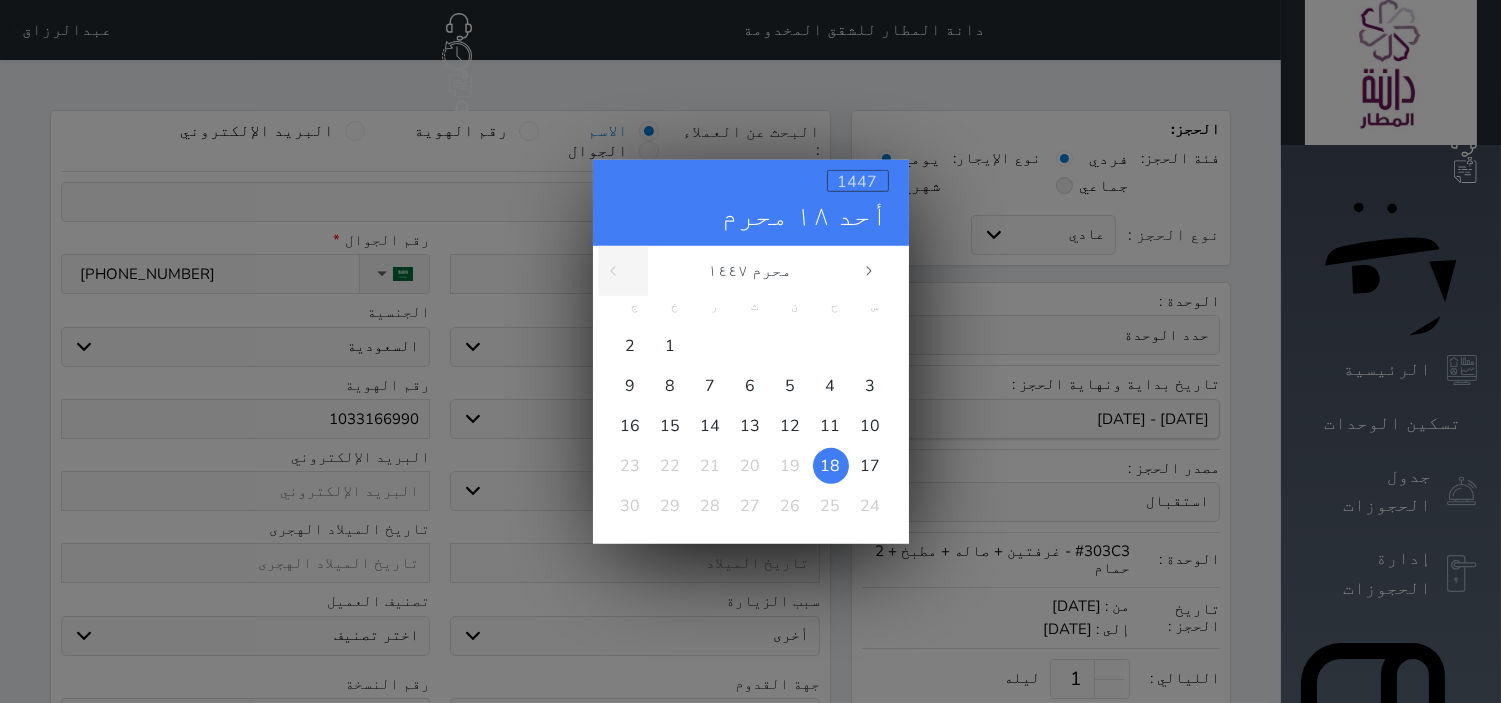 click on "1447" at bounding box center [858, 181] 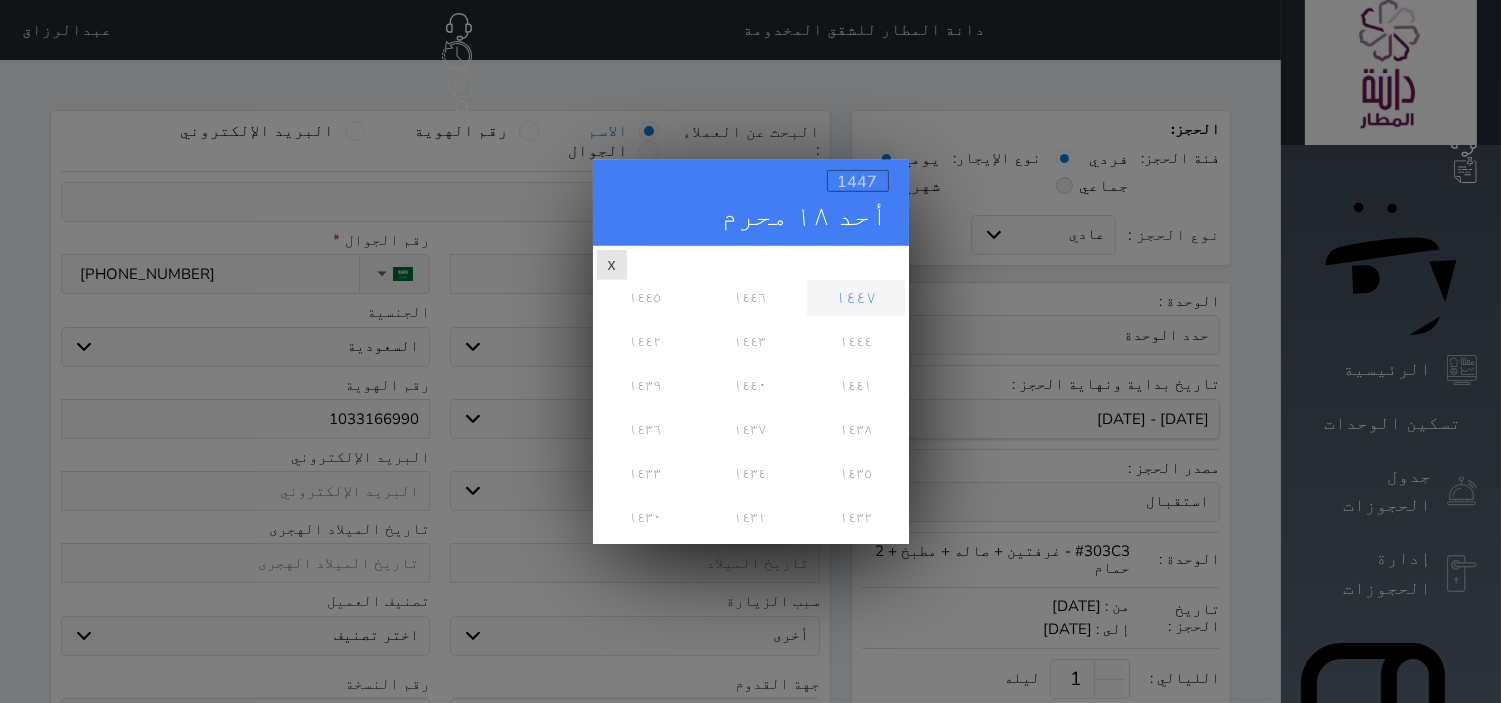 scroll, scrollTop: 0, scrollLeft: 0, axis: both 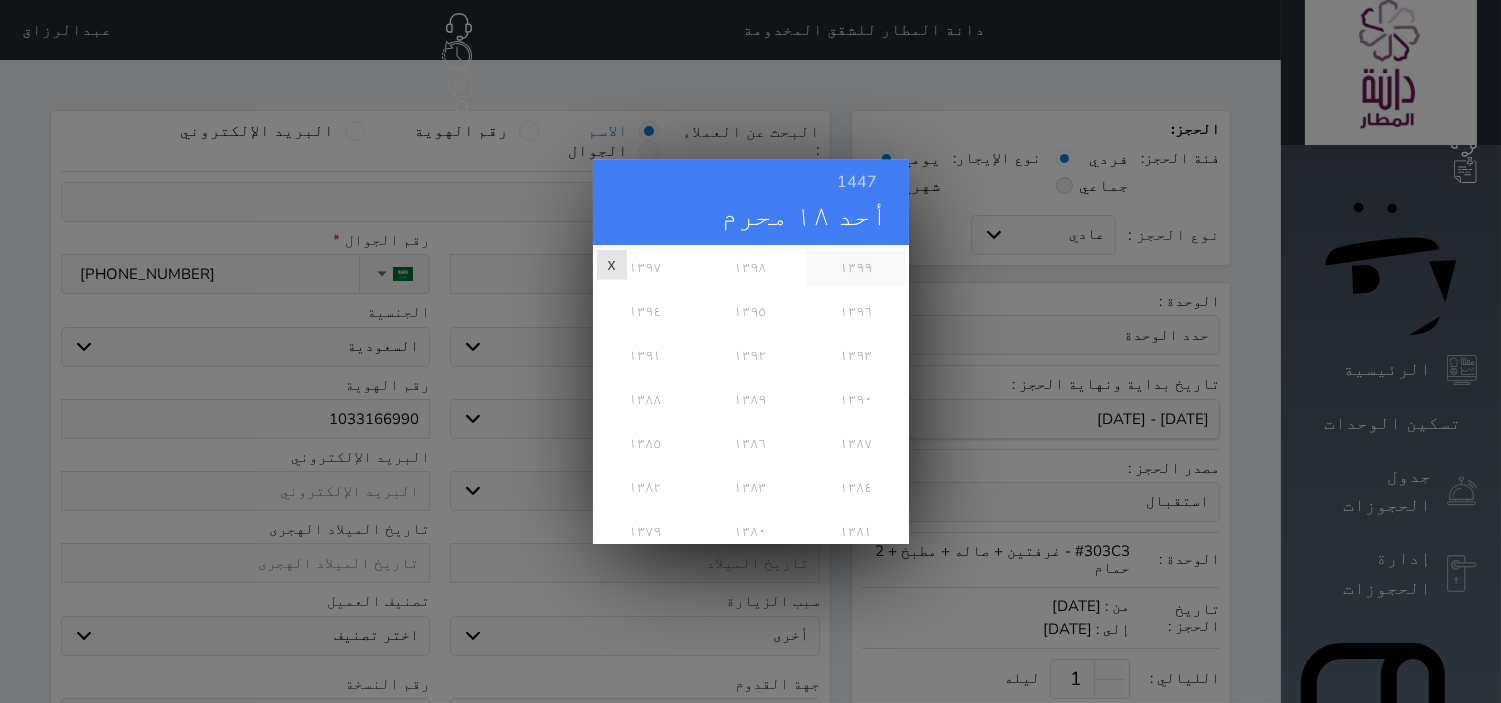 click on "١٣٩٩" at bounding box center [855, 267] 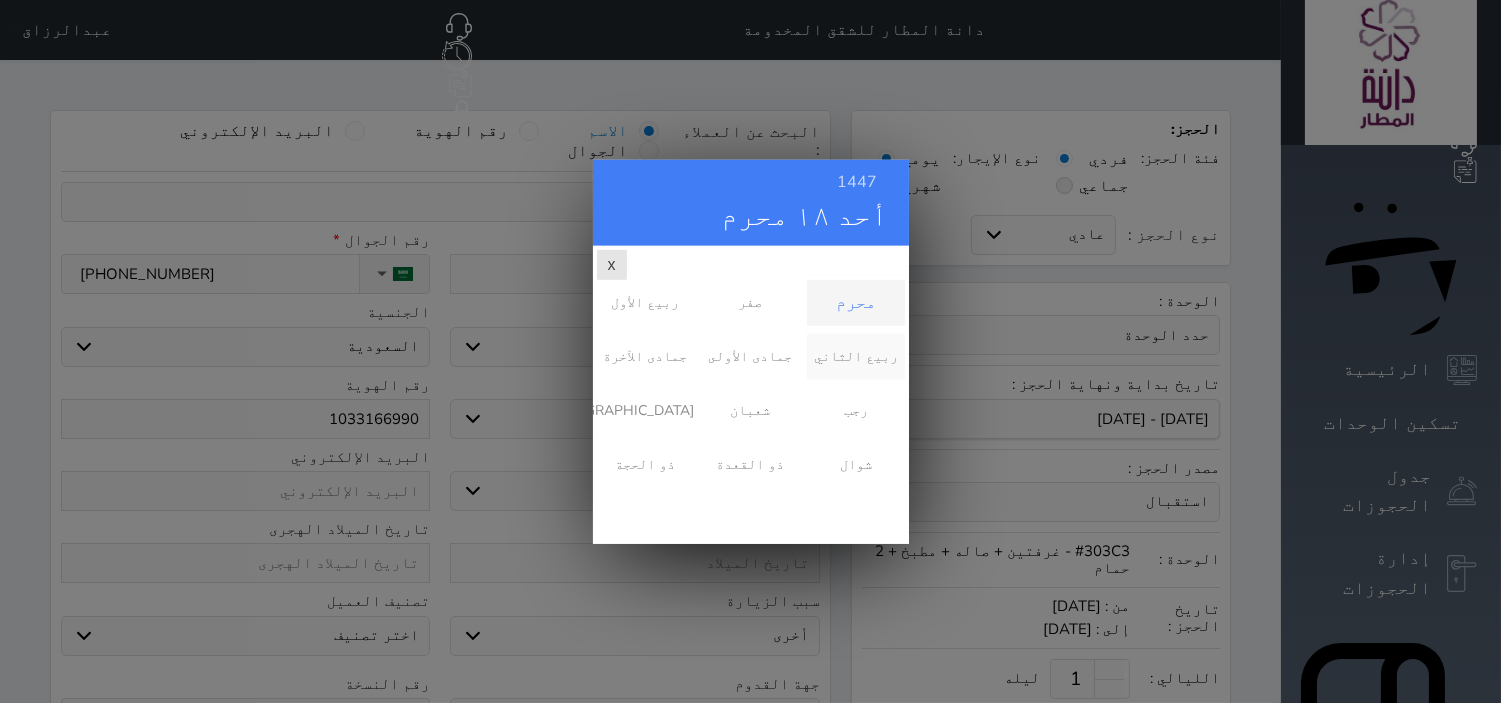 scroll, scrollTop: 0, scrollLeft: 0, axis: both 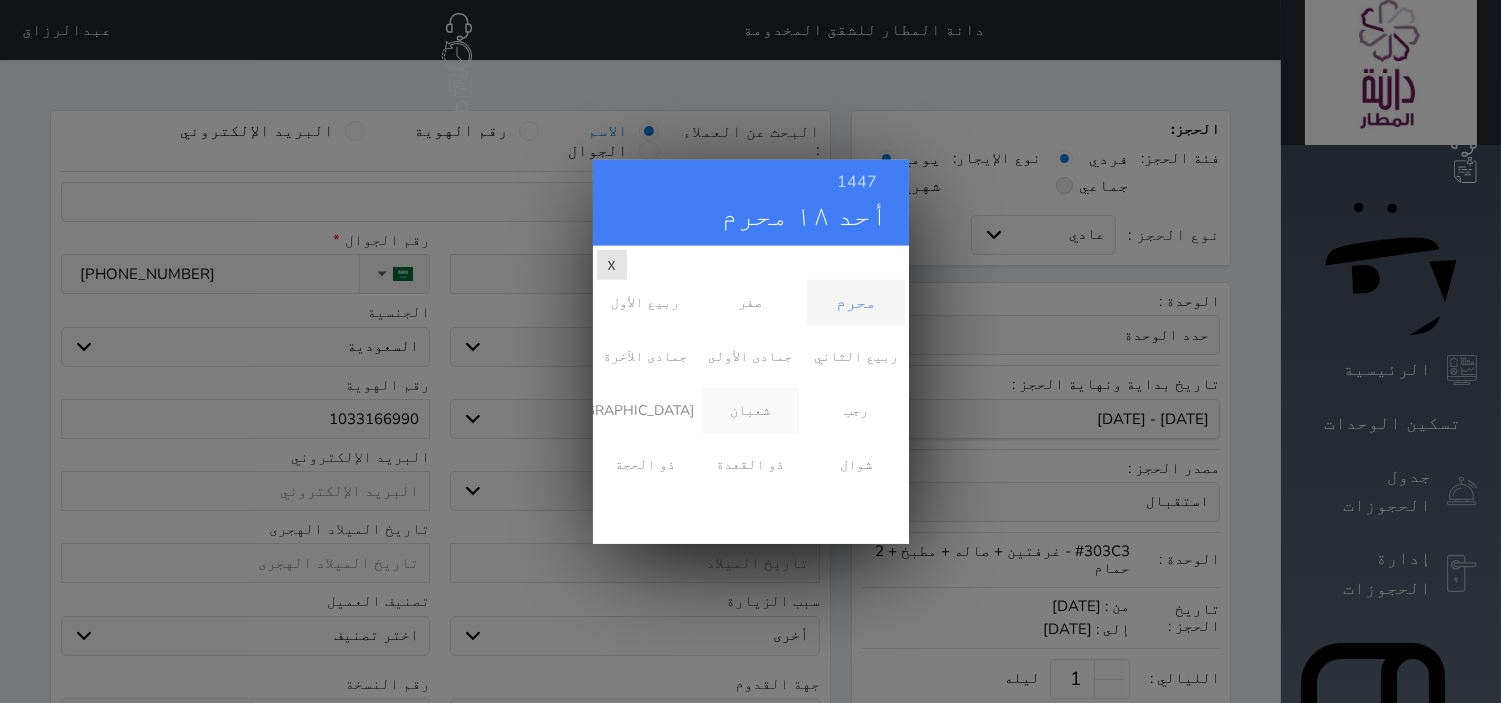click on "شعبان" at bounding box center [750, 410] 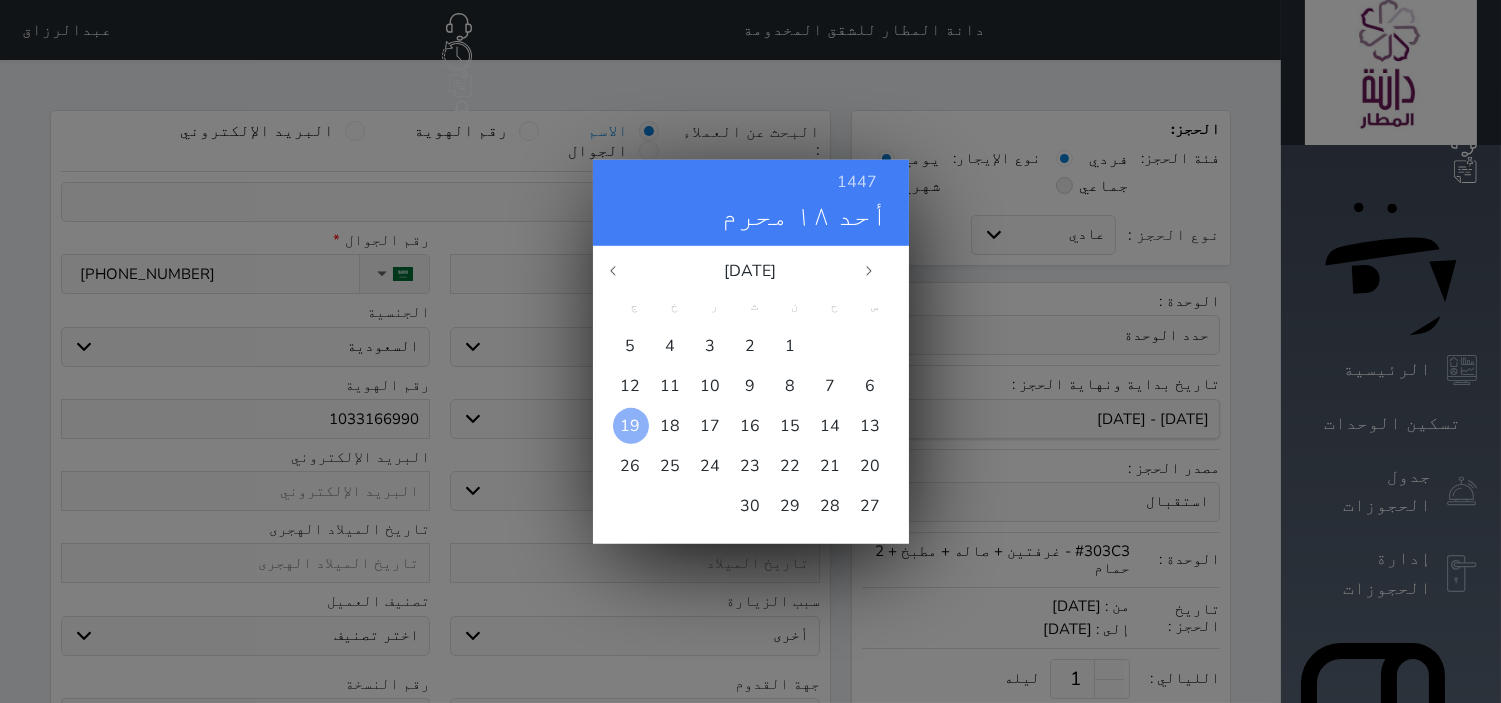click on "19" at bounding box center [631, 425] 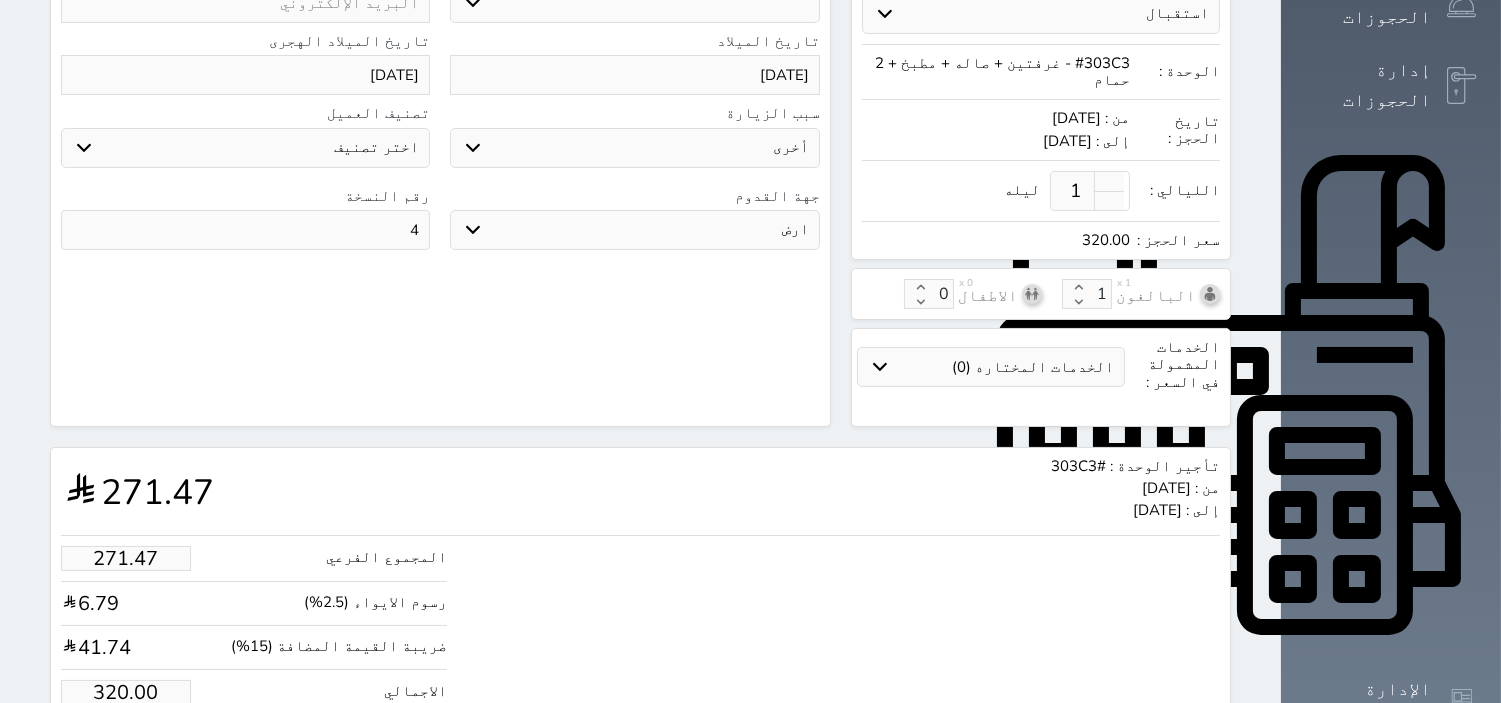scroll, scrollTop: 526, scrollLeft: 0, axis: vertical 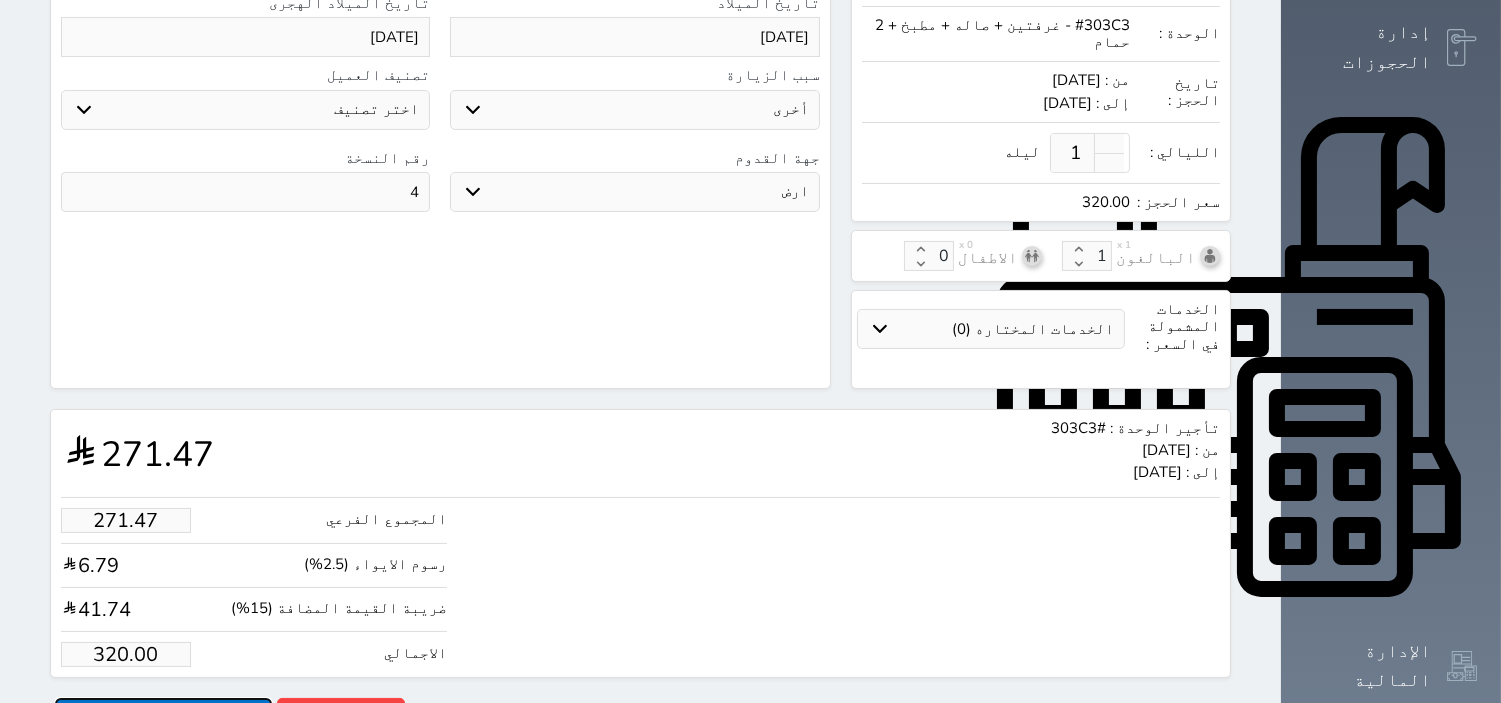 click on "حجز" at bounding box center (163, 715) 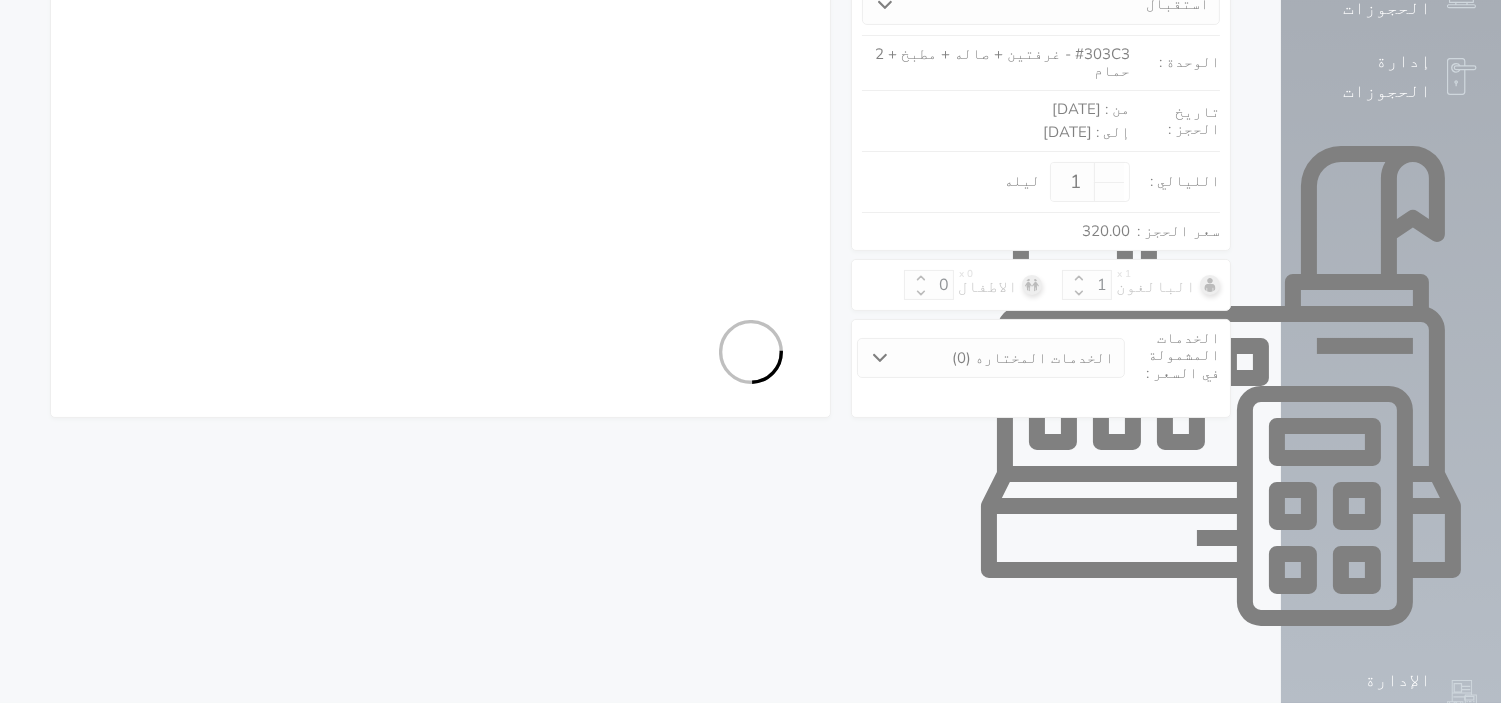 select on "1" 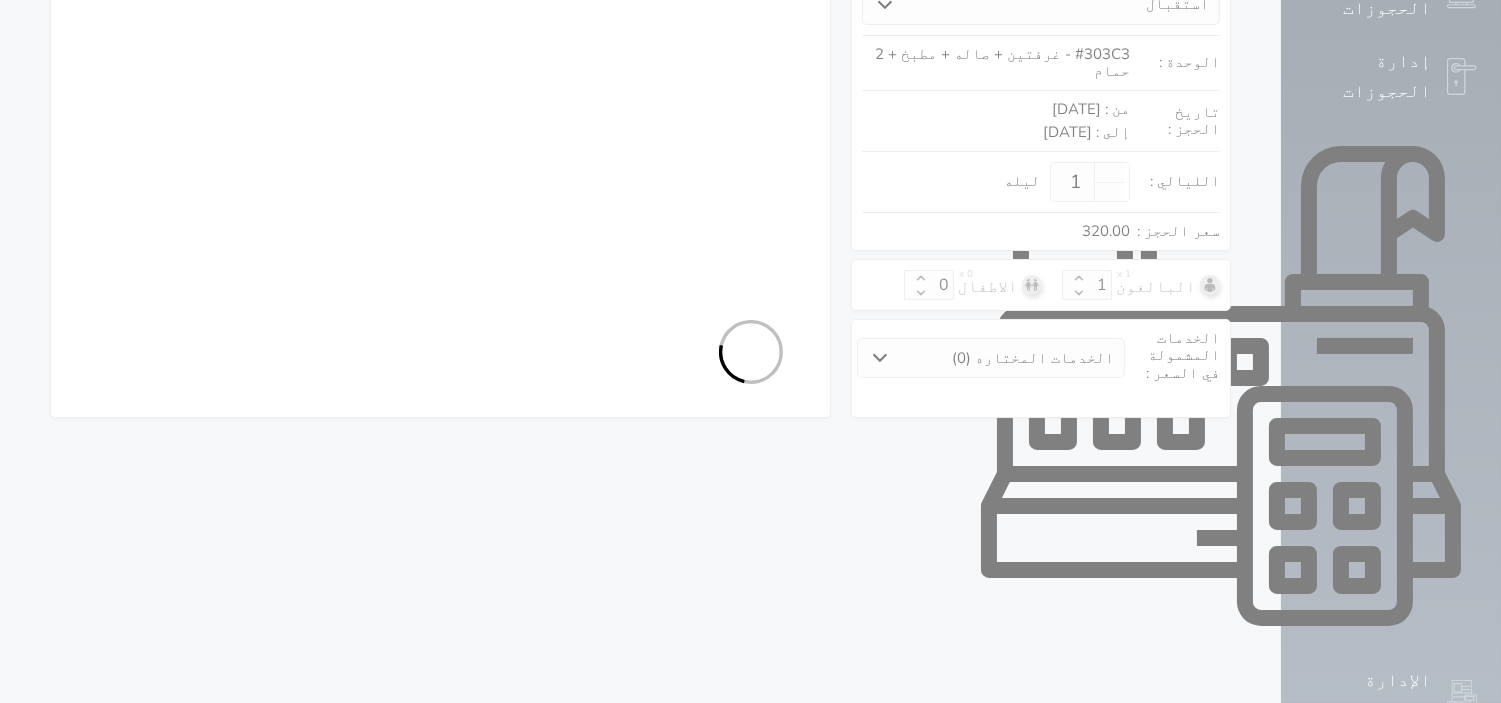 select on "113" 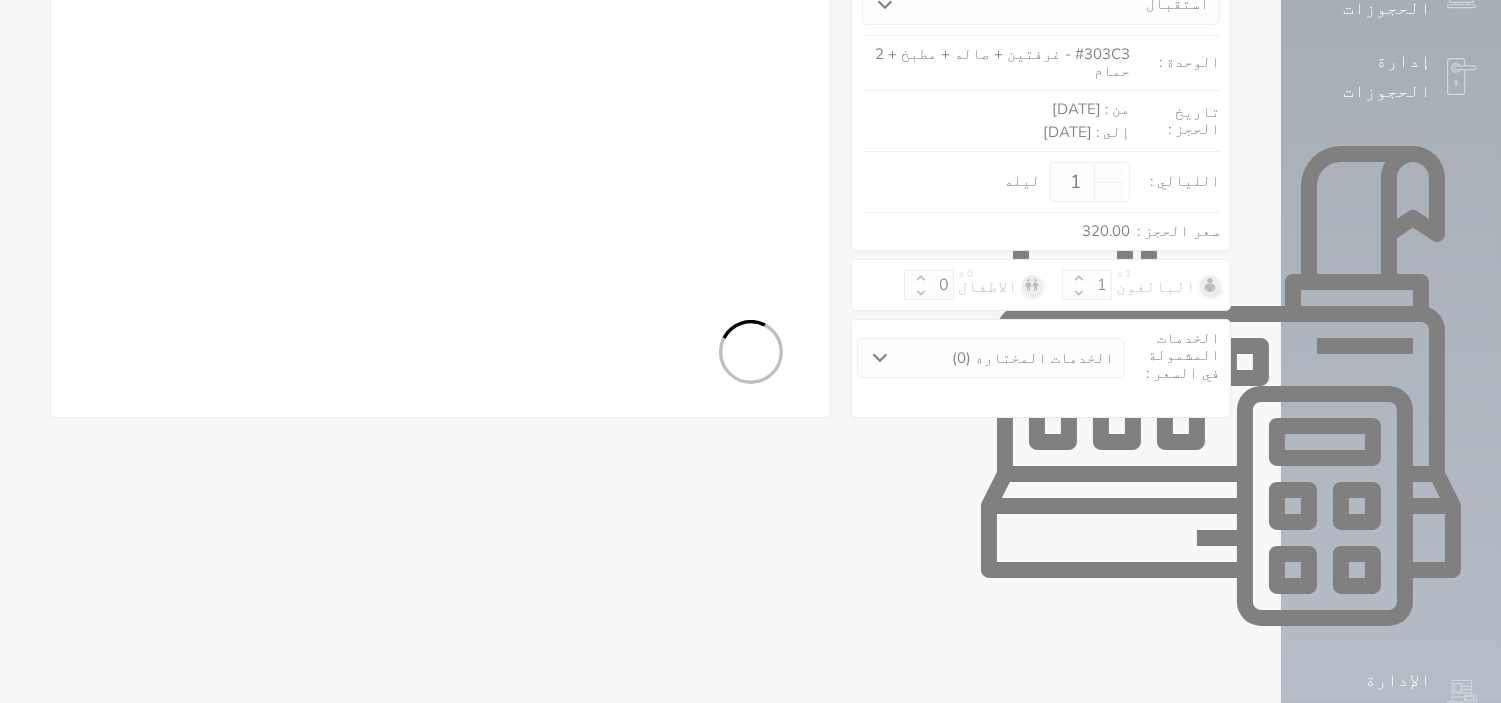 select on "1" 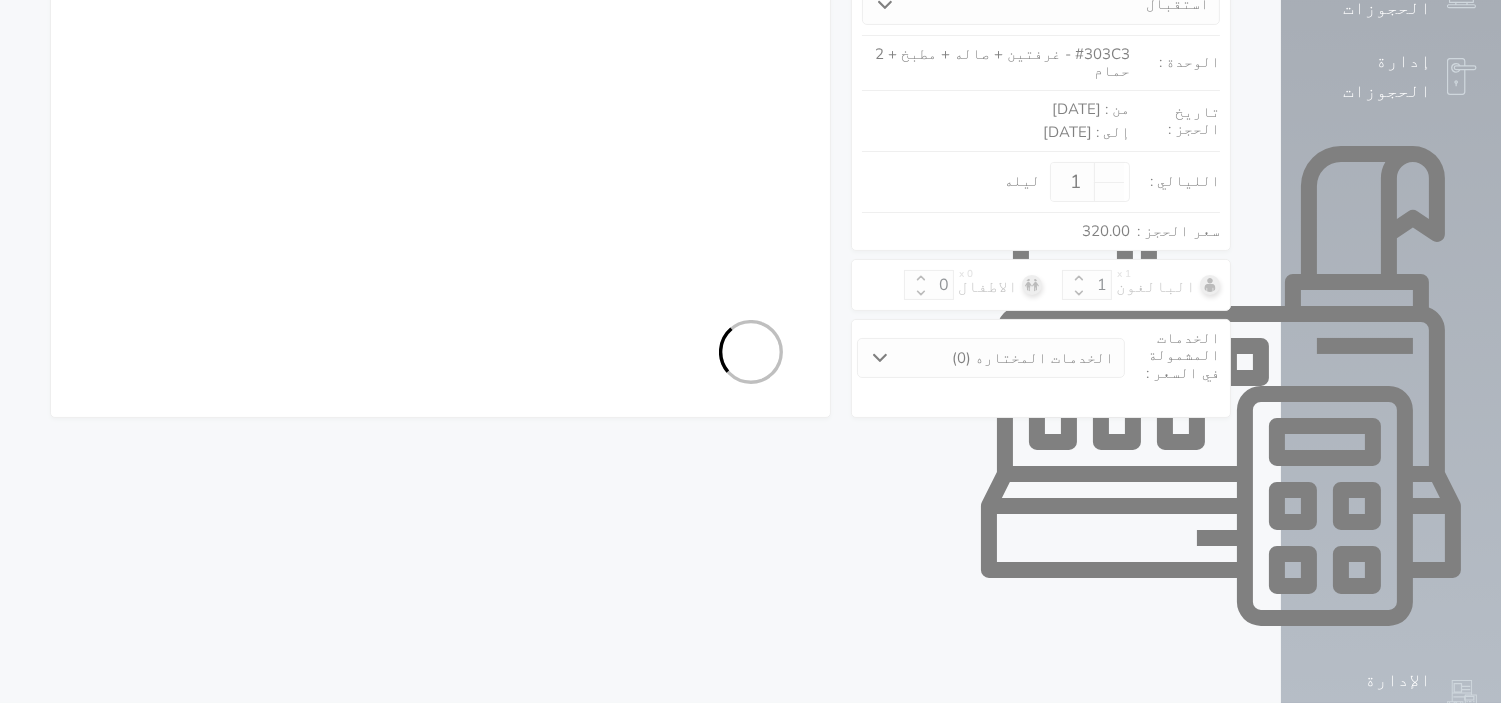 select on "7" 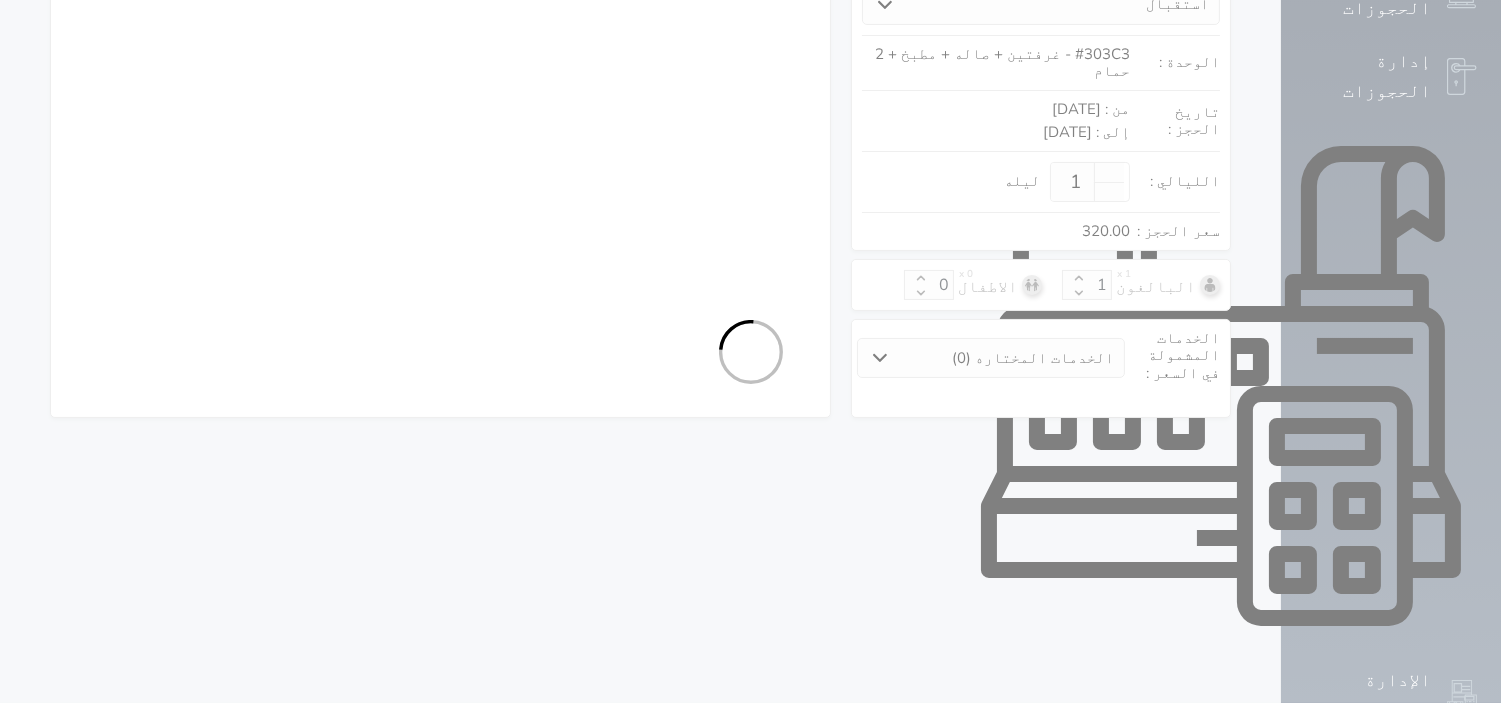 select on "9" 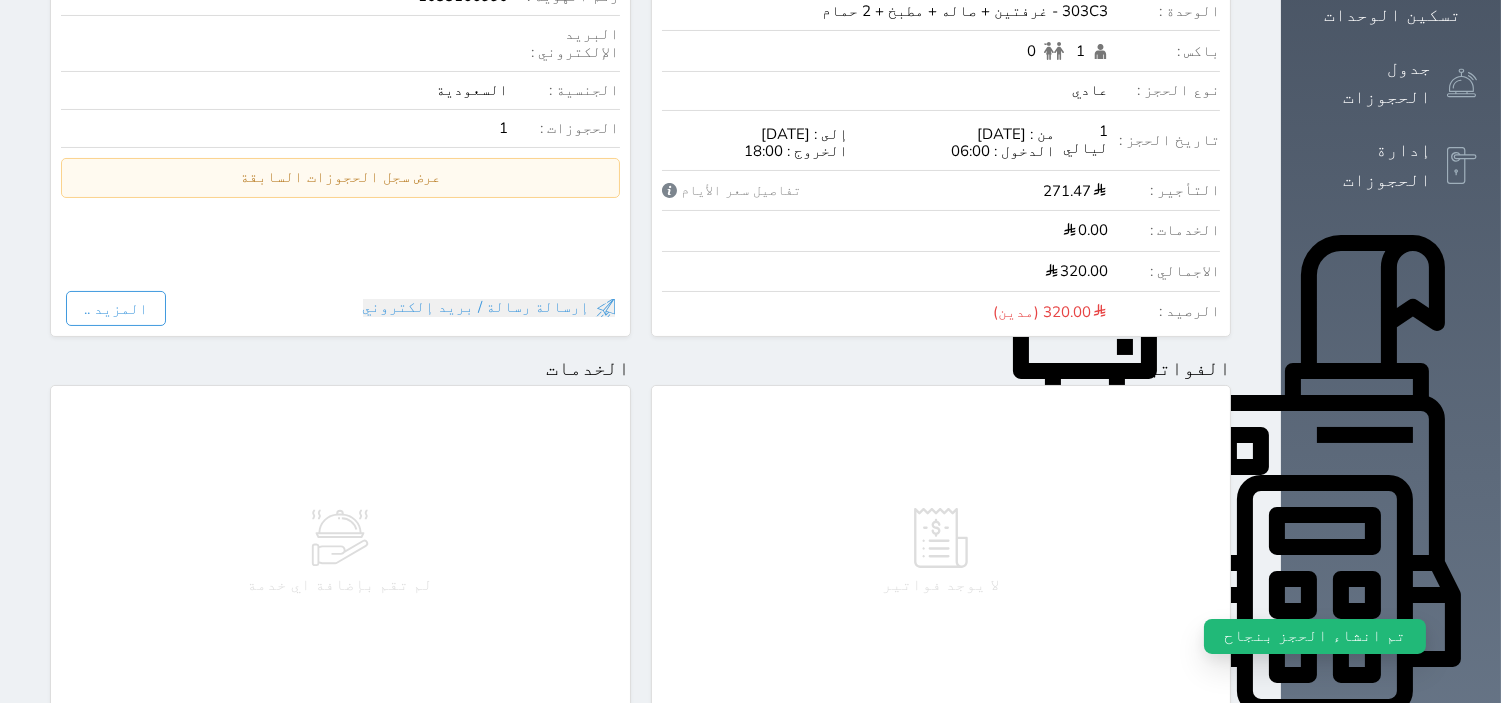 scroll, scrollTop: 0, scrollLeft: 0, axis: both 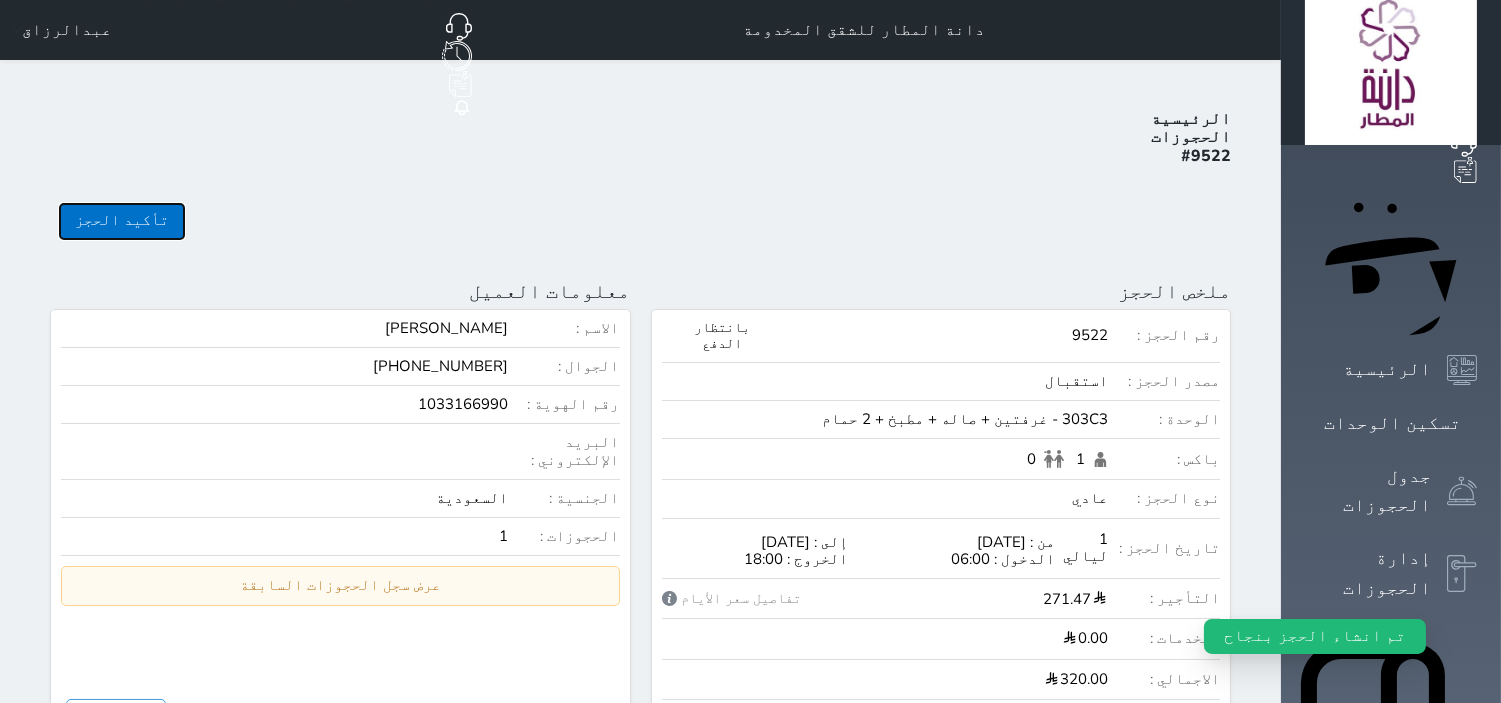 click on "تأكيد الحجز" at bounding box center (122, 221) 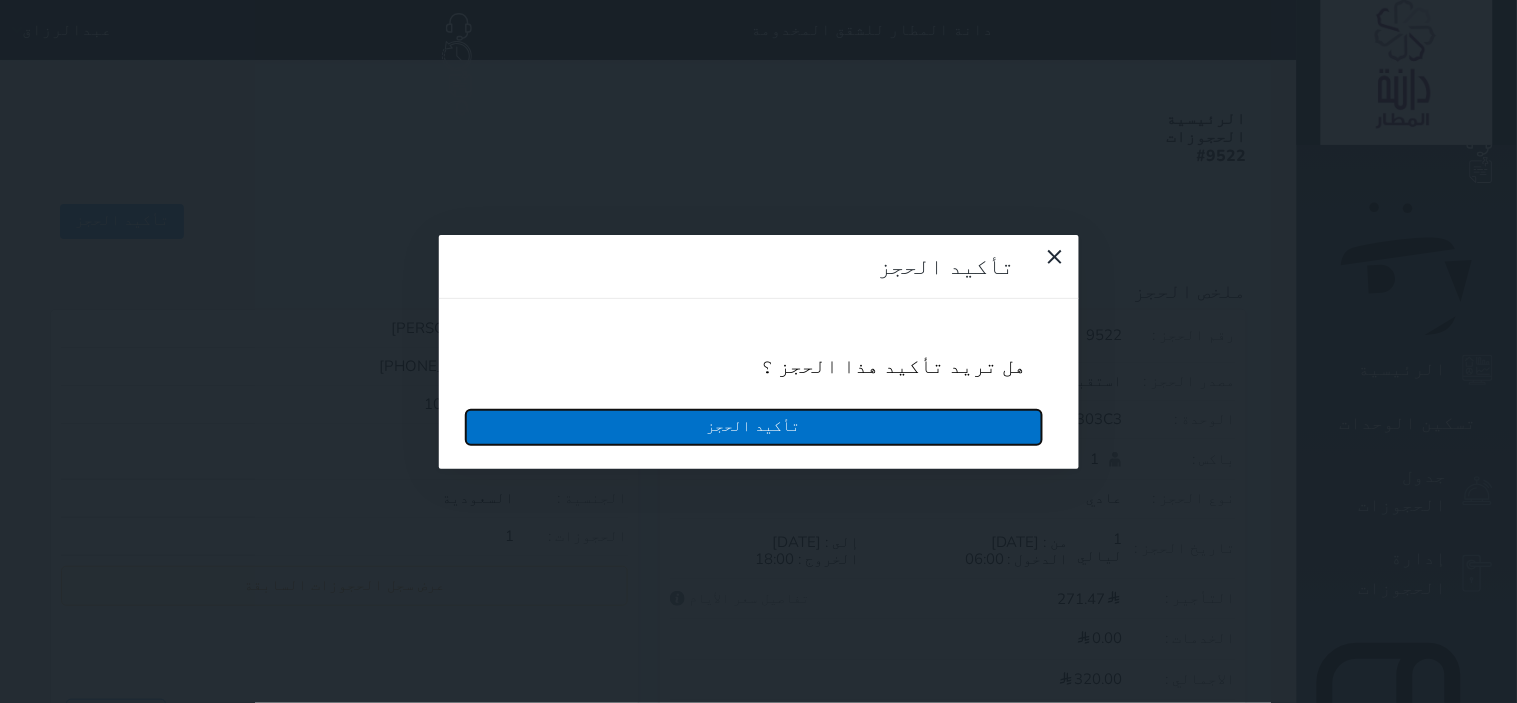 click on "تأكيد الحجز" at bounding box center (754, 427) 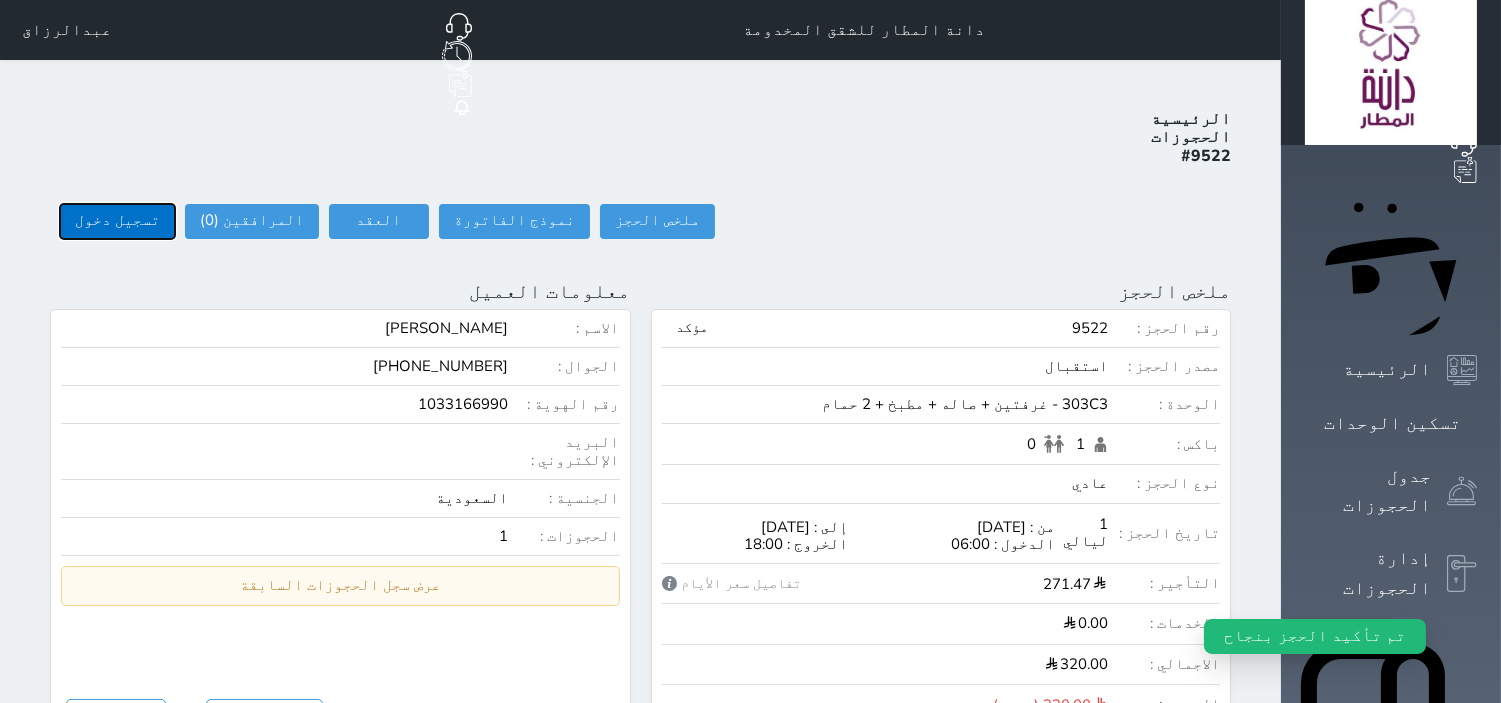 click on "تسجيل دخول" at bounding box center (117, 221) 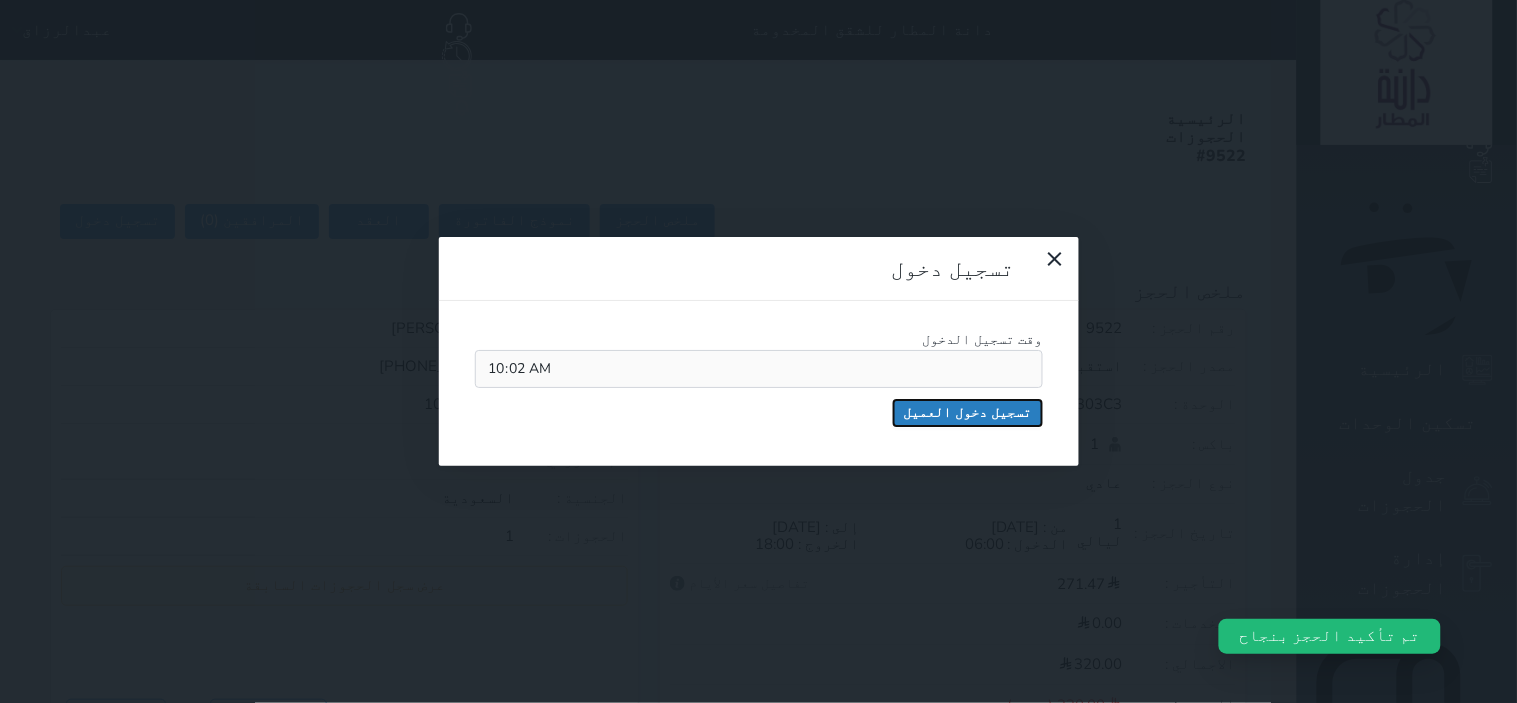 click on "تسجيل دخول العميل" at bounding box center [968, 413] 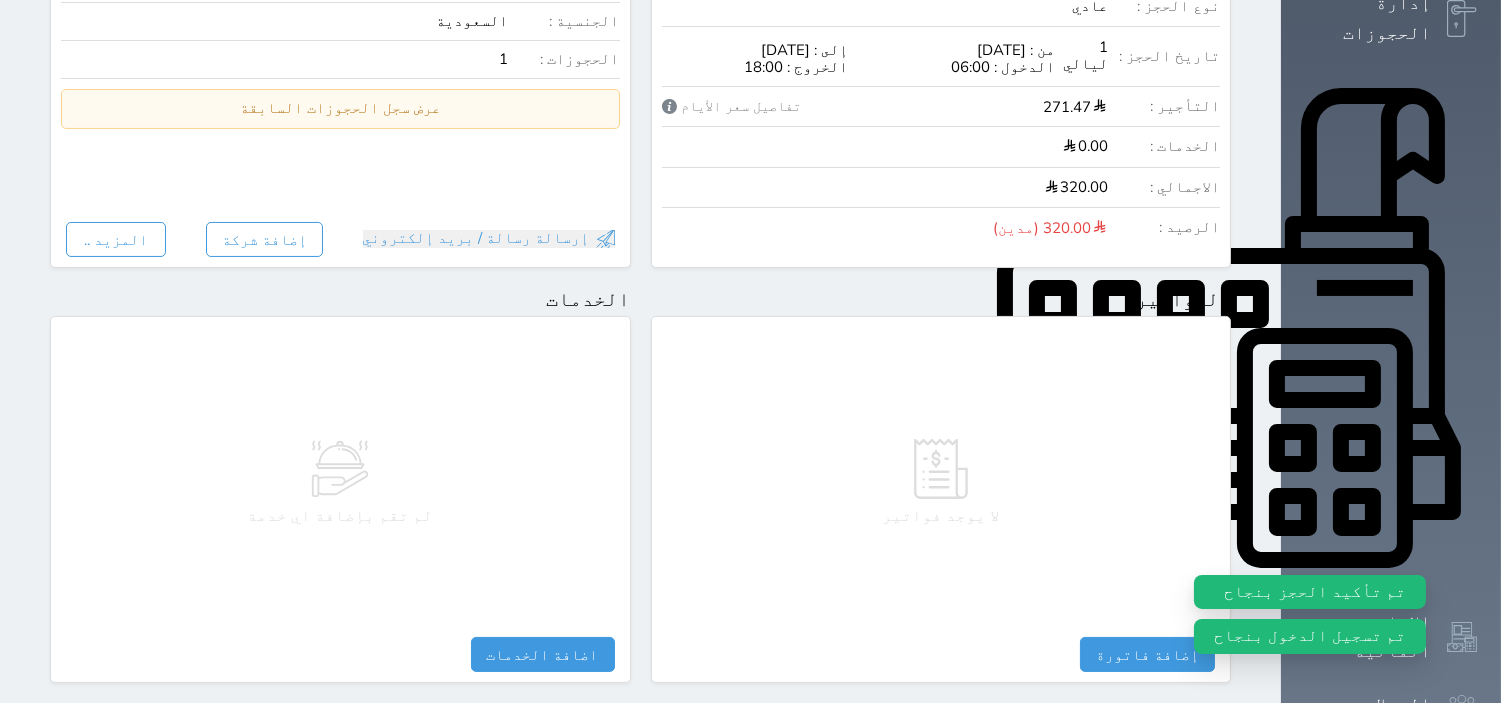scroll, scrollTop: 1077, scrollLeft: 0, axis: vertical 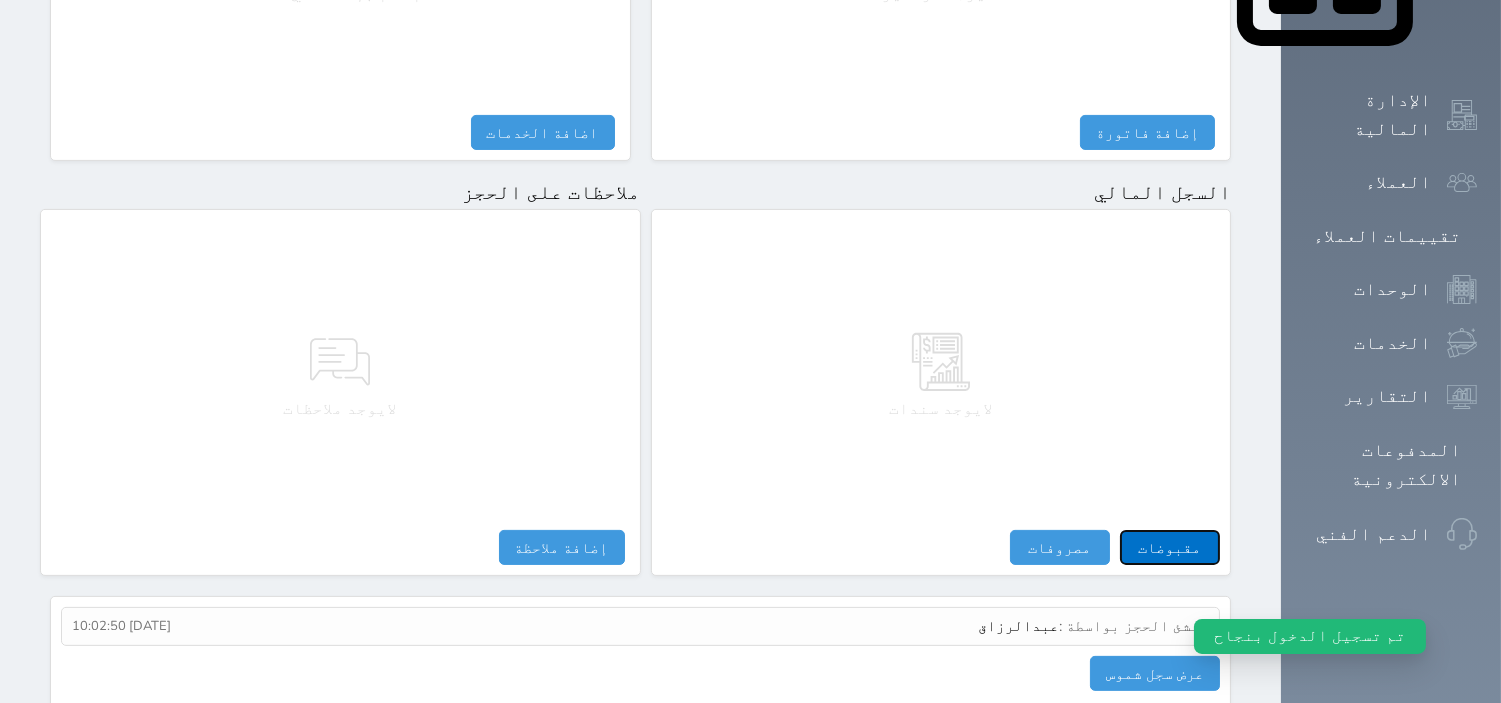 click on "مقبوضات" at bounding box center (1170, 547) 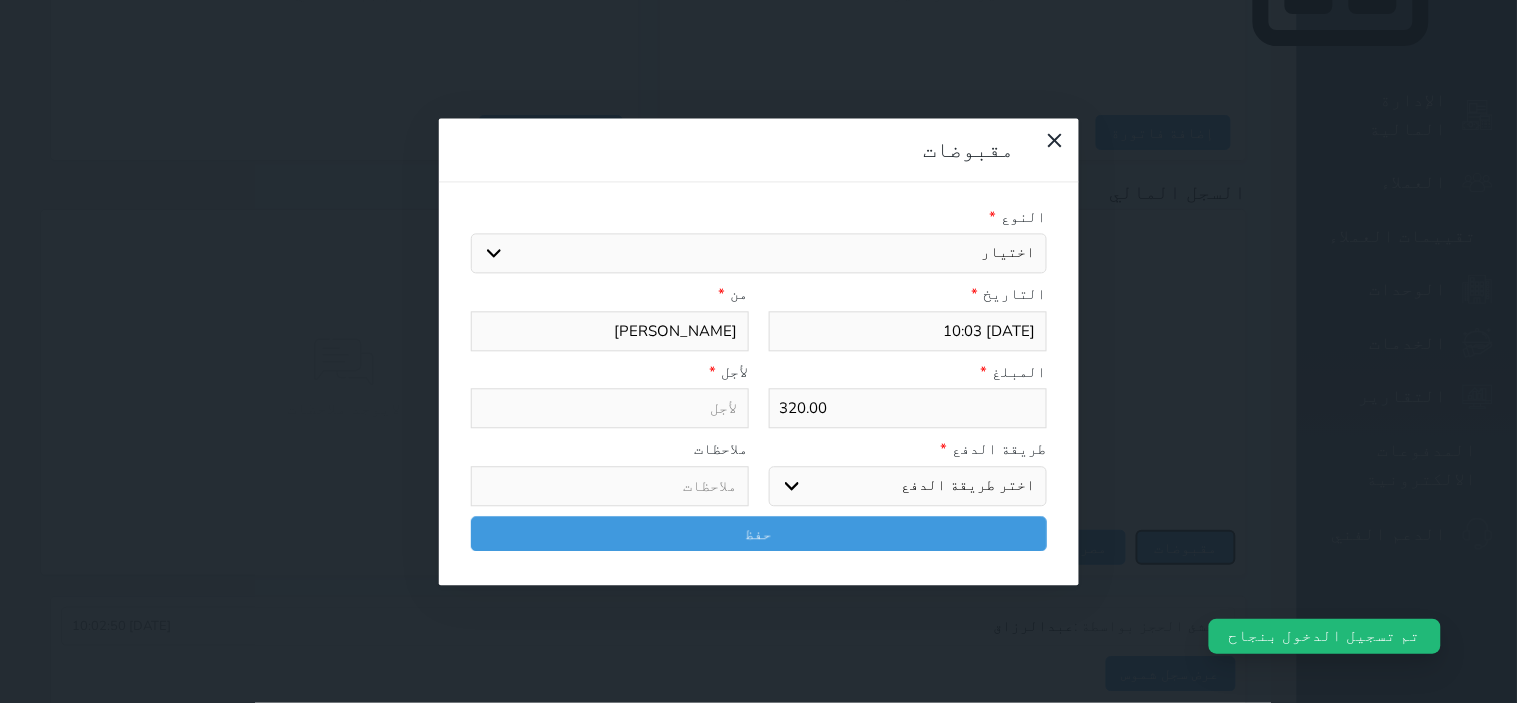 select 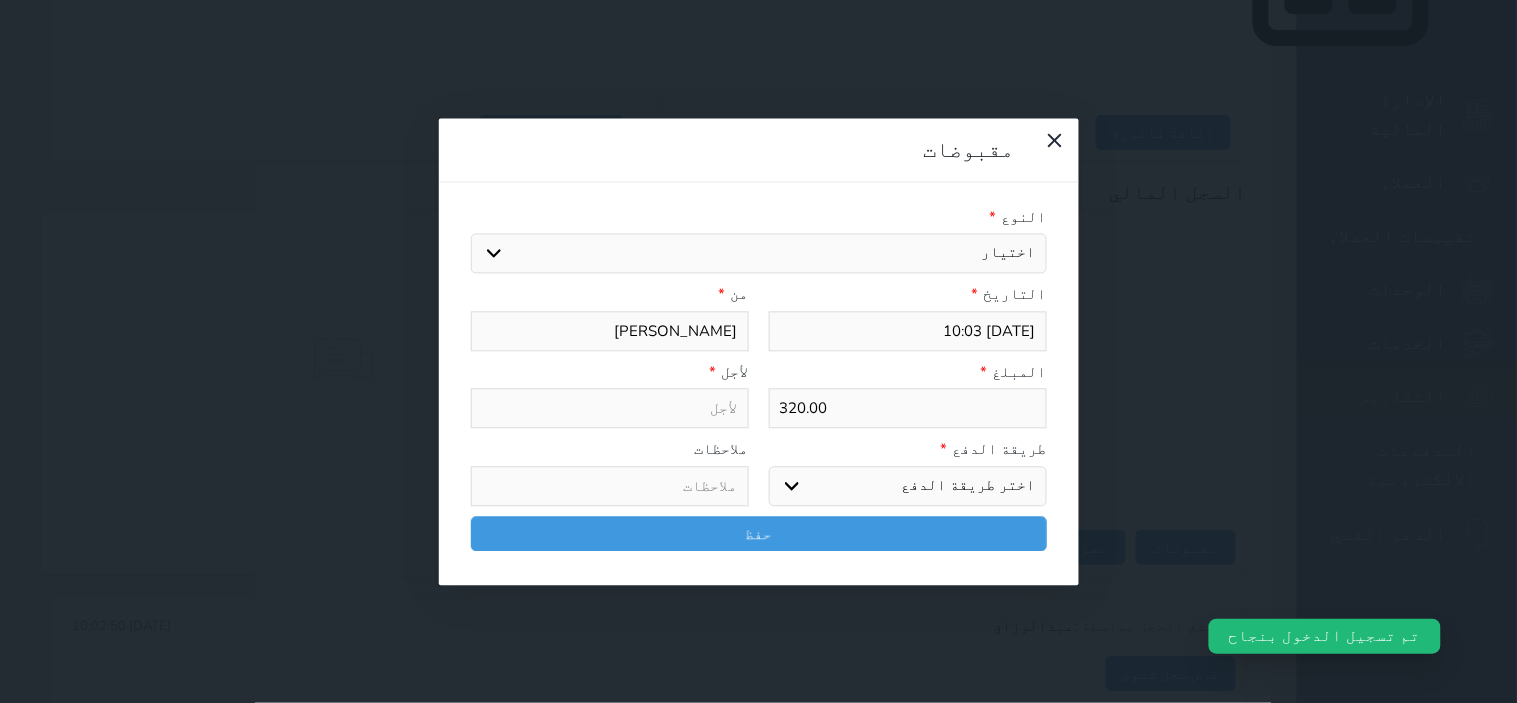 click on "اختيار   مقبوضات عامة قيمة إيجار فواتير تامين عربون لا ينطبق آخر مغسلة واي فاي - الإنترنت مواقف السيارات طعام الأغذية والمشروبات مشروبات المشروبات الباردة المشروبات الساخنة الإفطار غداء عشاء مخبز و كعك حمام سباحة الصالة الرياضية سبا و خدمات الجمال اختيار وإسقاط (خدمات النقل) ميني بار كابل - تلفزيون سرير إضافي تصفيف الشعر التسوق خدمات الجولات السياحية المنظمة خدمات الدليل السياحي" at bounding box center (759, 254) 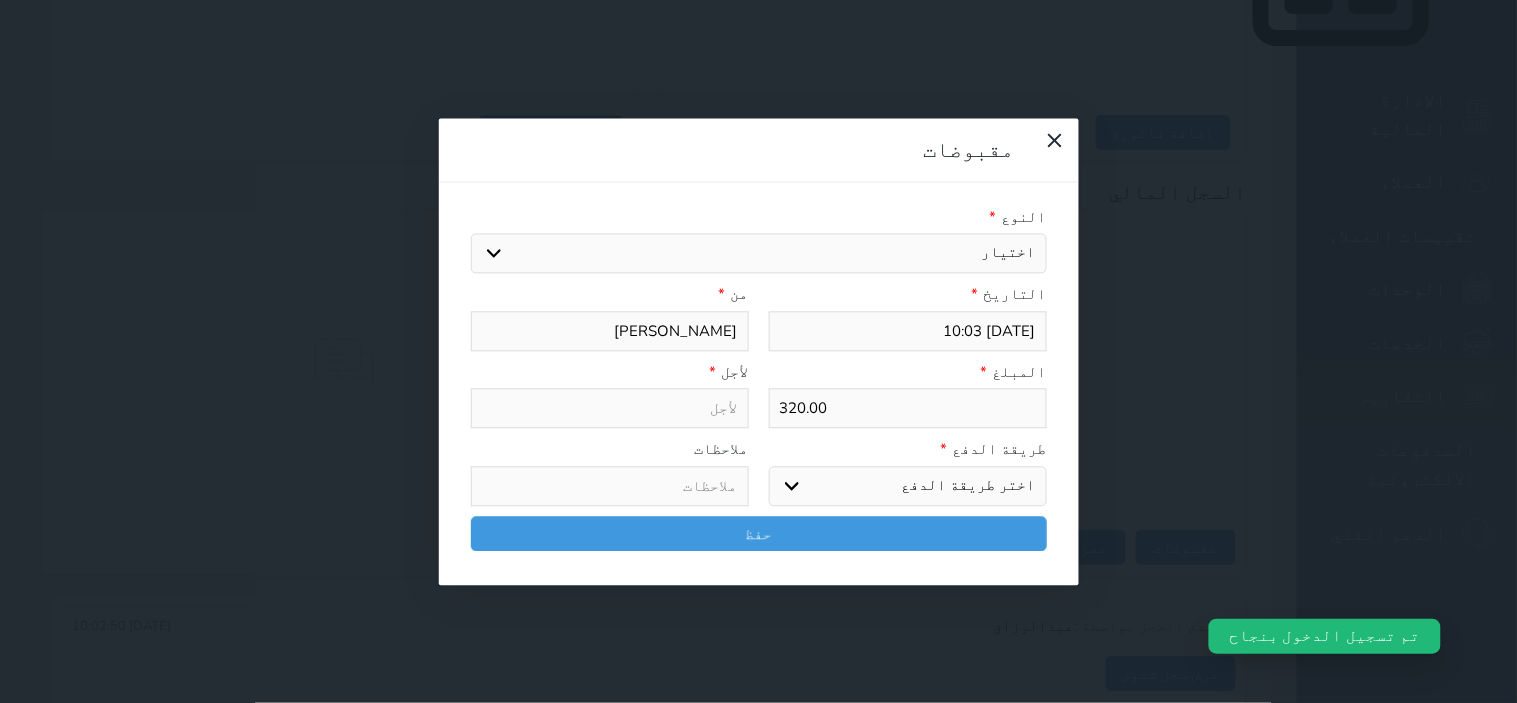 select on "30688" 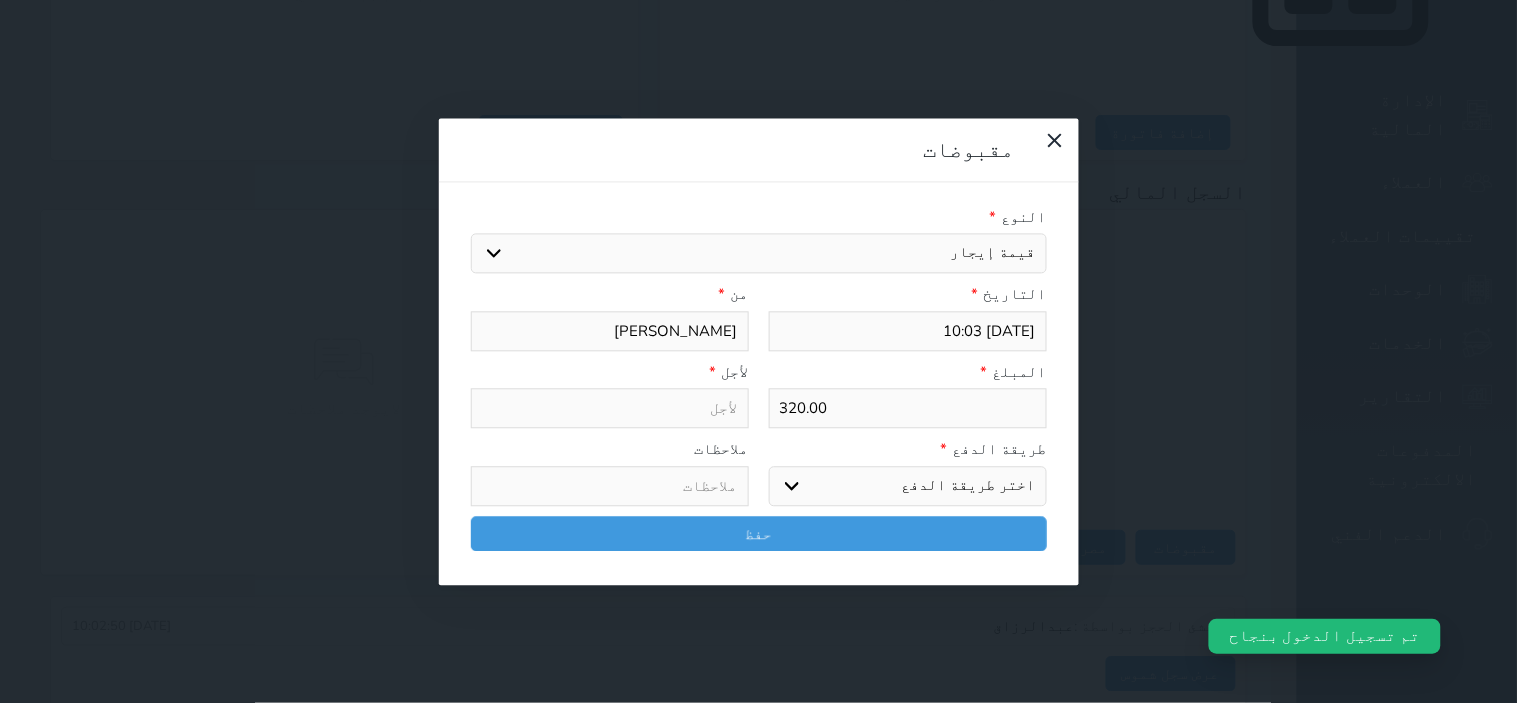 click on "اختيار   مقبوضات عامة قيمة إيجار فواتير تامين عربون لا ينطبق آخر مغسلة واي فاي - الإنترنت مواقف السيارات طعام الأغذية والمشروبات مشروبات المشروبات الباردة المشروبات الساخنة الإفطار غداء عشاء مخبز و كعك حمام سباحة الصالة الرياضية سبا و خدمات الجمال اختيار وإسقاط (خدمات النقل) ميني بار كابل - تلفزيون سرير إضافي تصفيف الشعر التسوق خدمات الجولات السياحية المنظمة خدمات الدليل السياحي" at bounding box center (759, 254) 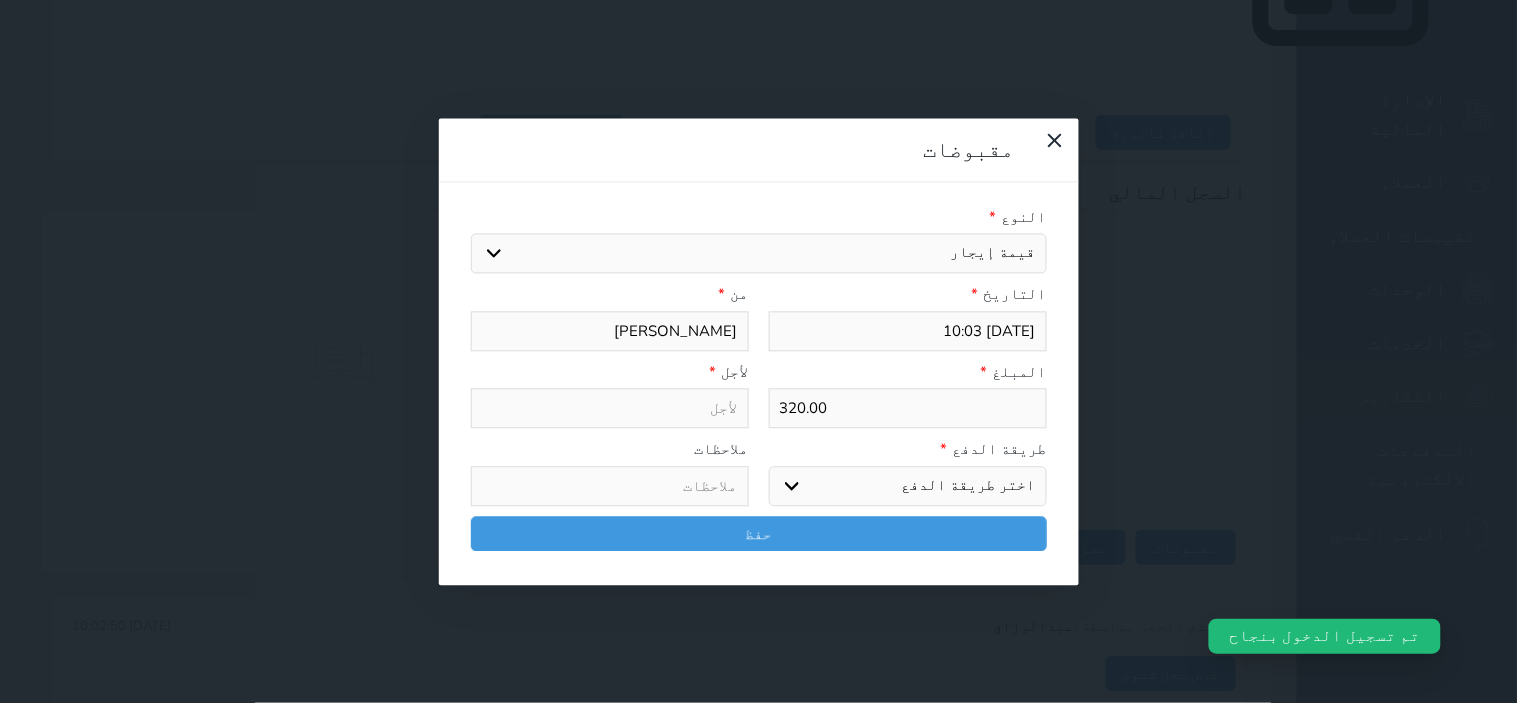 type on "قيمة إيجار - الوحدة - 303C3" 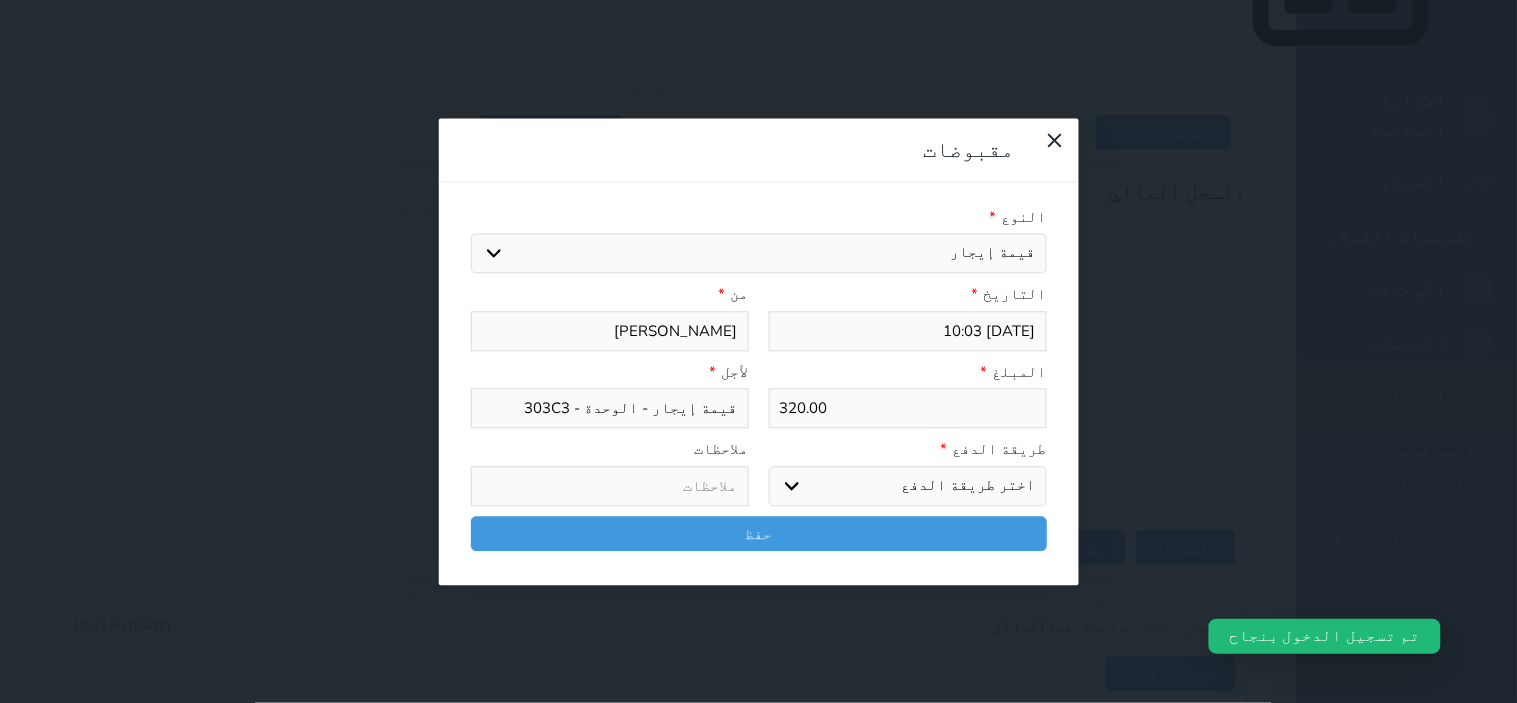 click on "اختر طريقة الدفع   دفع نقدى   تحويل بنكى   مدى   بطاقة ائتمان   آجل" at bounding box center (908, 486) 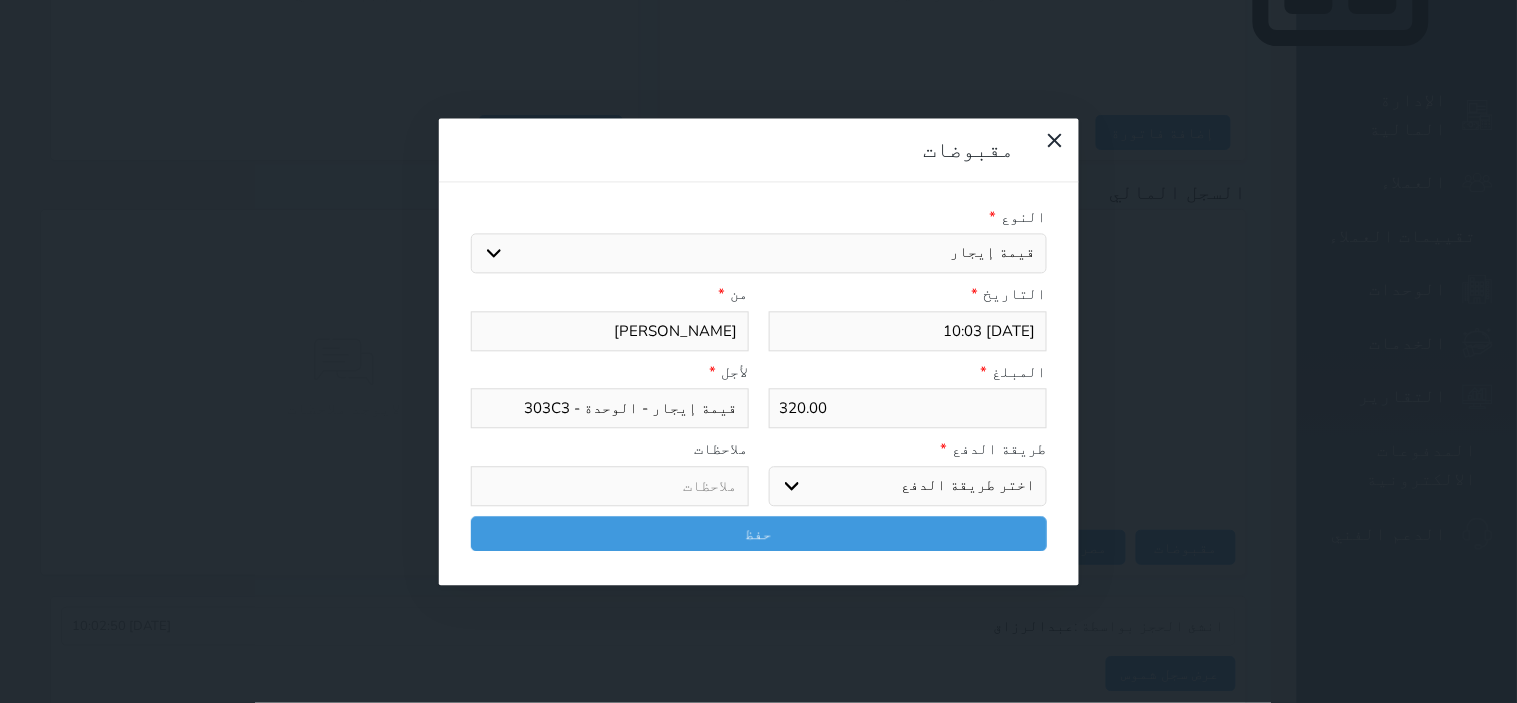 select on "credit" 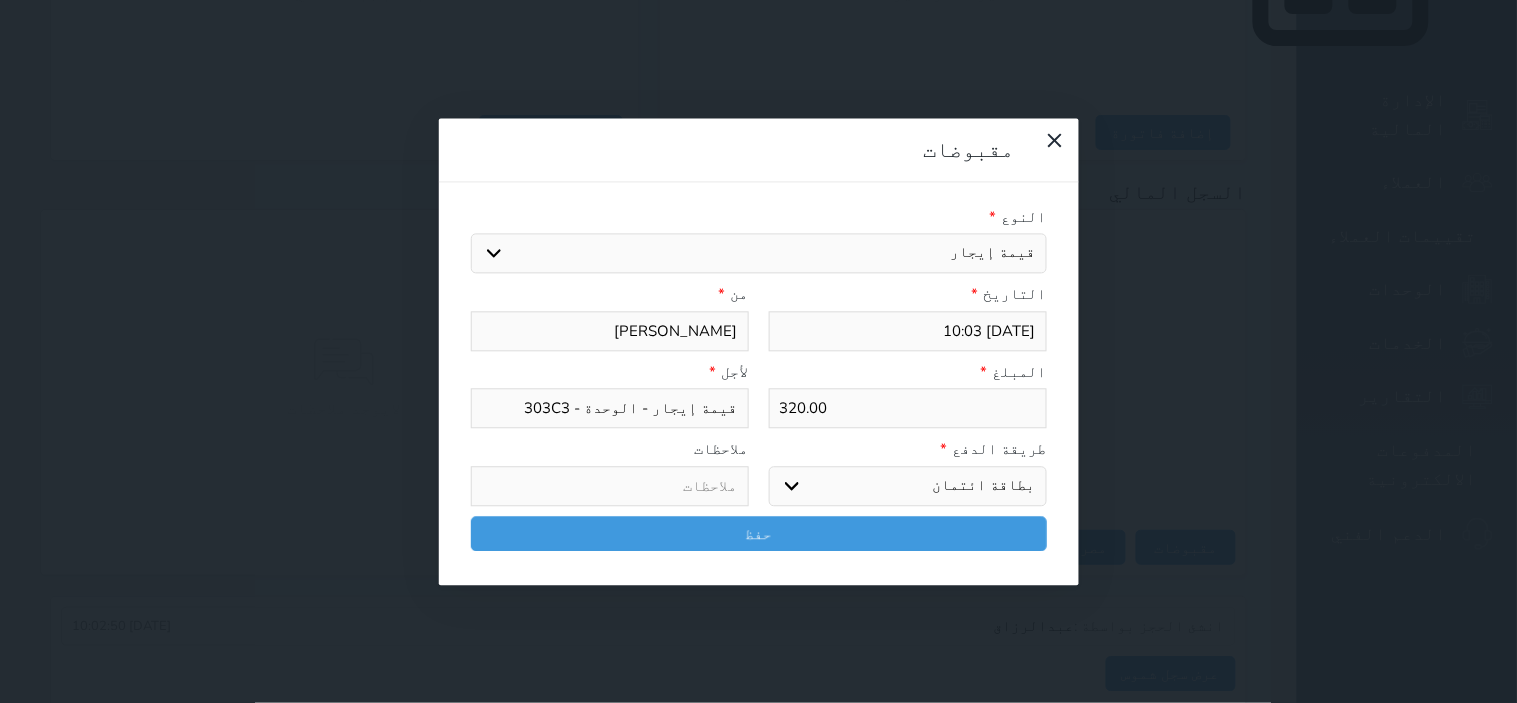 click on "اختر طريقة الدفع   دفع نقدى   تحويل بنكى   مدى   بطاقة ائتمان   آجل" at bounding box center [908, 486] 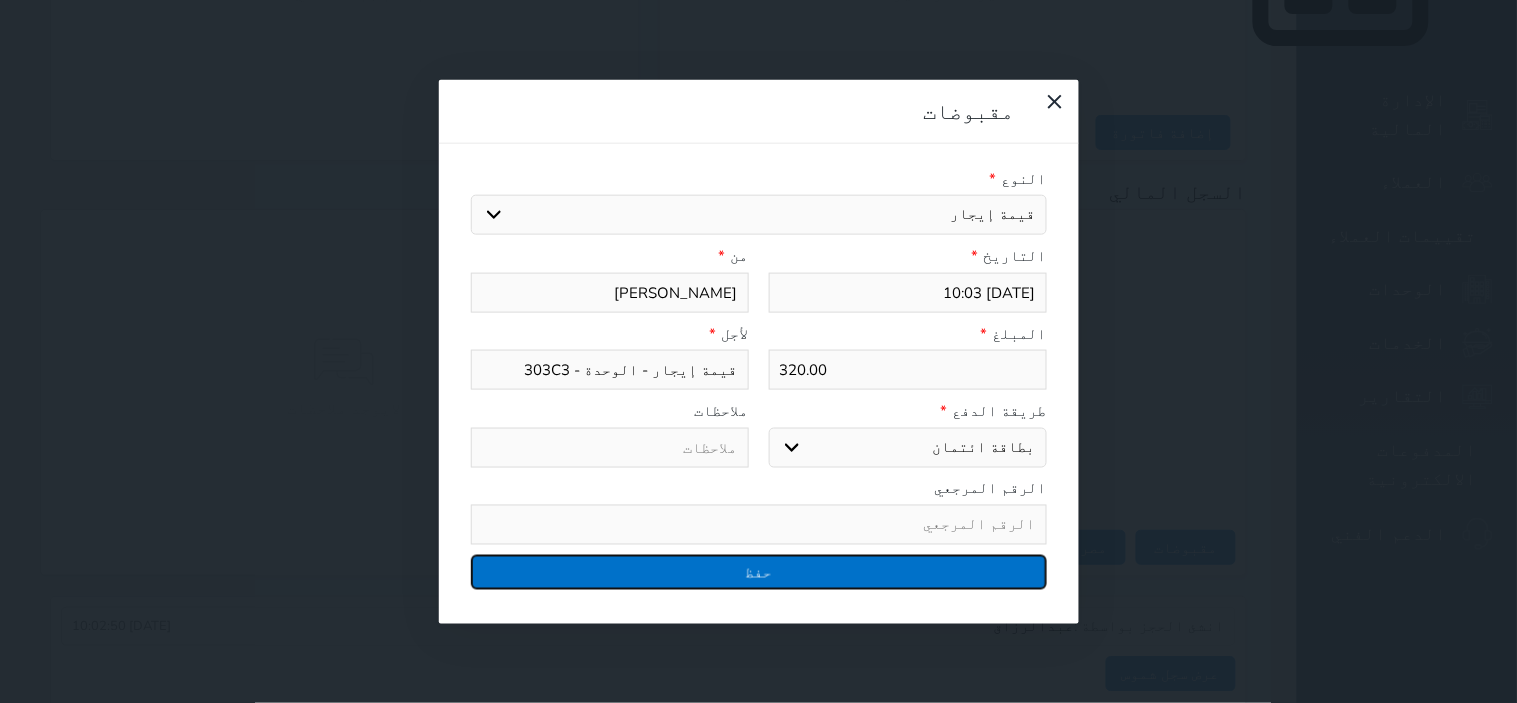 click on "حفظ" at bounding box center (759, 572) 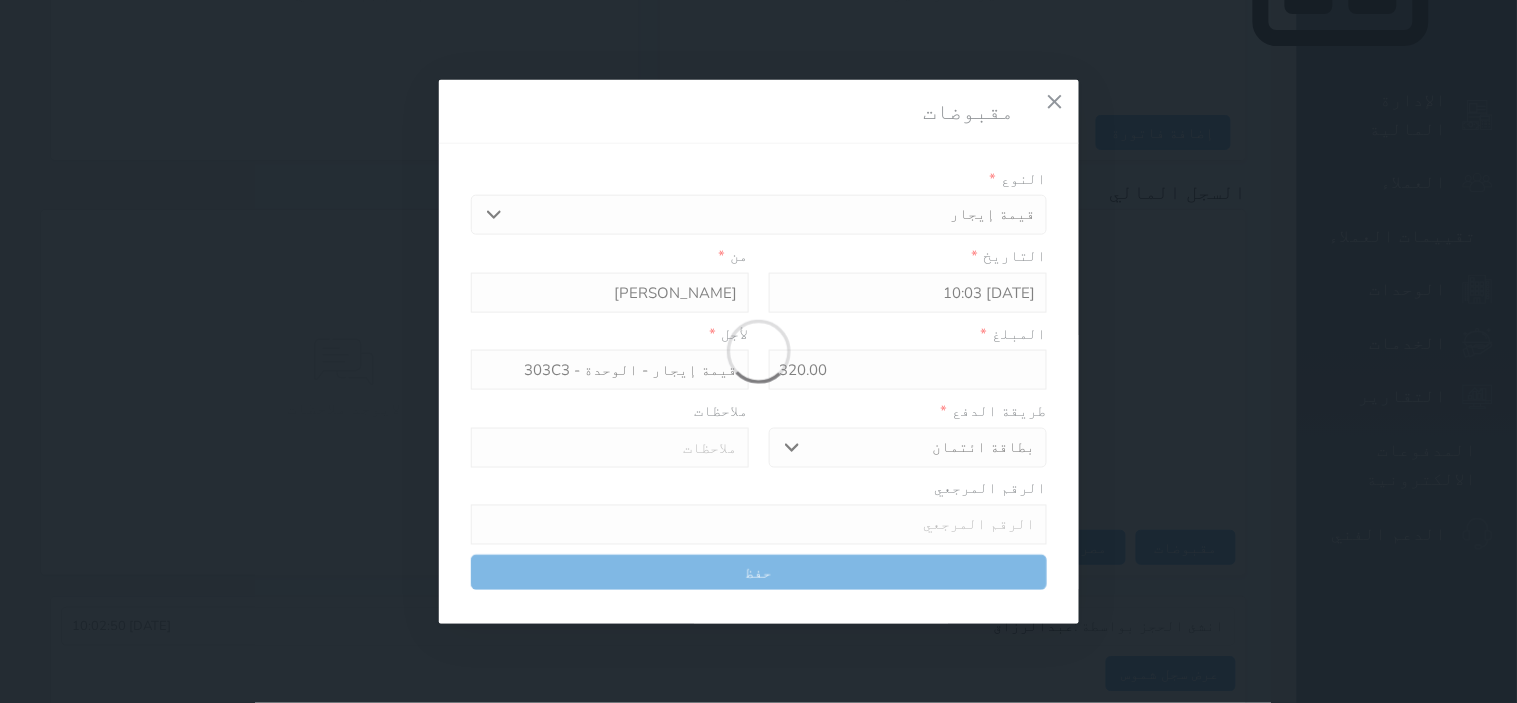 select 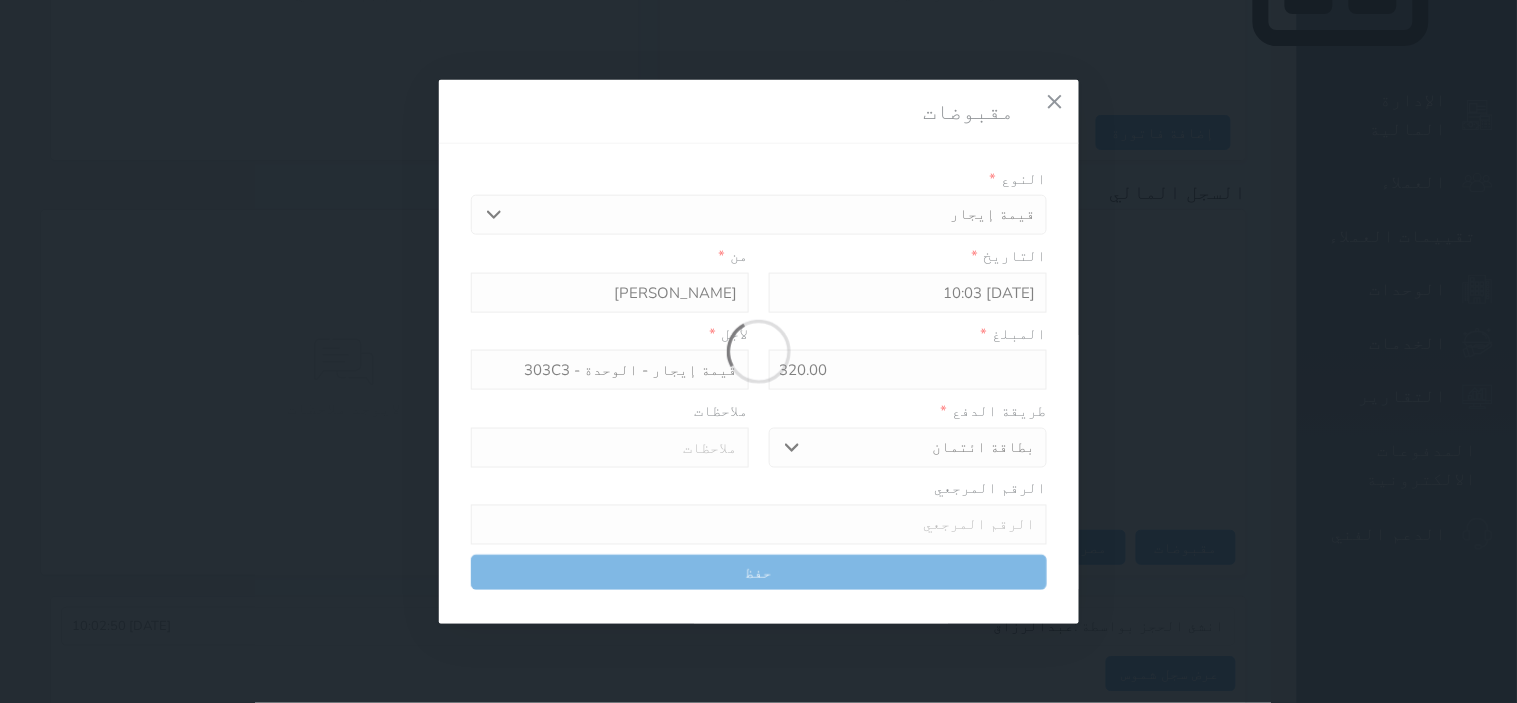 type 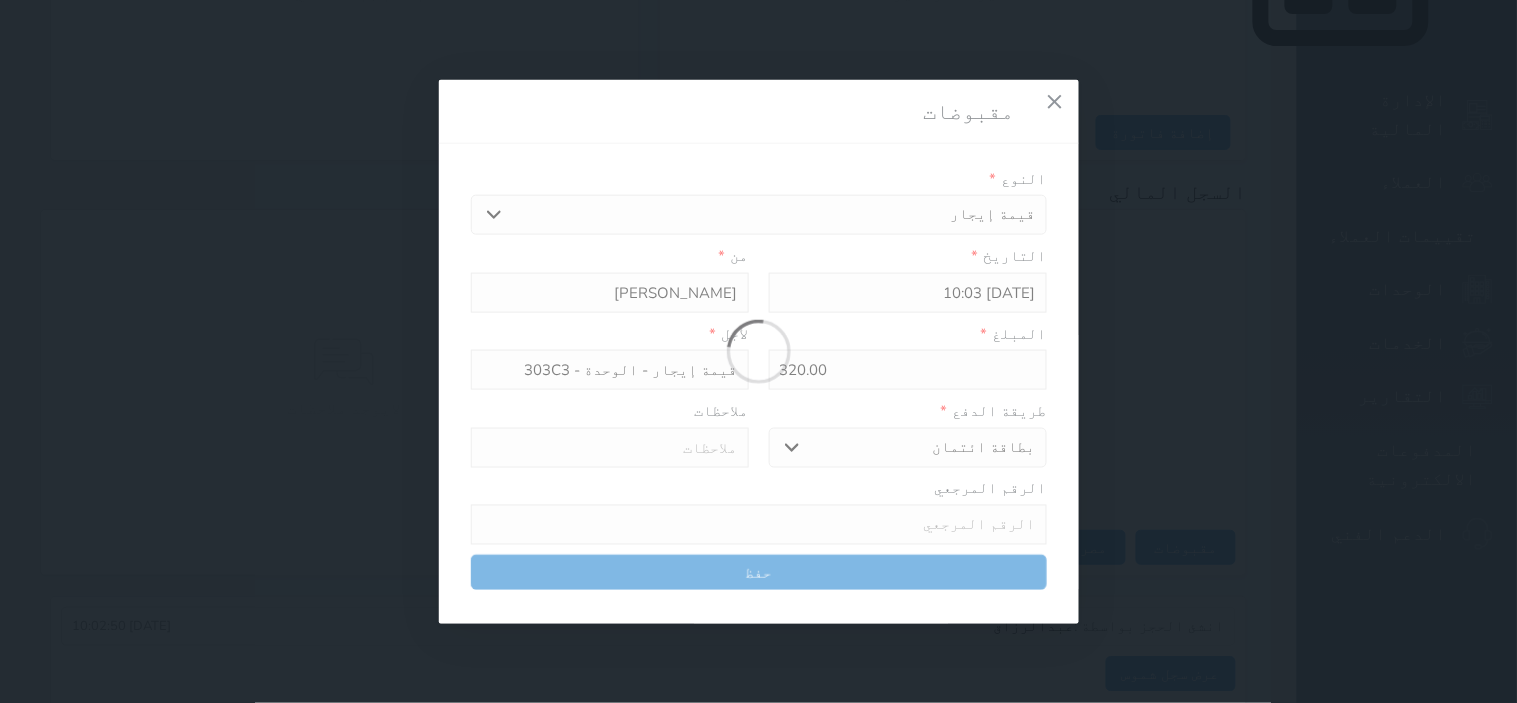 type on "0" 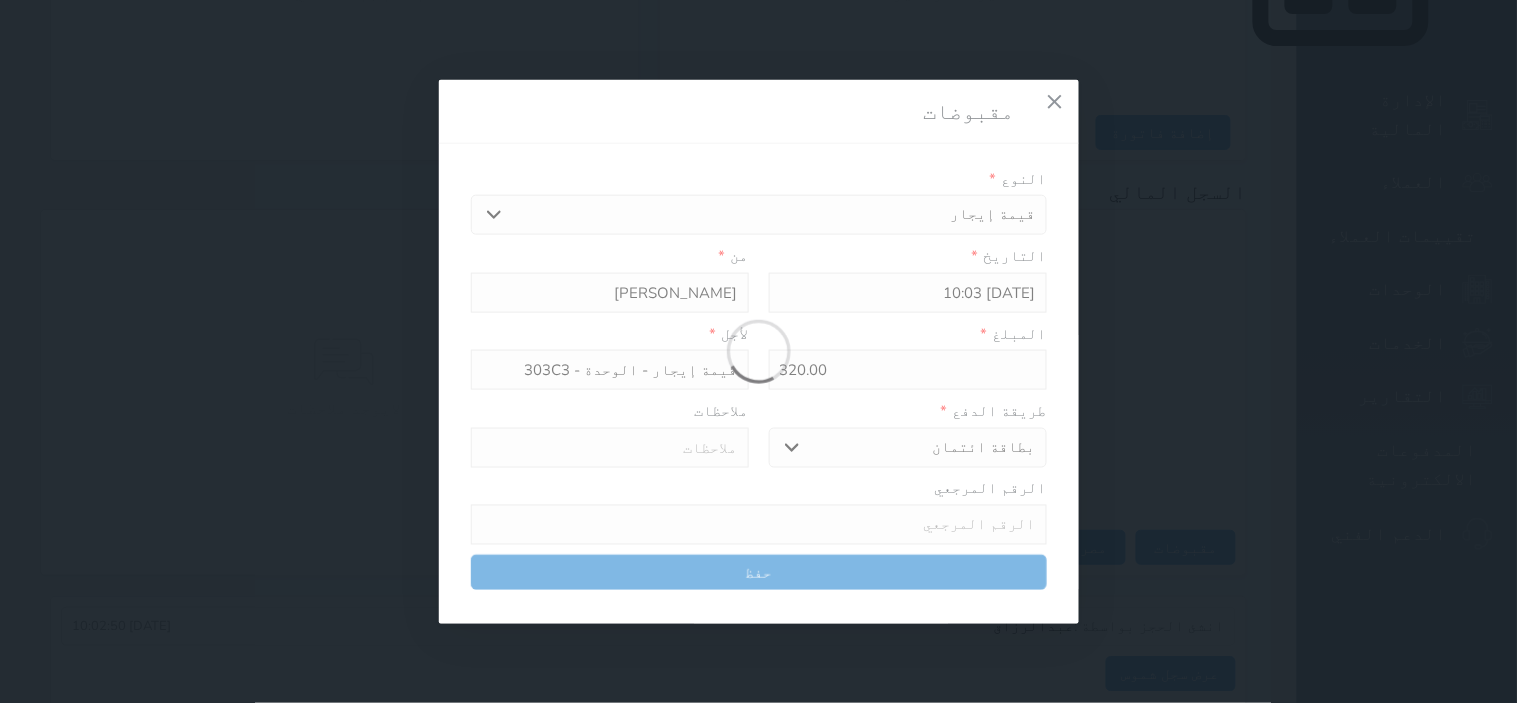 select 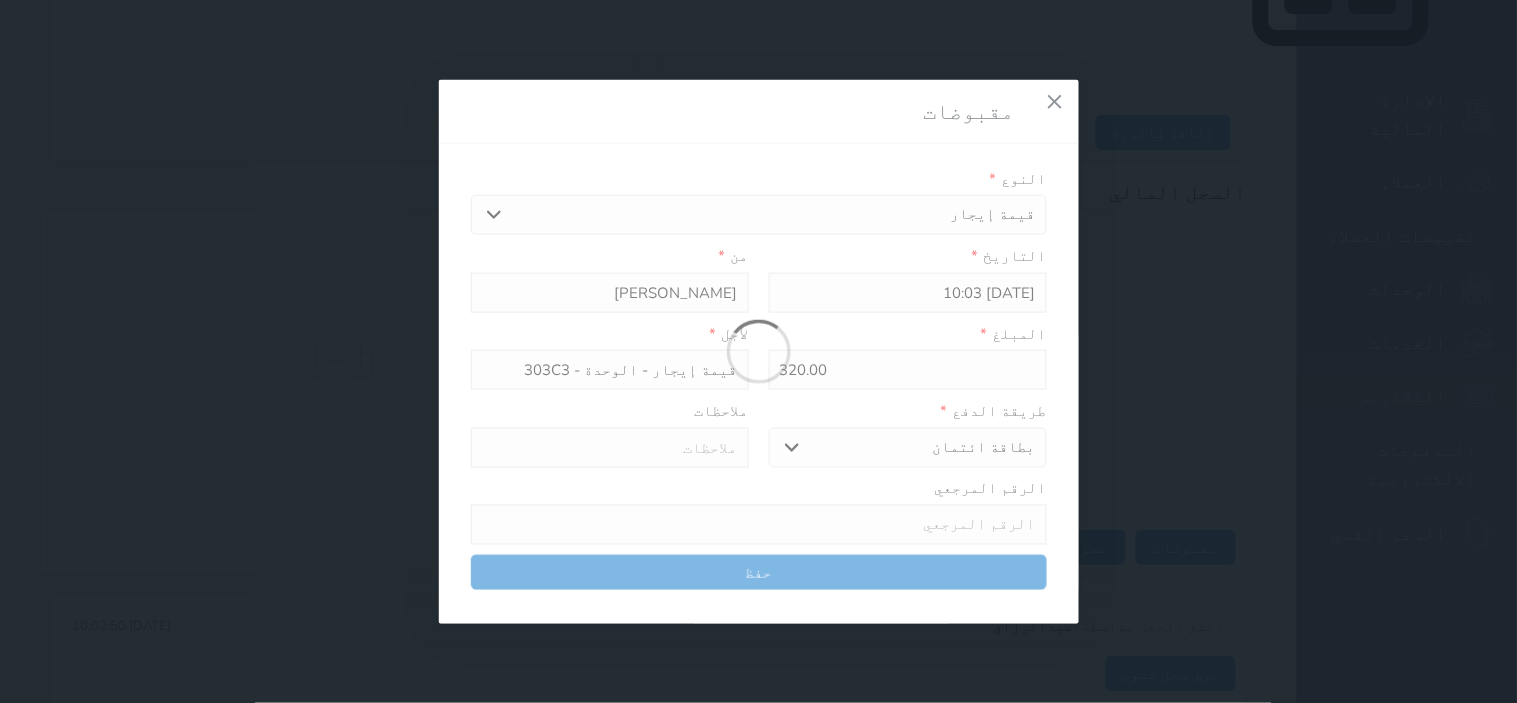 type on "0" 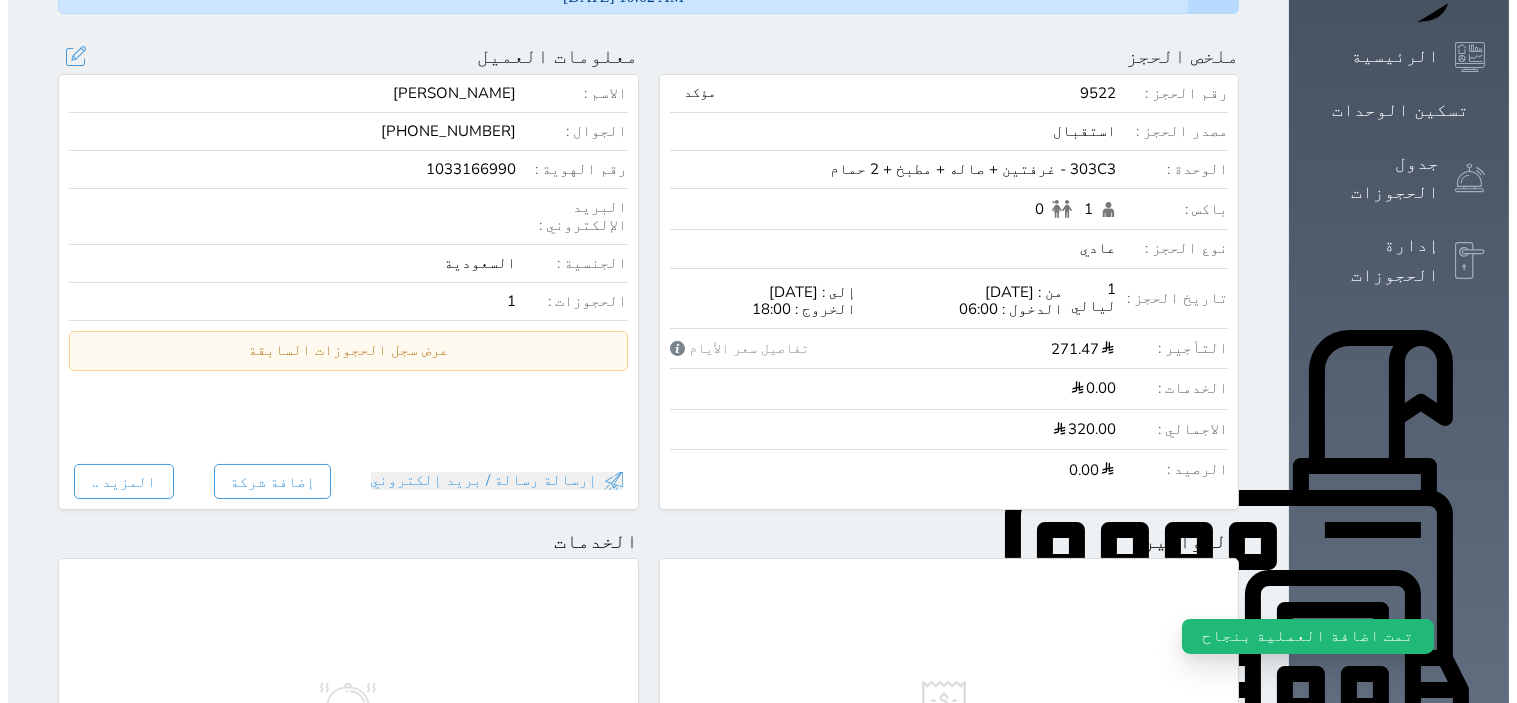 scroll, scrollTop: 77, scrollLeft: 0, axis: vertical 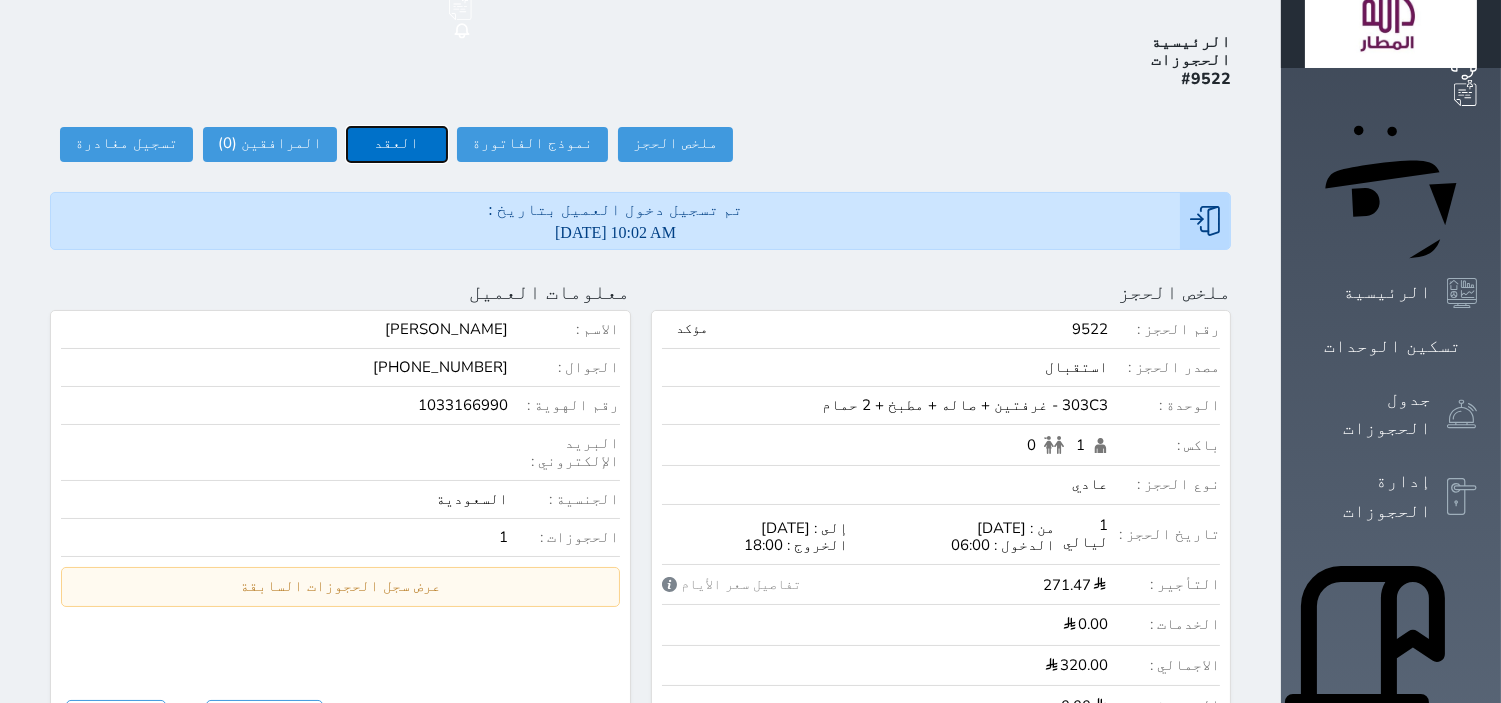 click on "العقد" at bounding box center (397, 144) 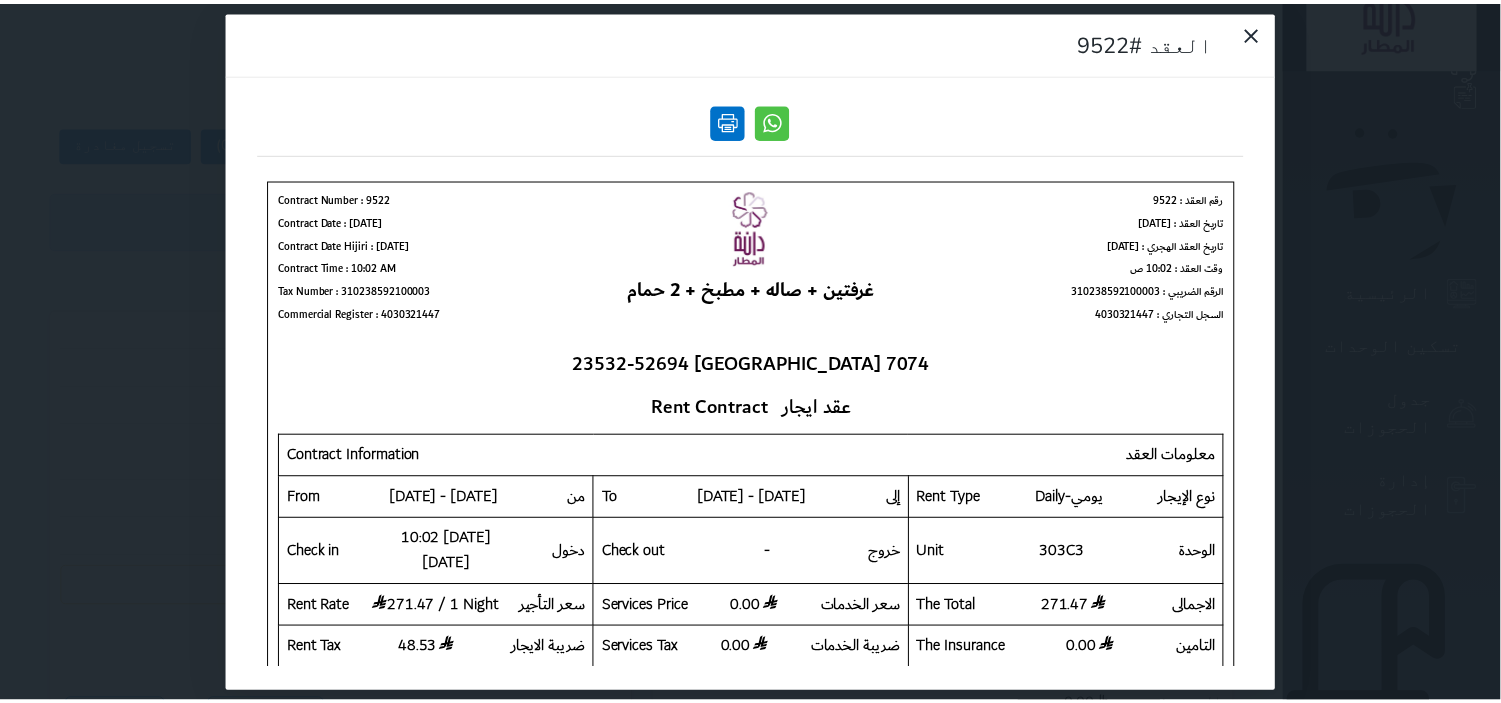scroll, scrollTop: 0, scrollLeft: 0, axis: both 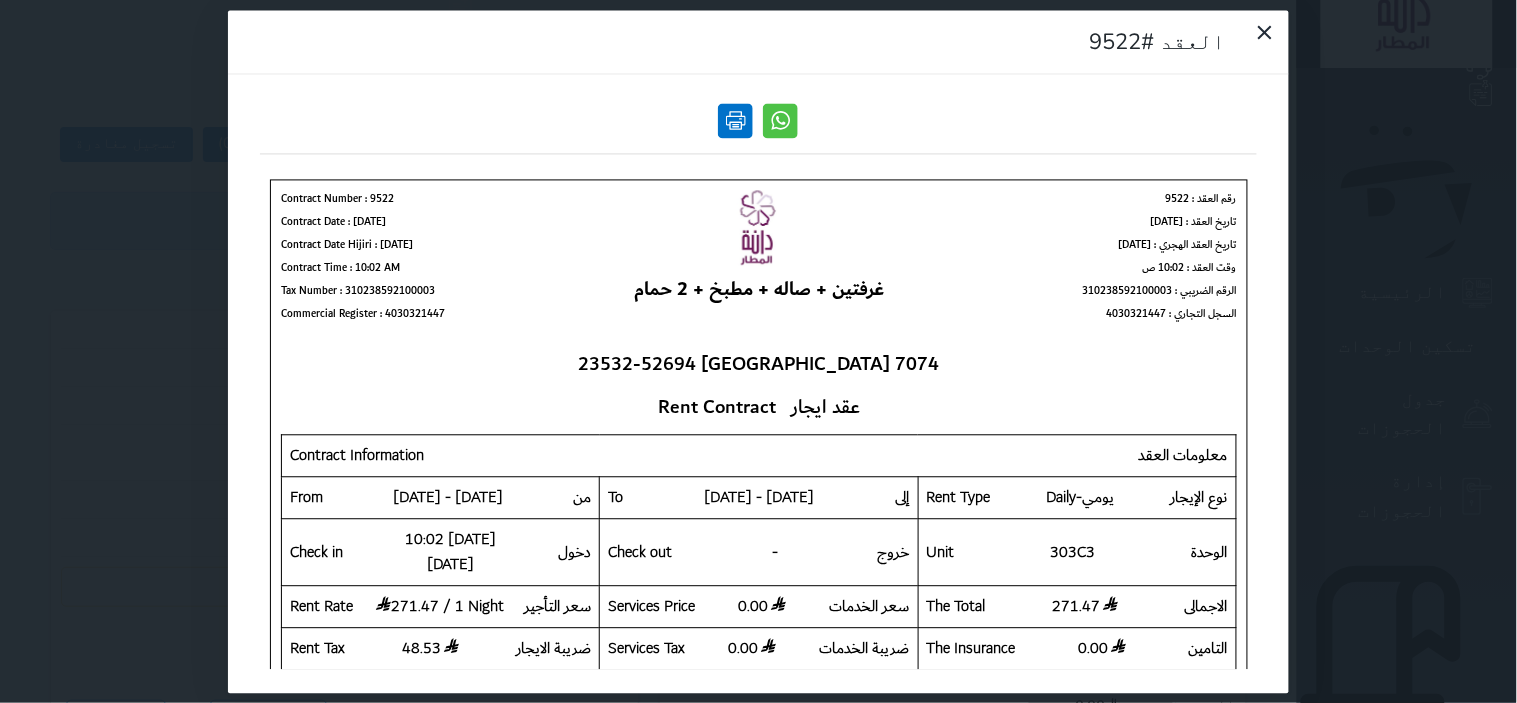 click at bounding box center [736, 120] 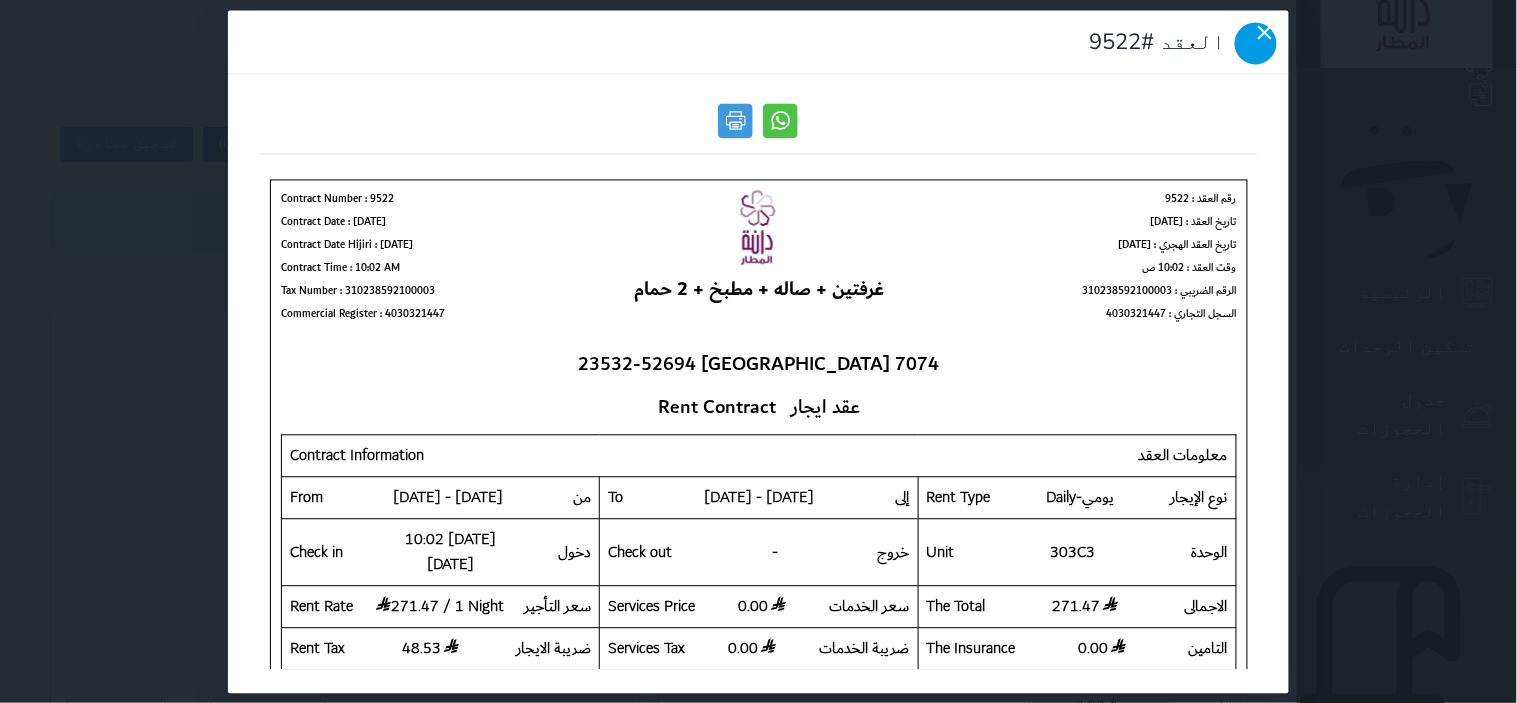 click 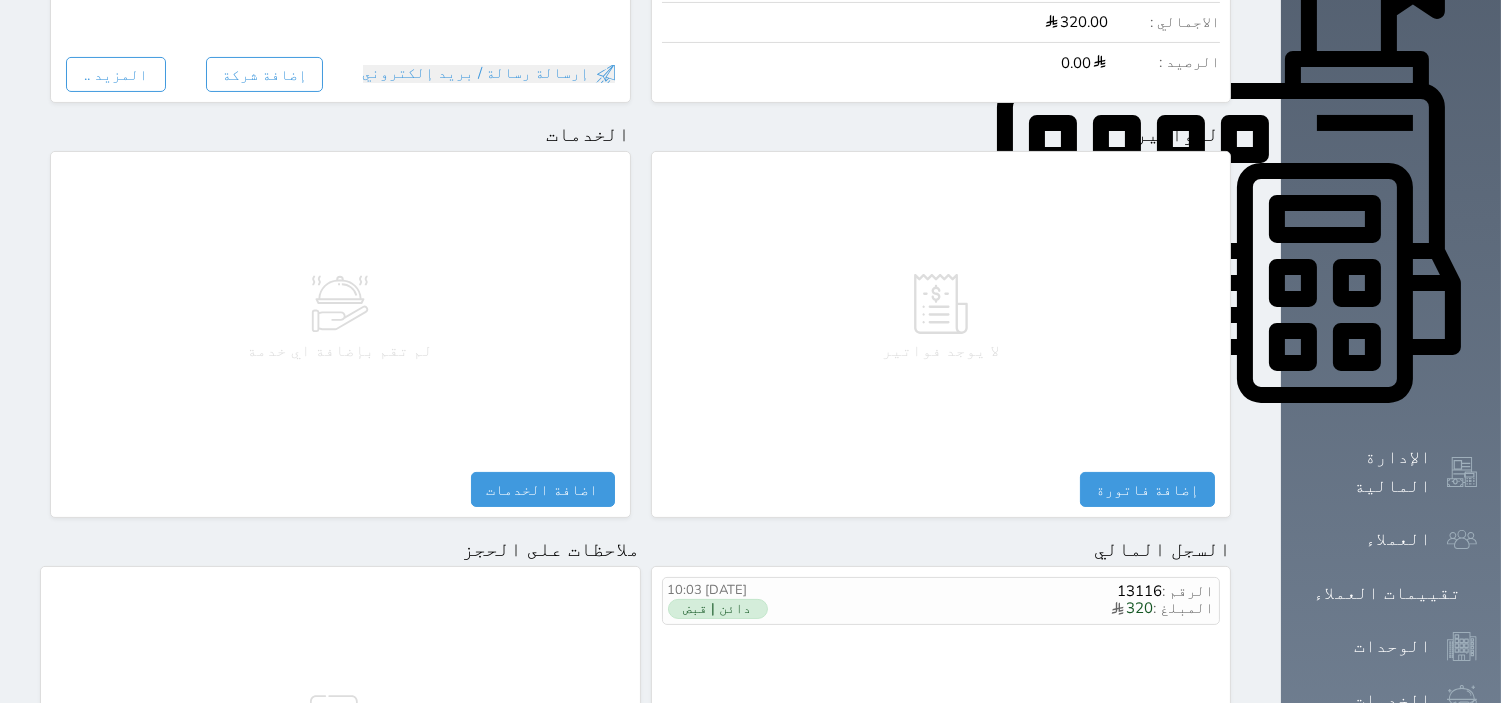 scroll, scrollTop: 1077, scrollLeft: 0, axis: vertical 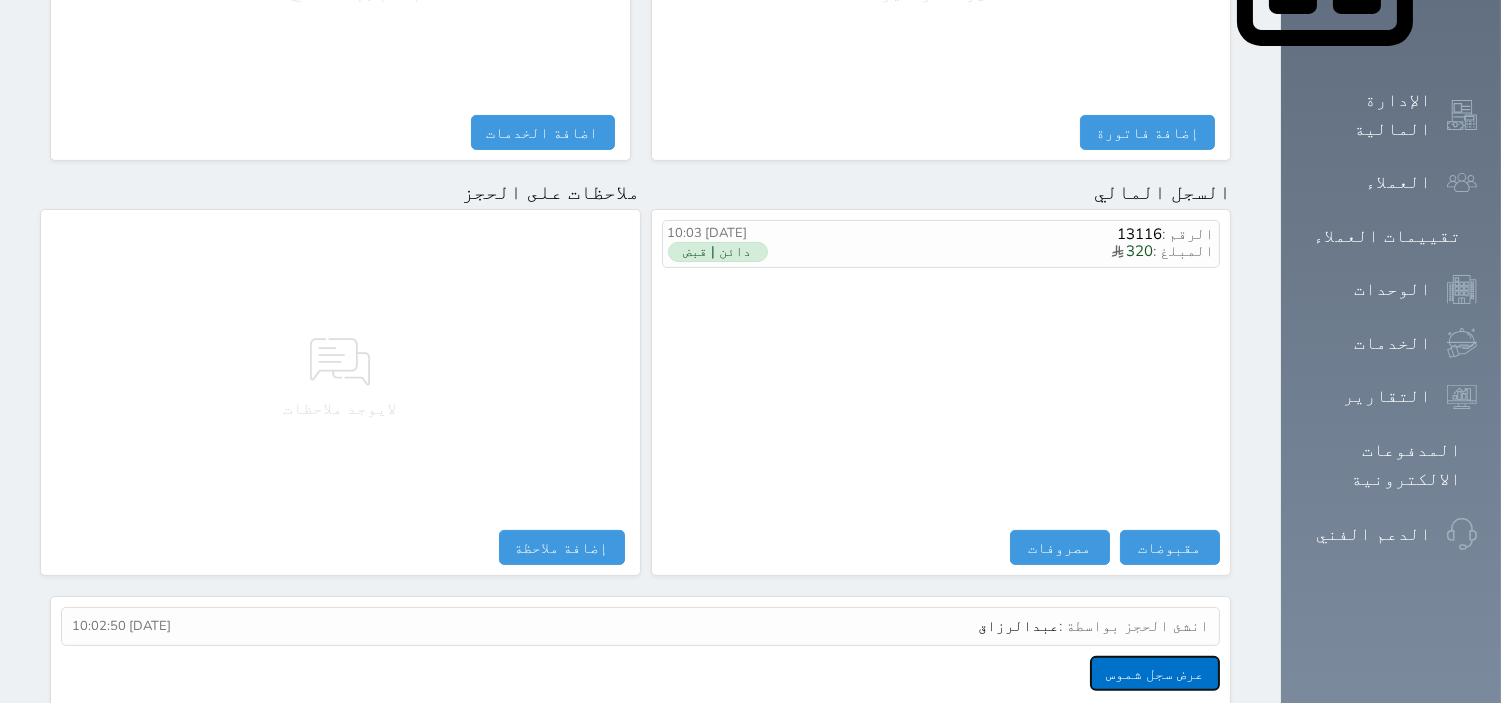 click on "عرض سجل شموس" at bounding box center (1155, 673) 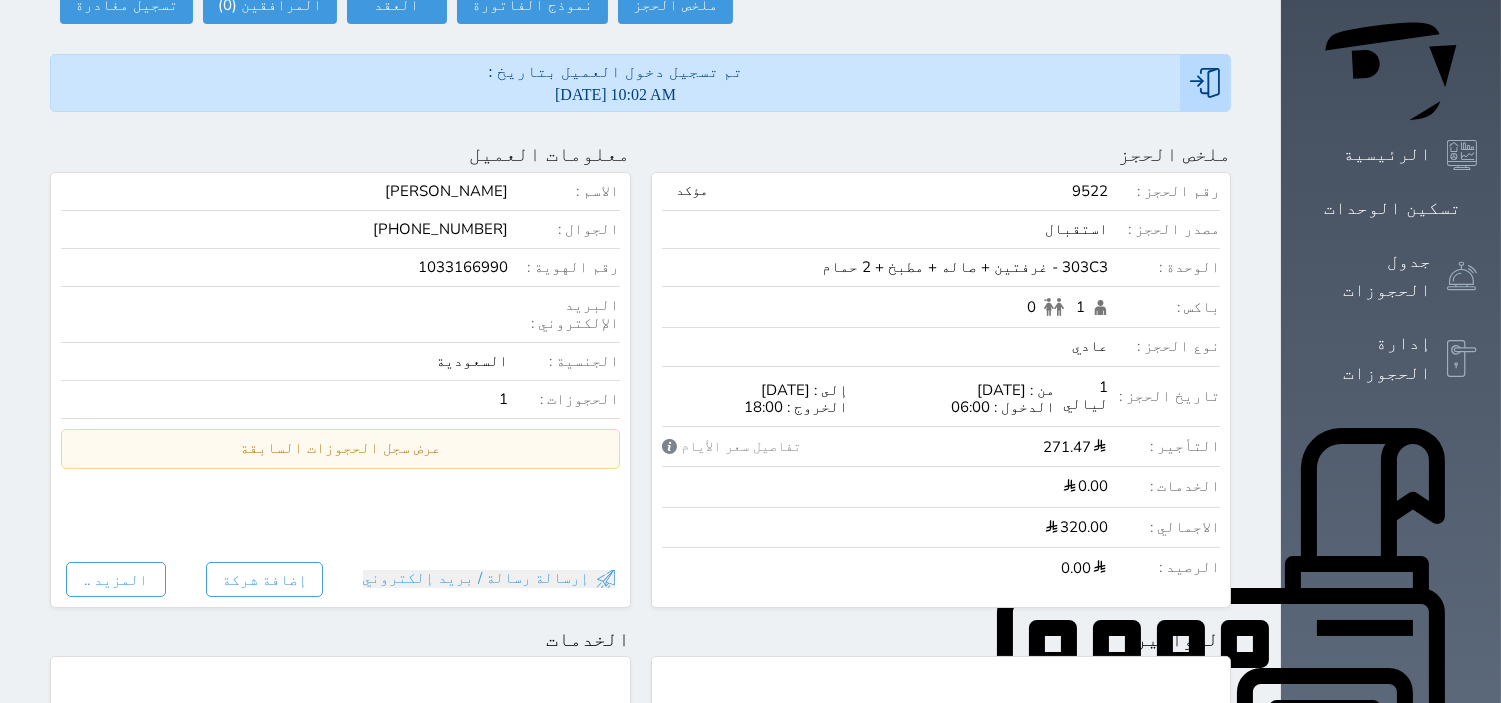 scroll, scrollTop: 0, scrollLeft: 0, axis: both 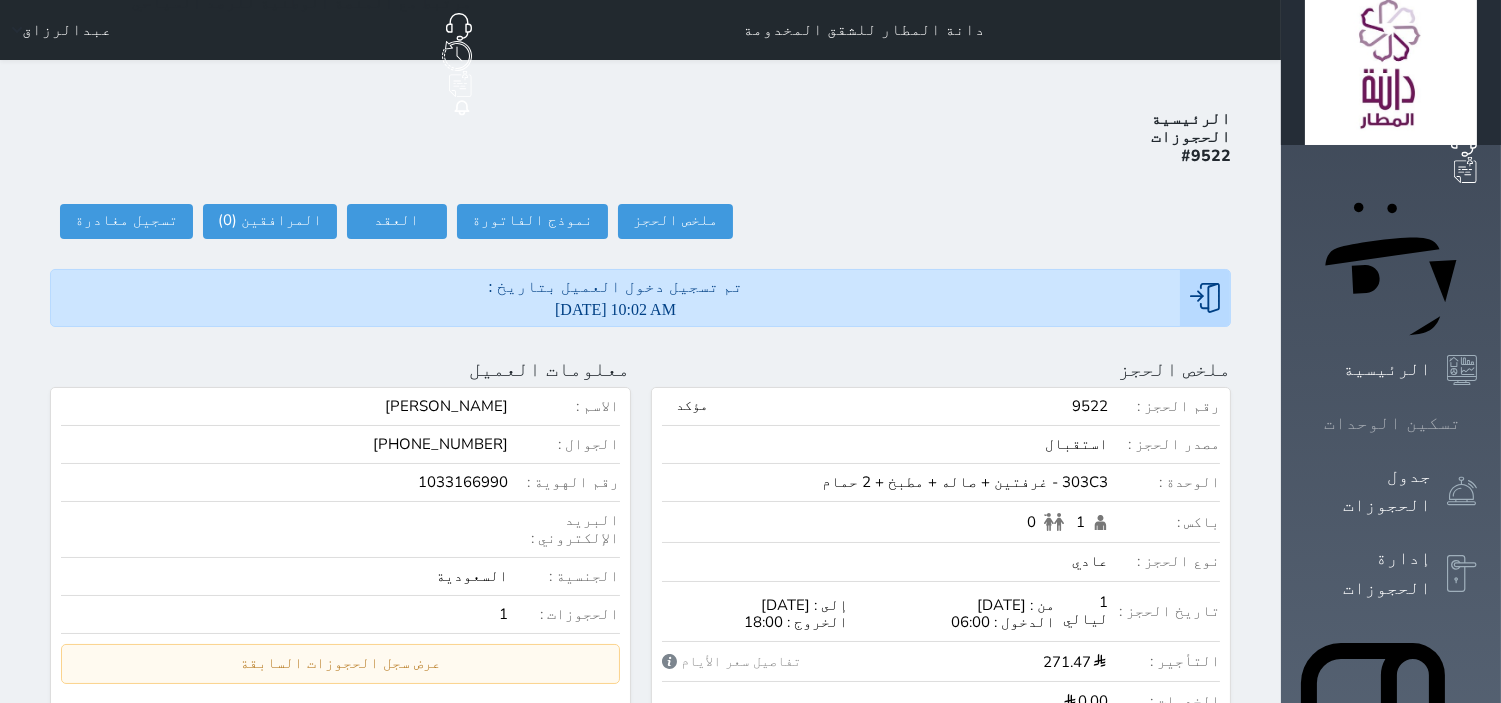 click on "تسكين الوحدات" at bounding box center (1392, 423) 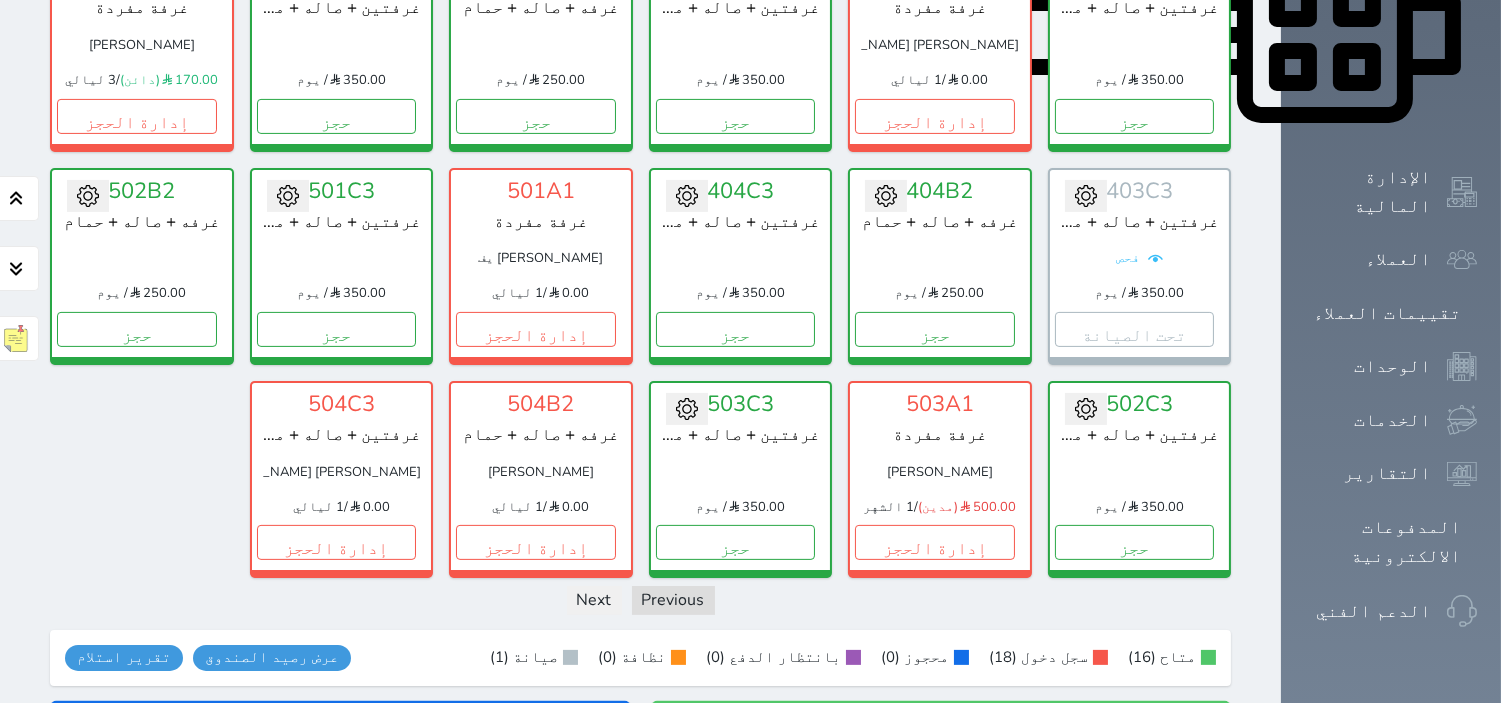 scroll, scrollTop: 555, scrollLeft: 0, axis: vertical 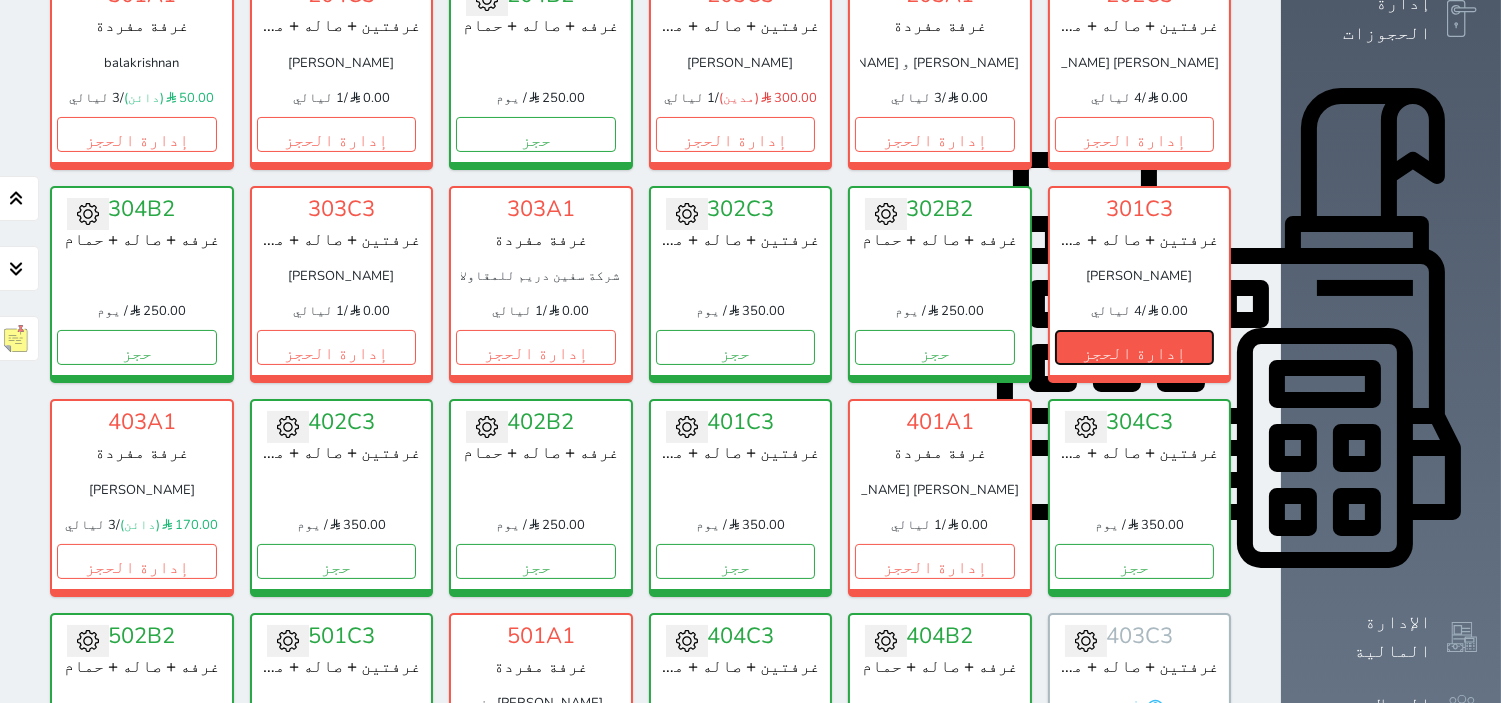 click on "إدارة الحجز" at bounding box center [1135, 347] 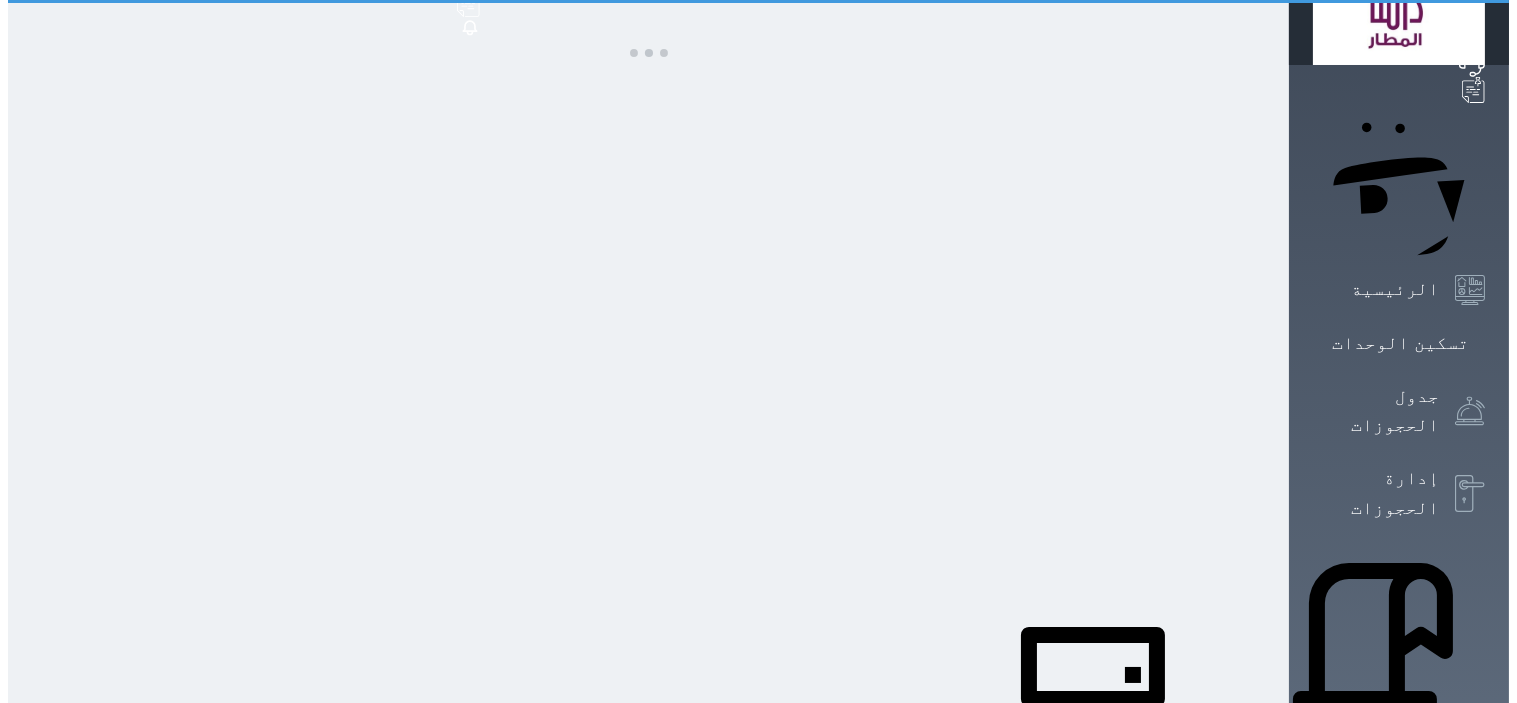 scroll, scrollTop: 0, scrollLeft: 0, axis: both 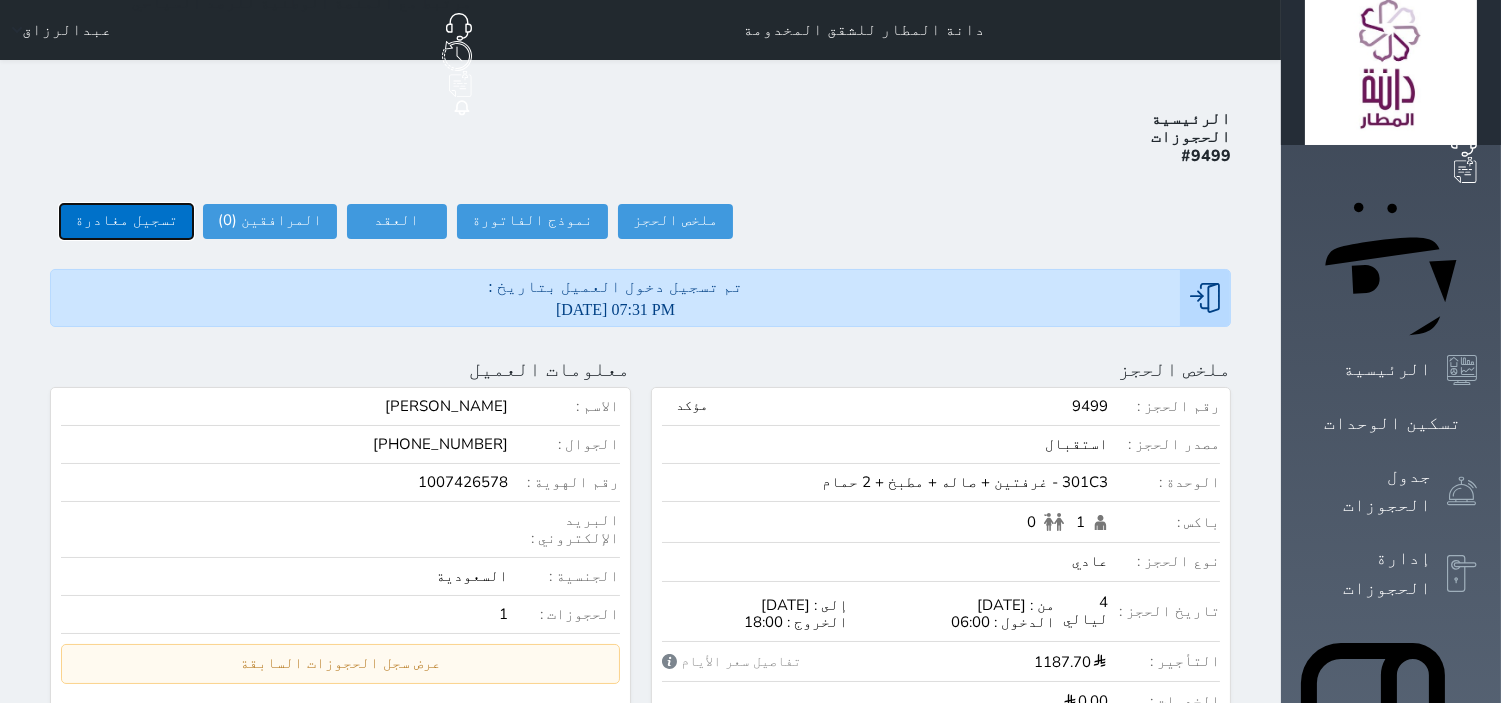click on "تسجيل مغادرة" at bounding box center [126, 221] 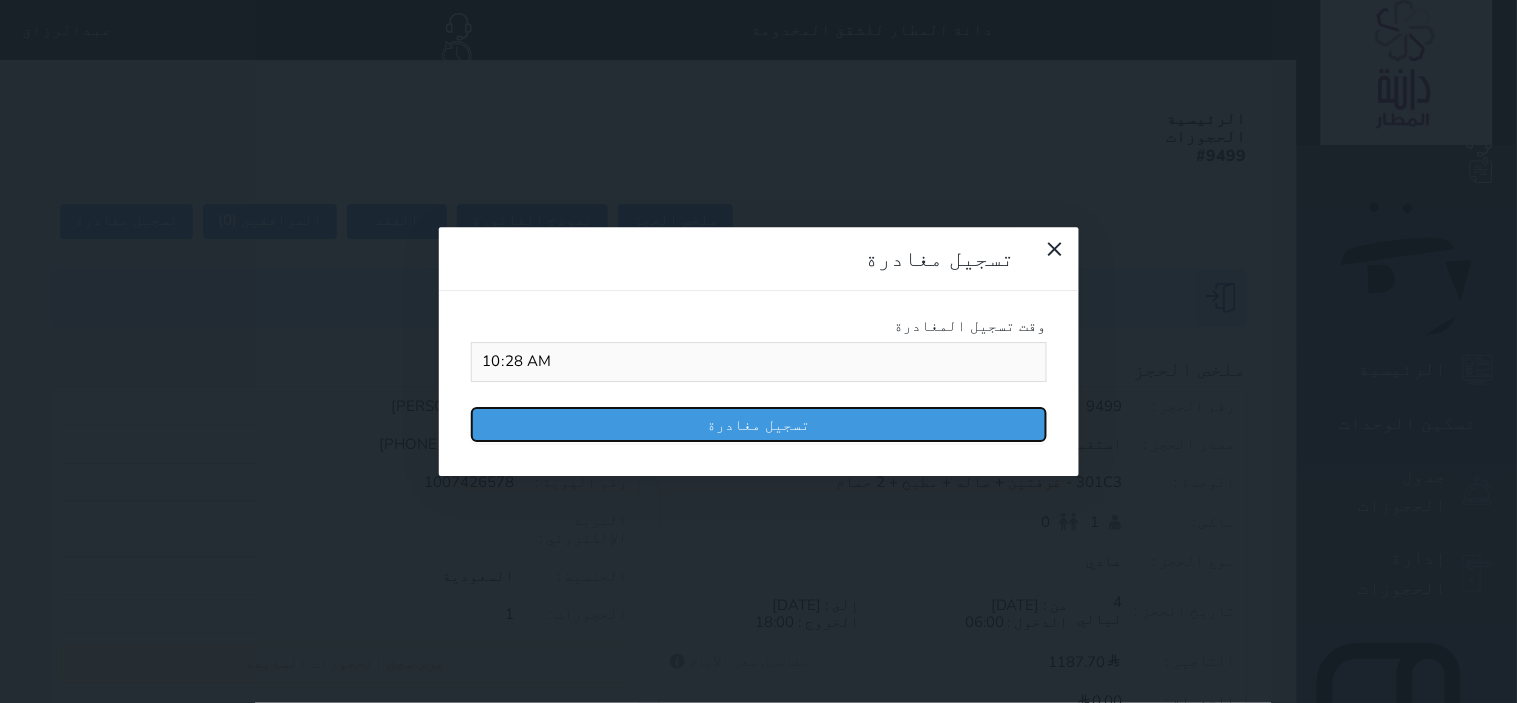 click on "تسجيل مغادرة" at bounding box center (759, 424) 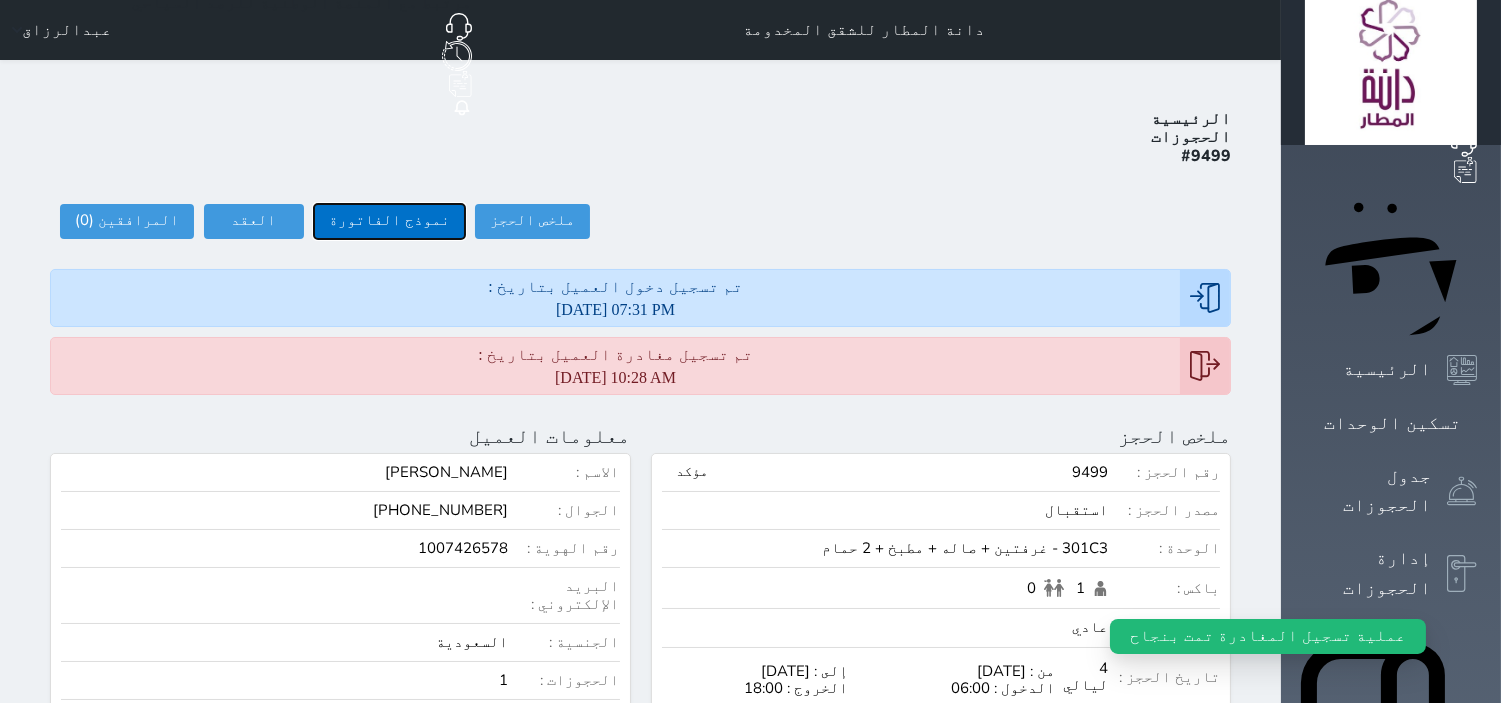 click on "نموذج الفاتورة" at bounding box center (389, 221) 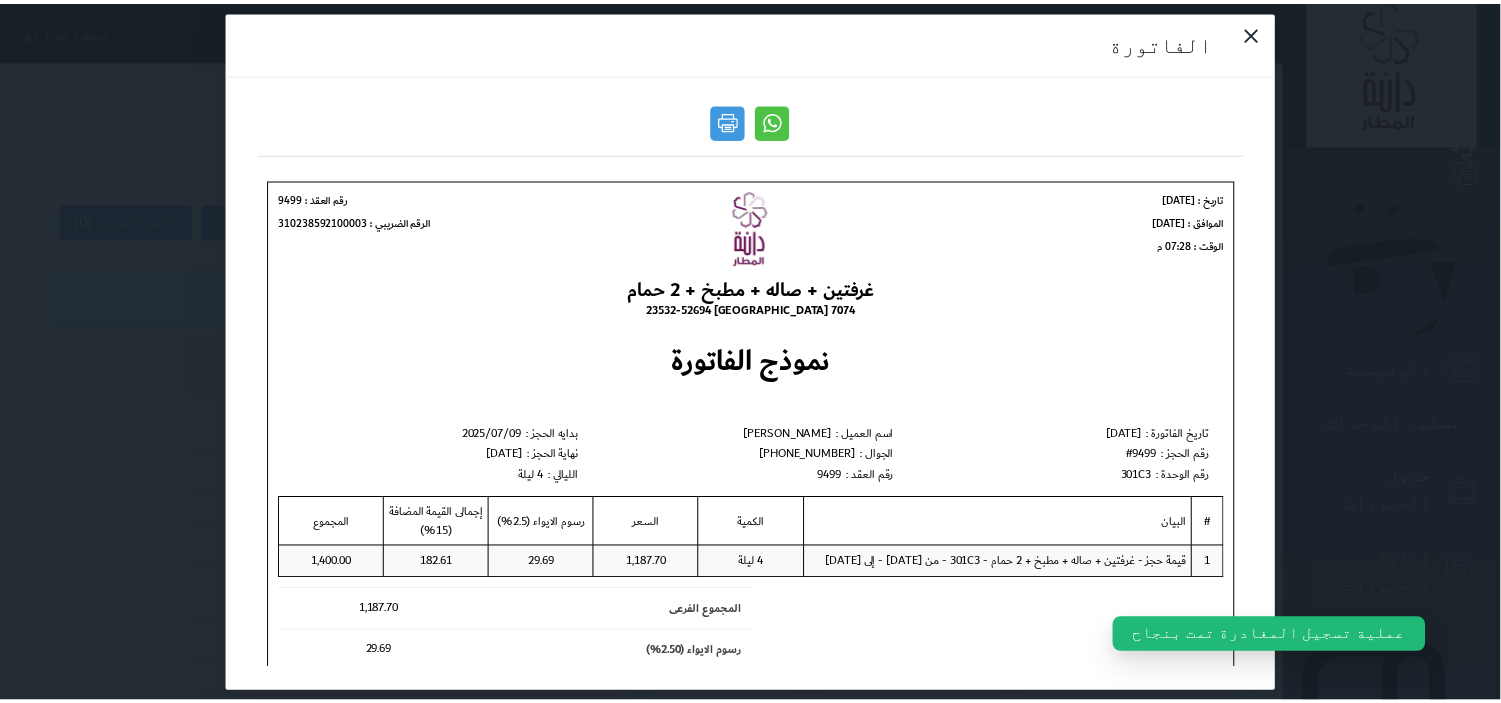 scroll, scrollTop: 0, scrollLeft: 0, axis: both 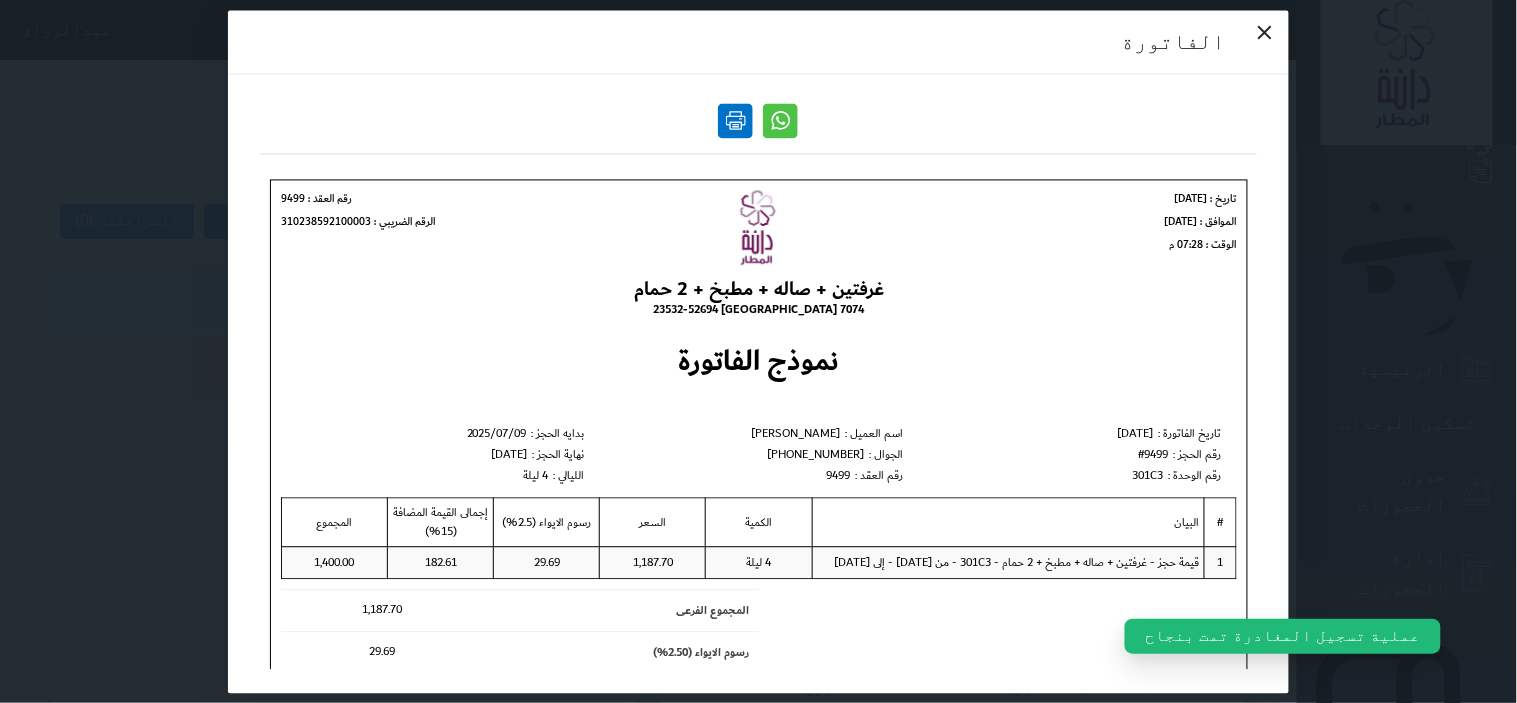 click at bounding box center (736, 120) 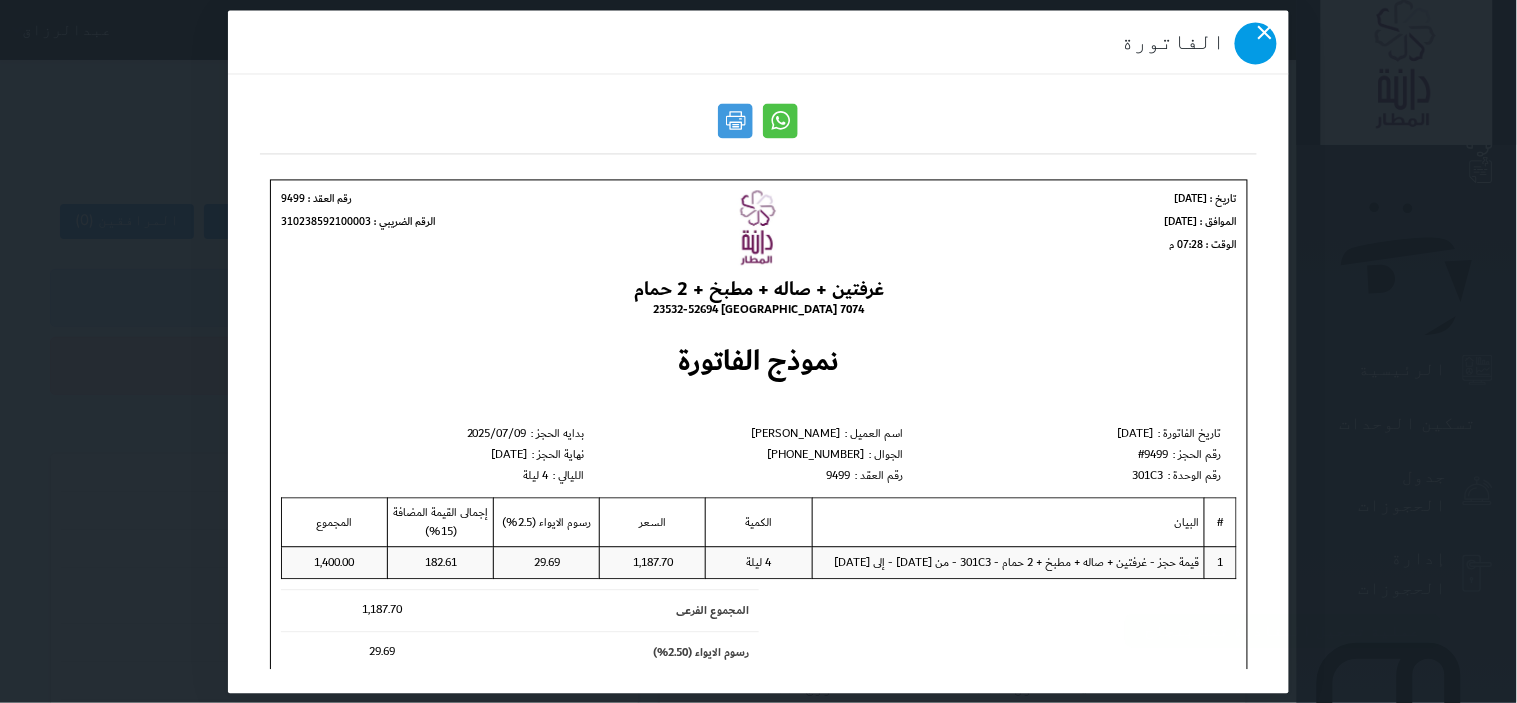 click 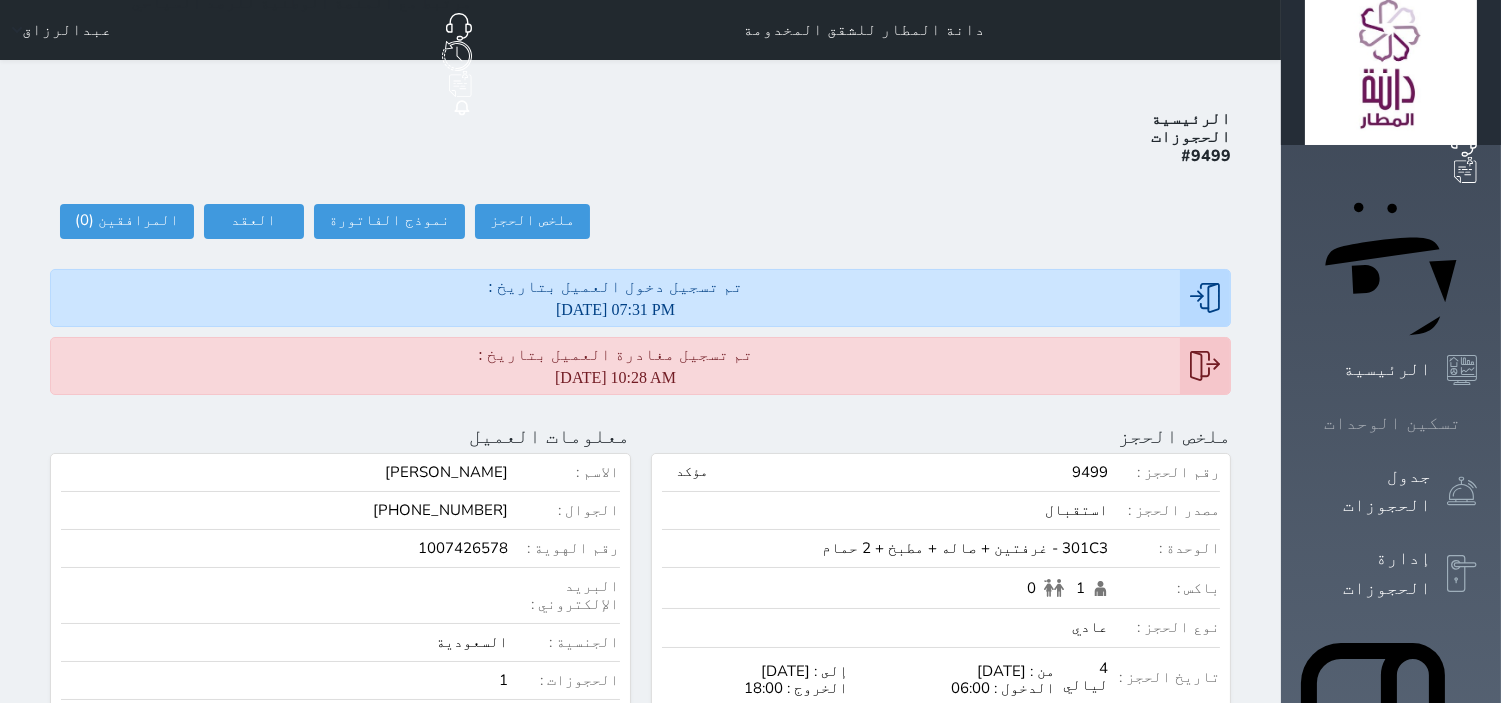 click 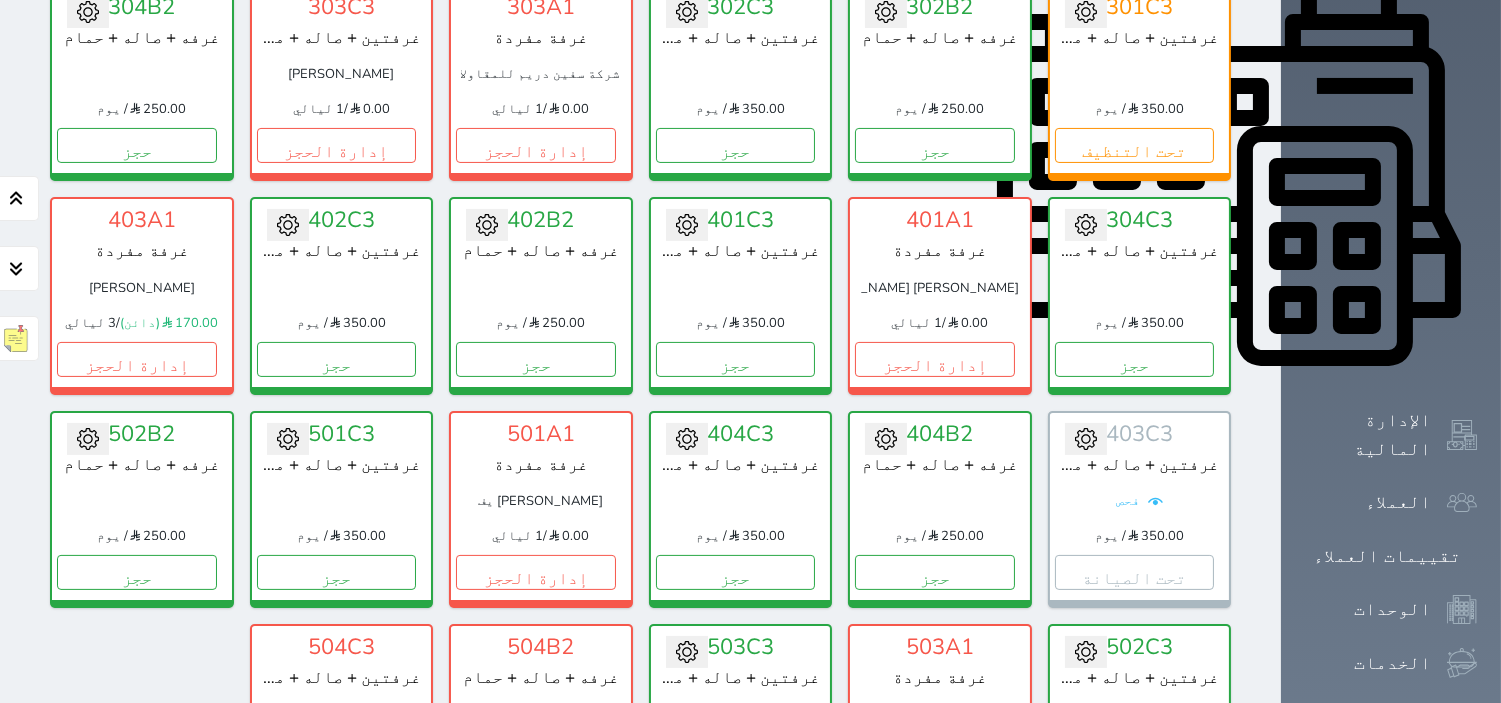 scroll, scrollTop: 888, scrollLeft: 0, axis: vertical 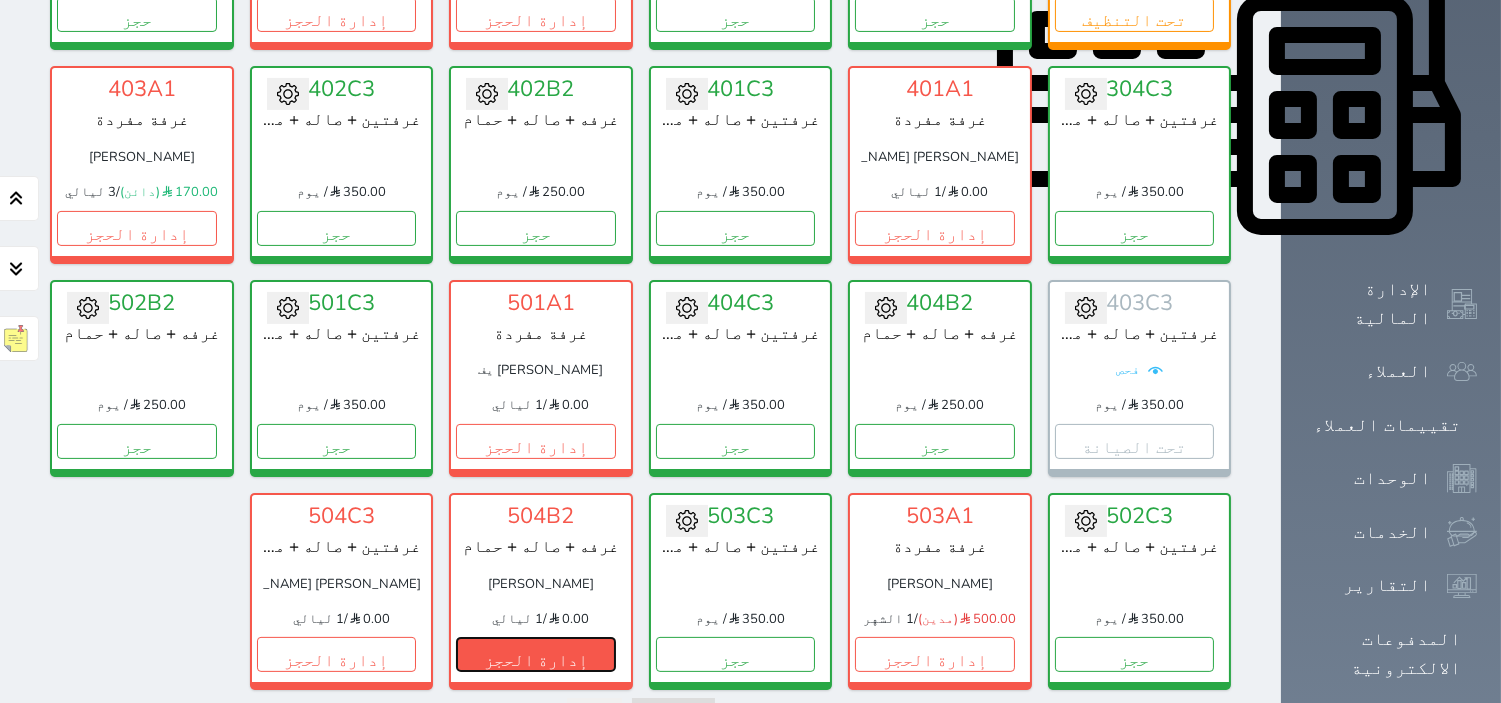 click on "إدارة الحجز" at bounding box center (536, 654) 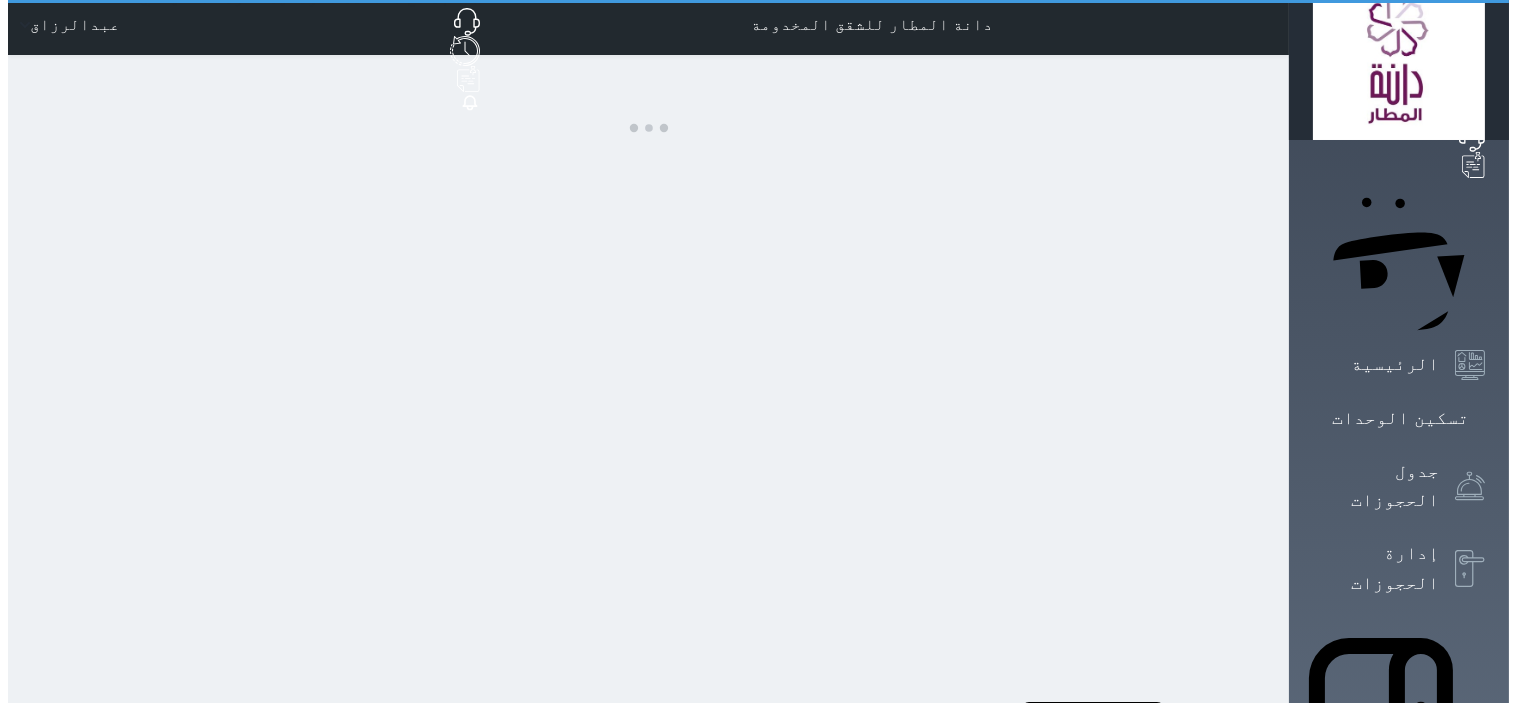 scroll, scrollTop: 0, scrollLeft: 0, axis: both 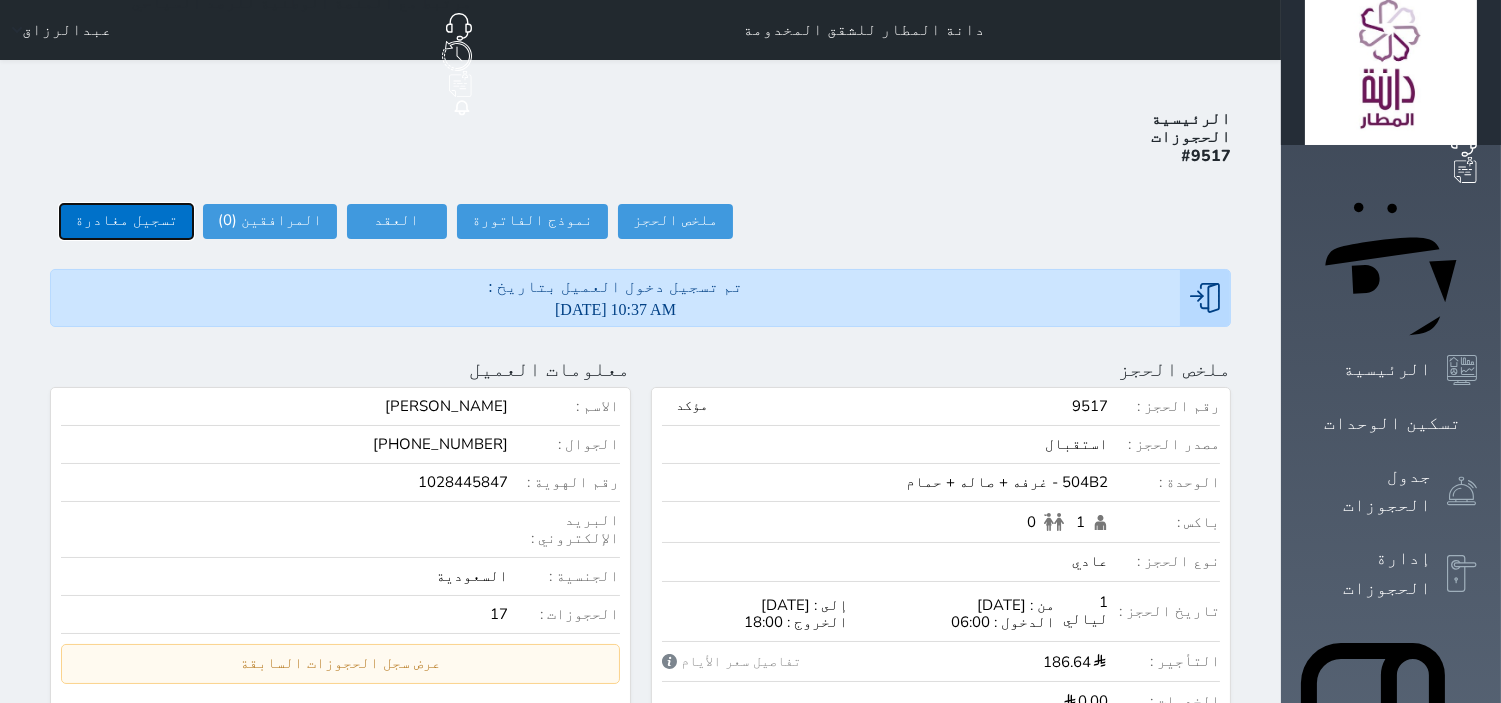 click on "تسجيل مغادرة" at bounding box center [126, 221] 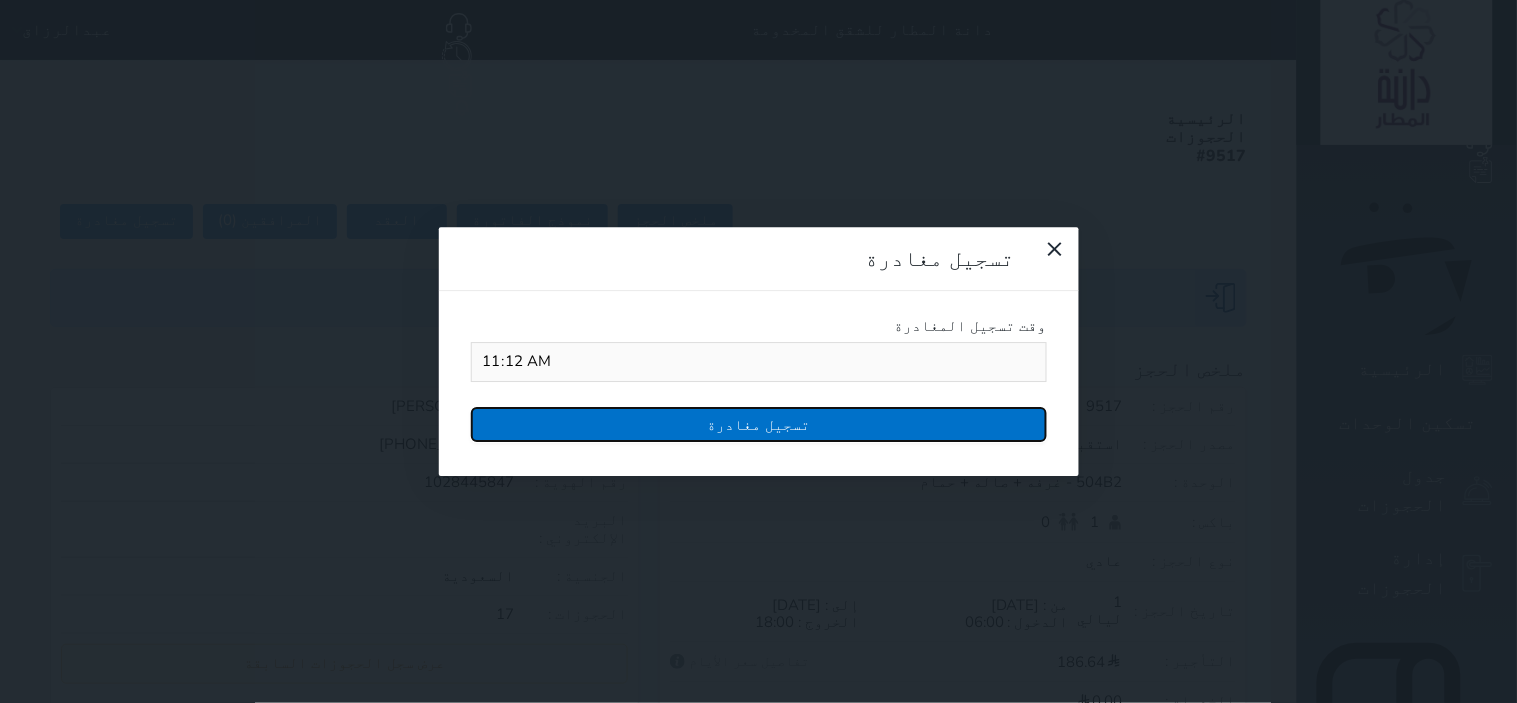 click on "تسجيل مغادرة" at bounding box center [759, 424] 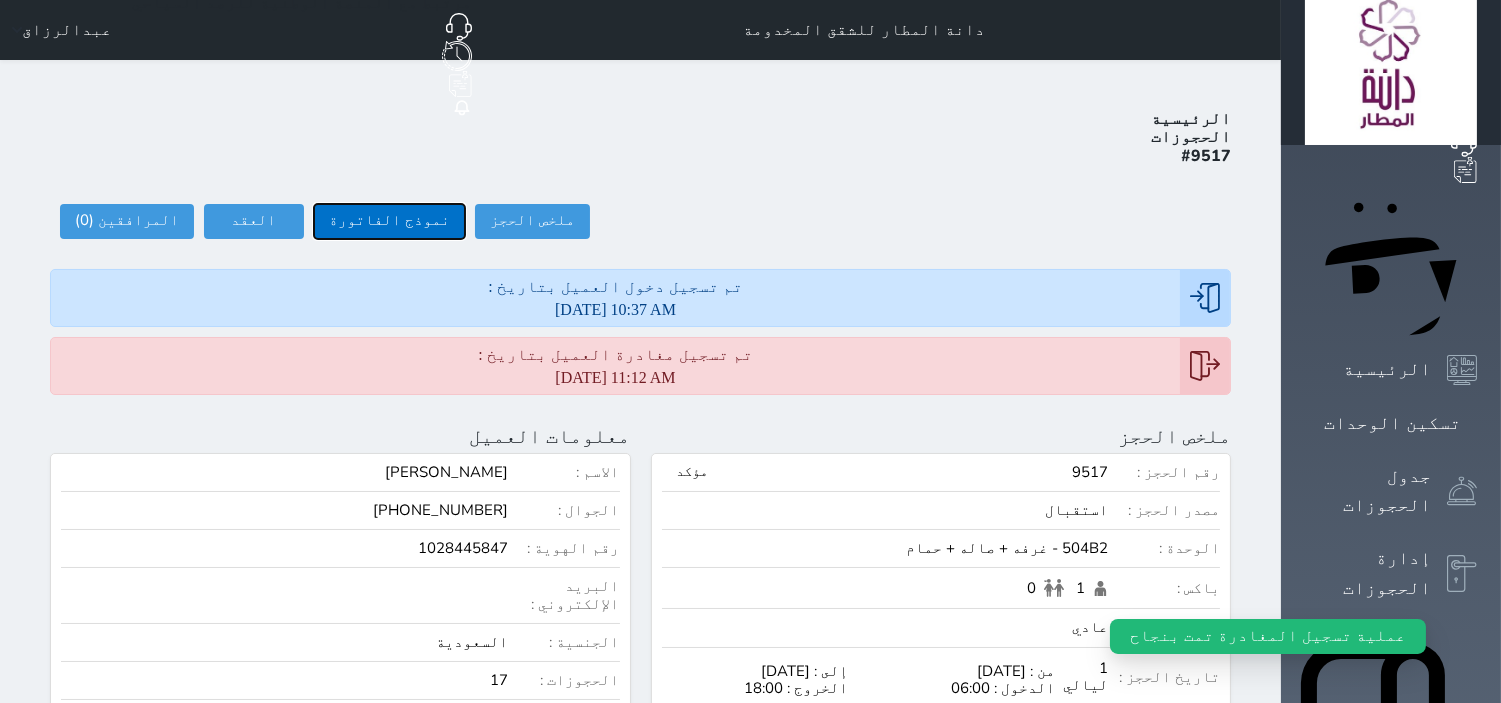 click on "نموذج الفاتورة" at bounding box center (389, 221) 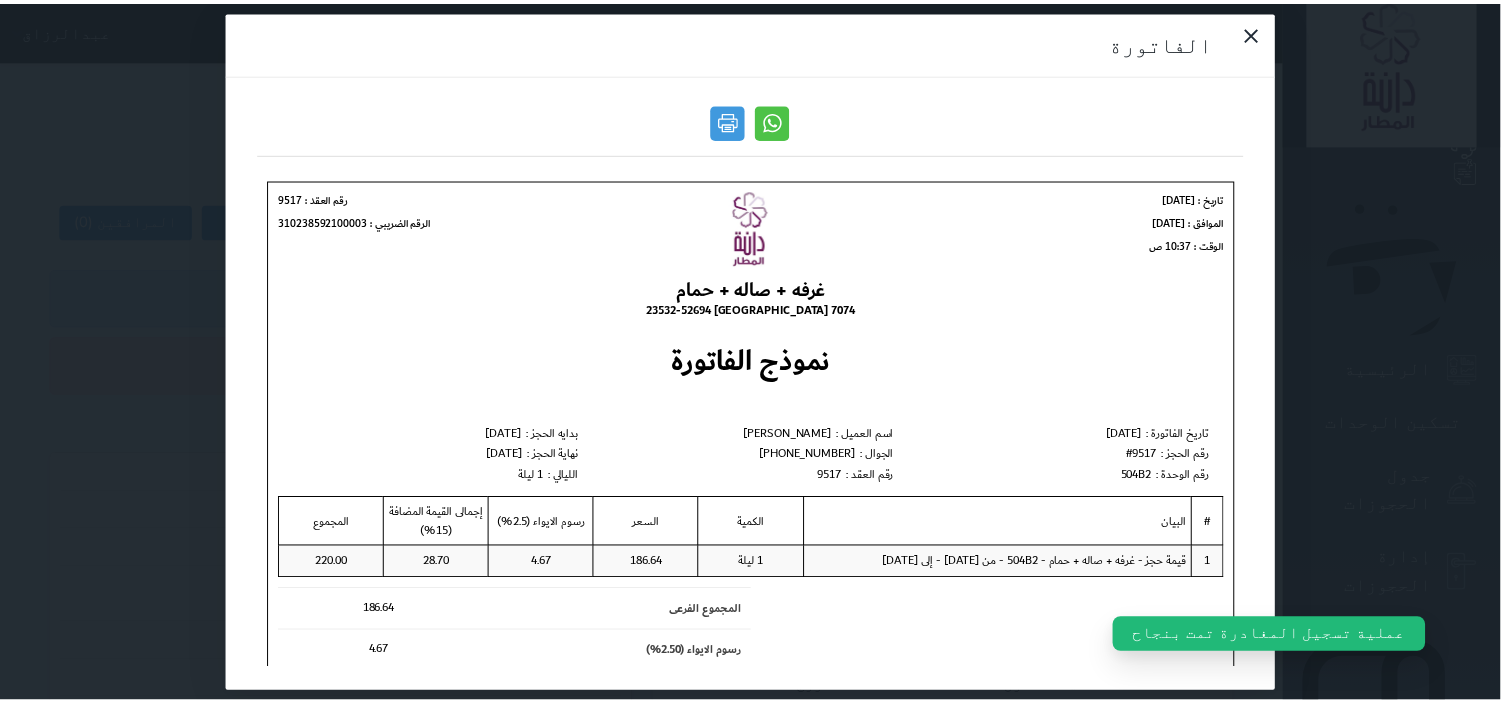 scroll, scrollTop: 0, scrollLeft: 0, axis: both 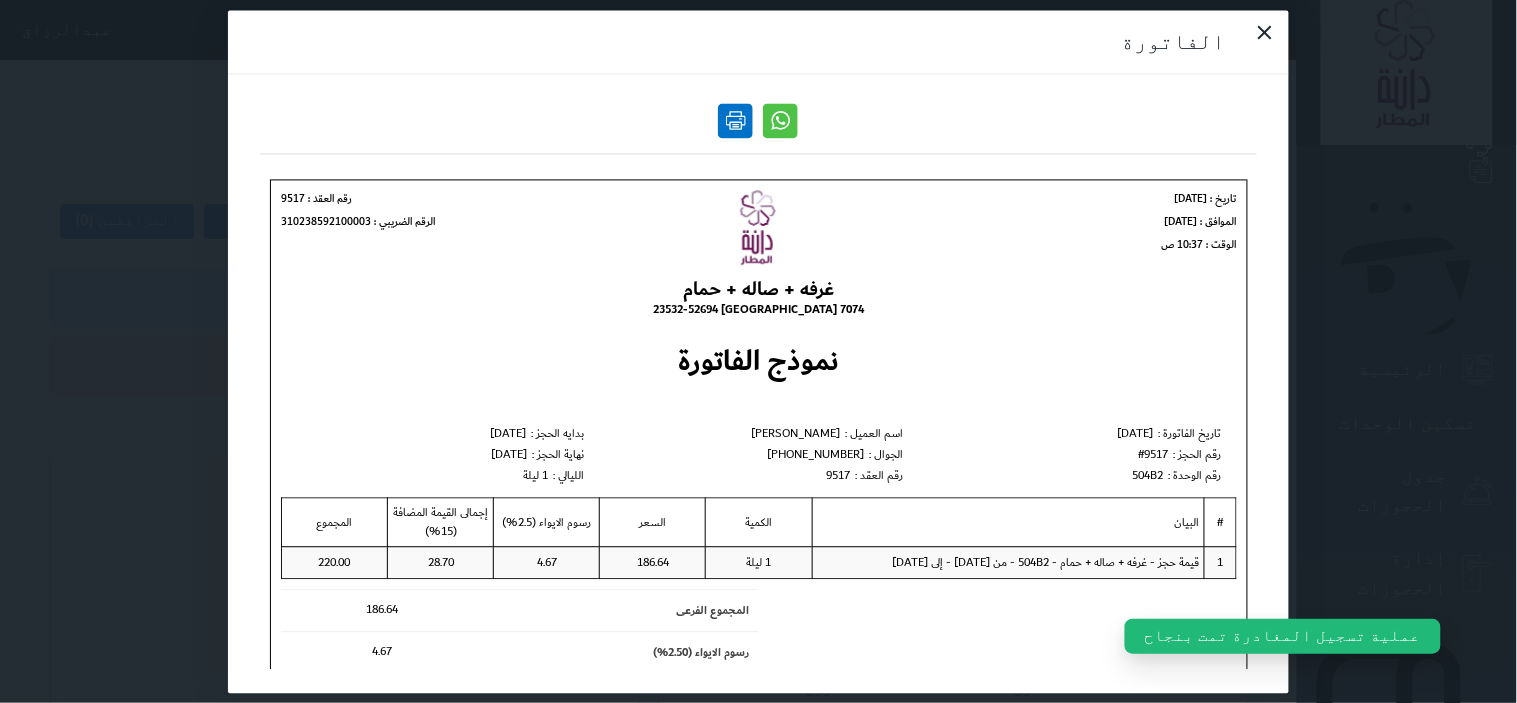 click at bounding box center [736, 120] 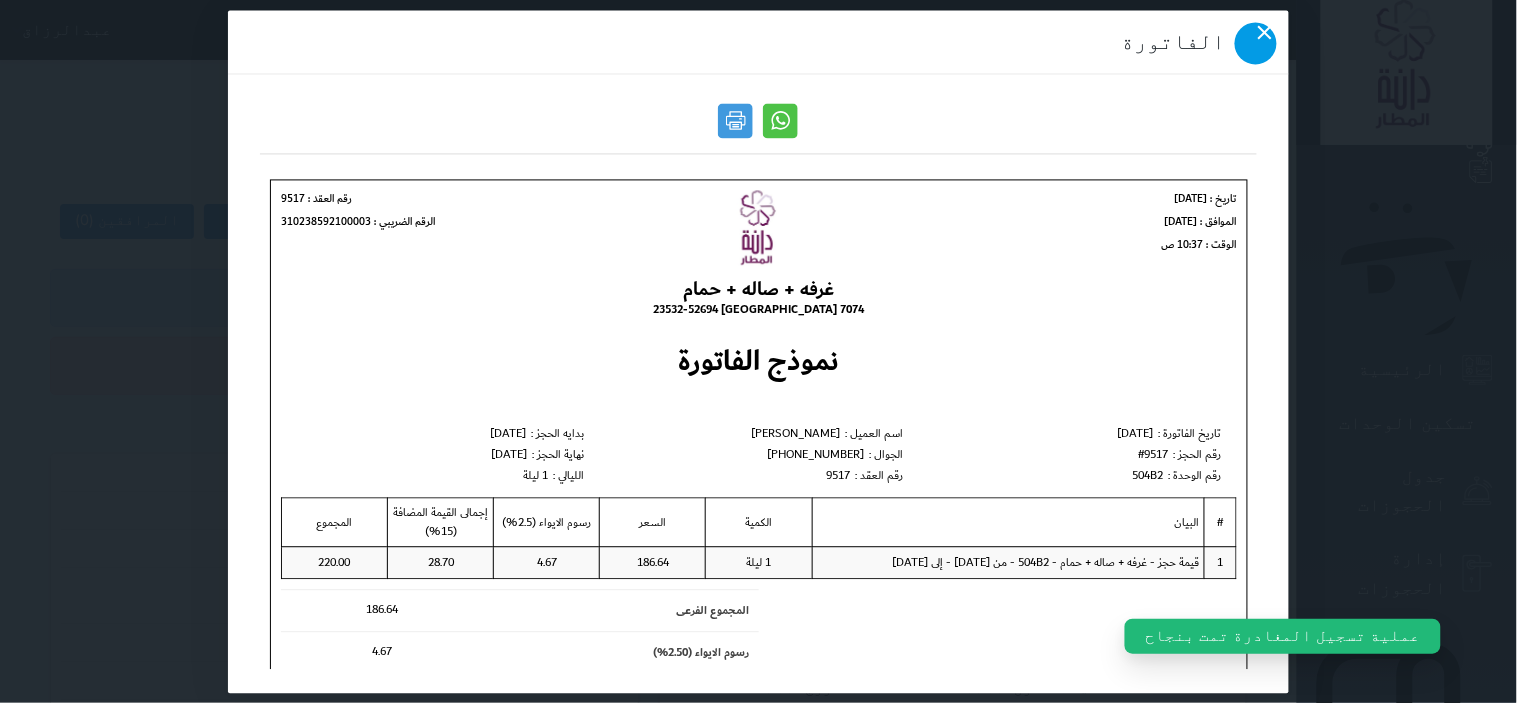 click 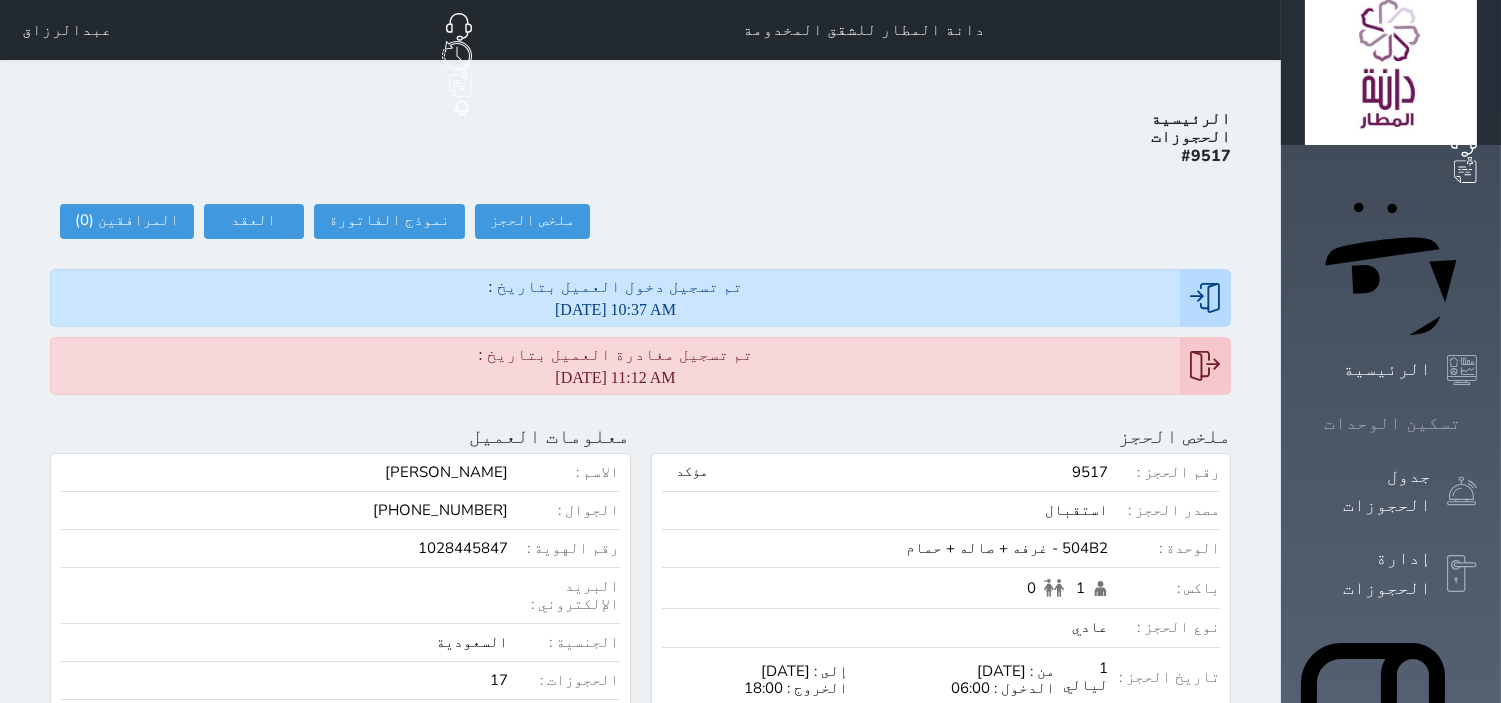click at bounding box center (1477, 423) 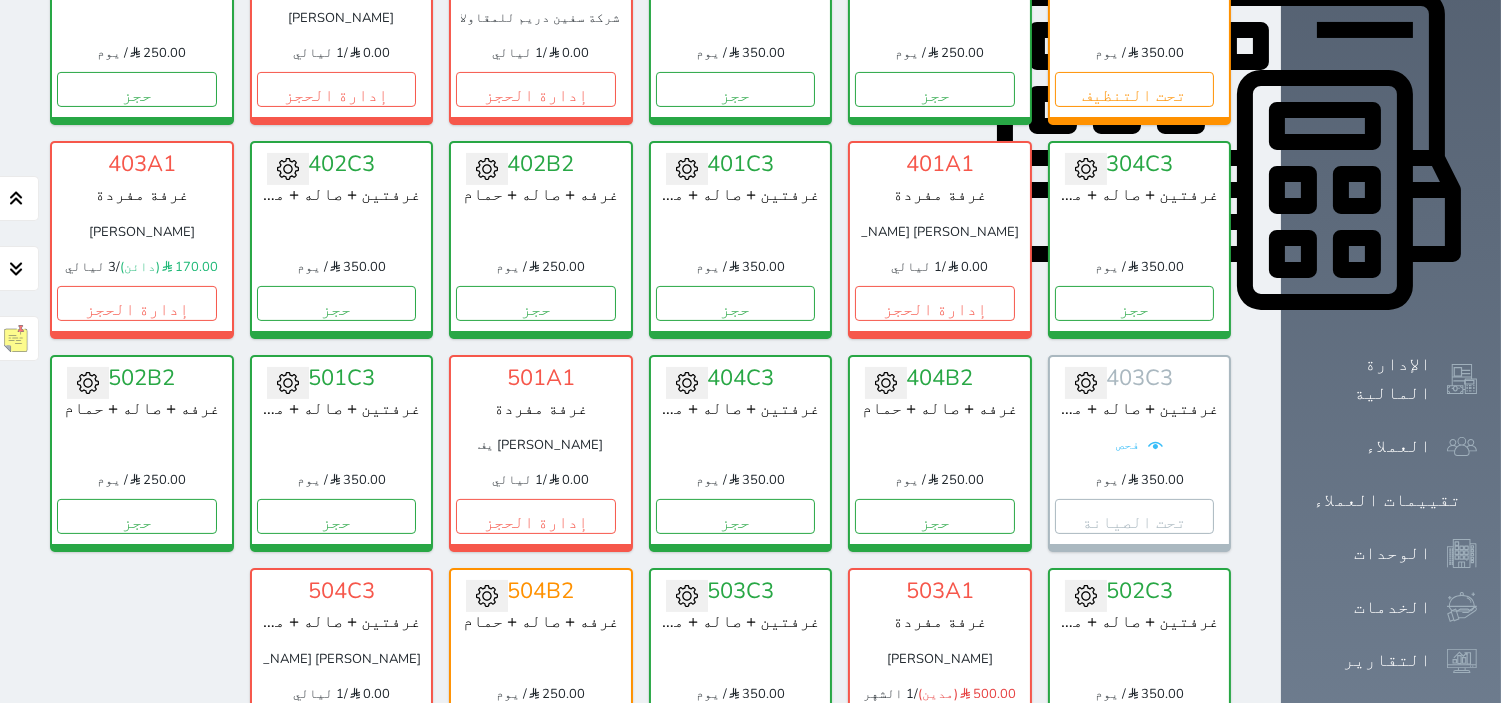 scroll, scrollTop: 966, scrollLeft: 0, axis: vertical 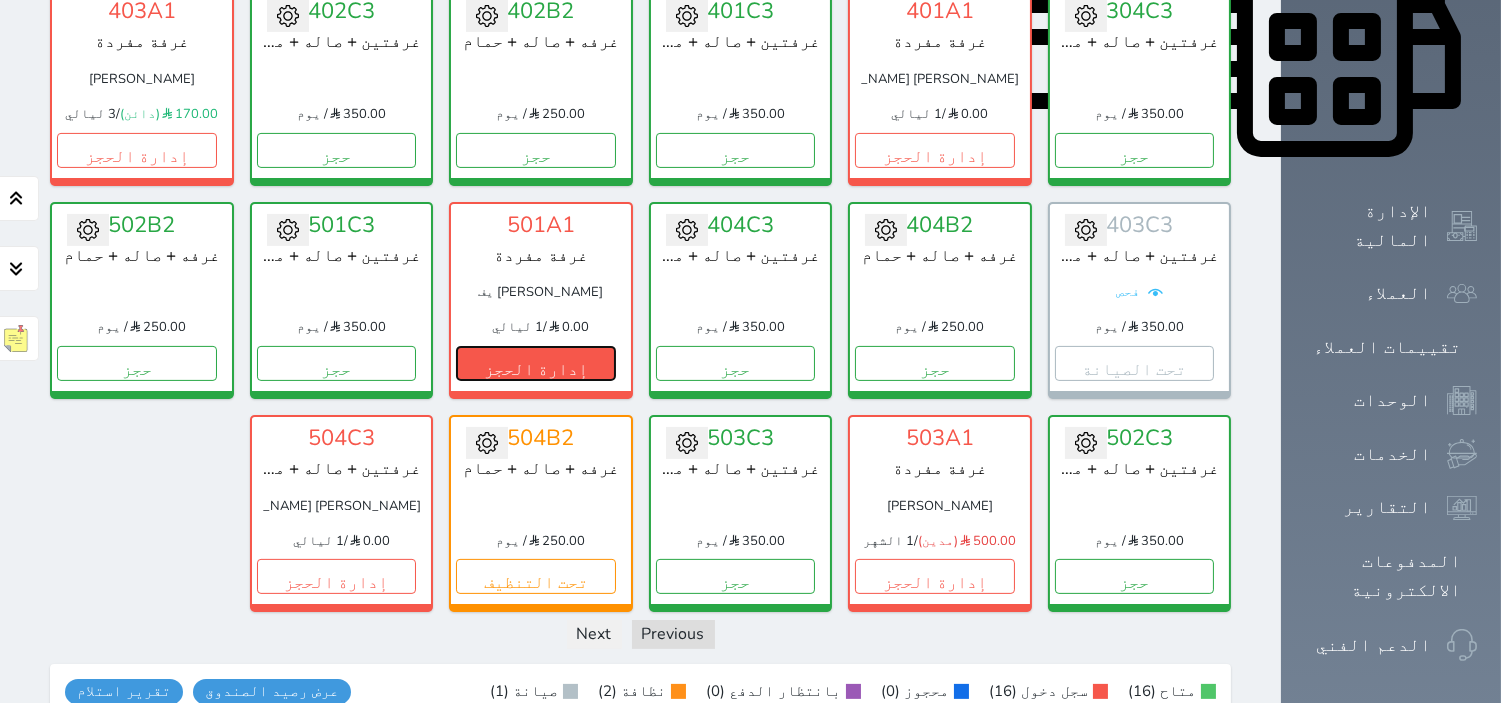 click on "إدارة الحجز" at bounding box center (536, 363) 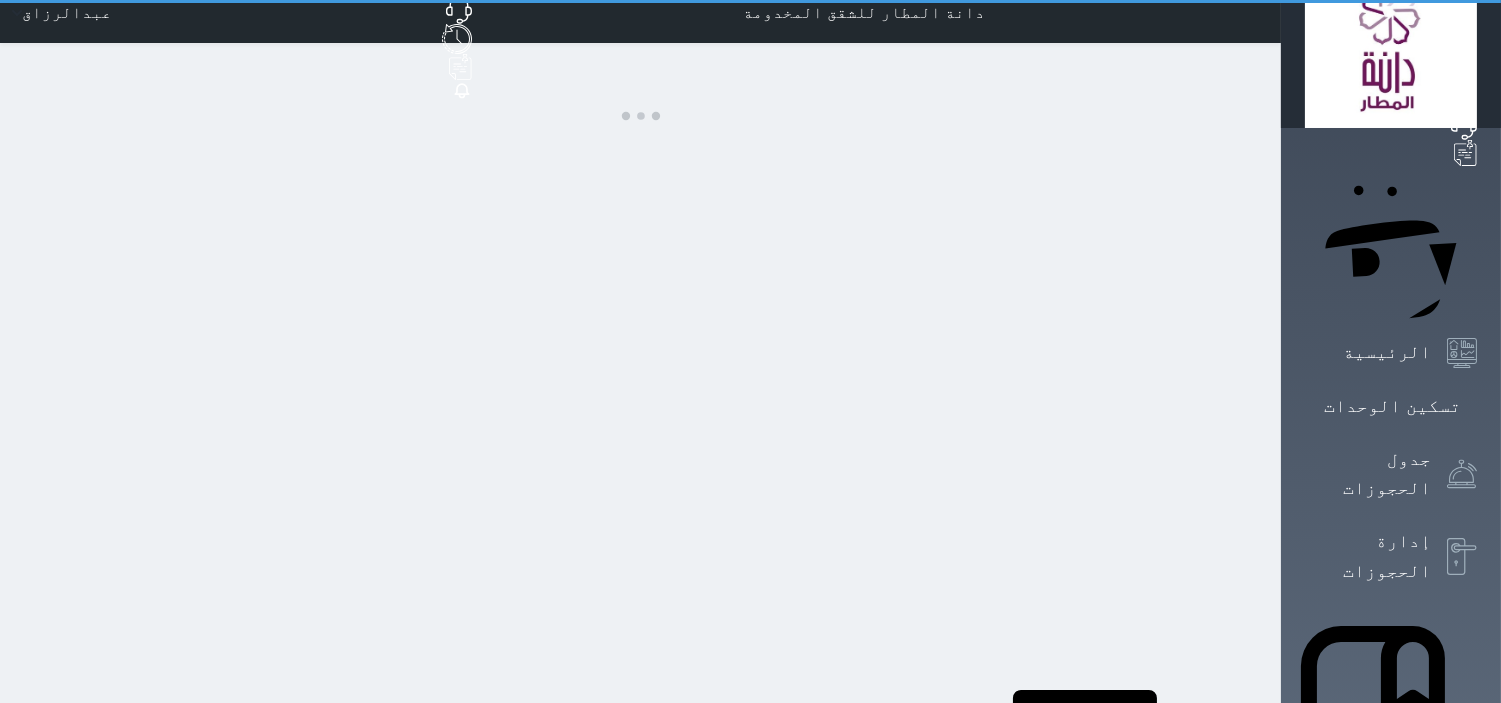 scroll, scrollTop: 0, scrollLeft: 0, axis: both 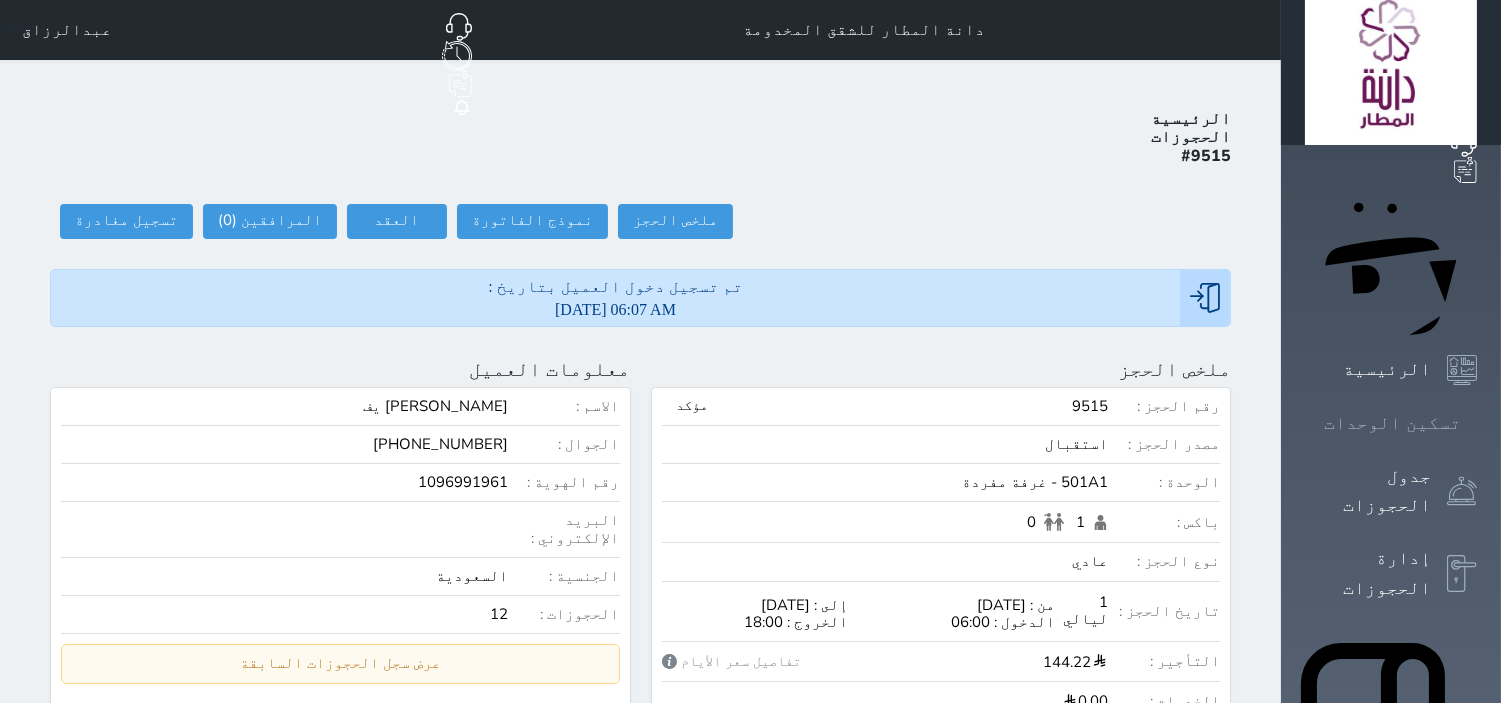 click on "تسكين الوحدات" at bounding box center [1391, 423] 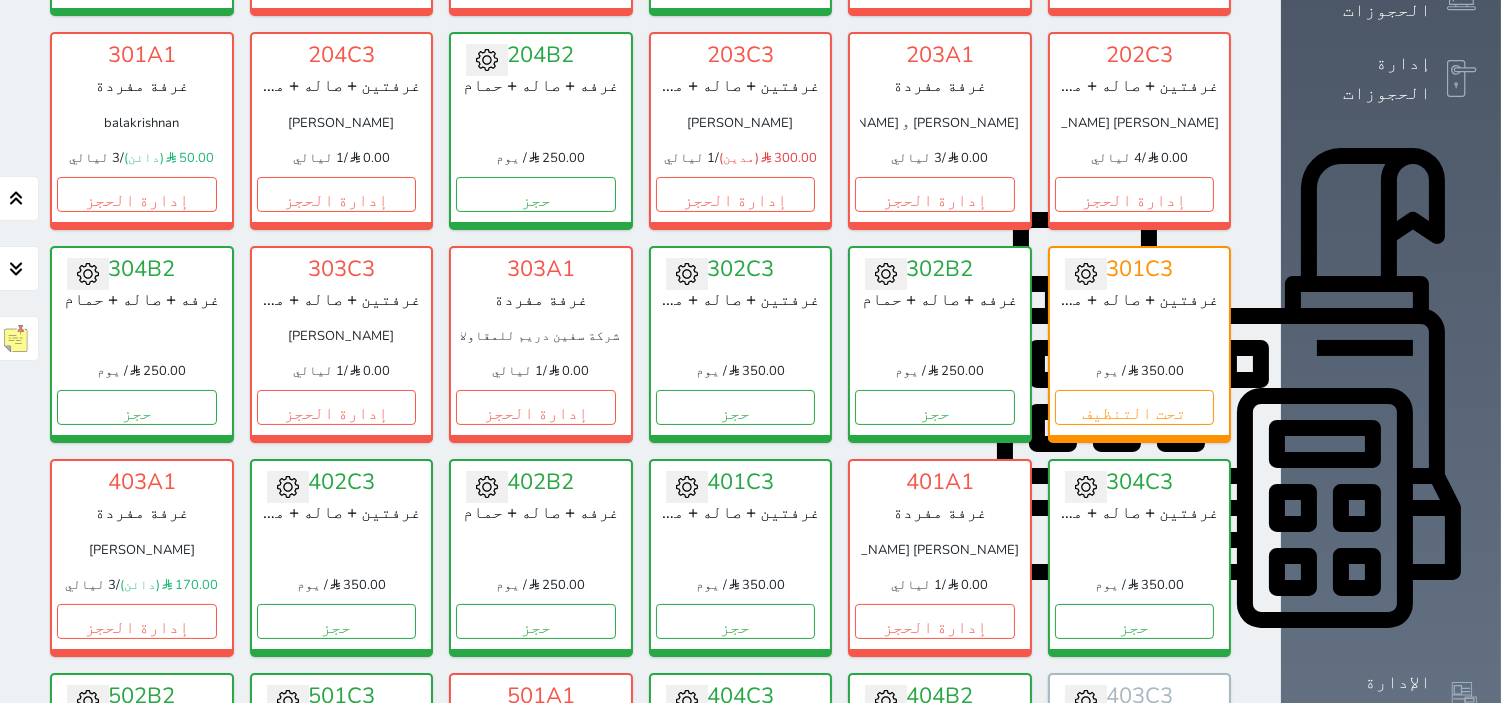 scroll, scrollTop: 633, scrollLeft: 0, axis: vertical 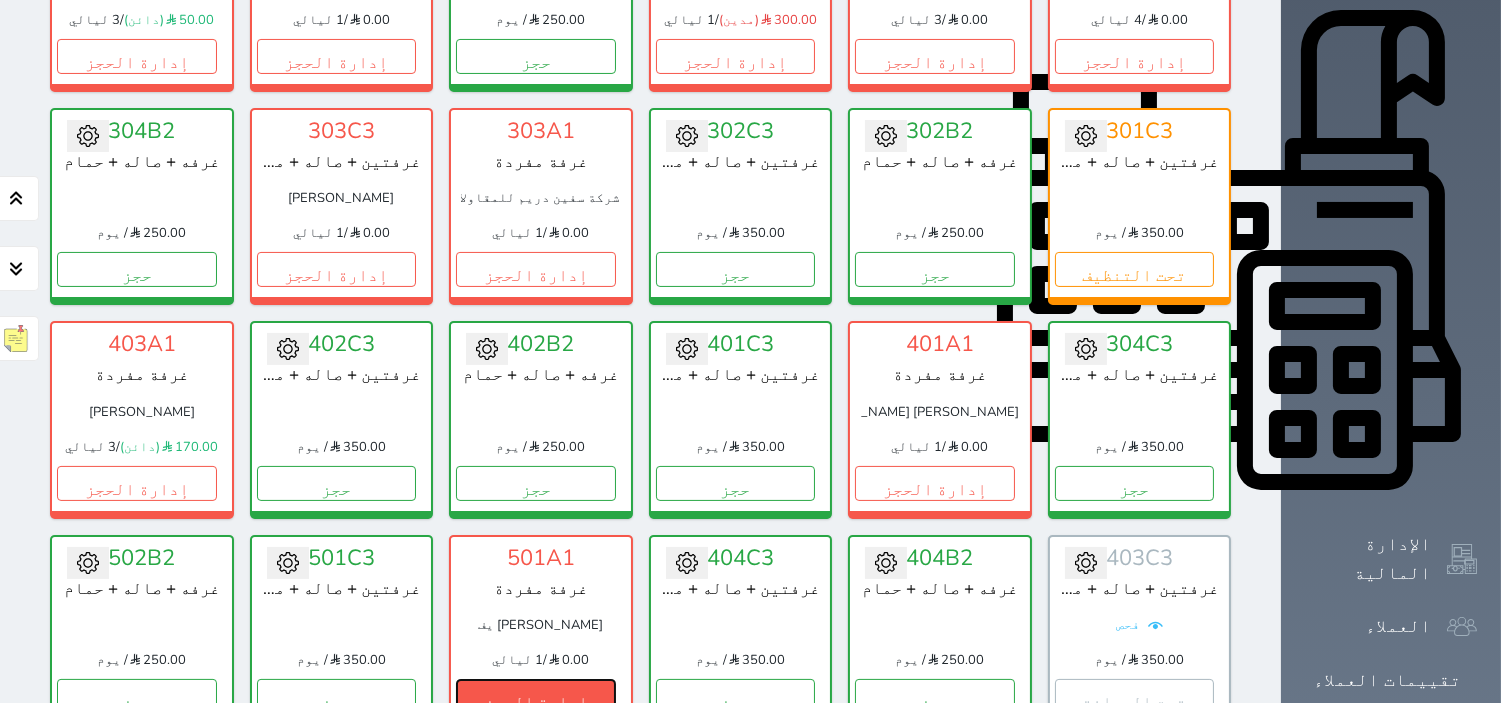 click on "إدارة الحجز" at bounding box center (536, 696) 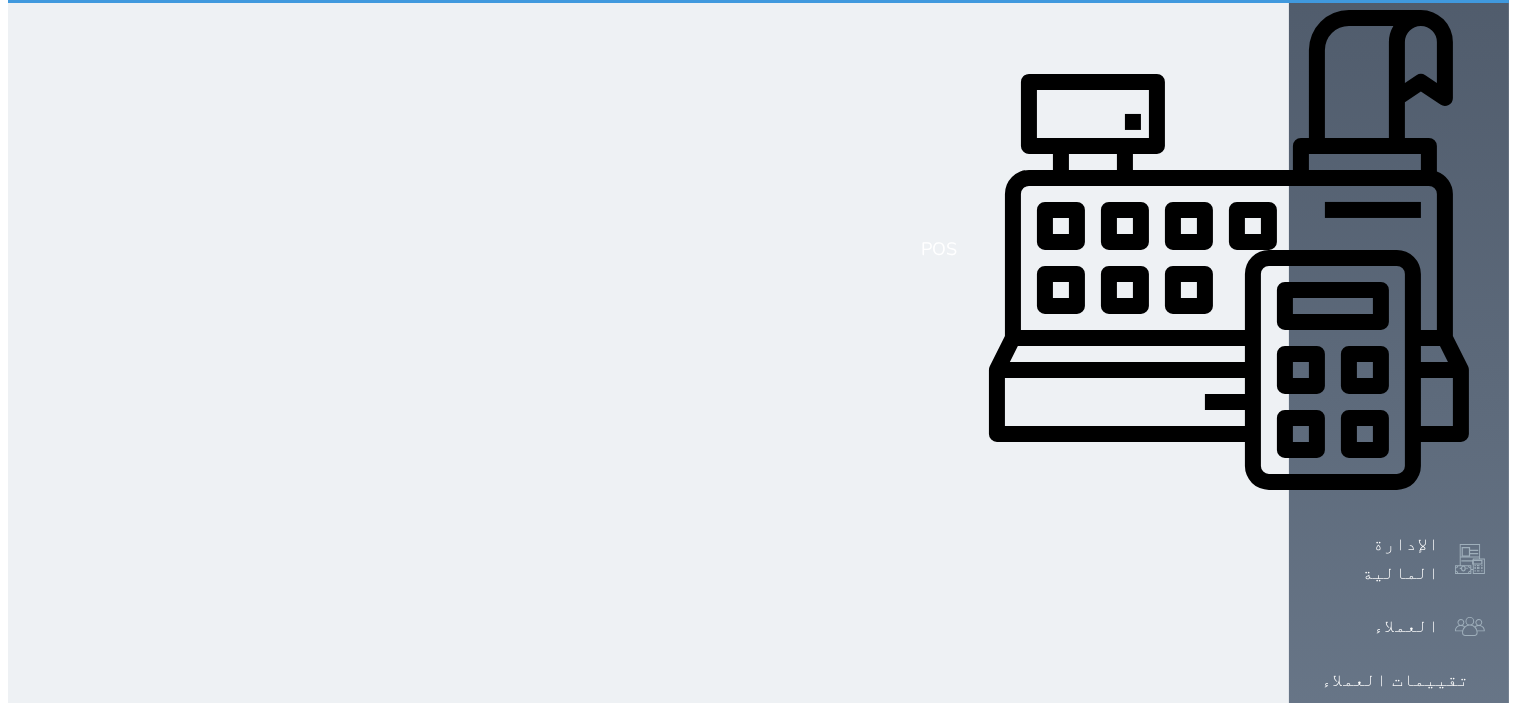 scroll, scrollTop: 0, scrollLeft: 0, axis: both 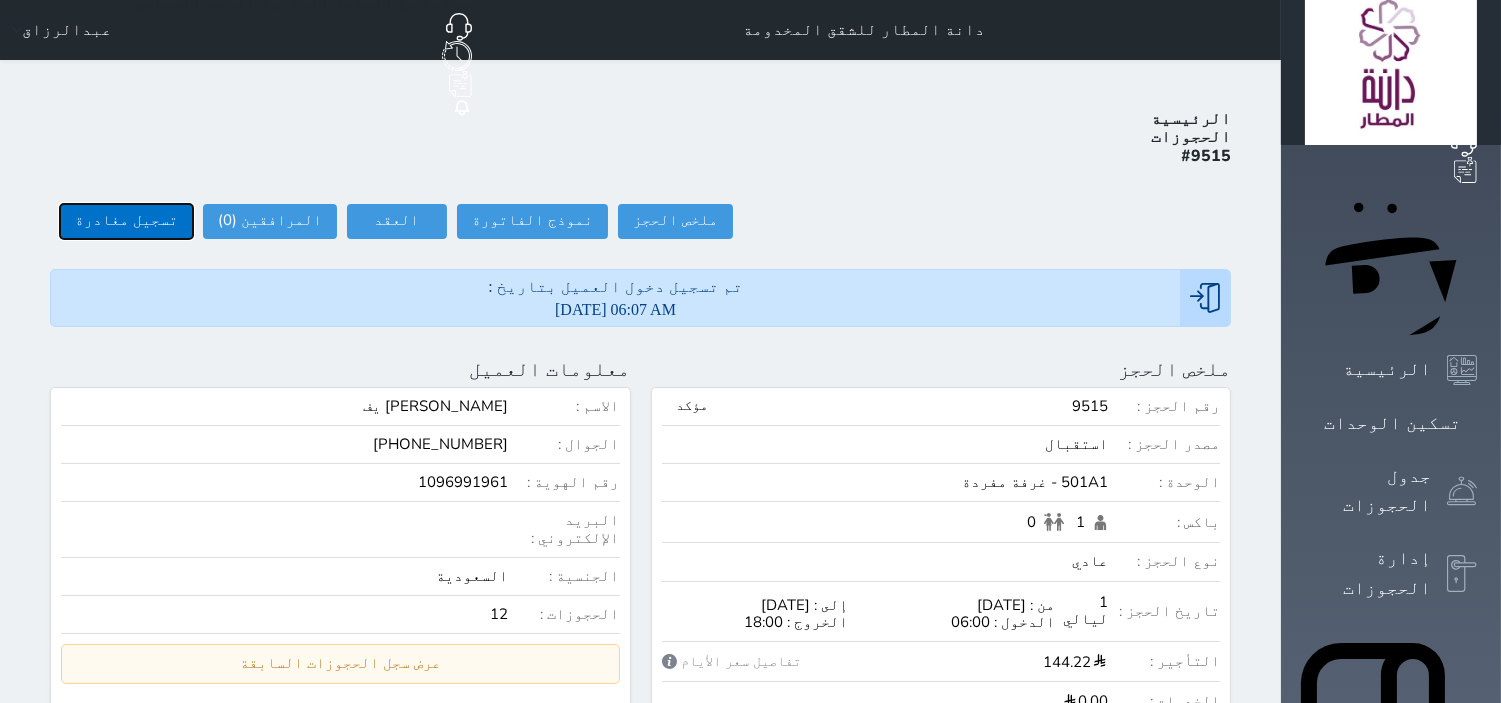 click on "تسجيل مغادرة" at bounding box center [126, 221] 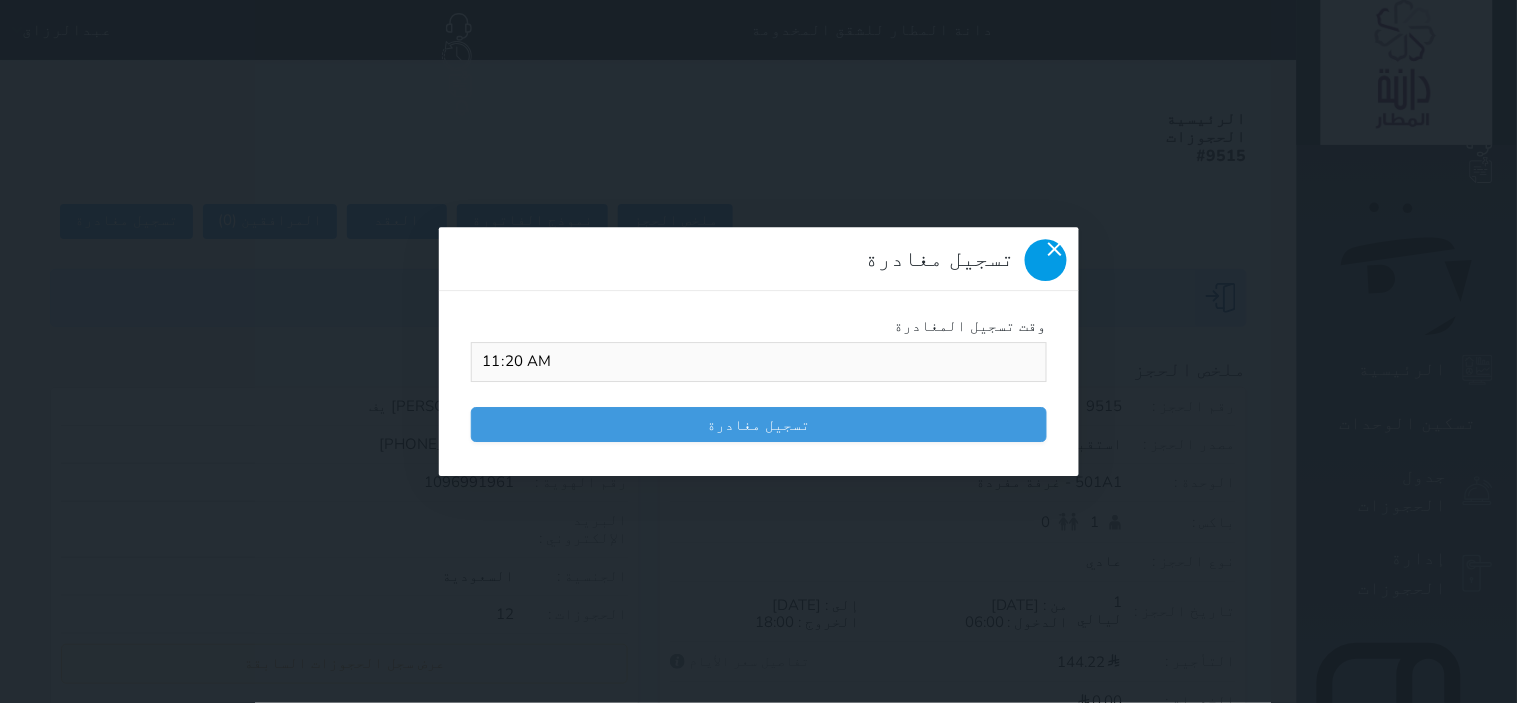 click 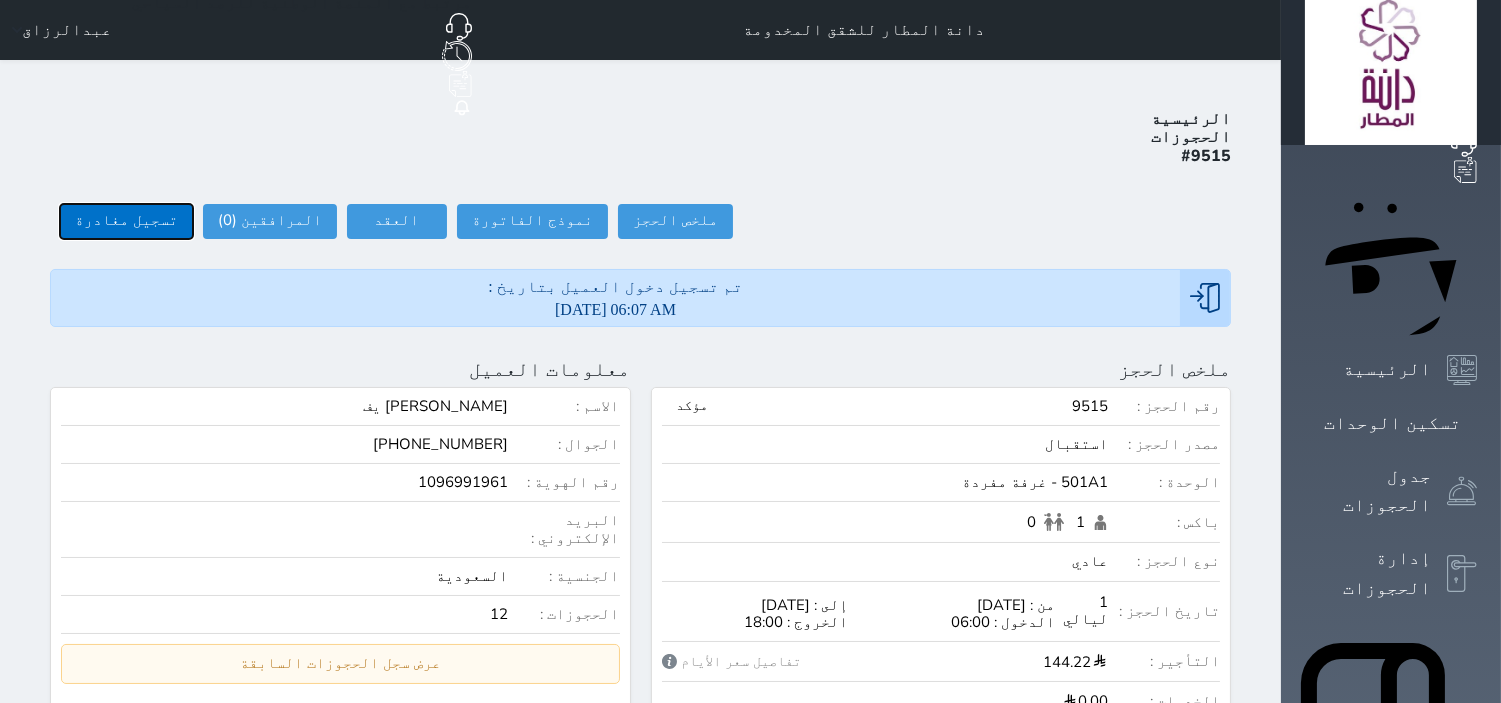 click on "تسجيل مغادرة" at bounding box center [126, 221] 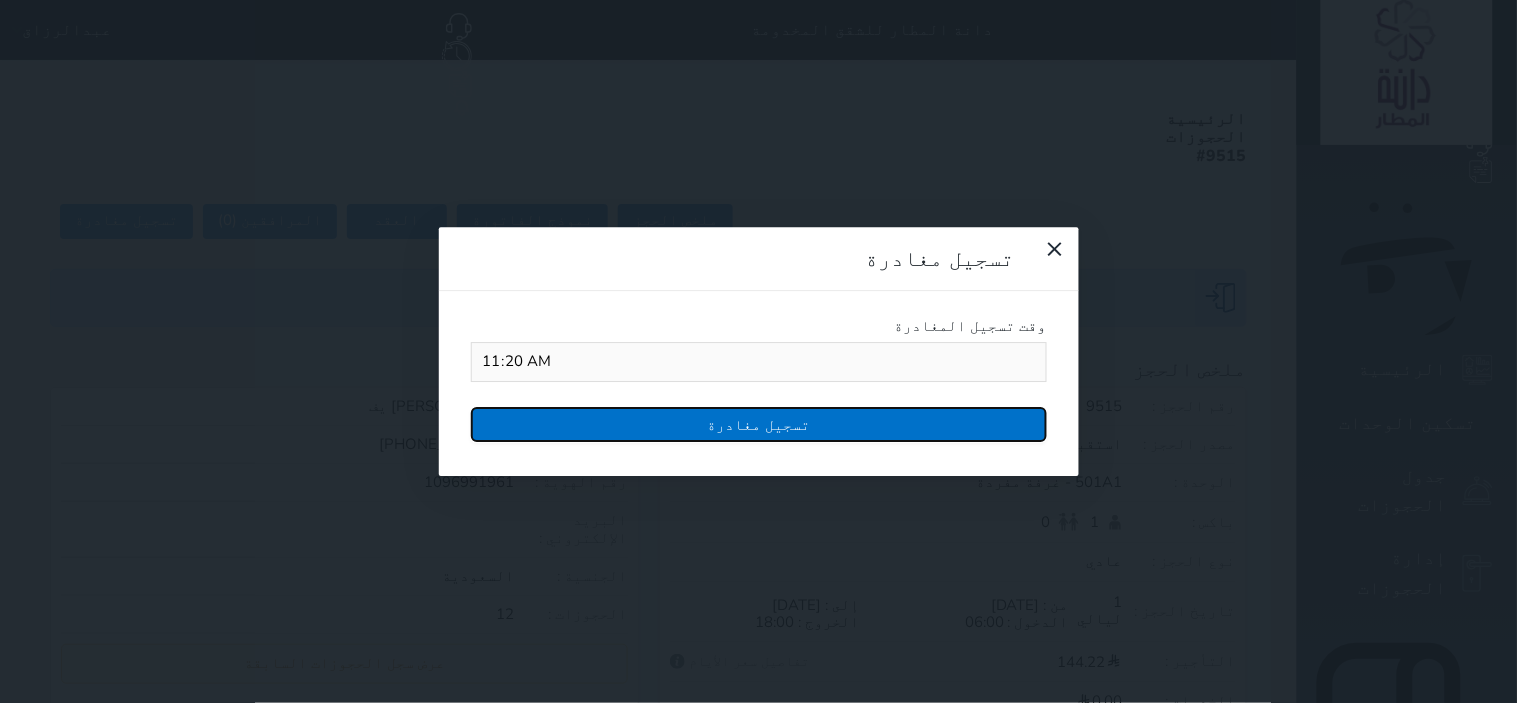 click on "تسجيل مغادرة" at bounding box center (759, 424) 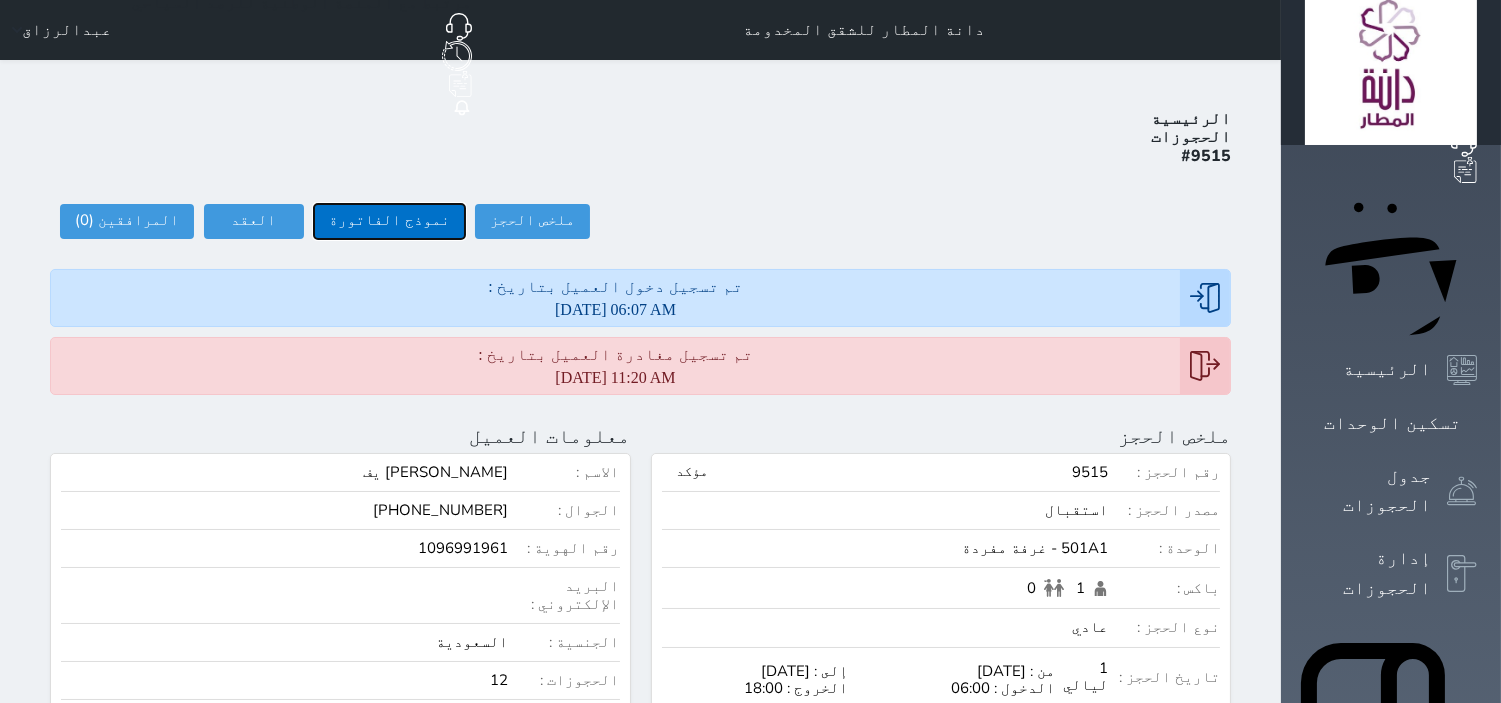 click on "نموذج الفاتورة" at bounding box center [389, 221] 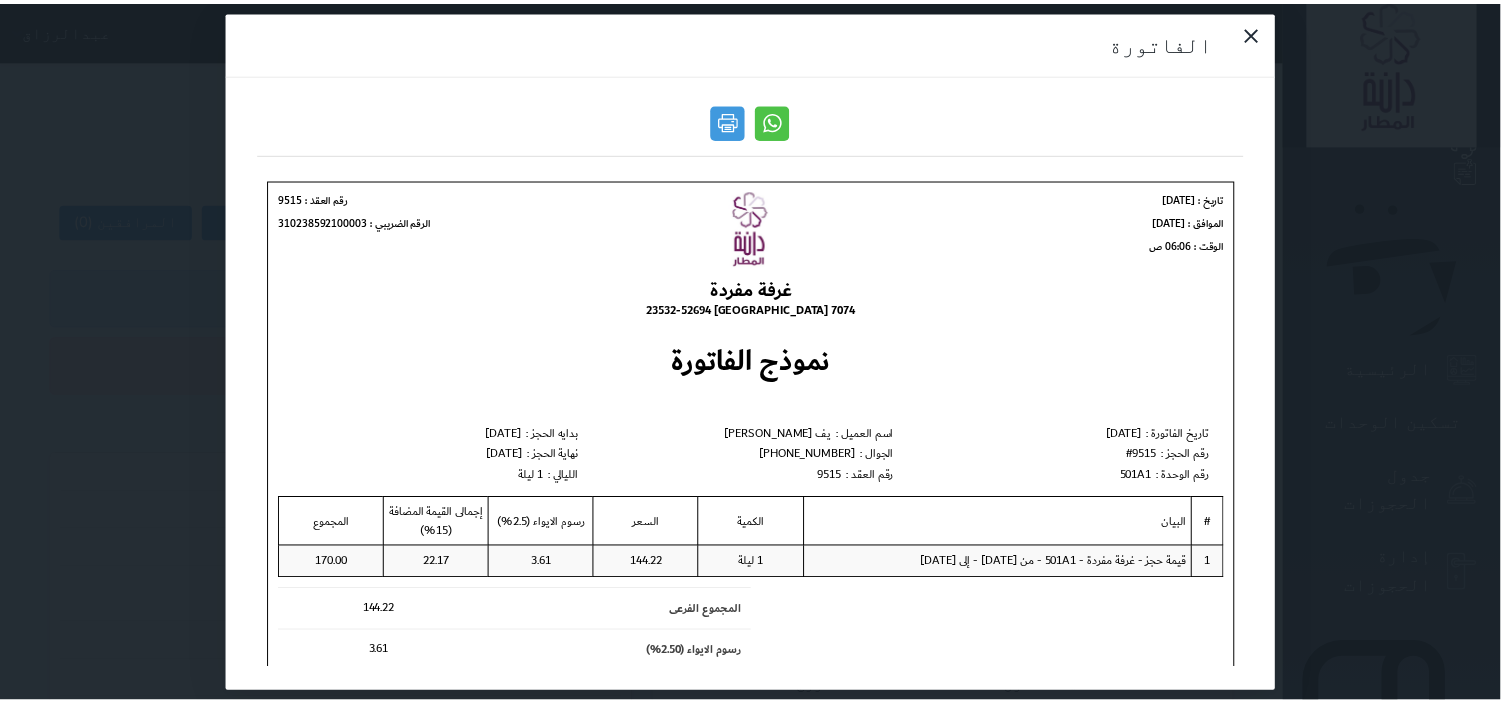 scroll, scrollTop: 0, scrollLeft: 0, axis: both 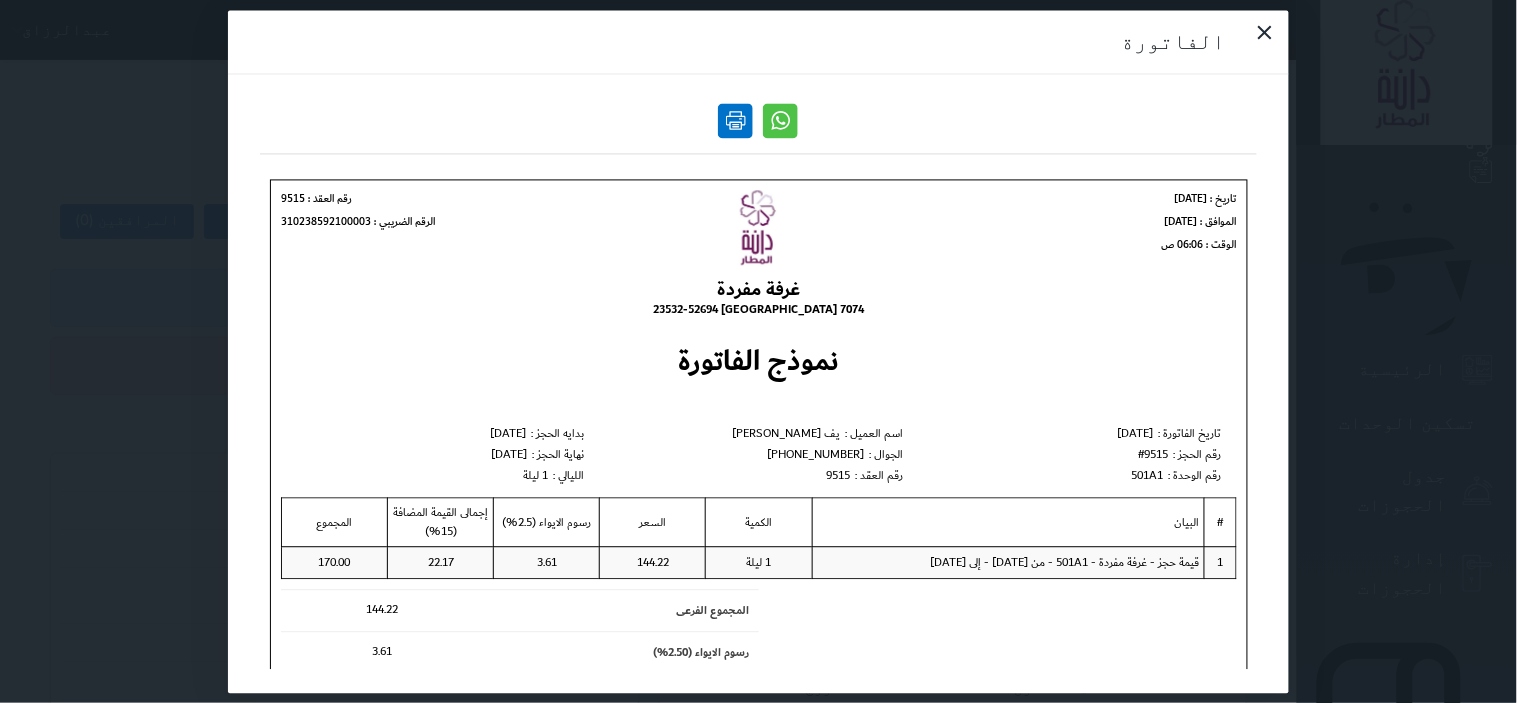 click at bounding box center (736, 120) 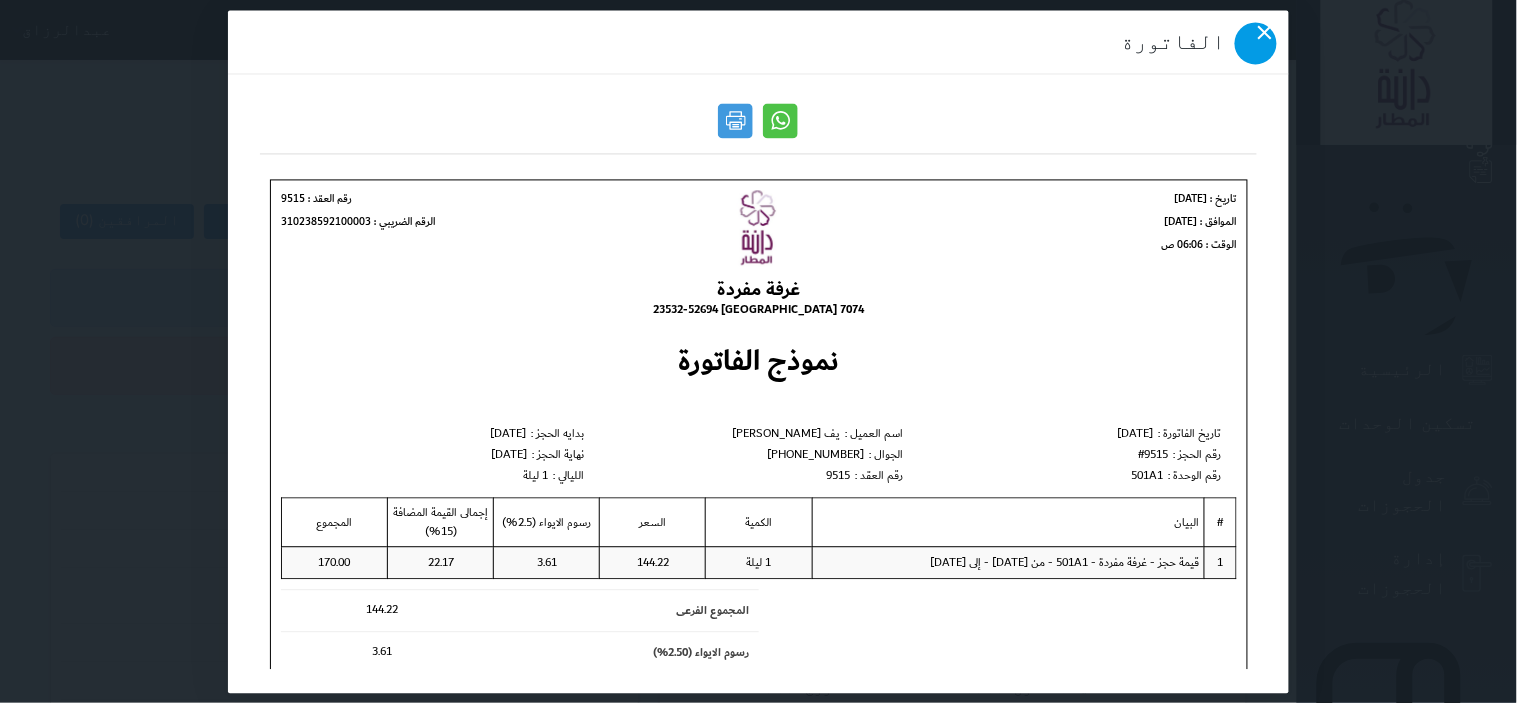 click 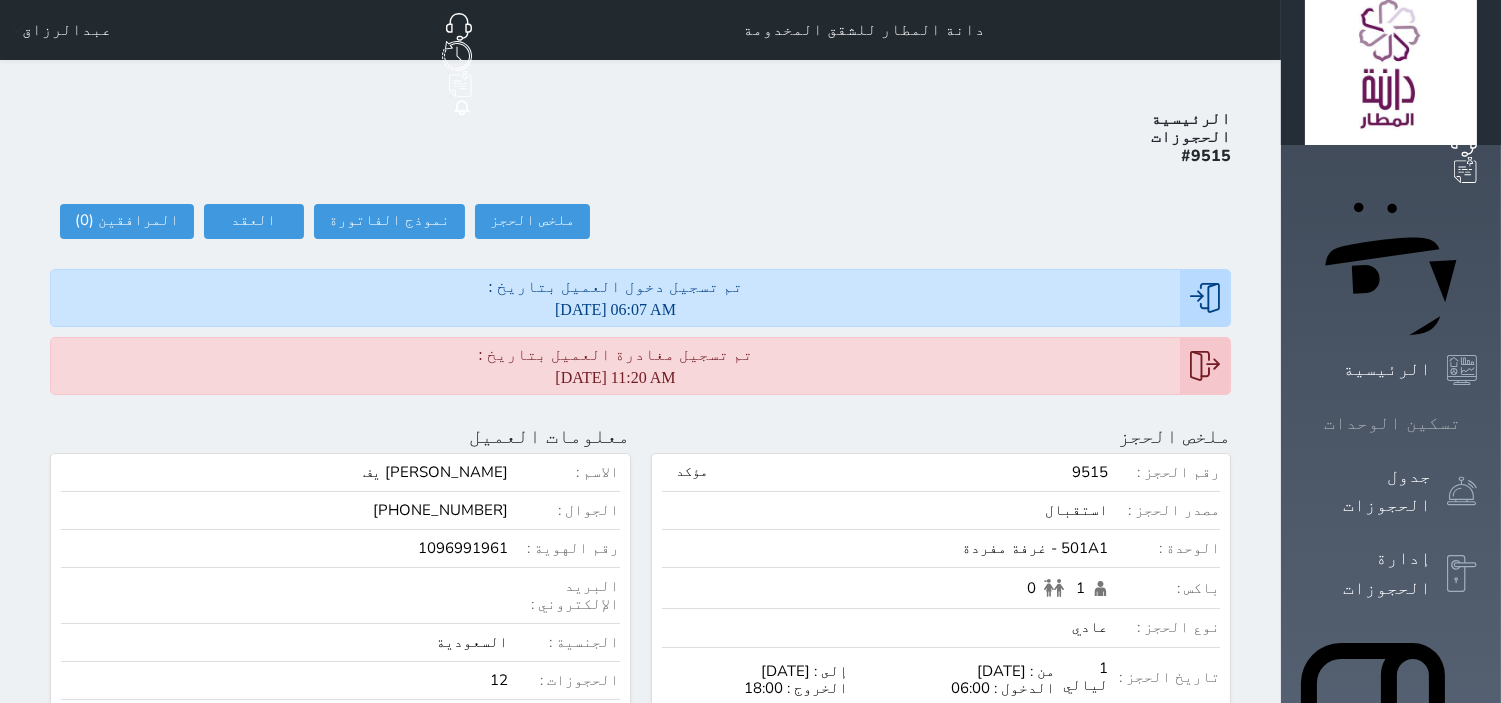 click 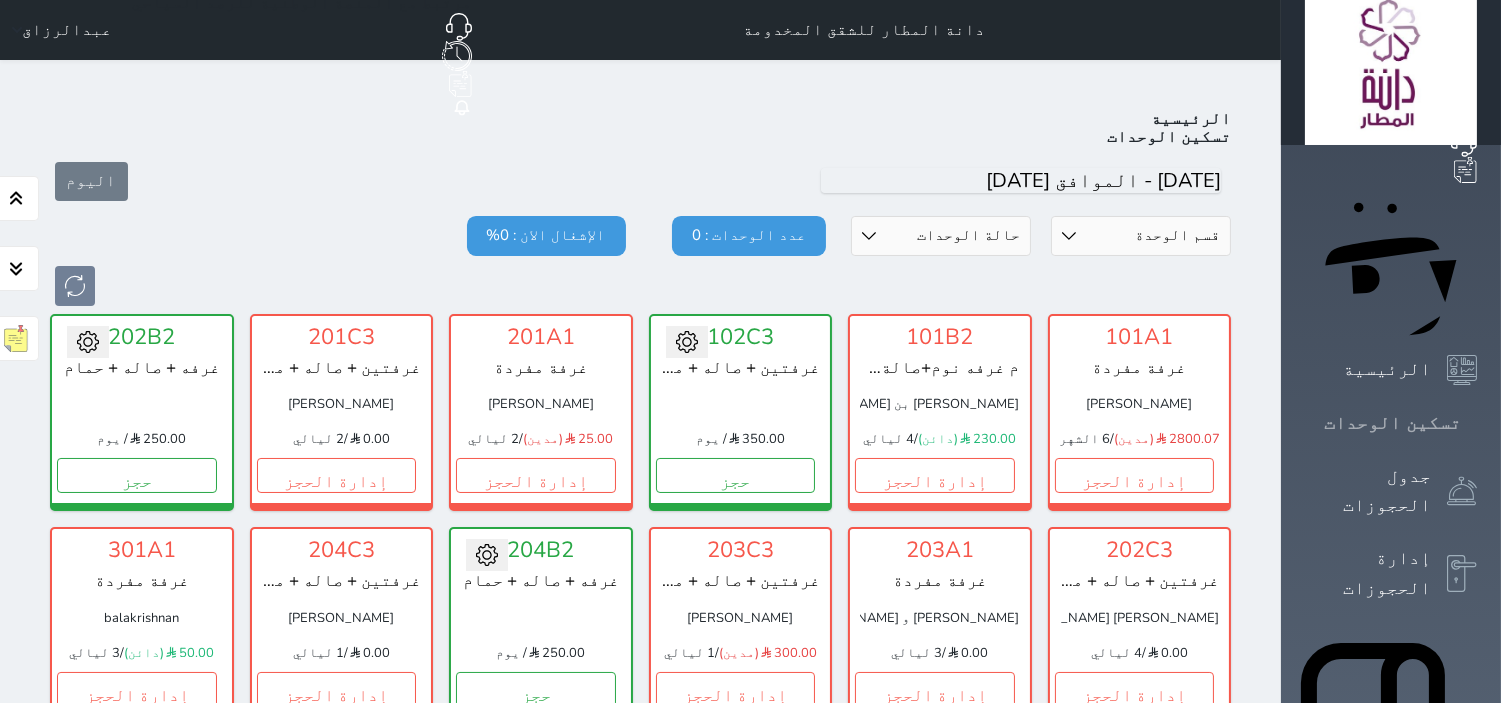 scroll, scrollTop: 77, scrollLeft: 0, axis: vertical 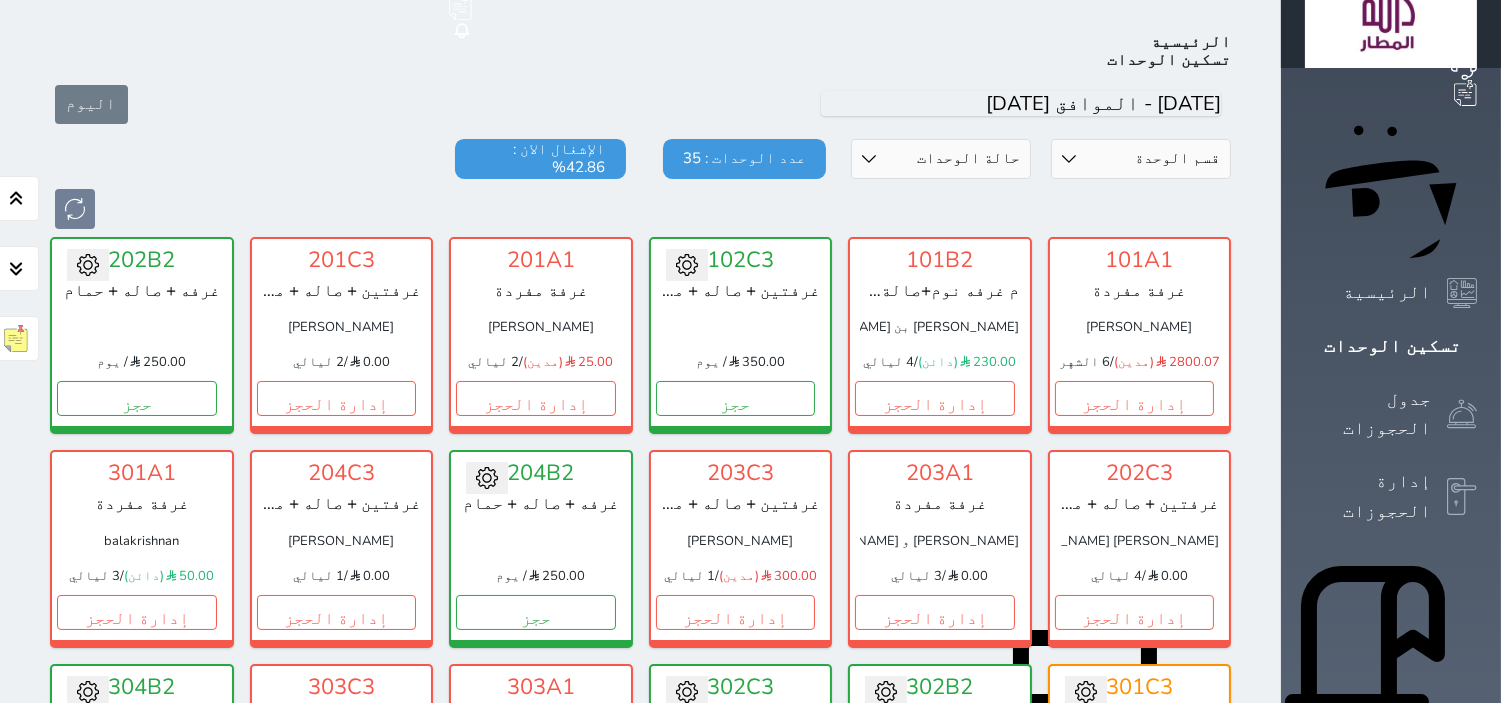 click on "قسم الوحدة   غرفتين + صاله + مطبخ + 2 حمام غرفه + صاله + حمام غرفة مفردة" at bounding box center (1141, 159) 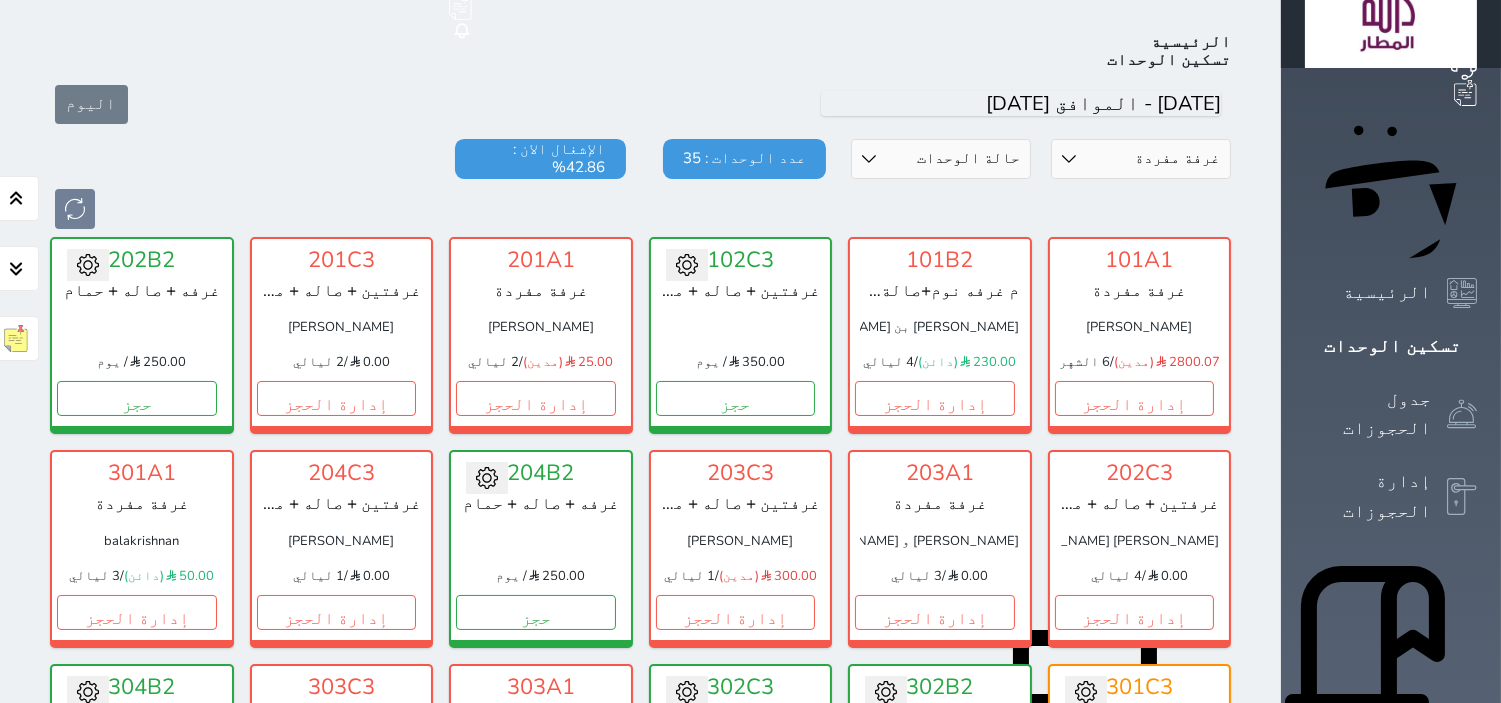 click on "قسم الوحدة   غرفتين + صاله + مطبخ + 2 حمام غرفه + صاله + حمام غرفة مفردة" at bounding box center (1141, 159) 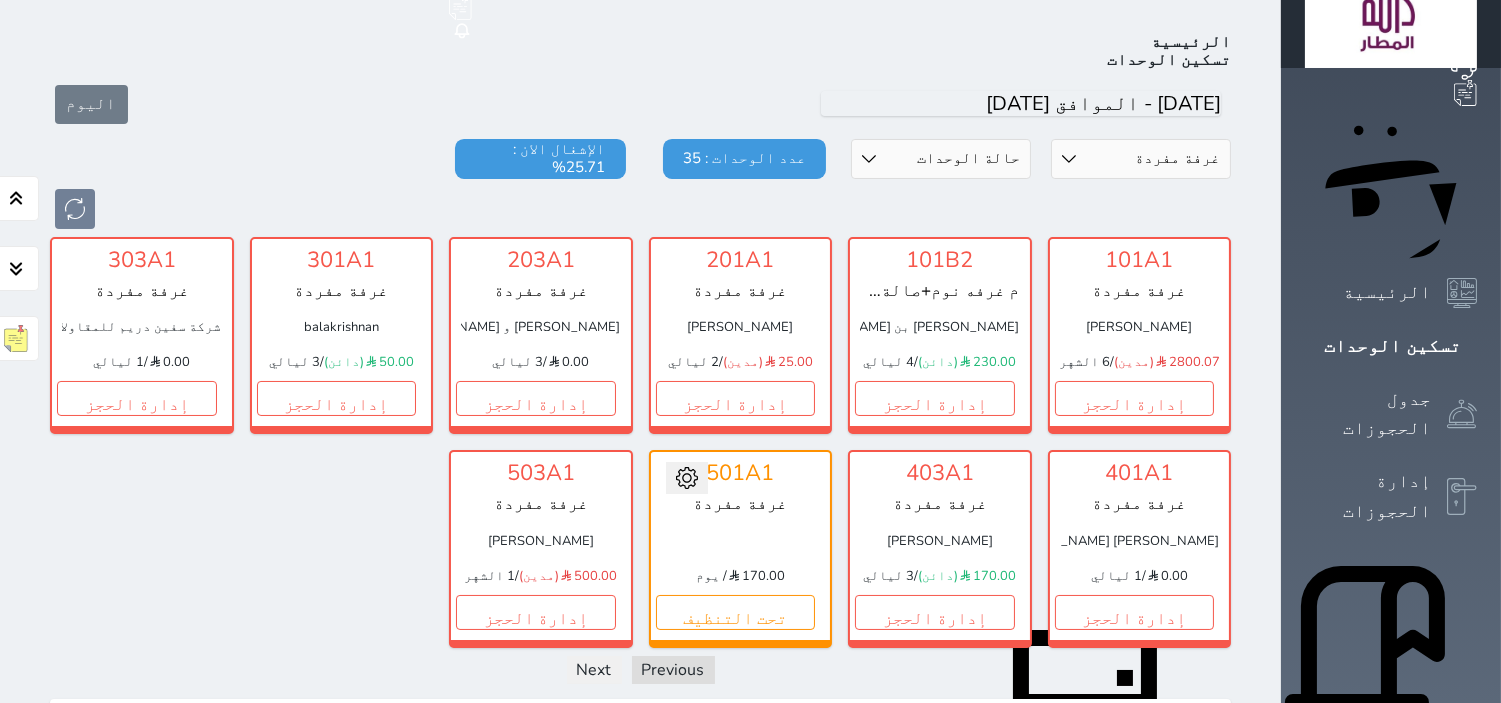 click on "قسم الوحدة   غرفتين + صاله + مطبخ + 2 حمام غرفه + صاله + حمام غرفة مفردة" at bounding box center [1141, 159] 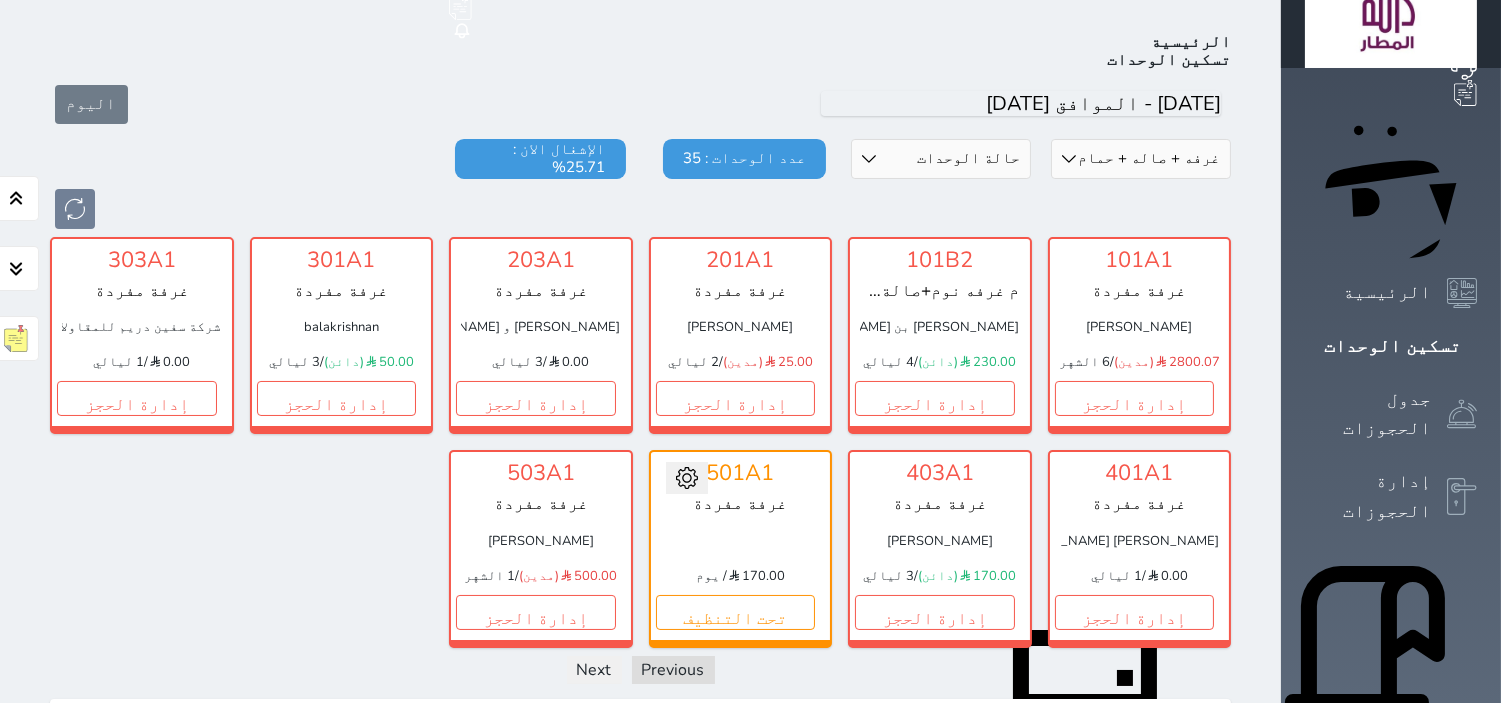click on "قسم الوحدة   غرفتين + صاله + مطبخ + 2 حمام غرفه + صاله + حمام غرفة مفردة" at bounding box center [1141, 159] 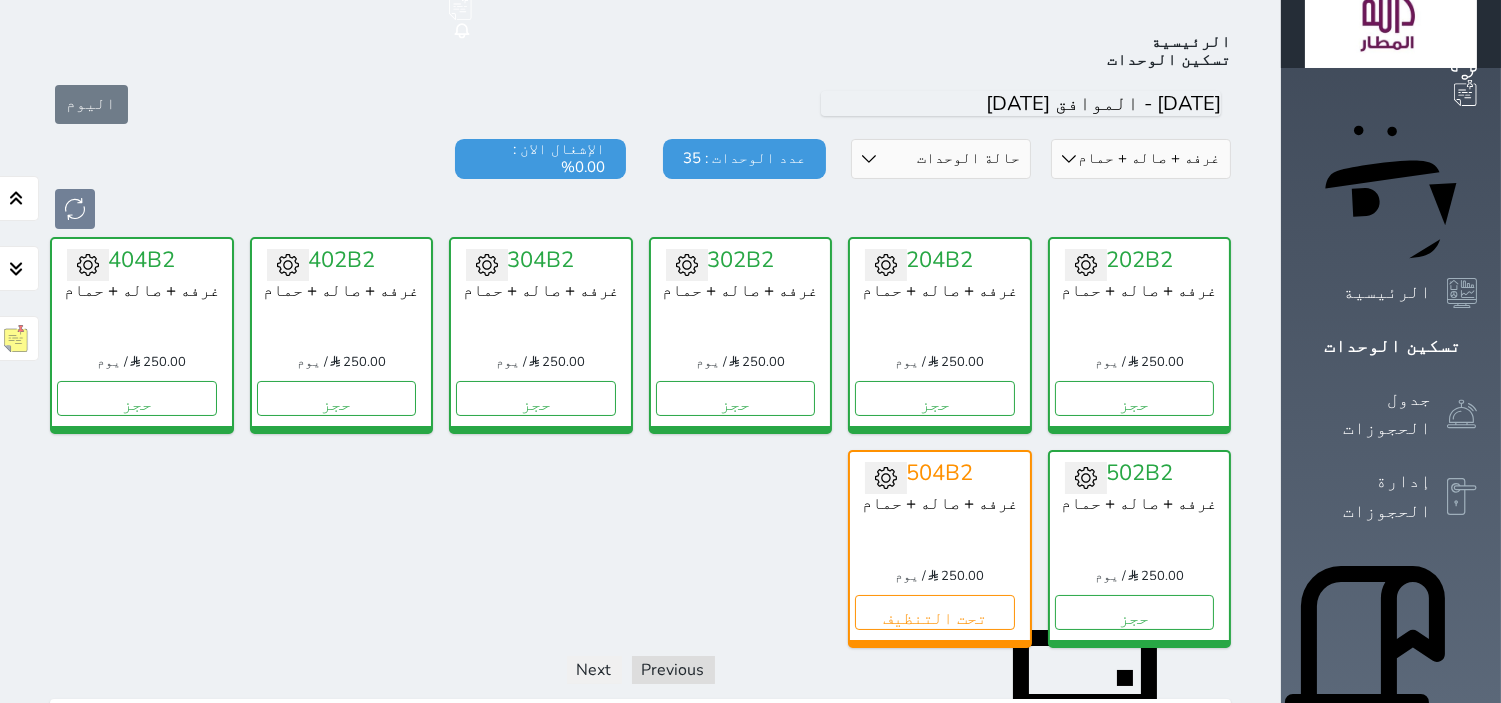 click on "قسم الوحدة   غرفتين + صاله + مطبخ + 2 حمام غرفه + صاله + حمام غرفة مفردة" at bounding box center (1141, 159) 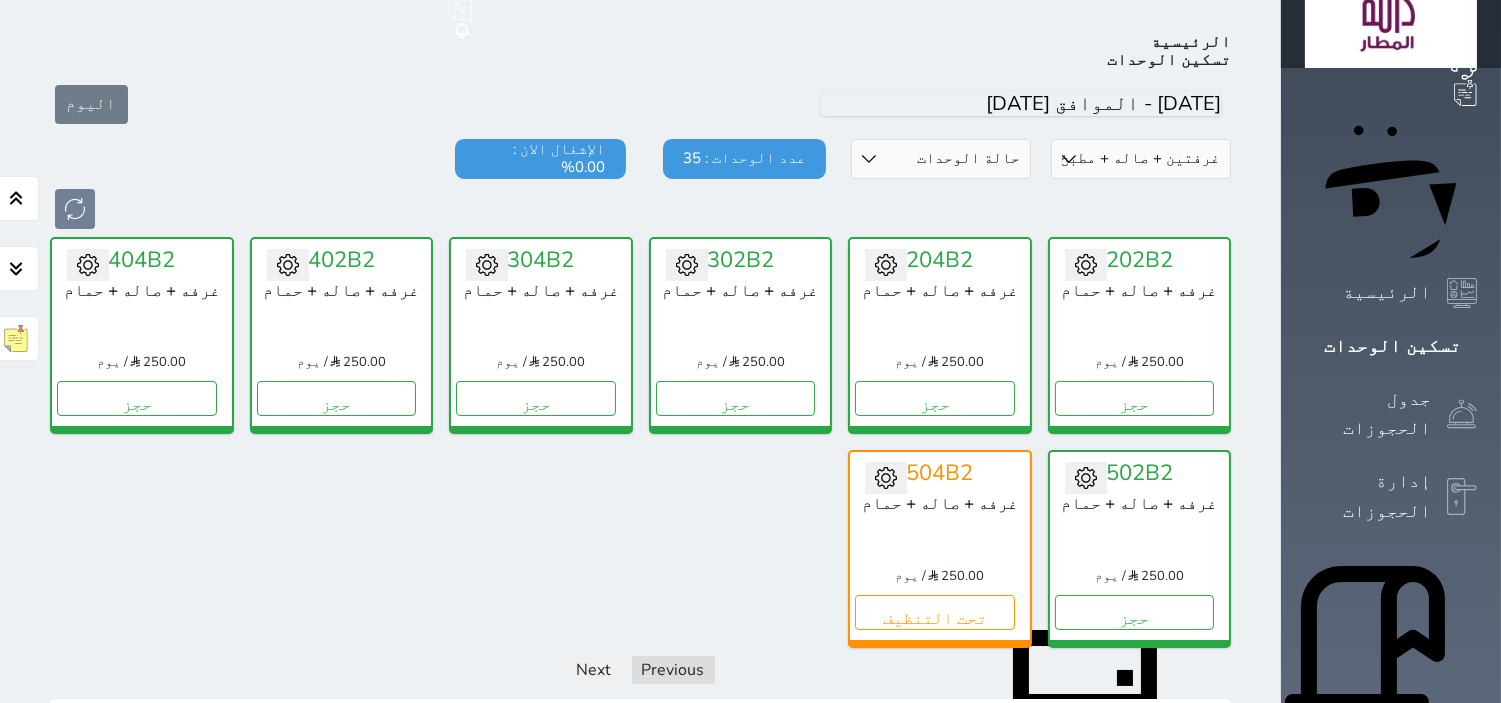 click on "قسم الوحدة   غرفتين + صاله + مطبخ + 2 حمام غرفه + صاله + حمام غرفة مفردة" at bounding box center [1141, 159] 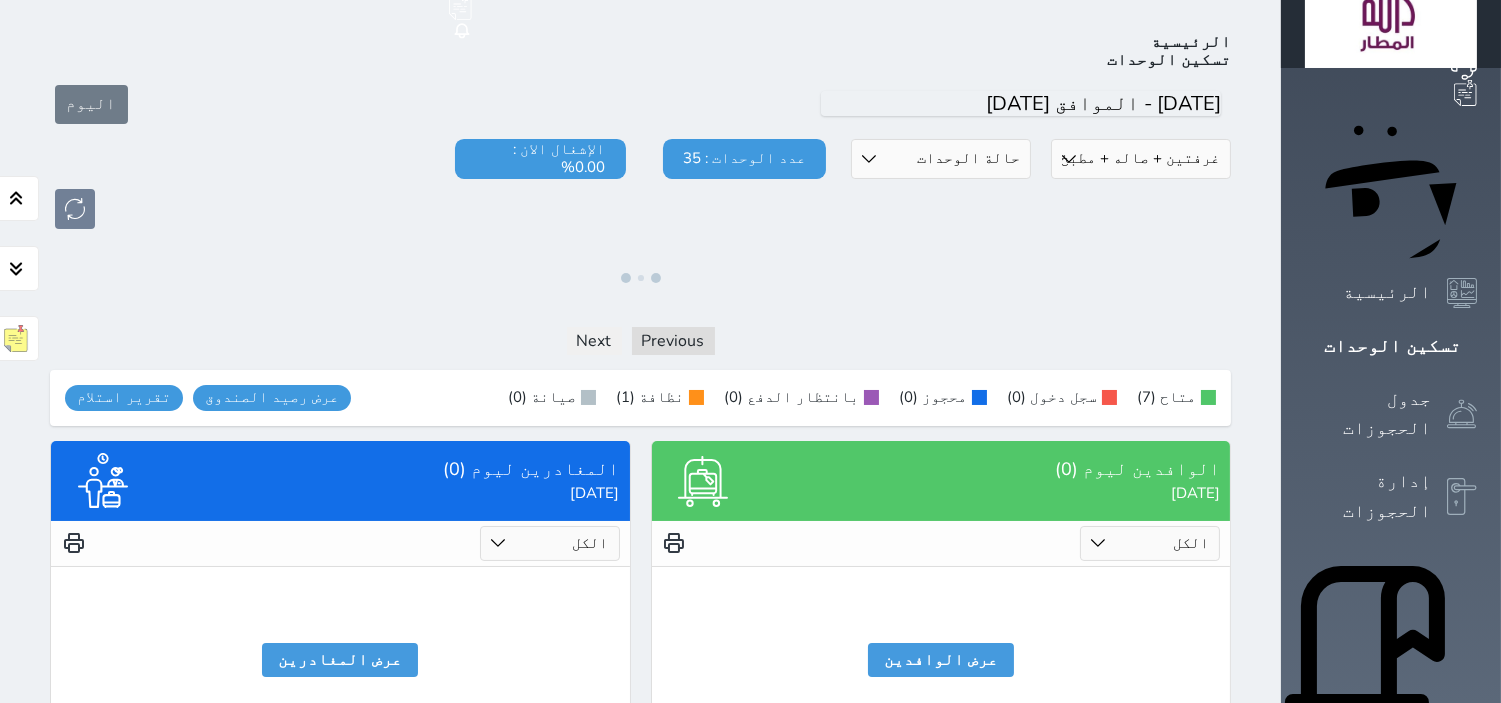 click on "قسم الوحدة   غرفتين + صاله + مطبخ + 2 حمام غرفه + صاله + حمام غرفة مفردة" at bounding box center [1141, 159] 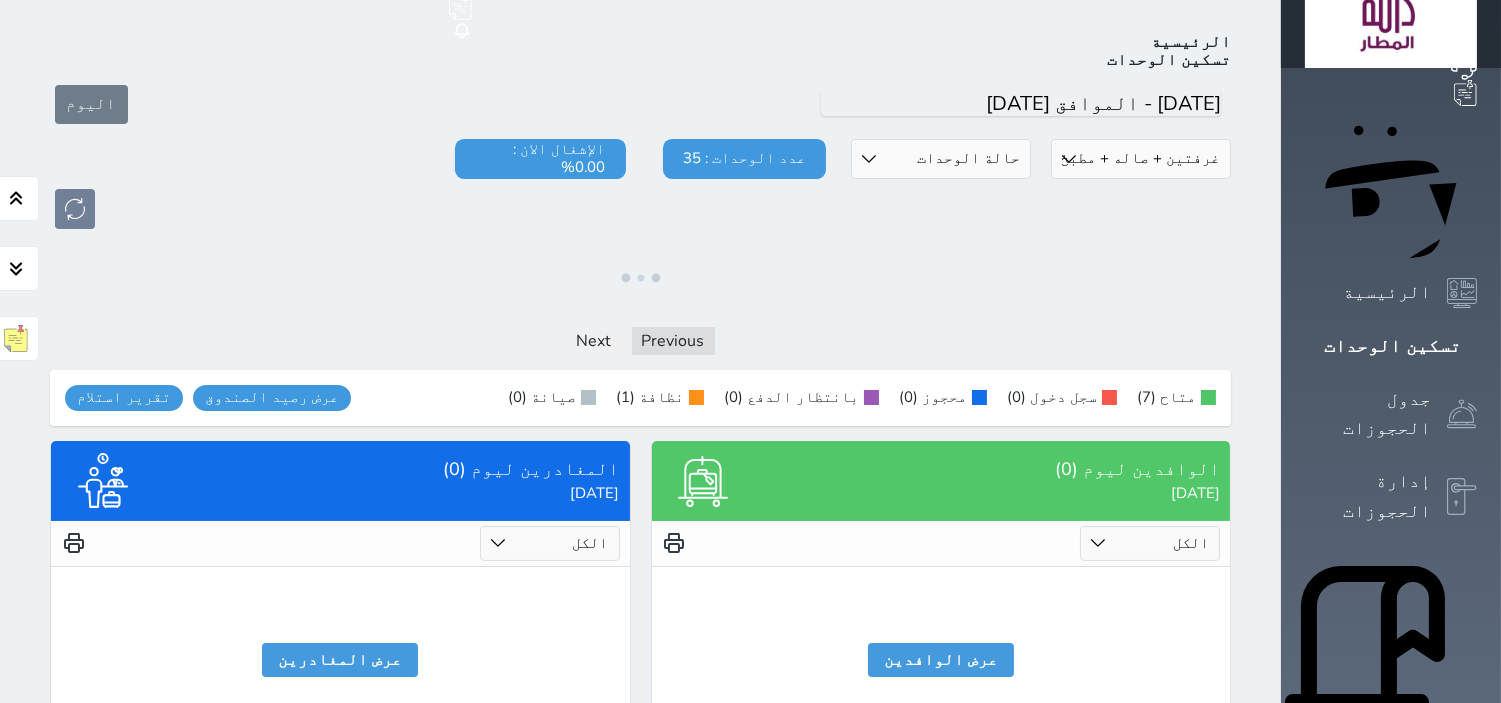 select 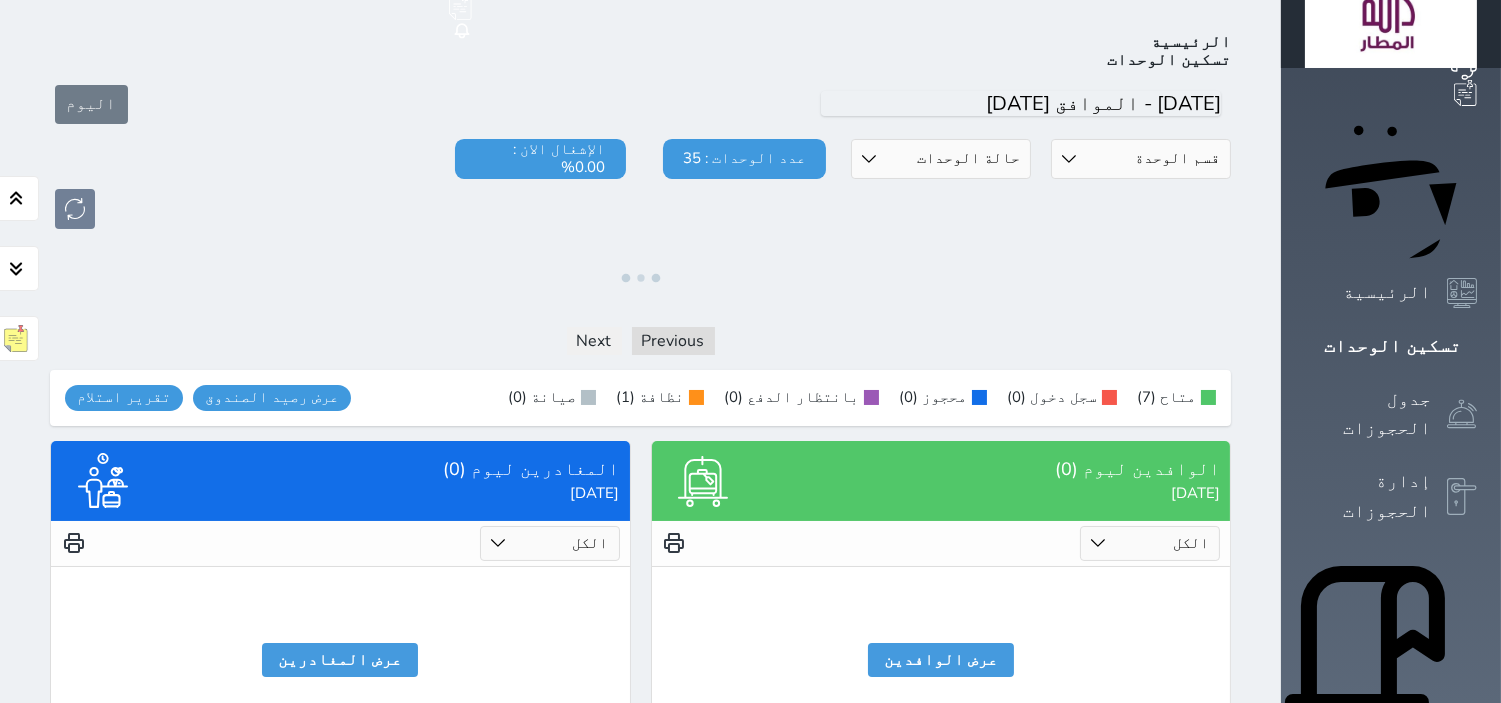 click on "قسم الوحدة   غرفتين + صاله + مطبخ + 2 حمام غرفه + صاله + حمام غرفة مفردة" at bounding box center (1141, 159) 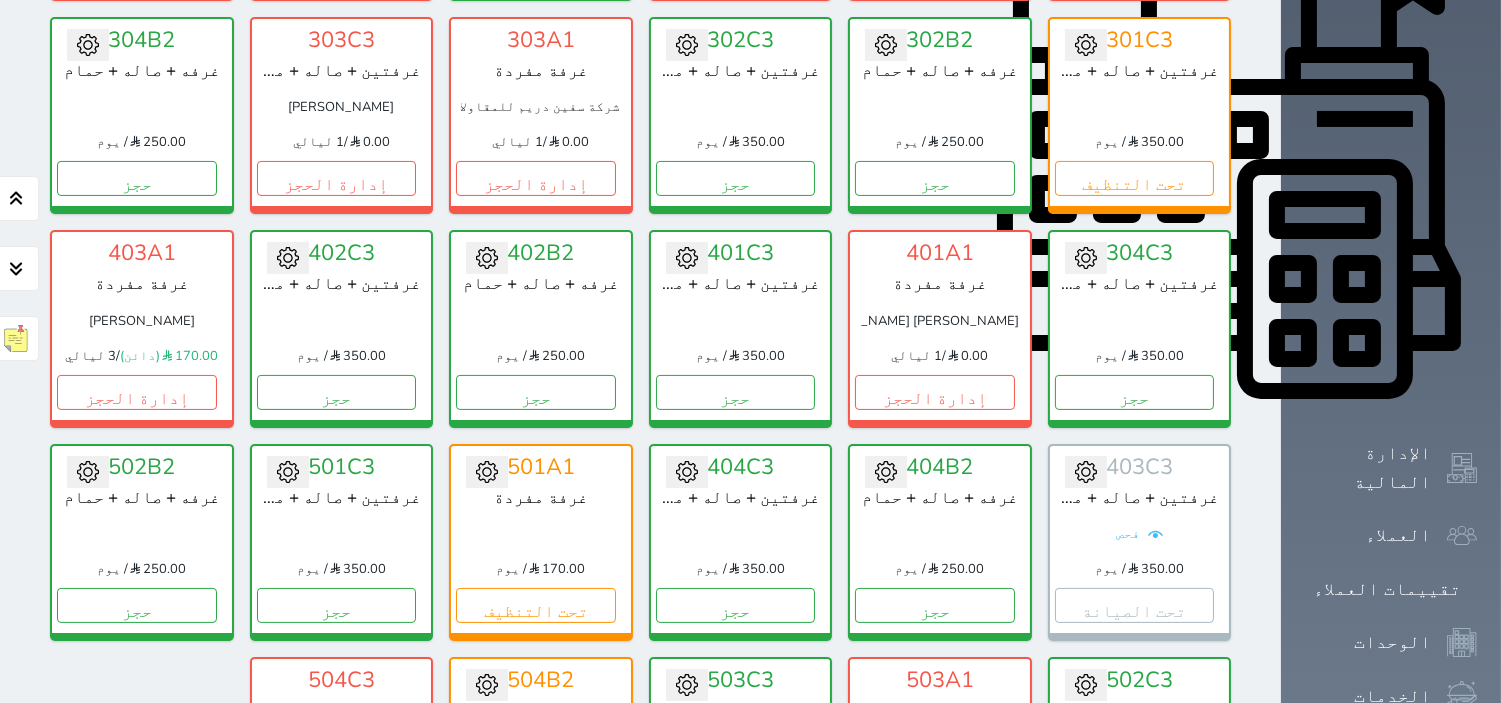 scroll, scrollTop: 280, scrollLeft: 0, axis: vertical 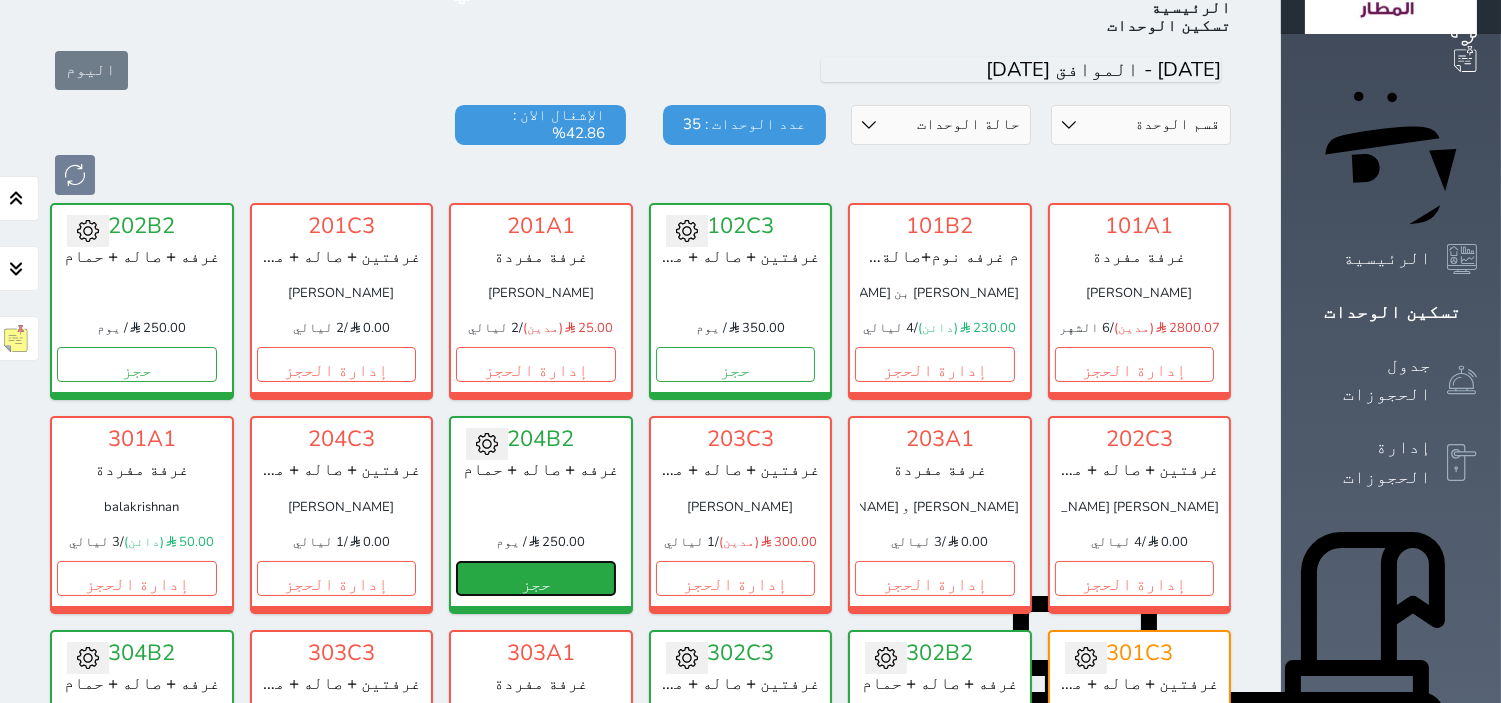 click on "حجز" at bounding box center [536, 578] 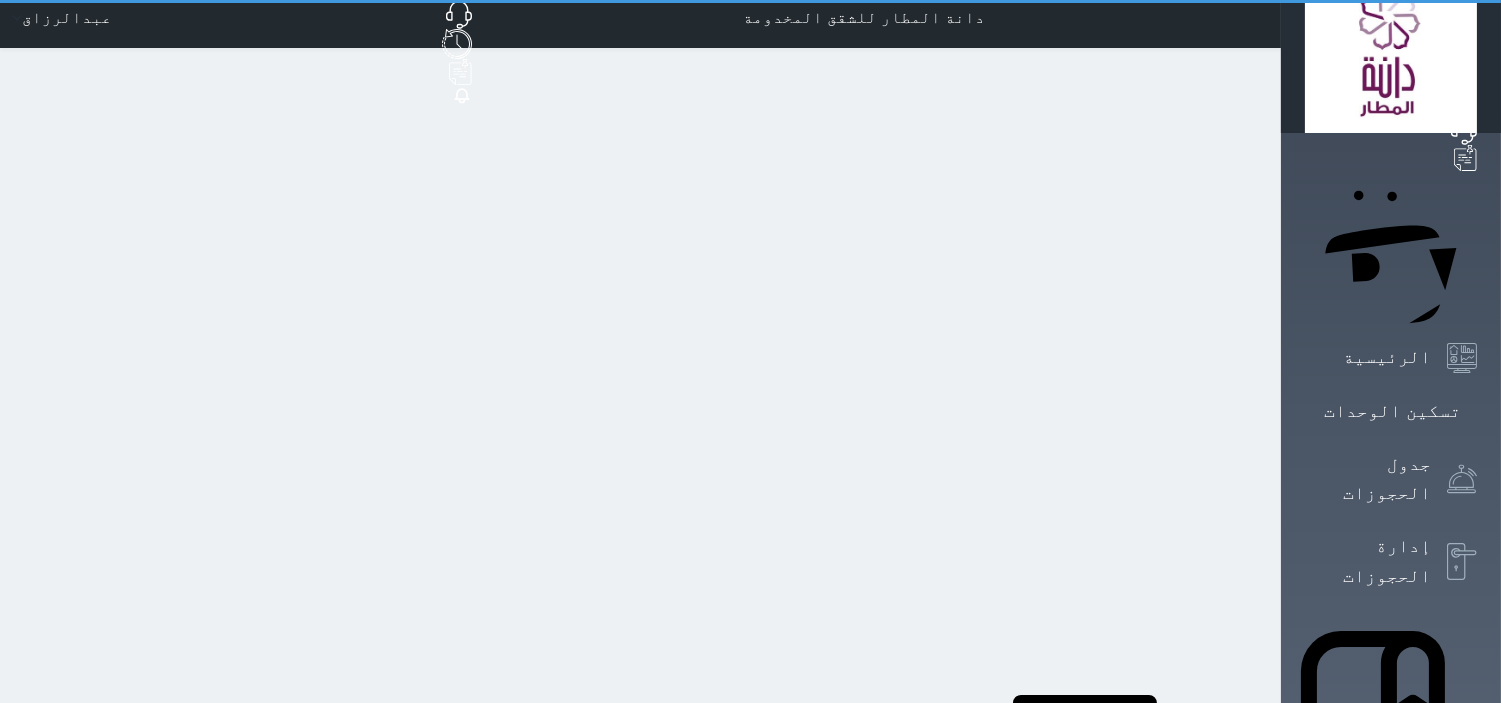 scroll, scrollTop: 0, scrollLeft: 0, axis: both 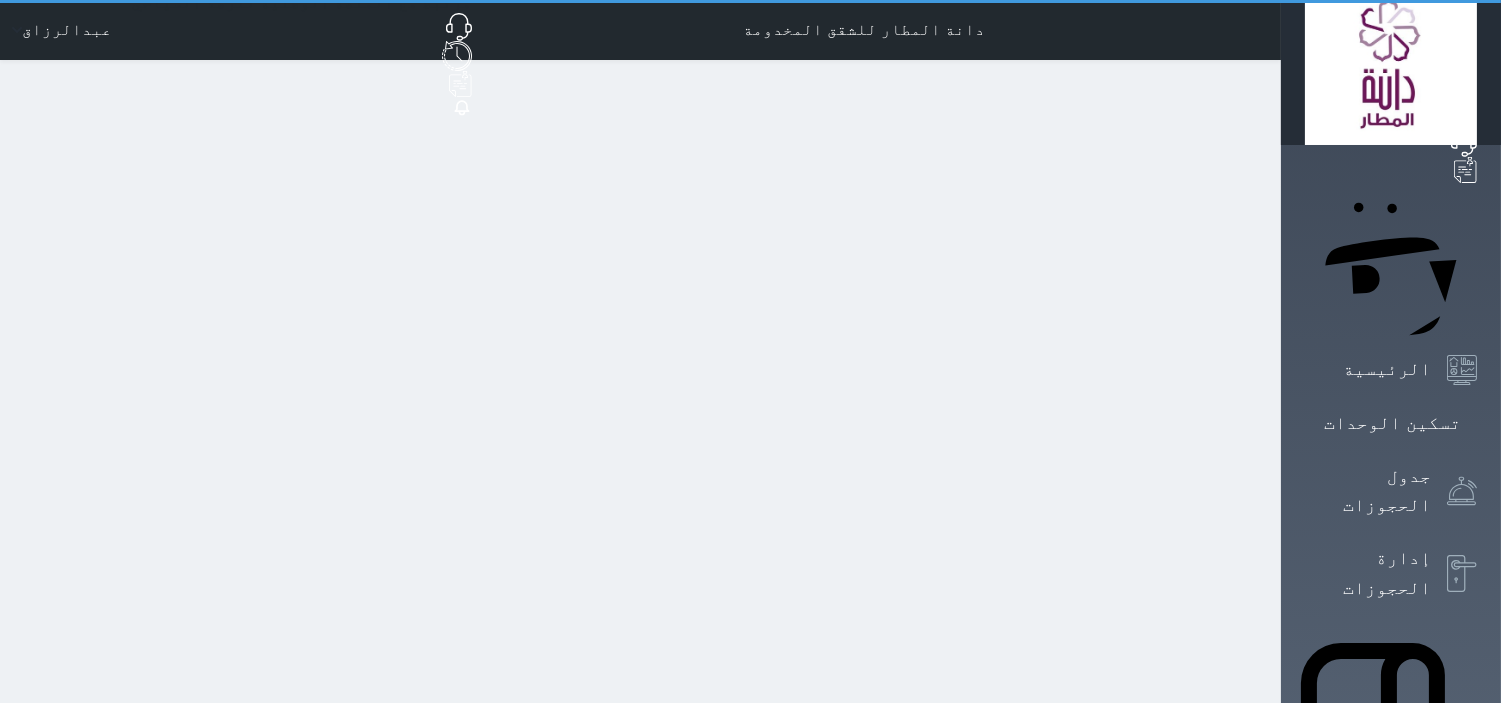 select on "1" 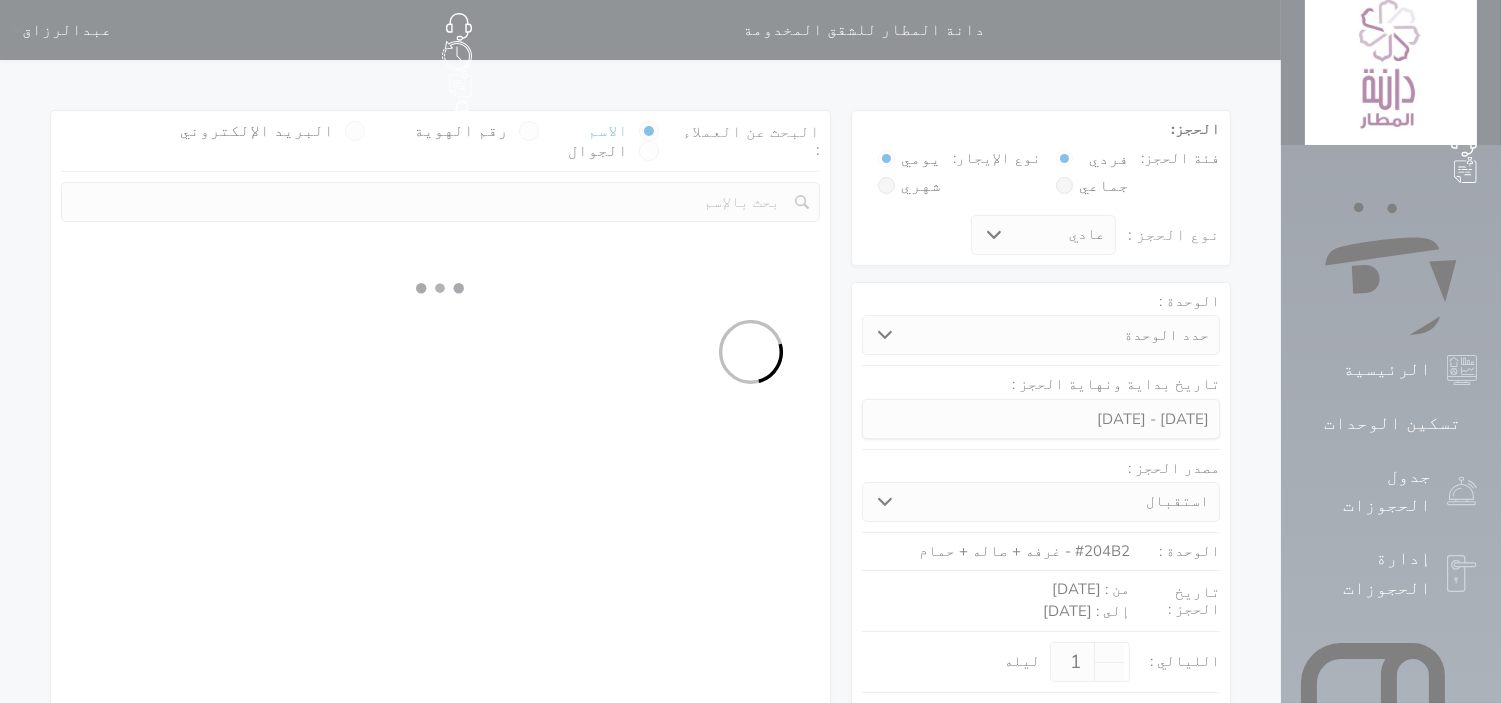 select 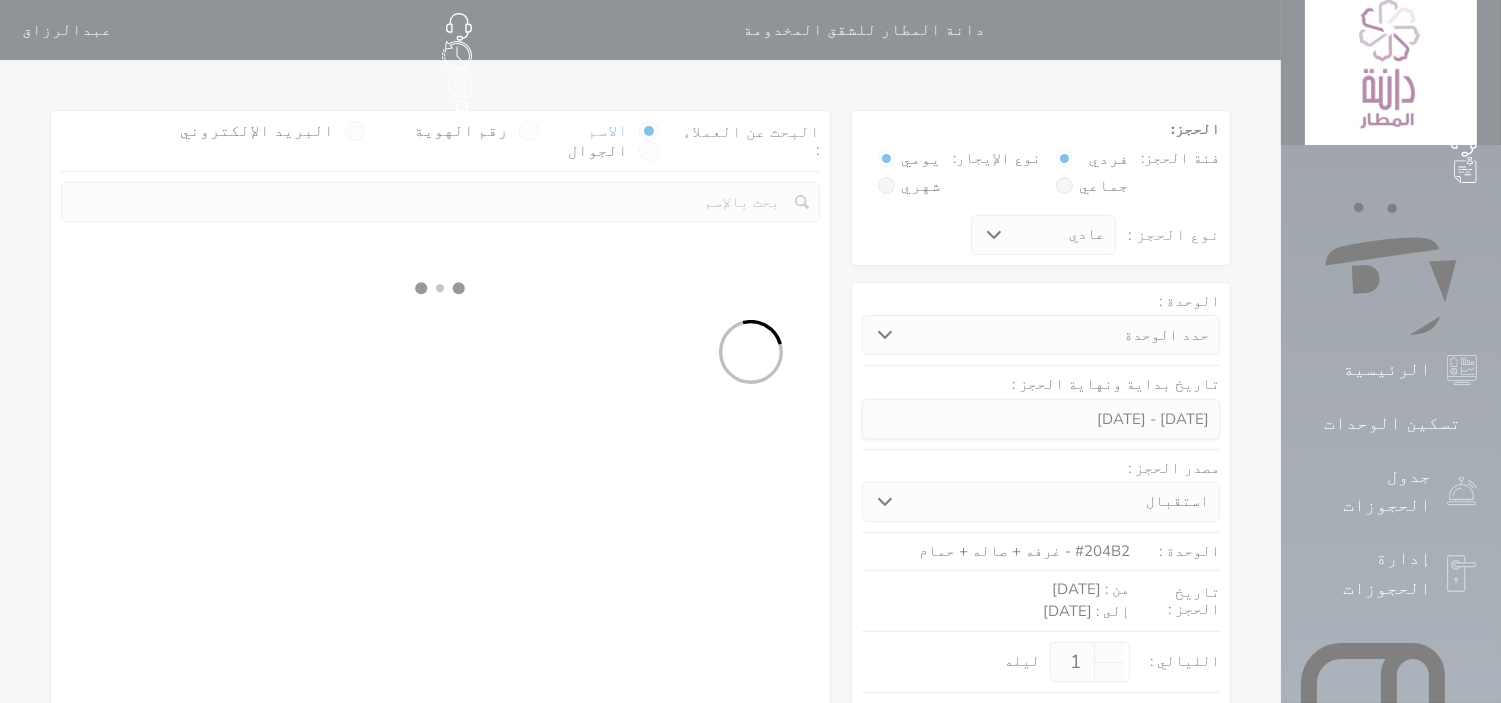 select on "113" 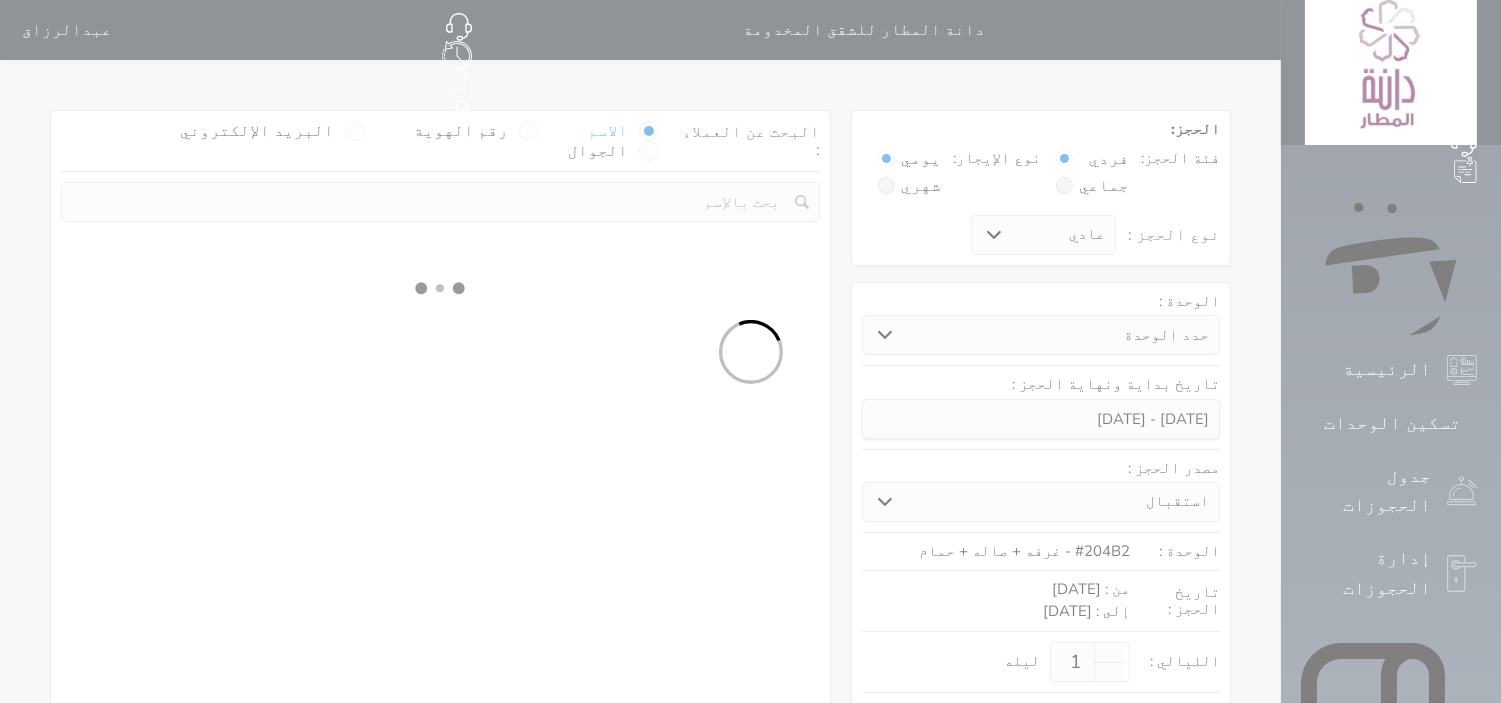 select on "1" 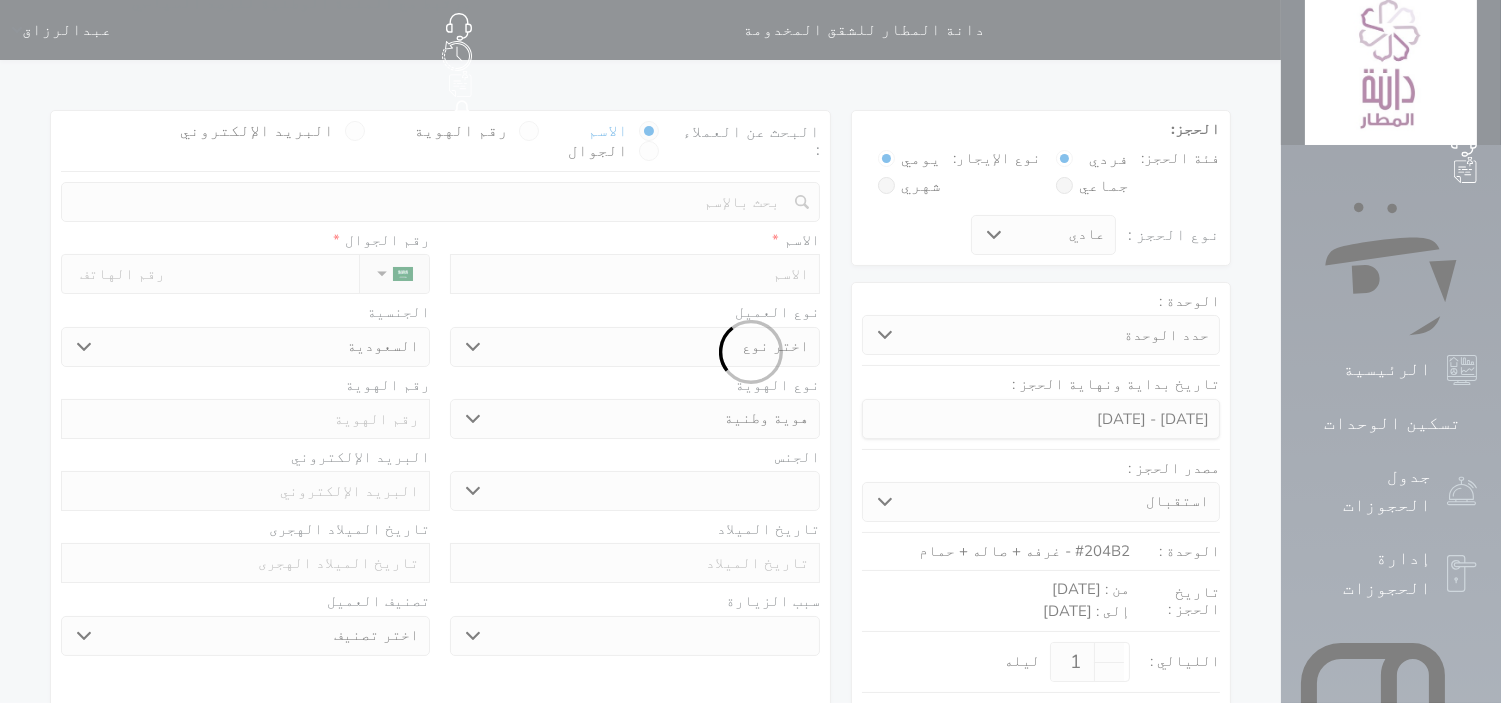 select 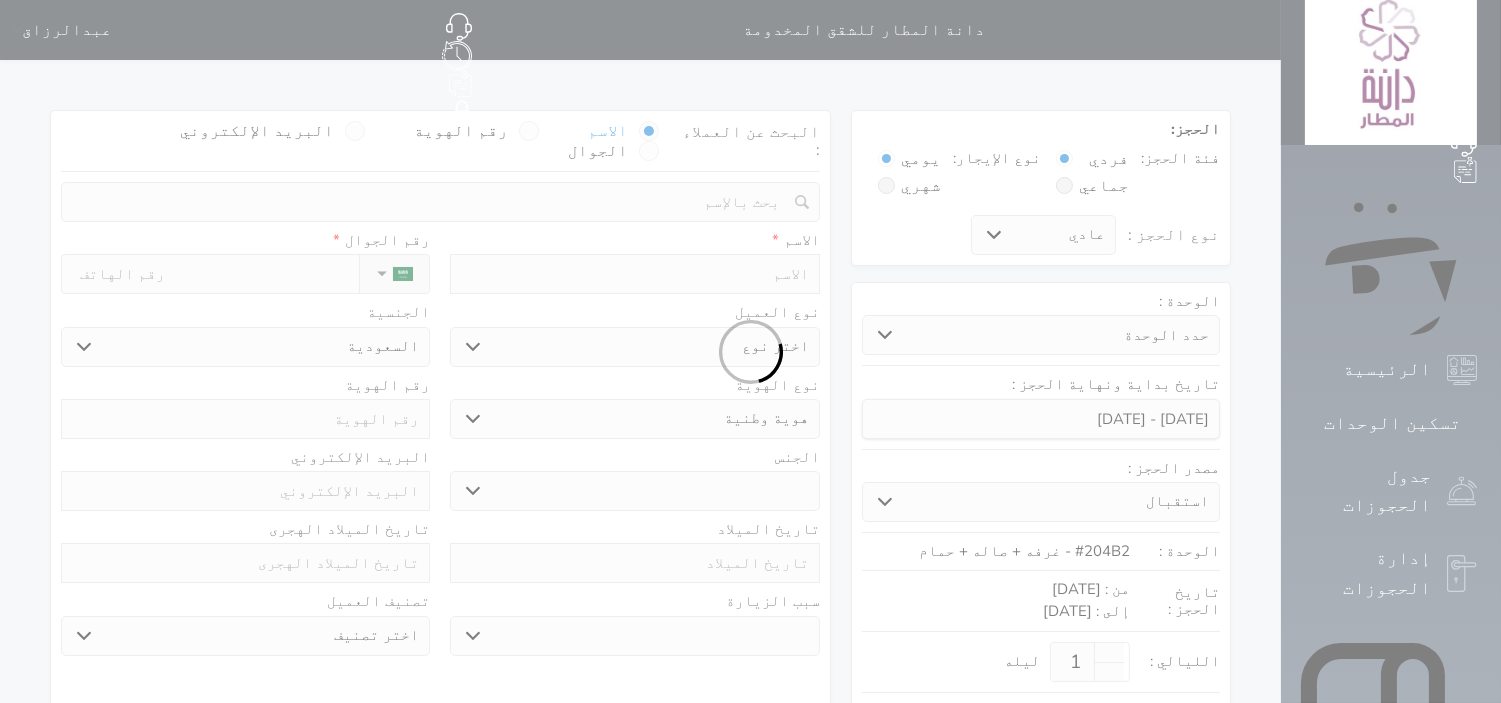 select on "1" 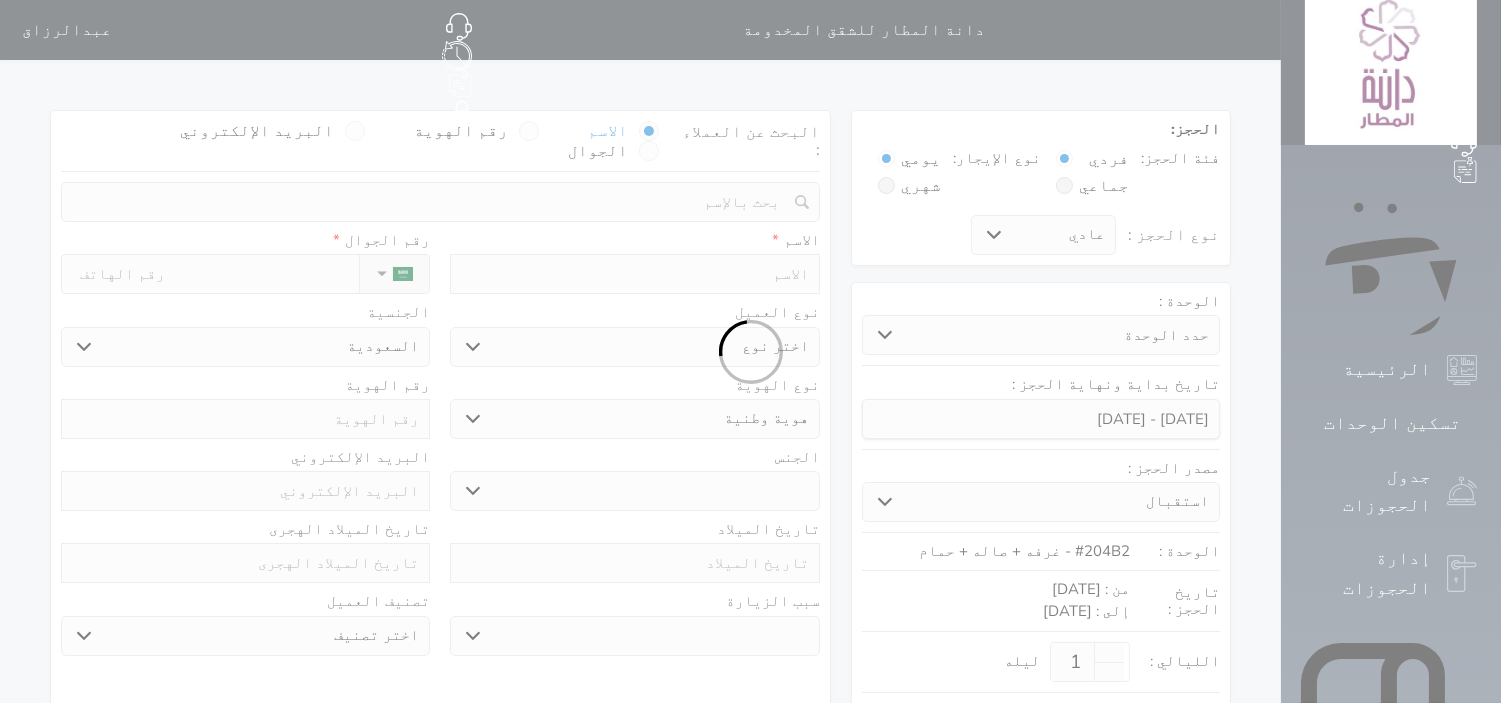 select on "7" 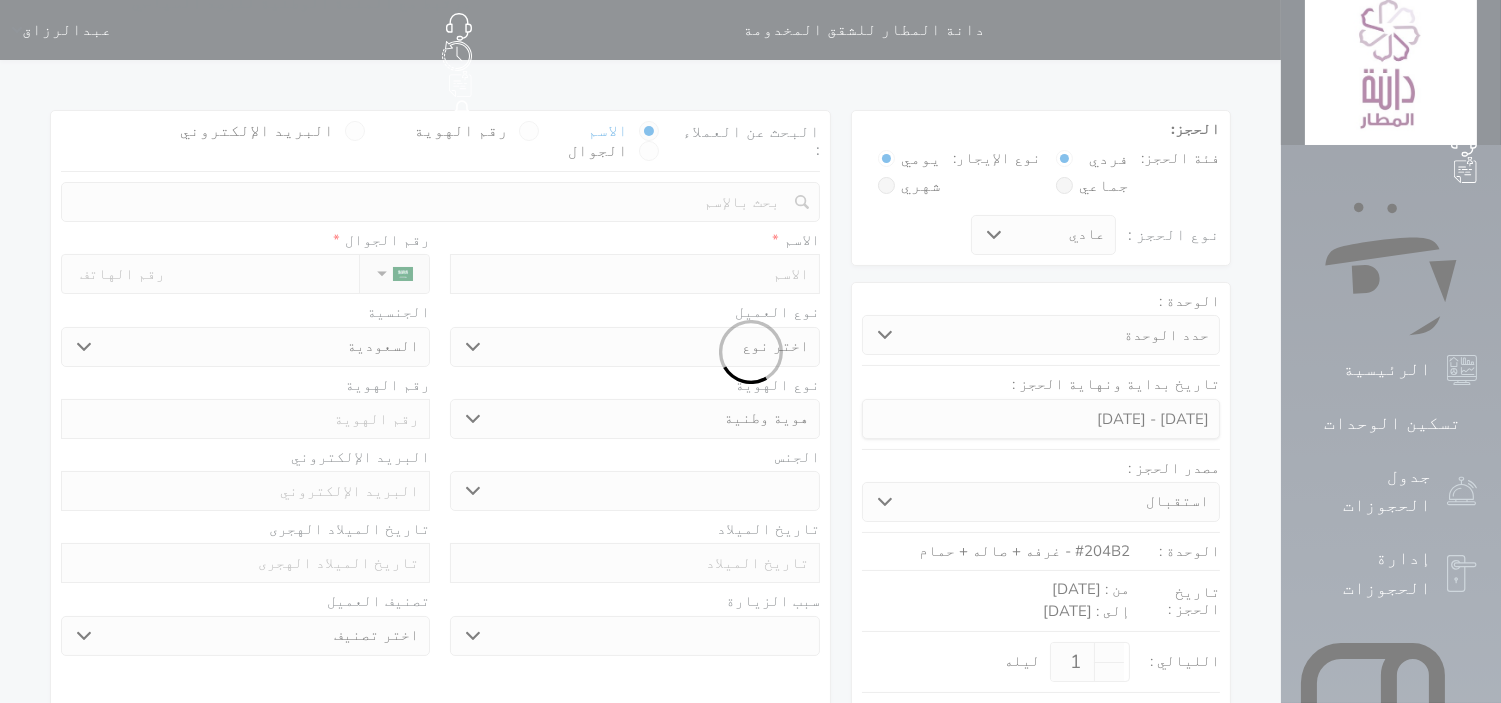 select 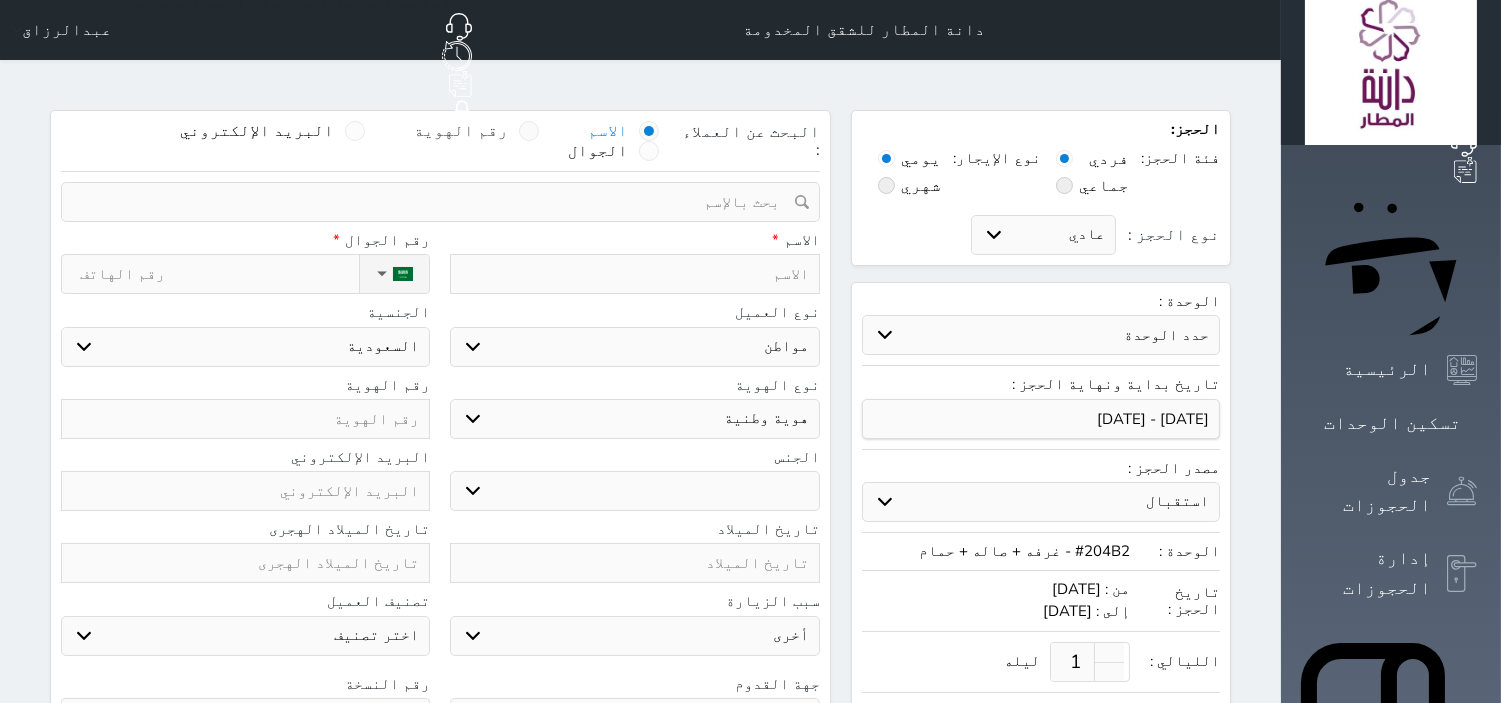 select 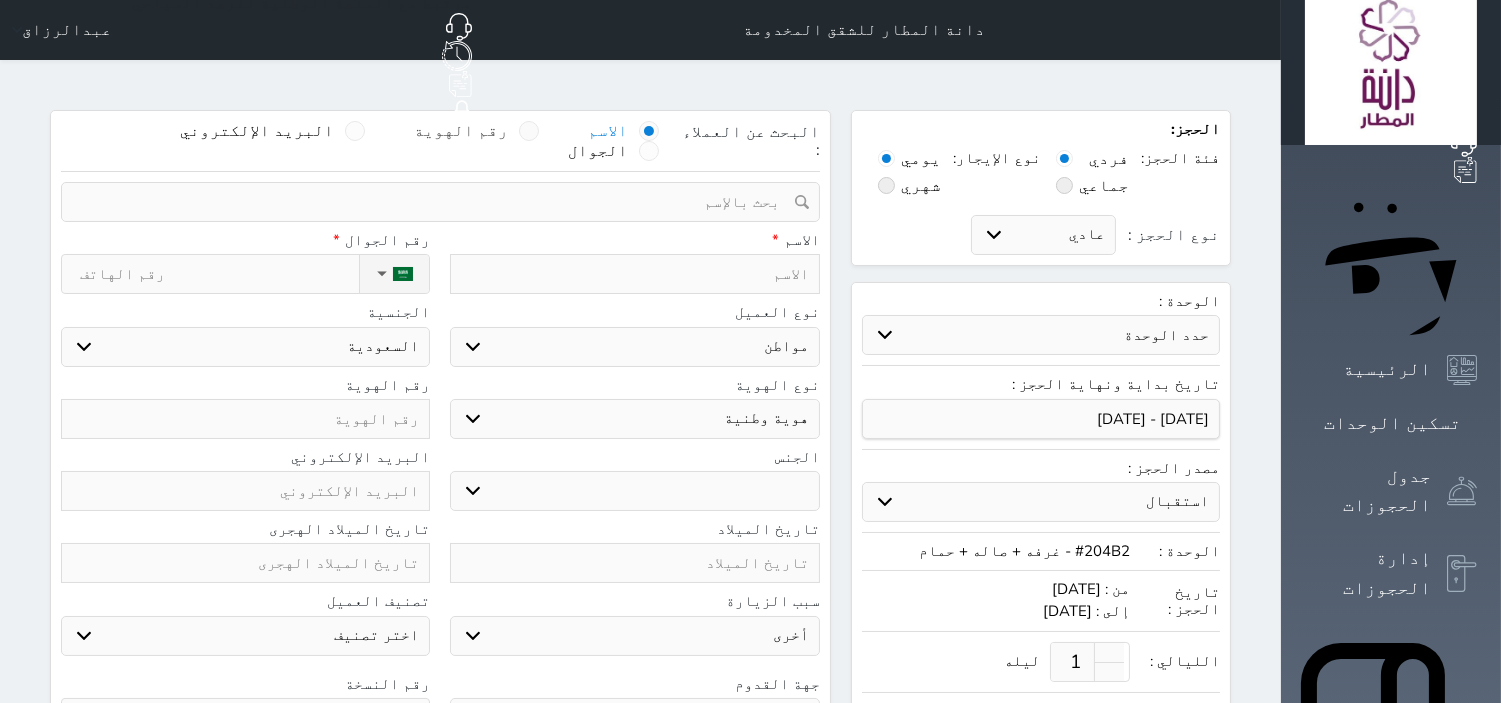 click on "رقم الهوية" at bounding box center [462, 131] 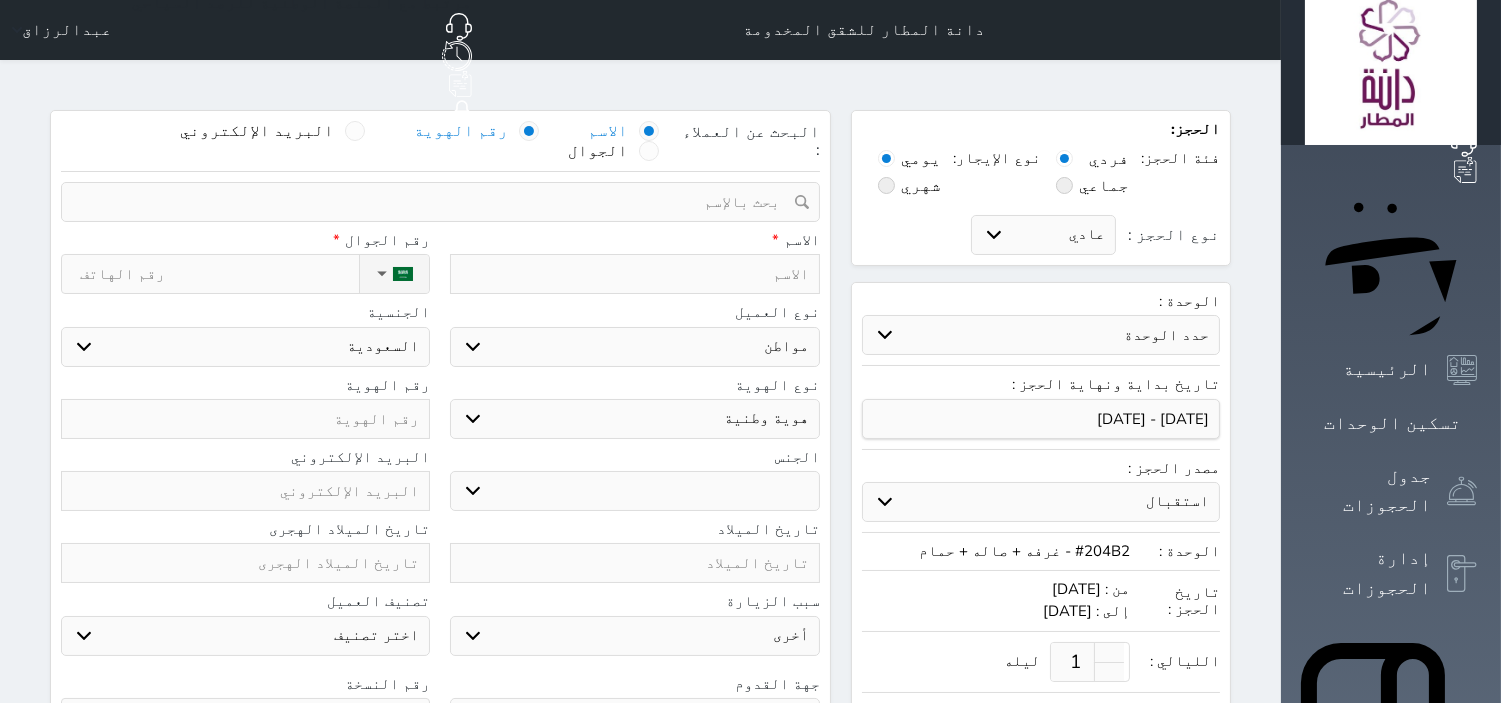 select 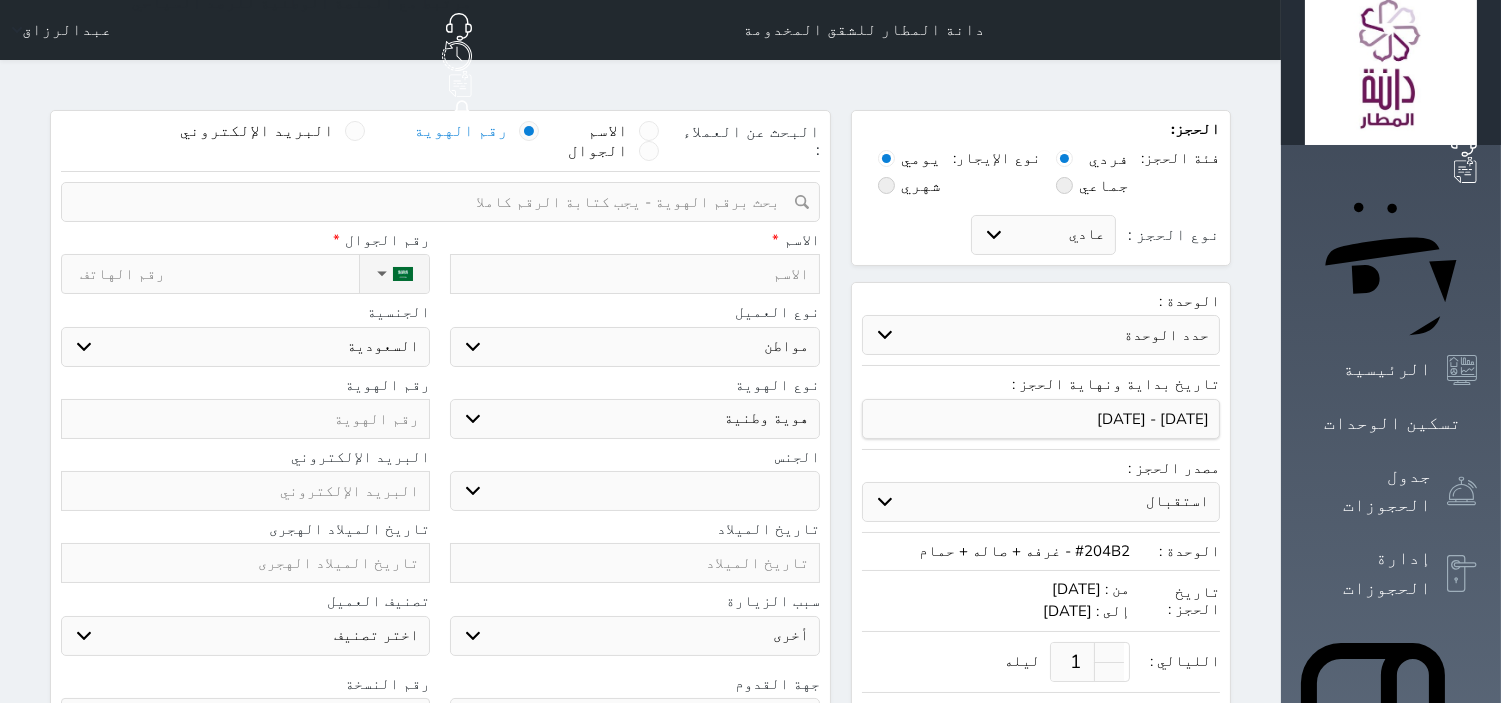 click at bounding box center [634, 274] 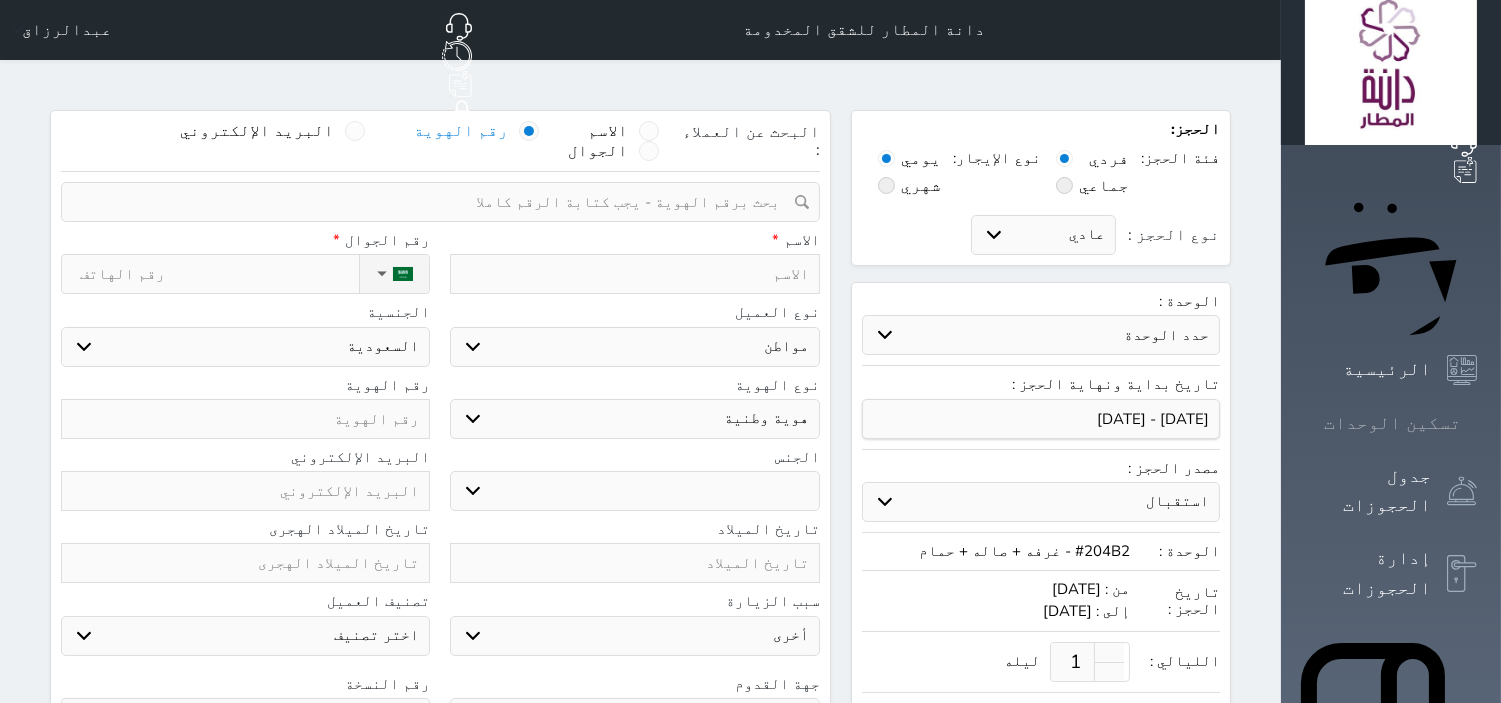 click 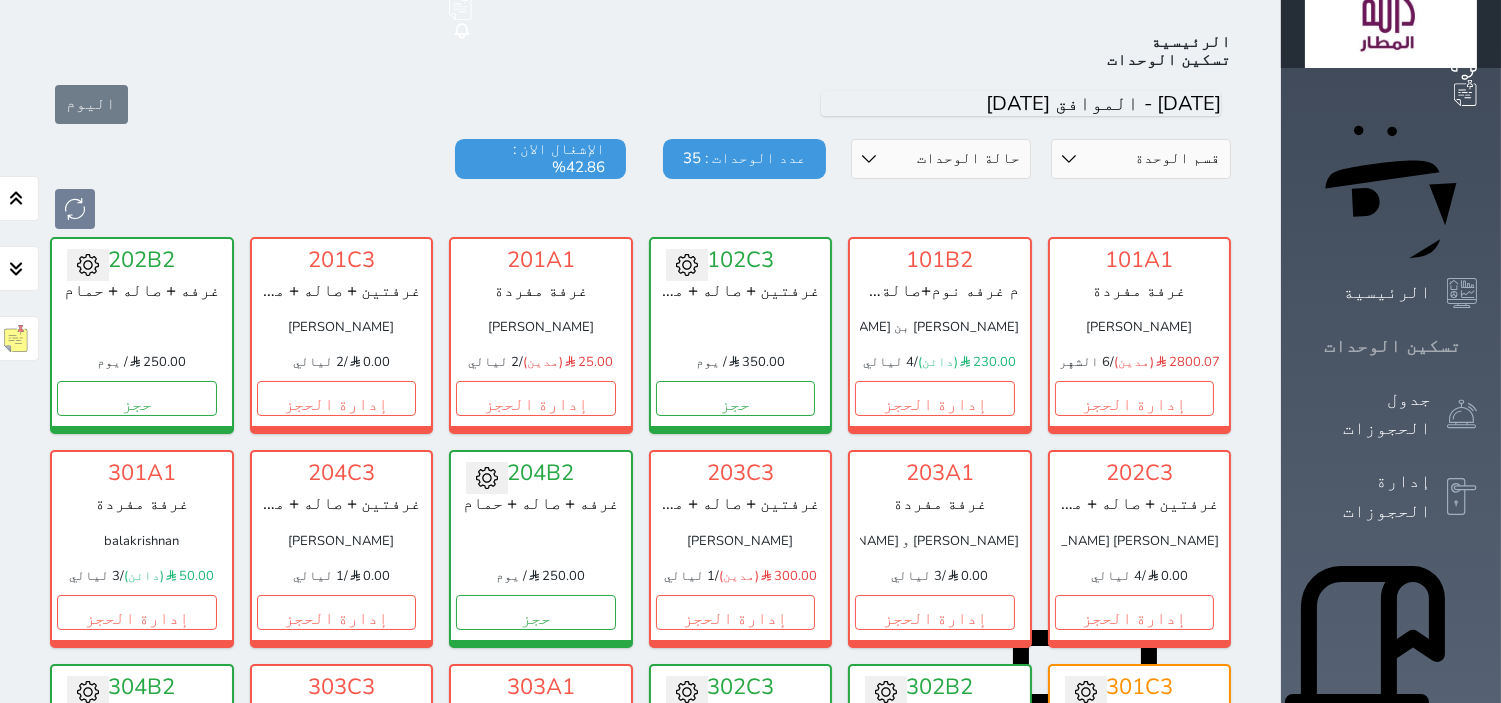 scroll, scrollTop: 188, scrollLeft: 0, axis: vertical 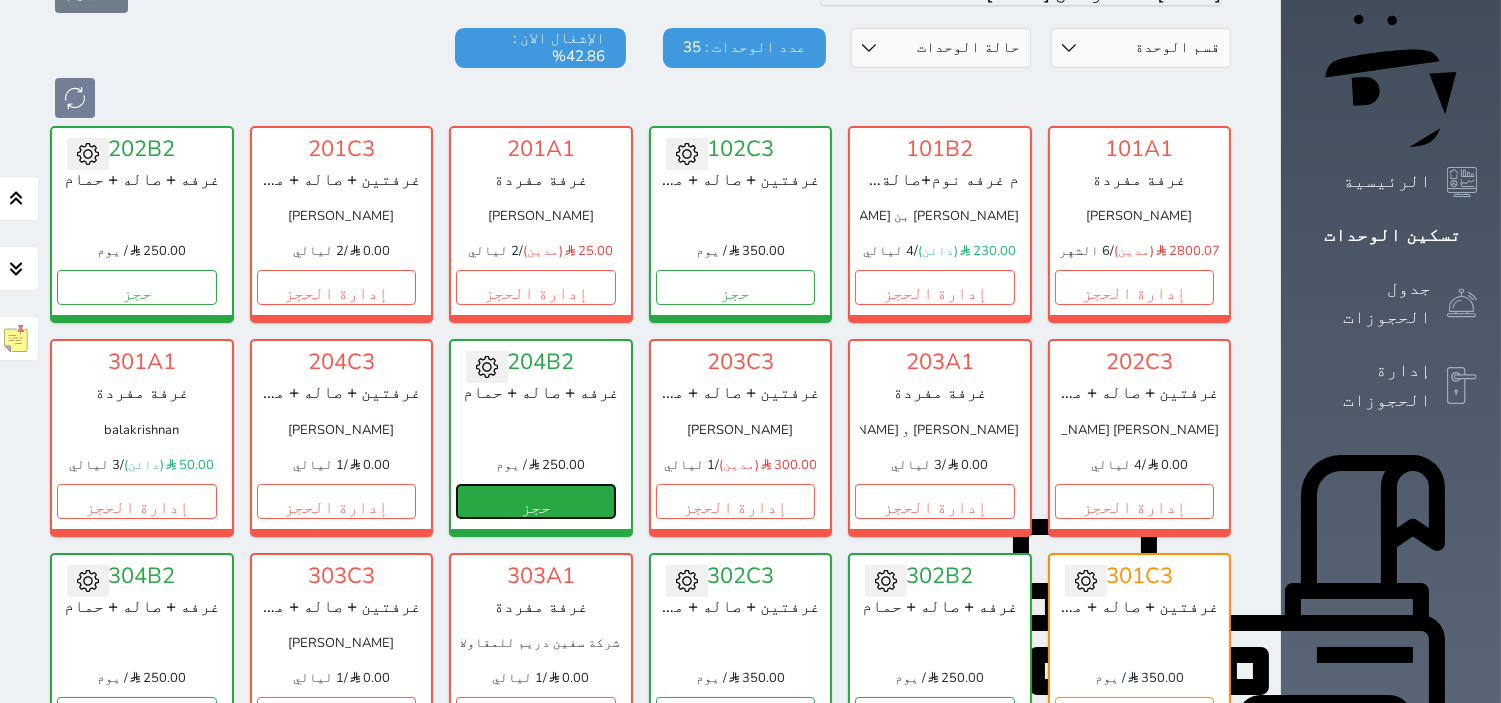 click on "حجز" at bounding box center (536, 501) 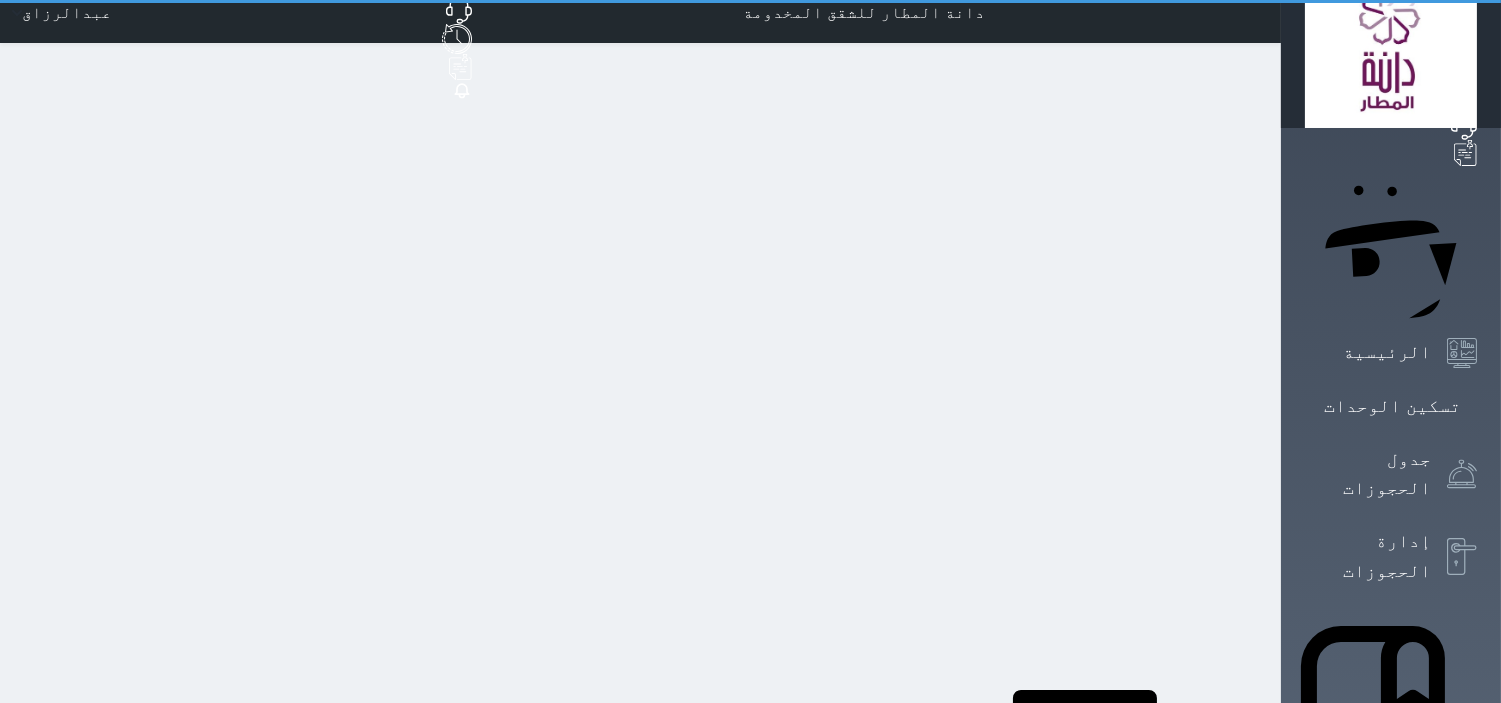 scroll, scrollTop: 0, scrollLeft: 0, axis: both 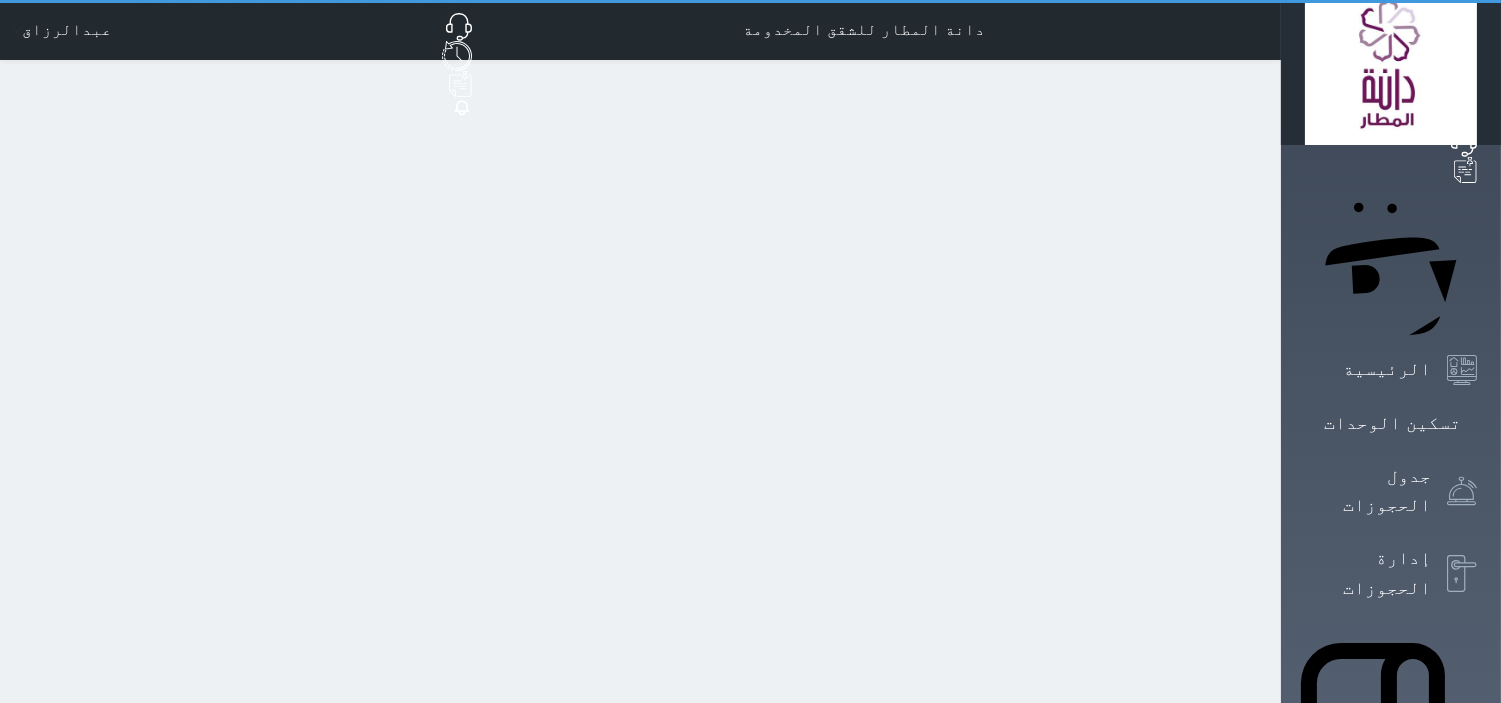 select on "1" 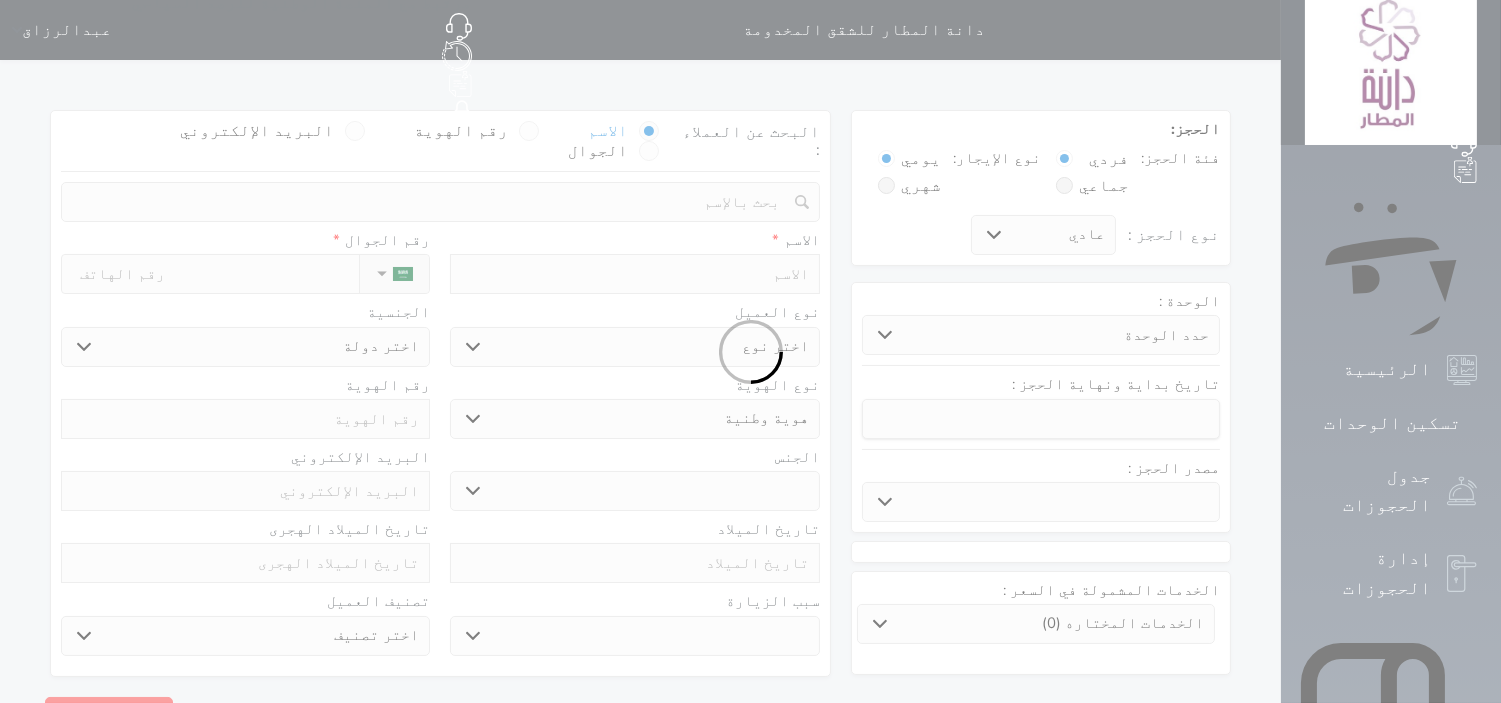 select 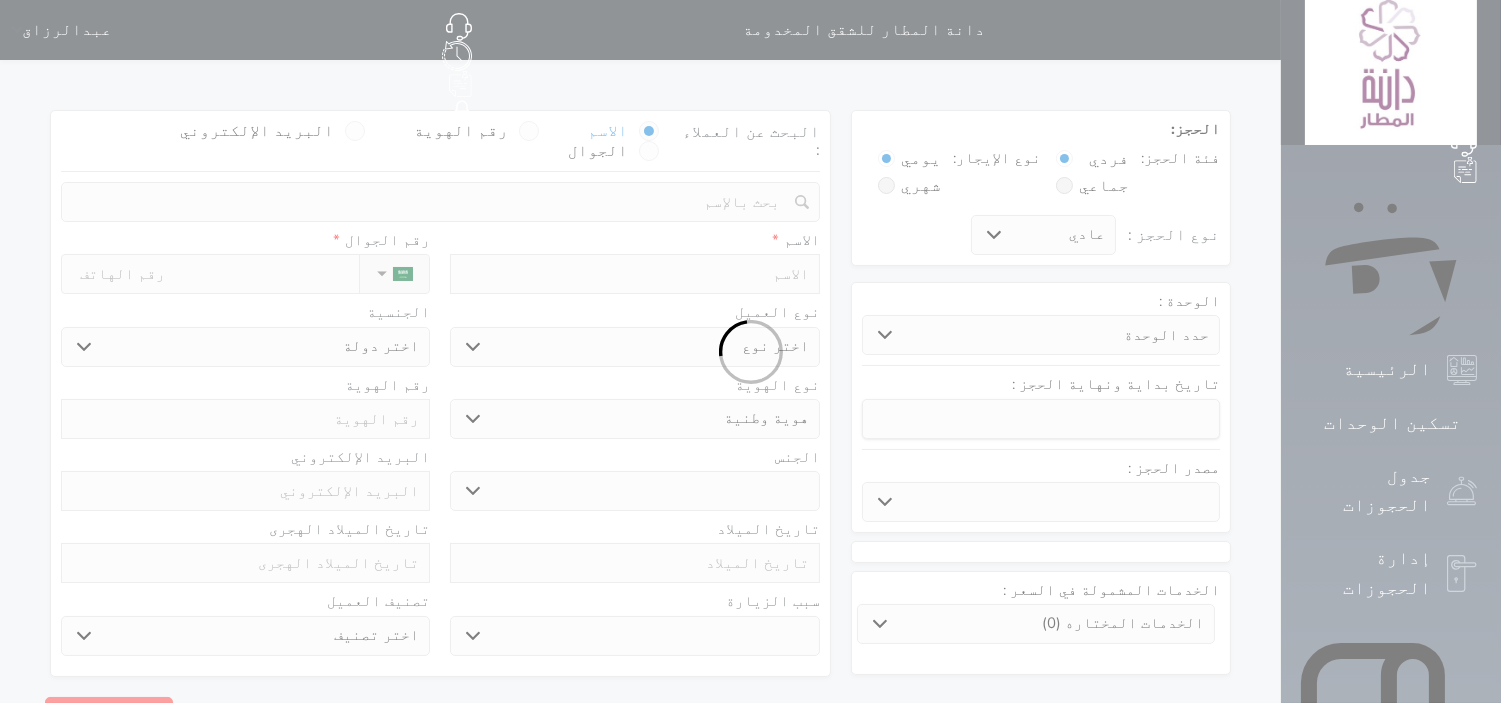 select 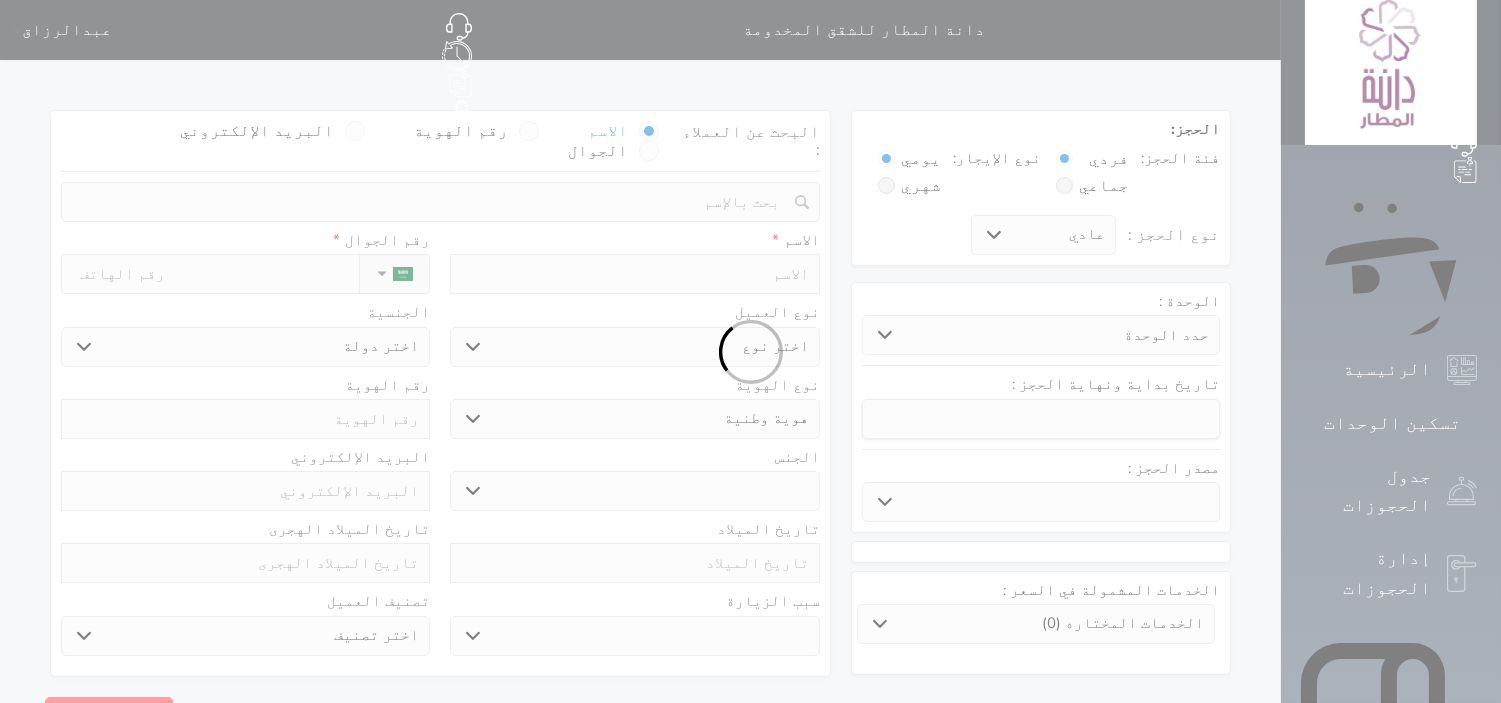 select 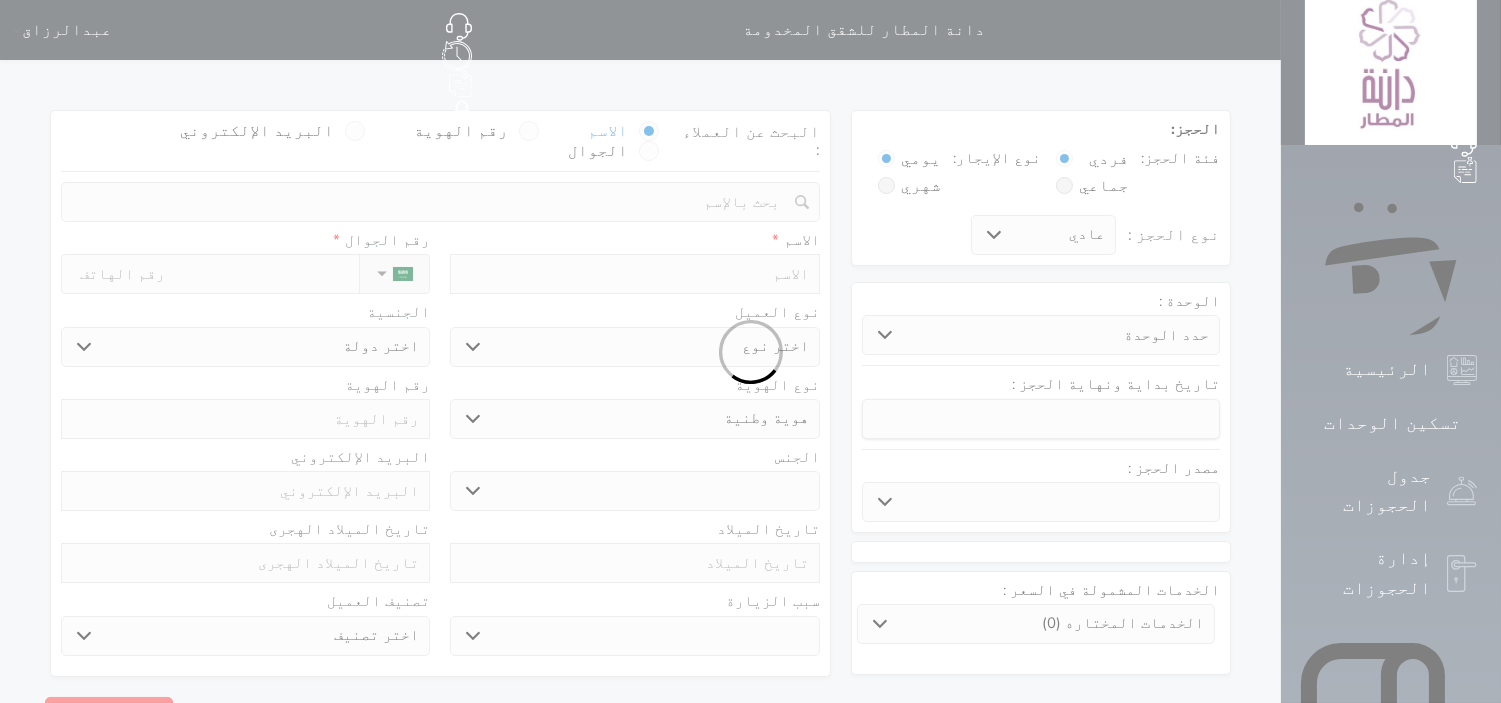 select 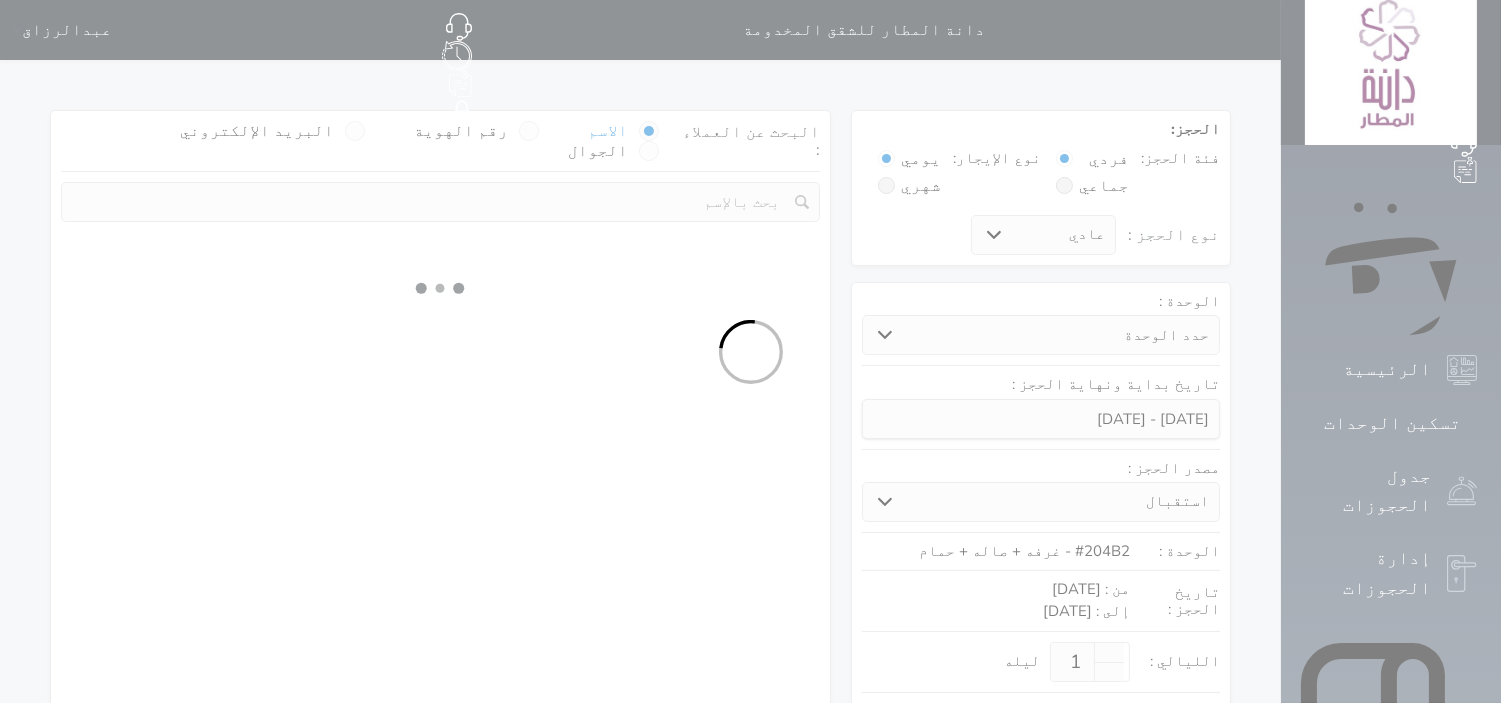 select 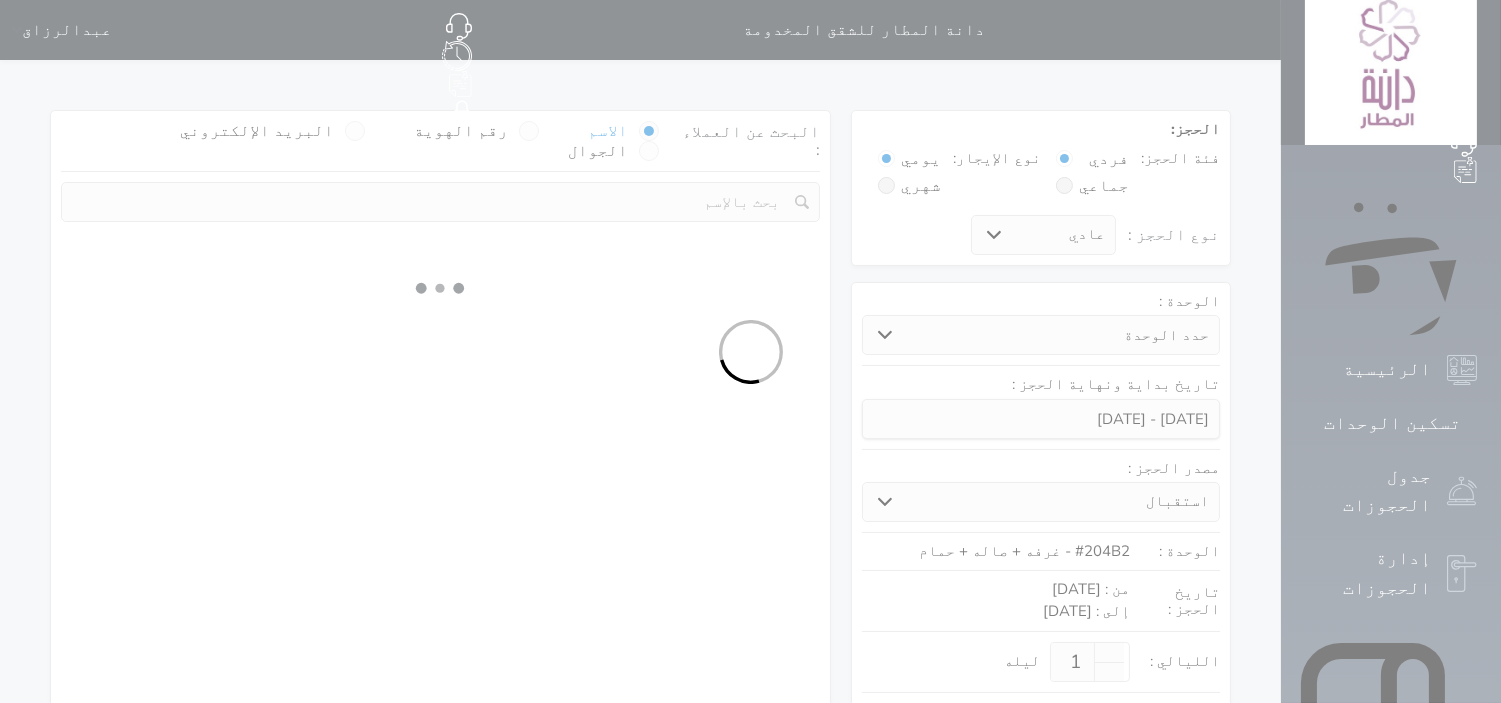 select on "113" 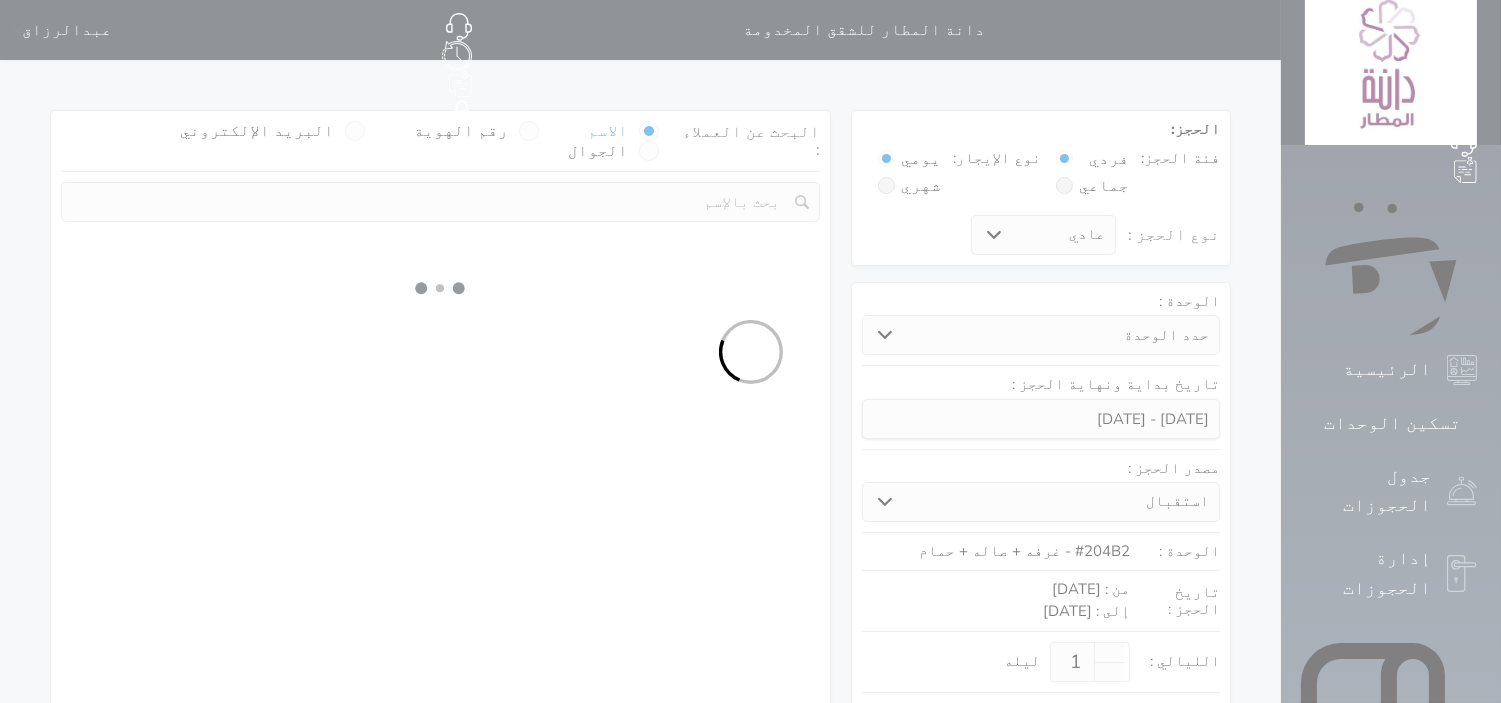 select on "1" 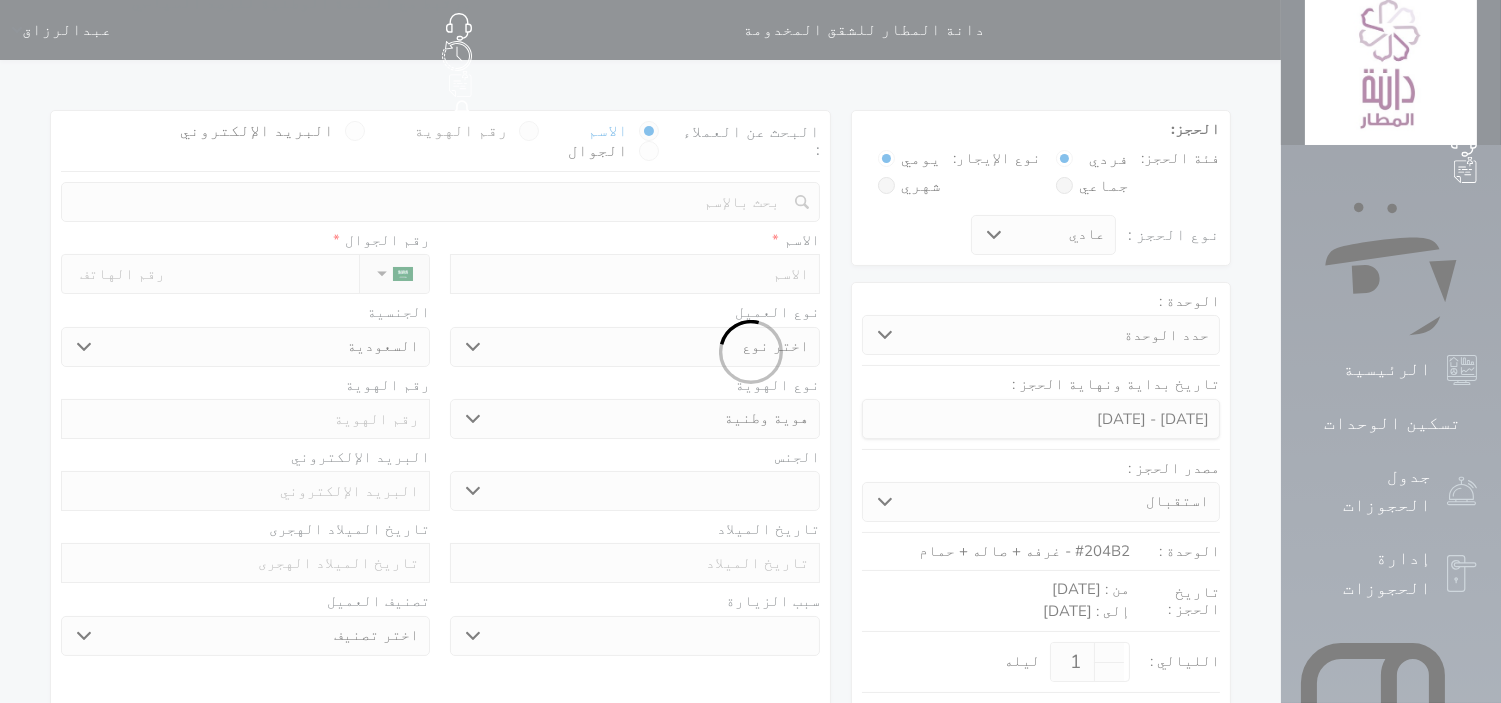select 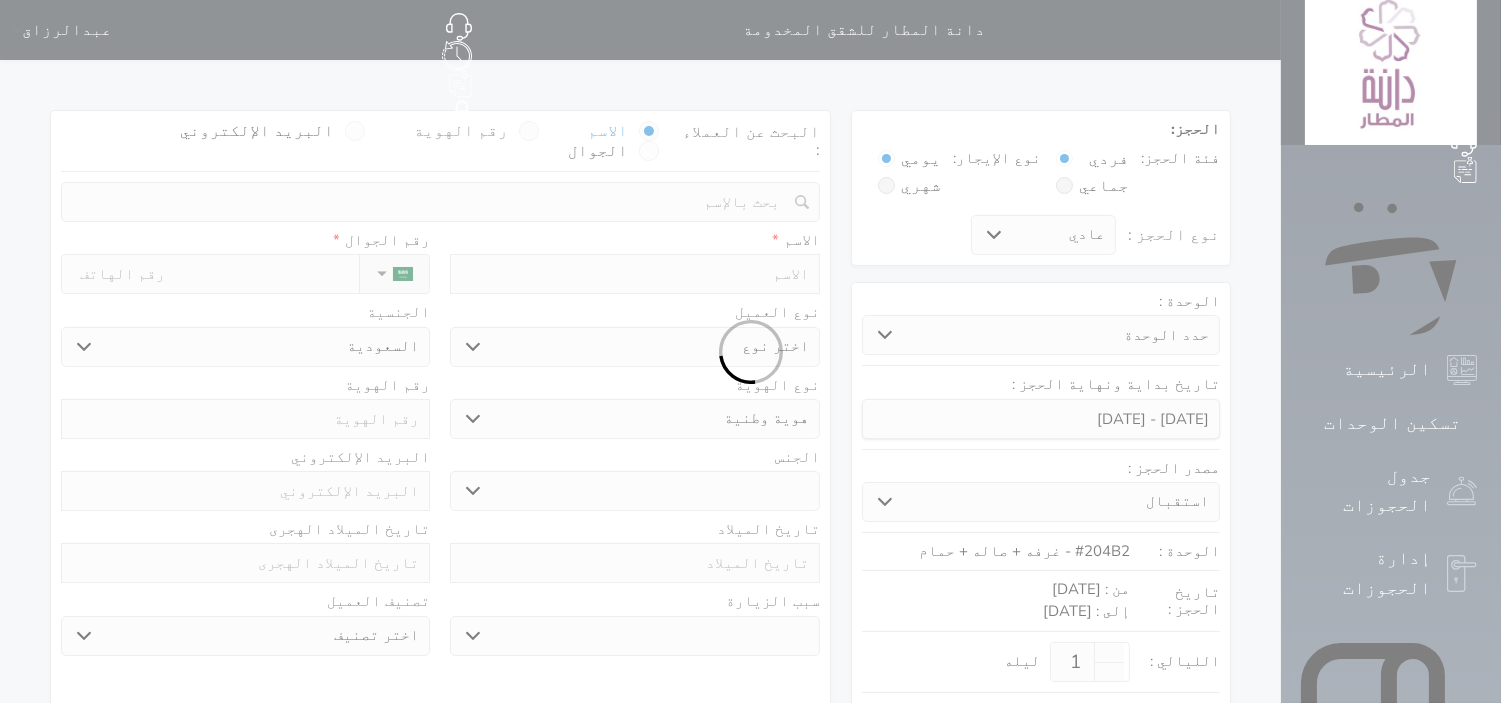 select on "1" 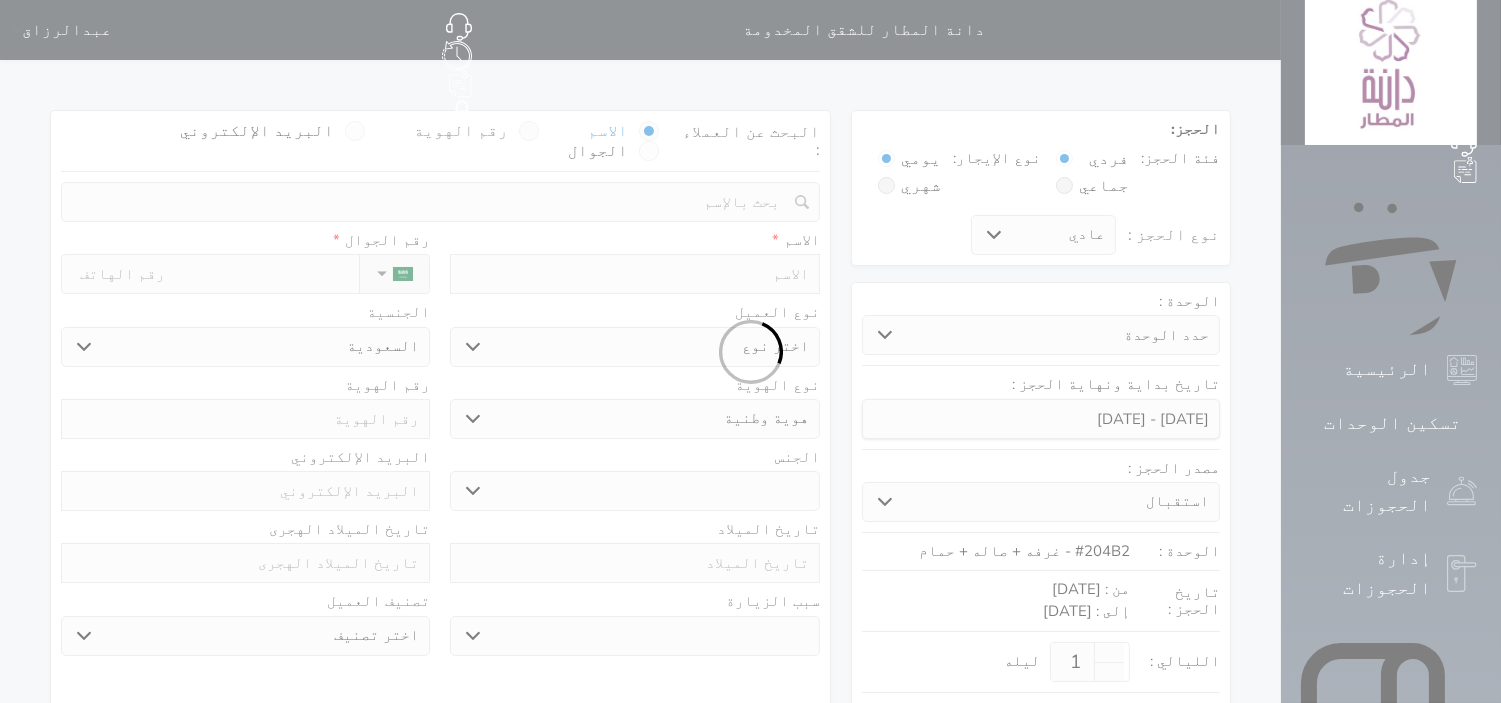 select on "7" 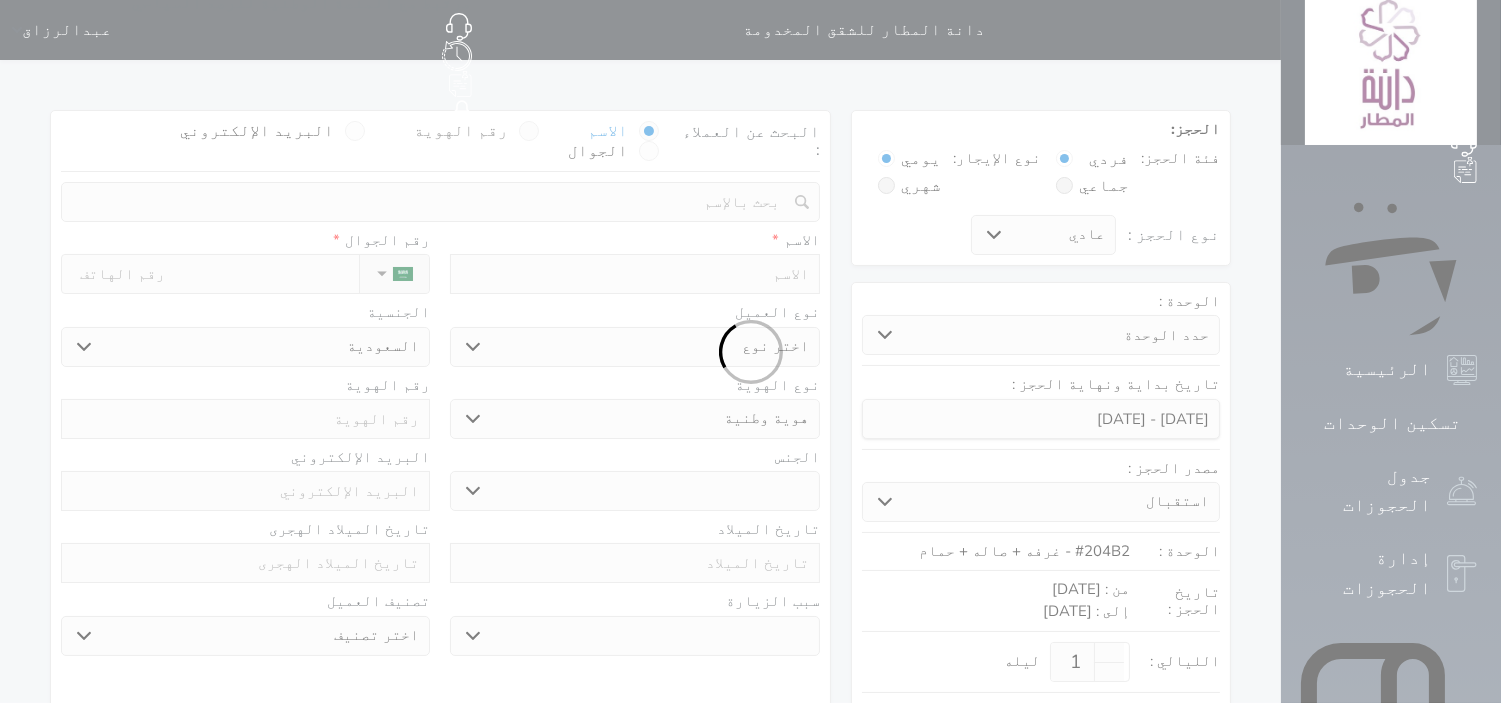 select 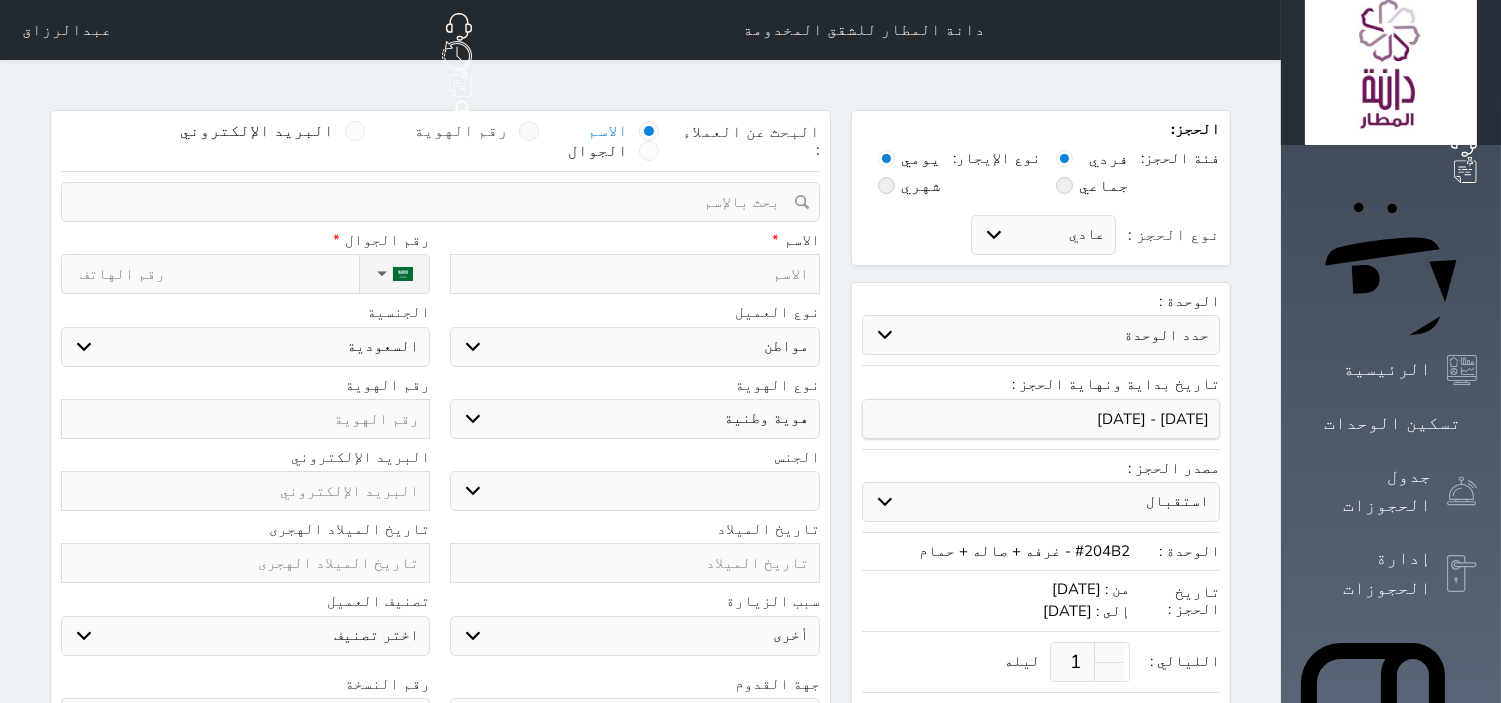 select 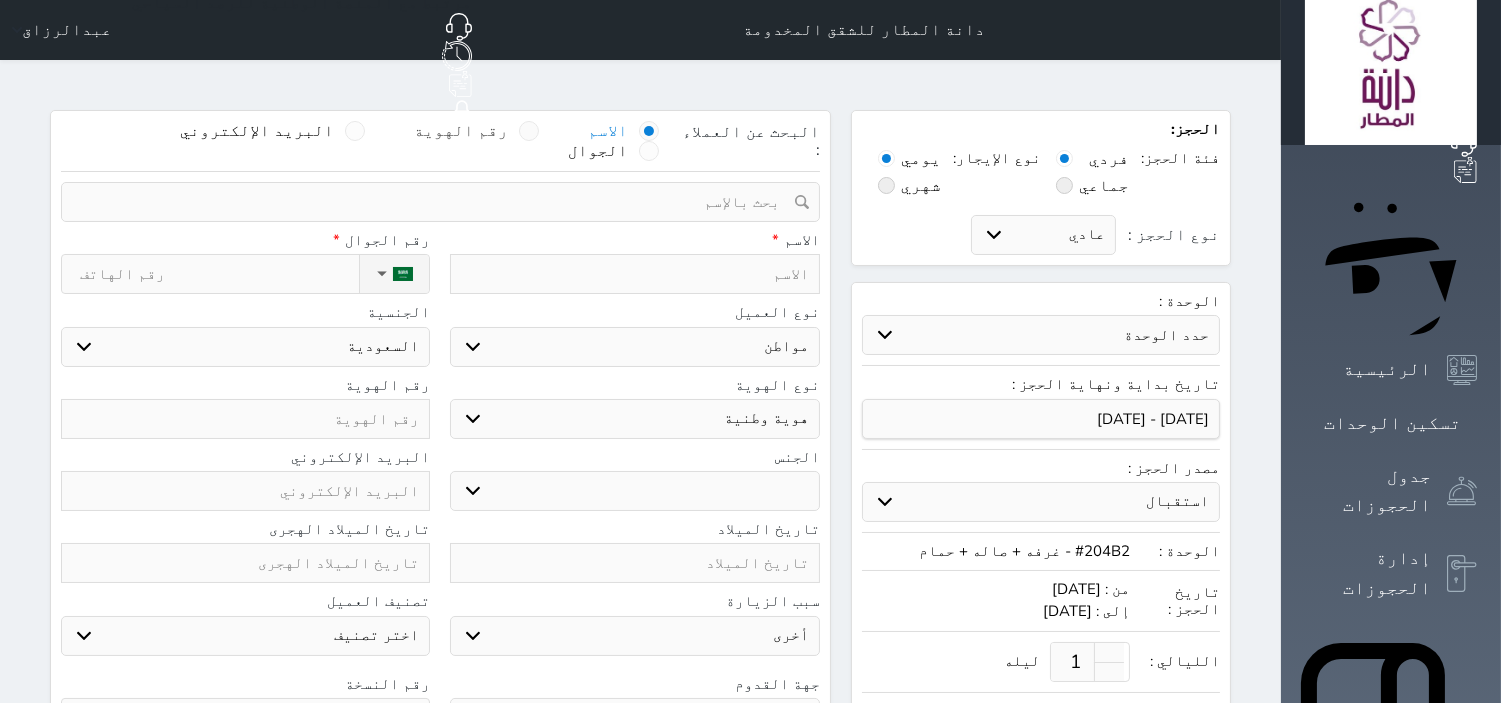 click on "رقم الهوية" at bounding box center (462, 131) 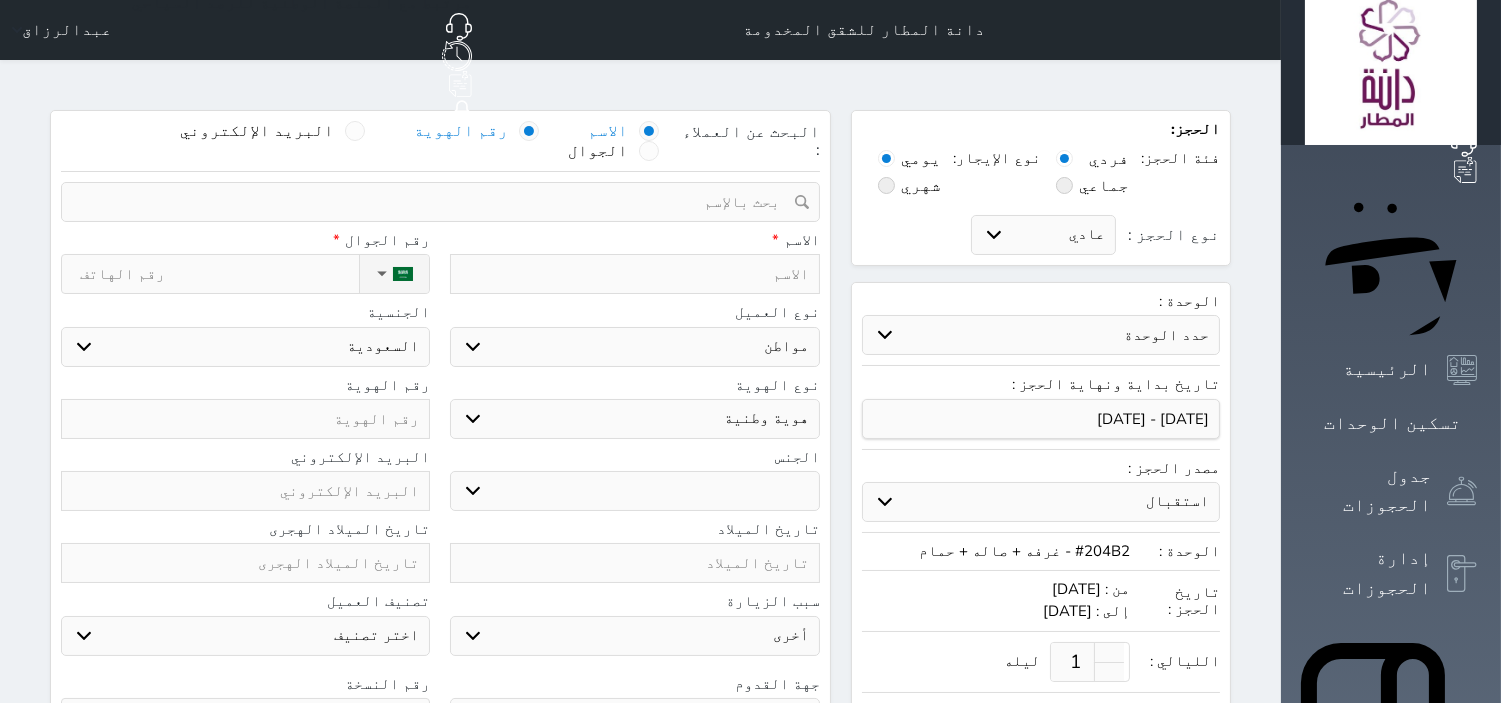 select 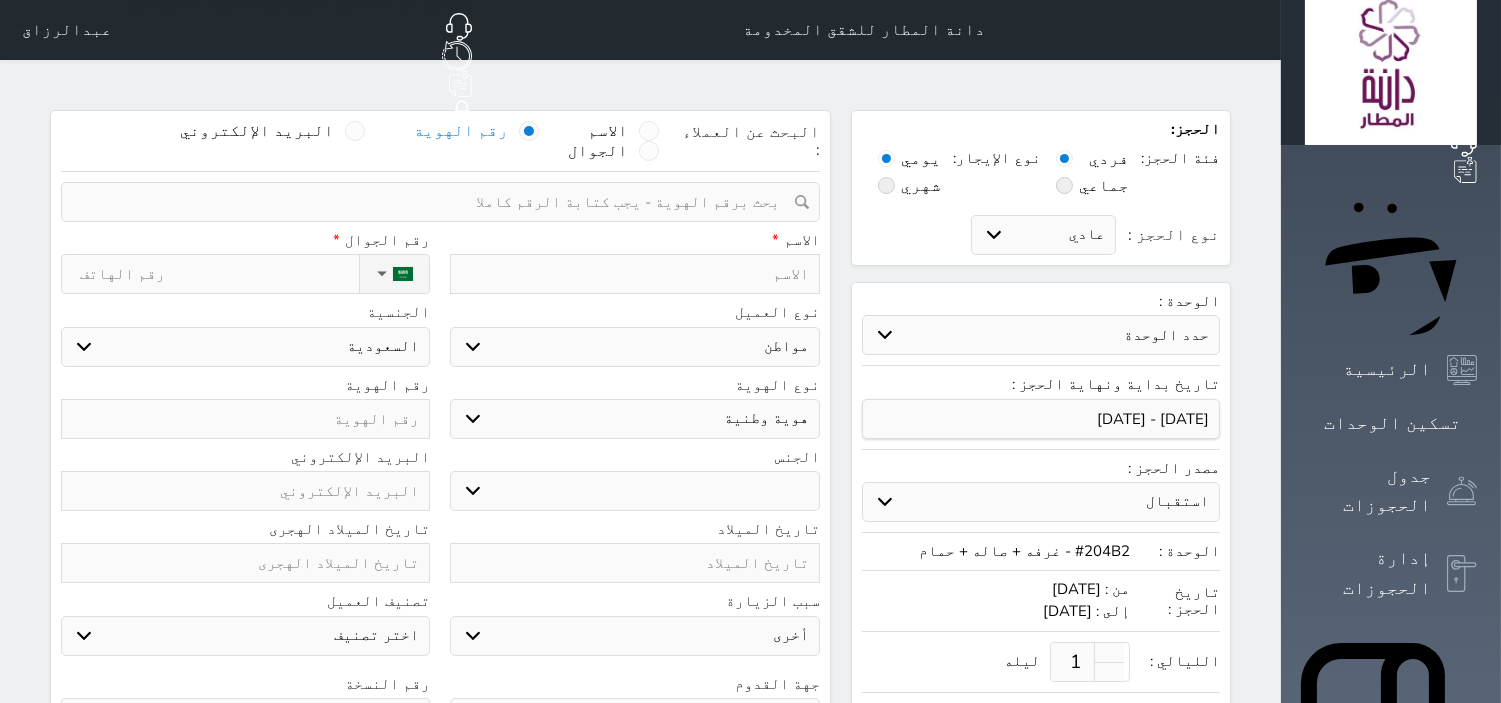 click at bounding box center (433, 202) 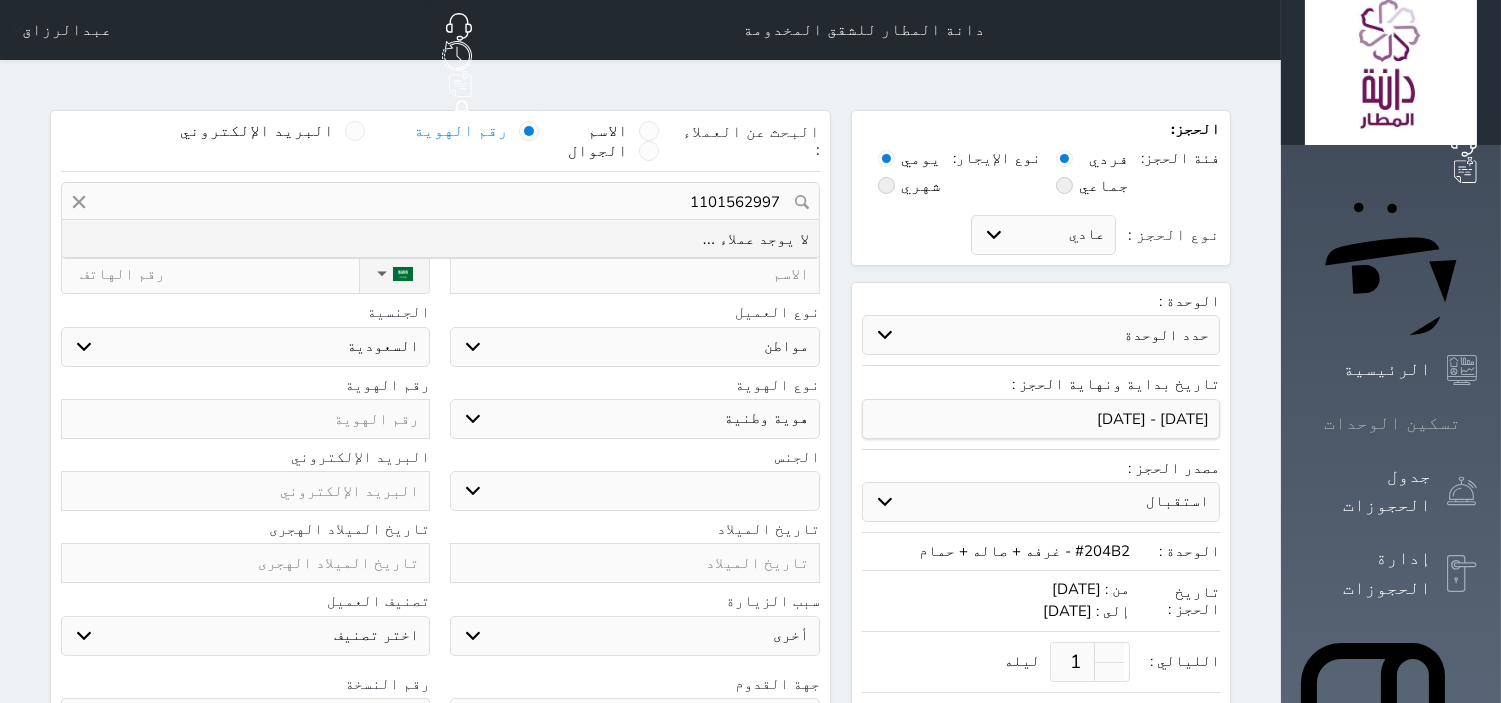type on "1101562997" 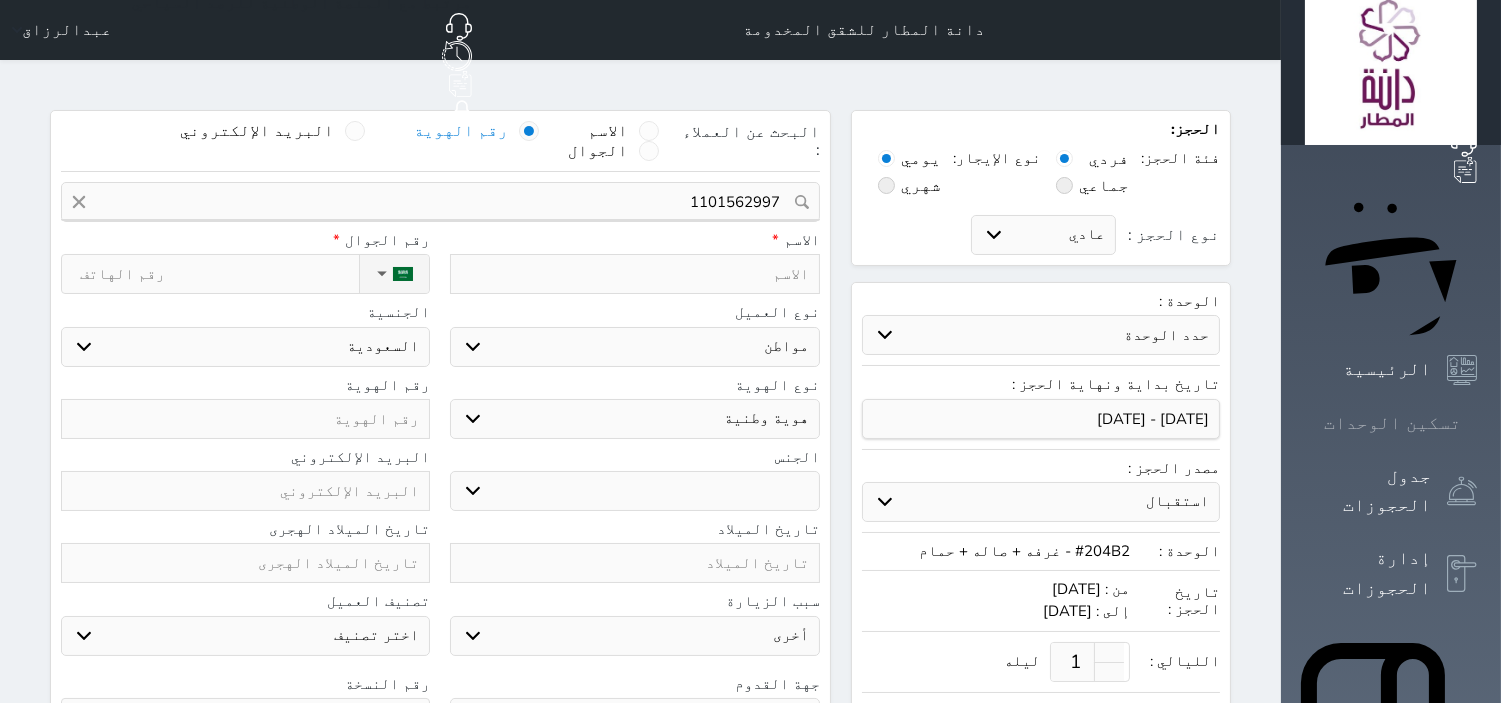 click at bounding box center [1477, 423] 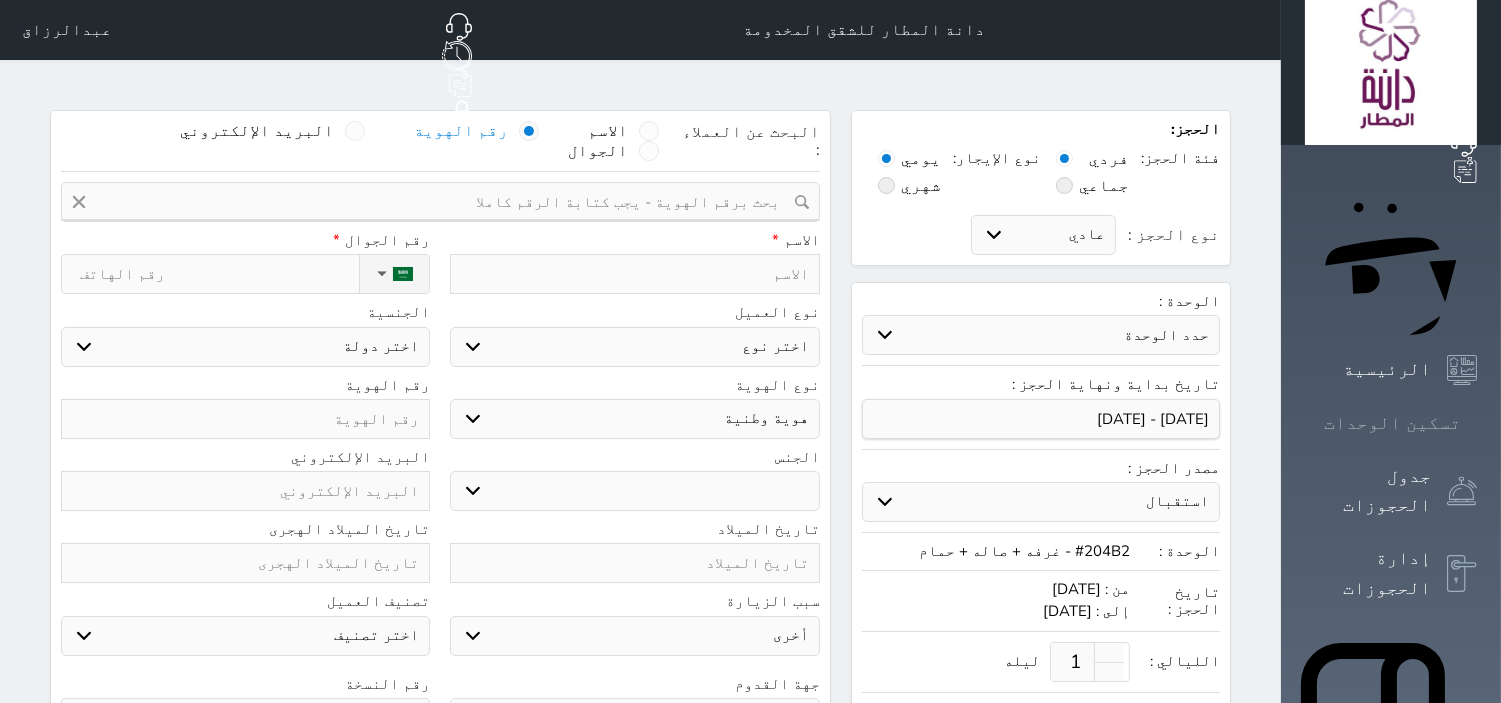 select 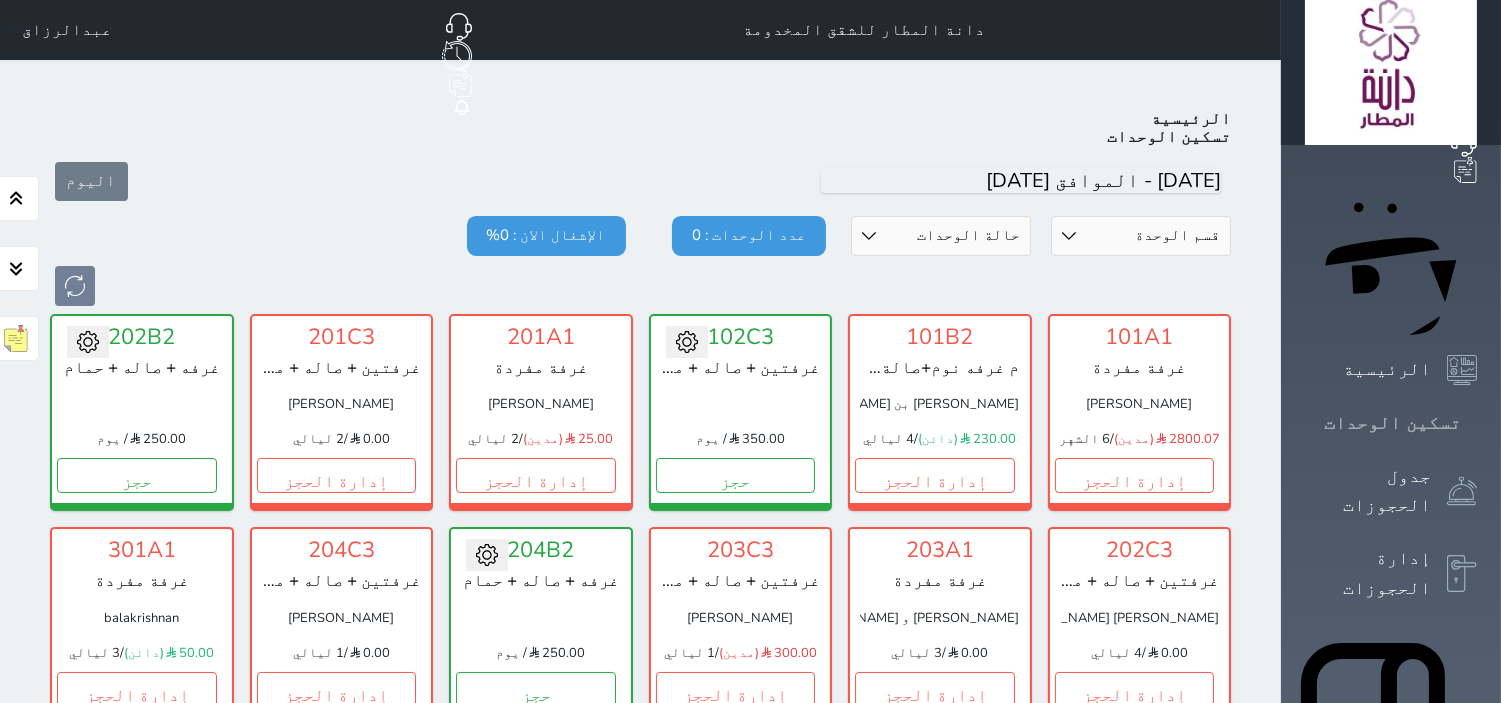 scroll, scrollTop: 77, scrollLeft: 0, axis: vertical 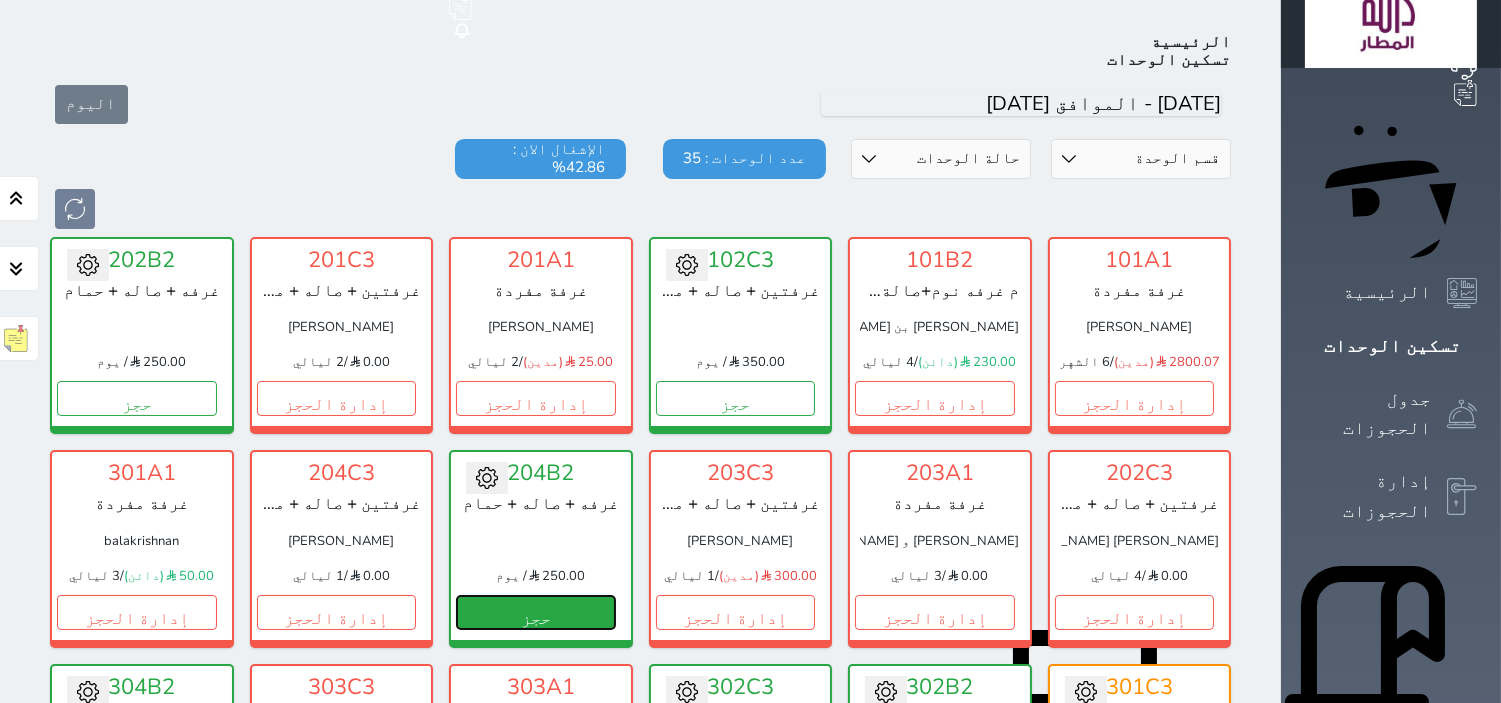 click on "حجز" at bounding box center (536, 612) 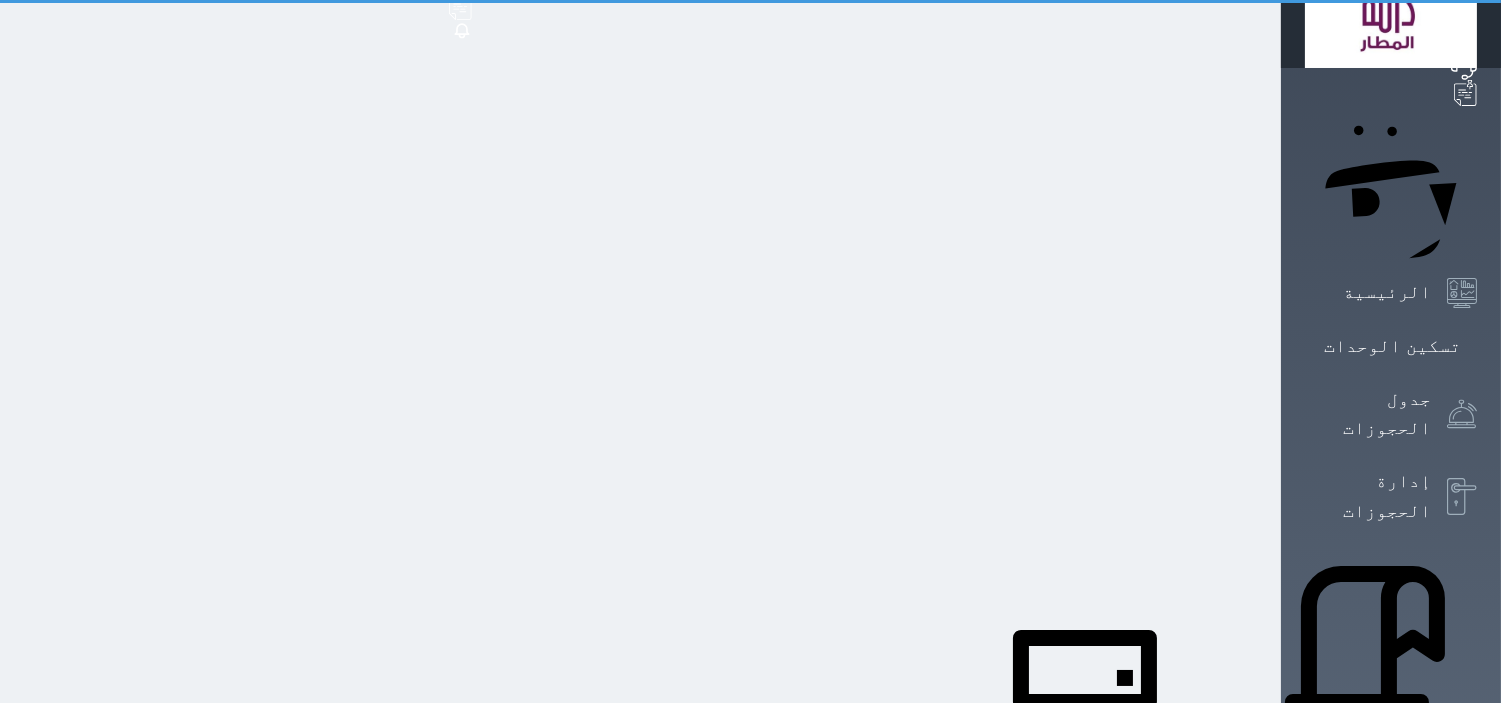 scroll, scrollTop: 0, scrollLeft: 0, axis: both 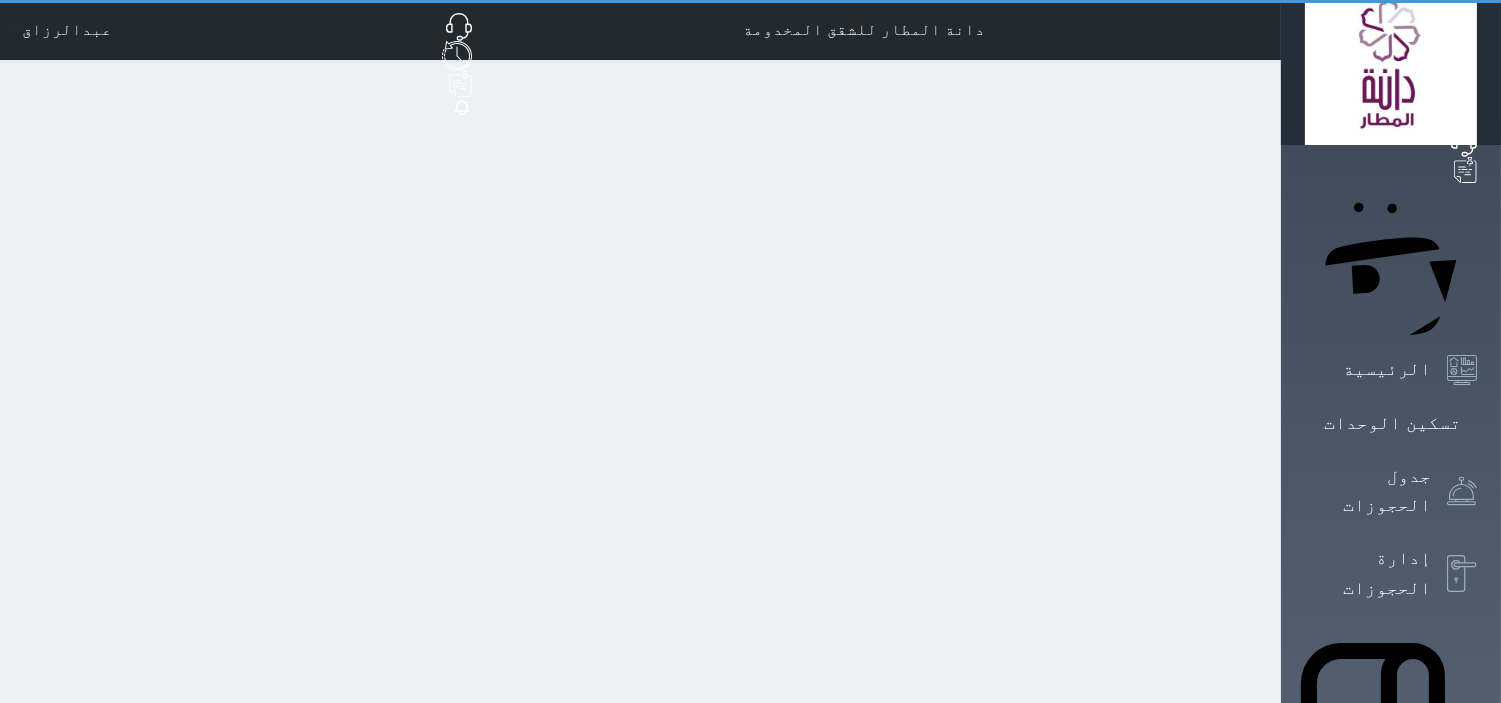 select on "1" 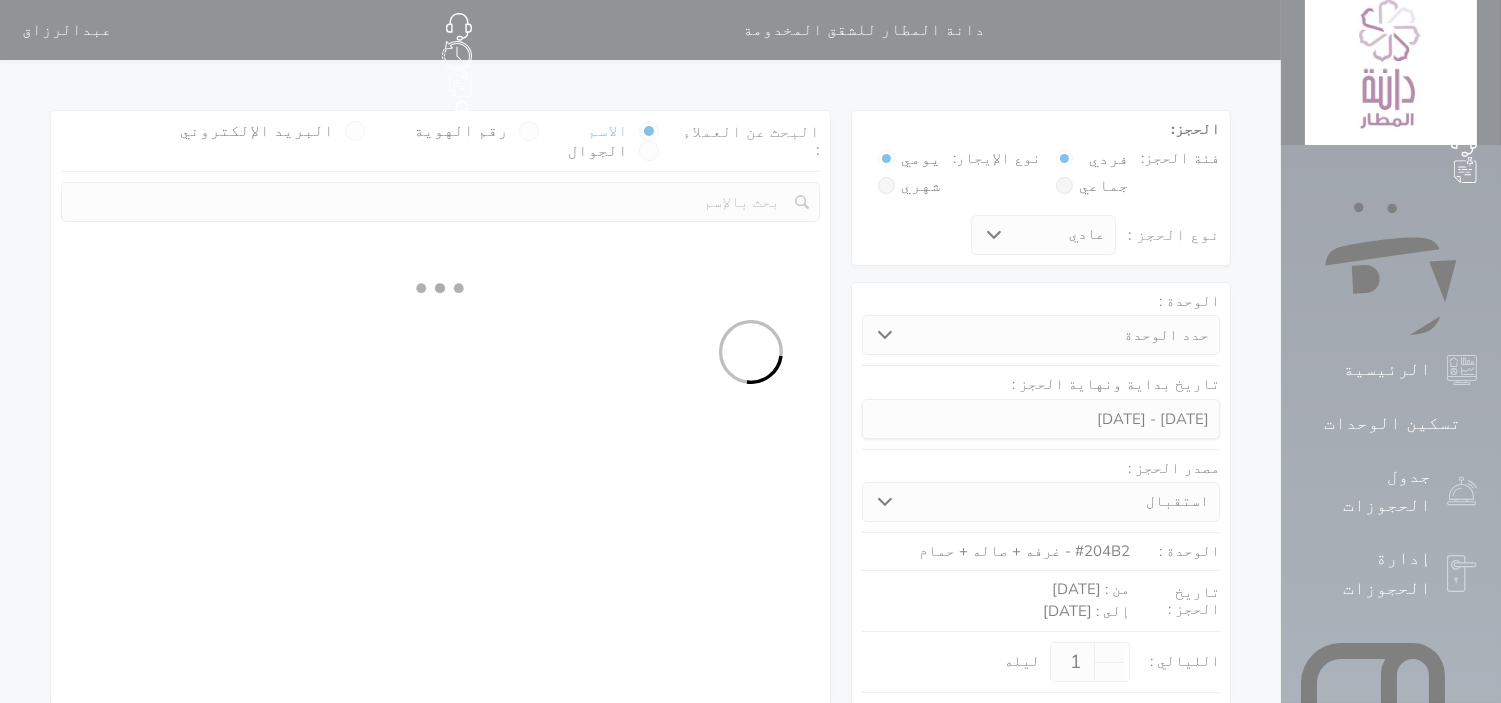 select 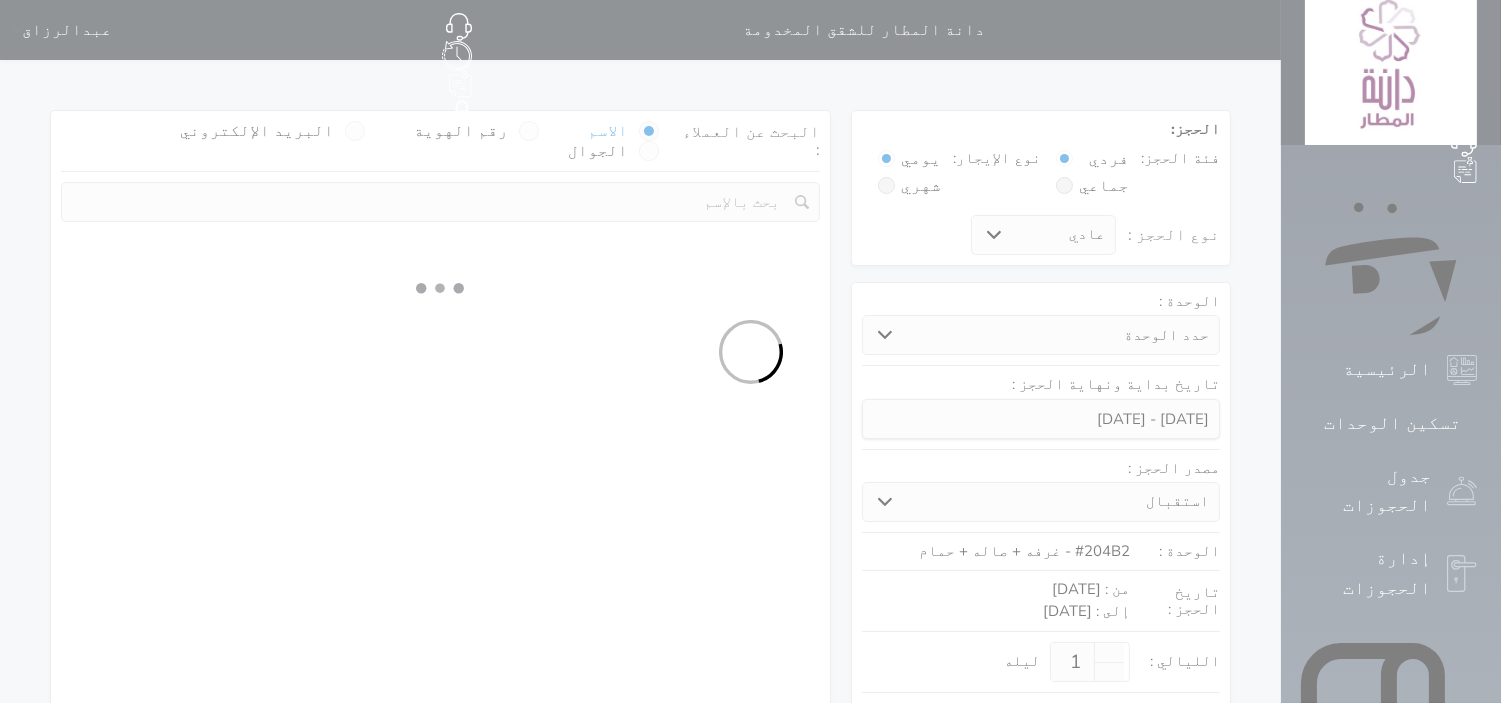 select on "113" 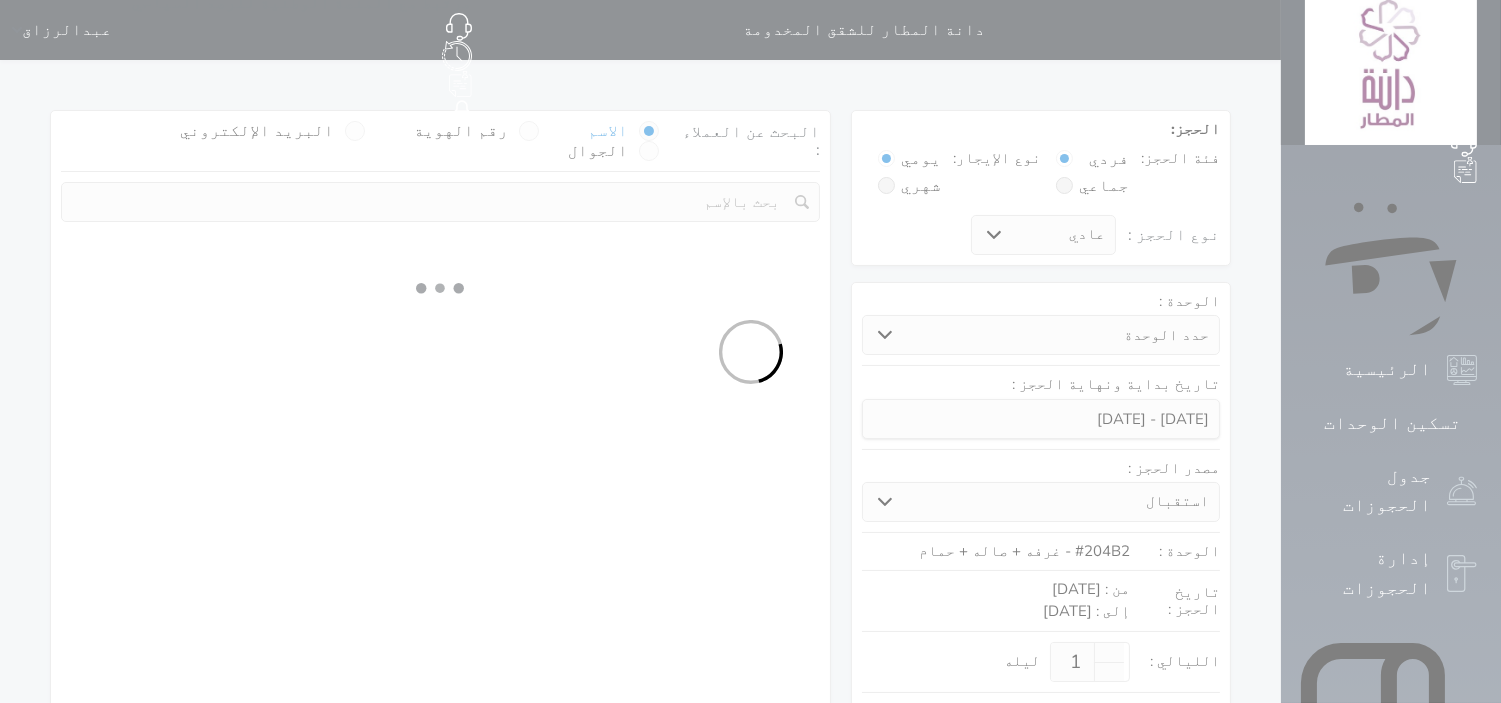select on "1" 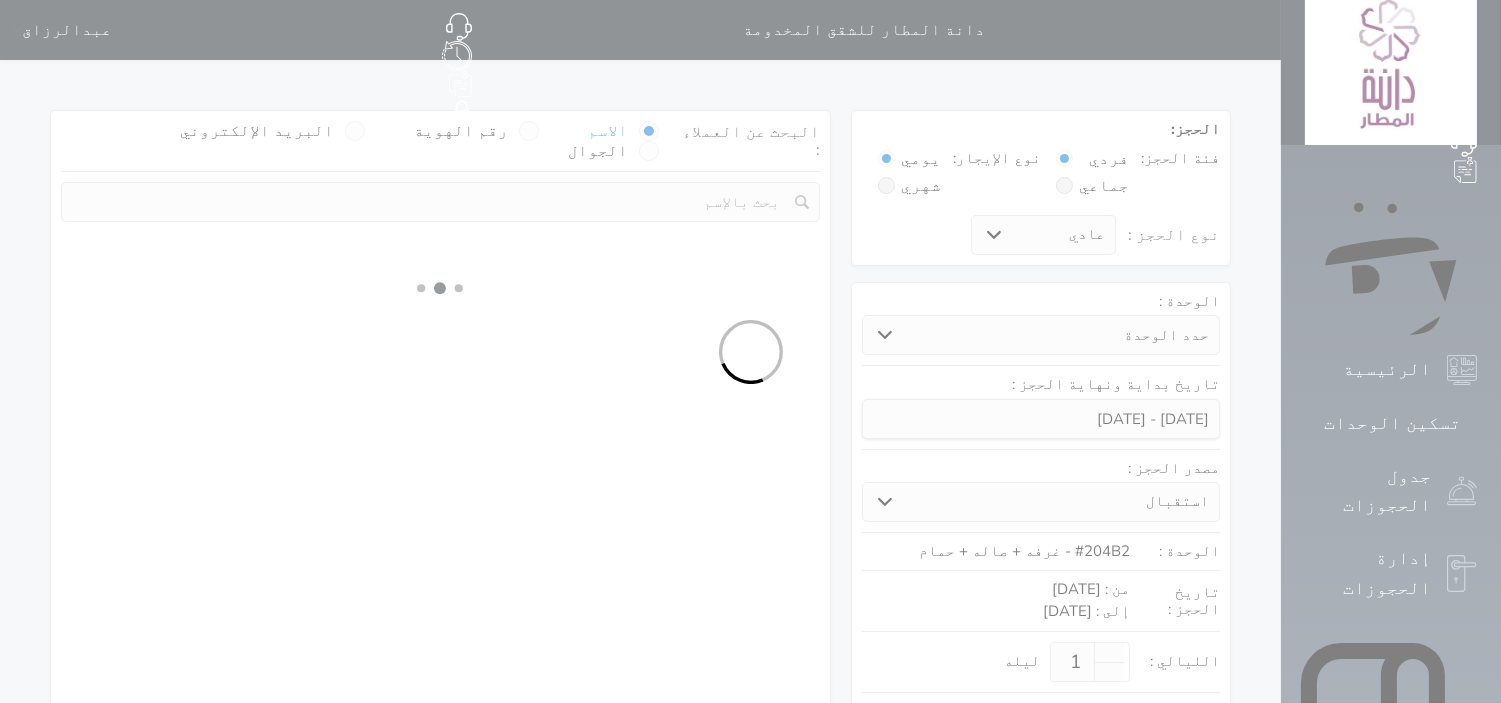 select 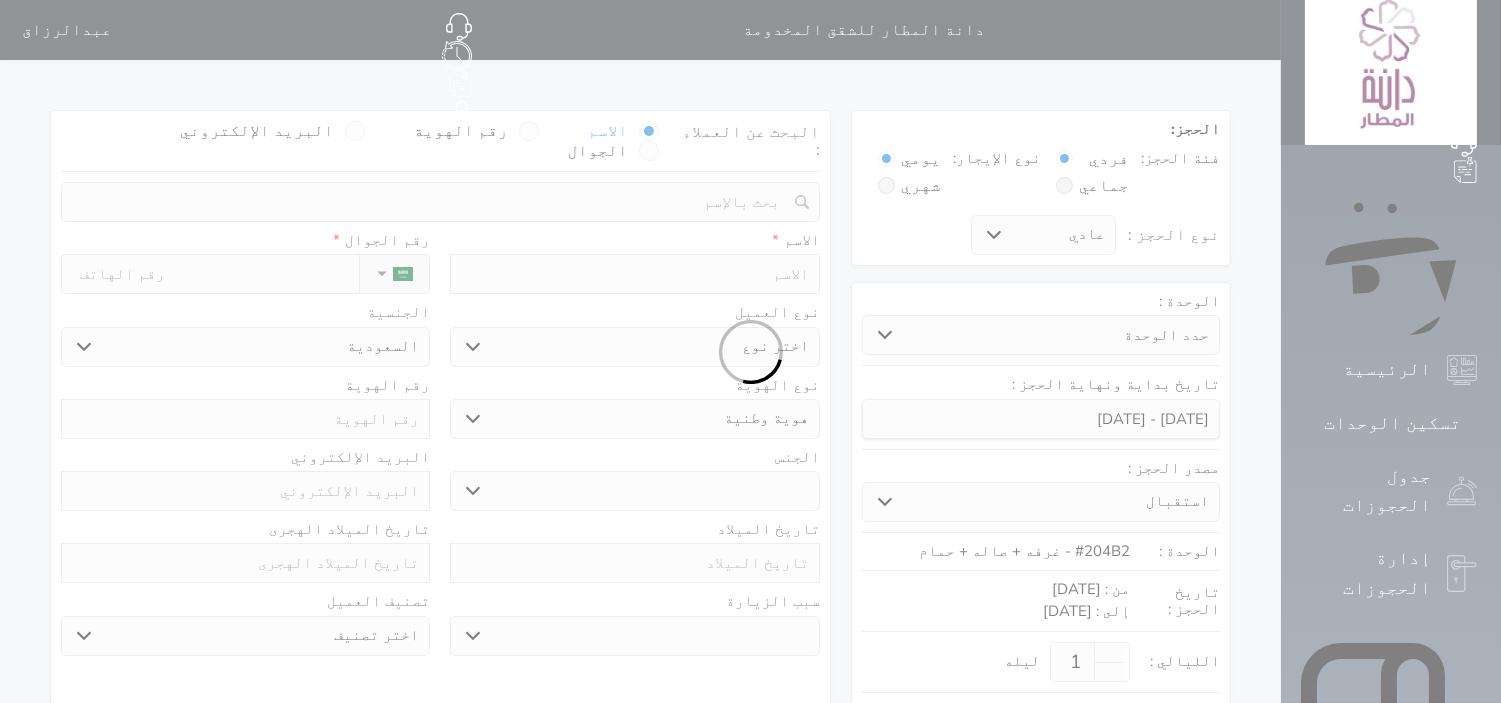 select 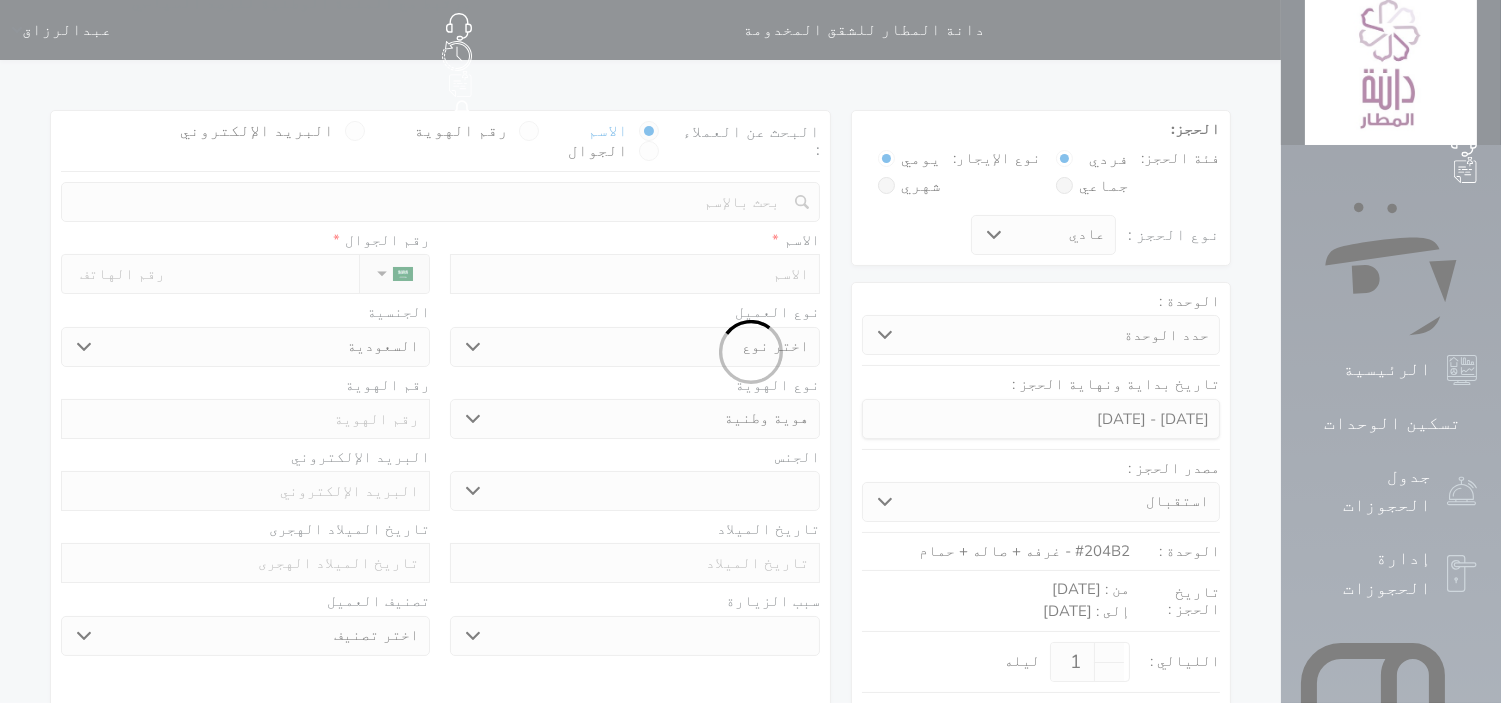 select 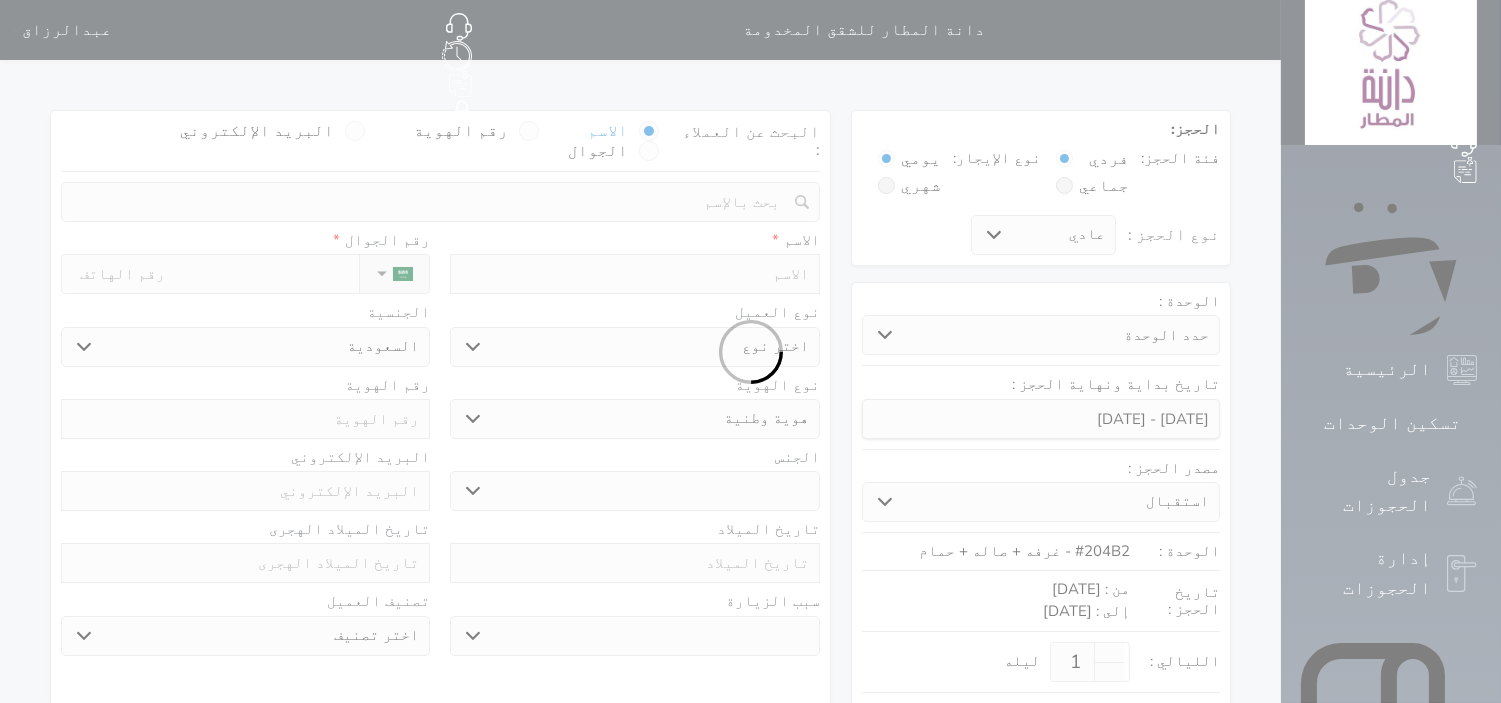 select 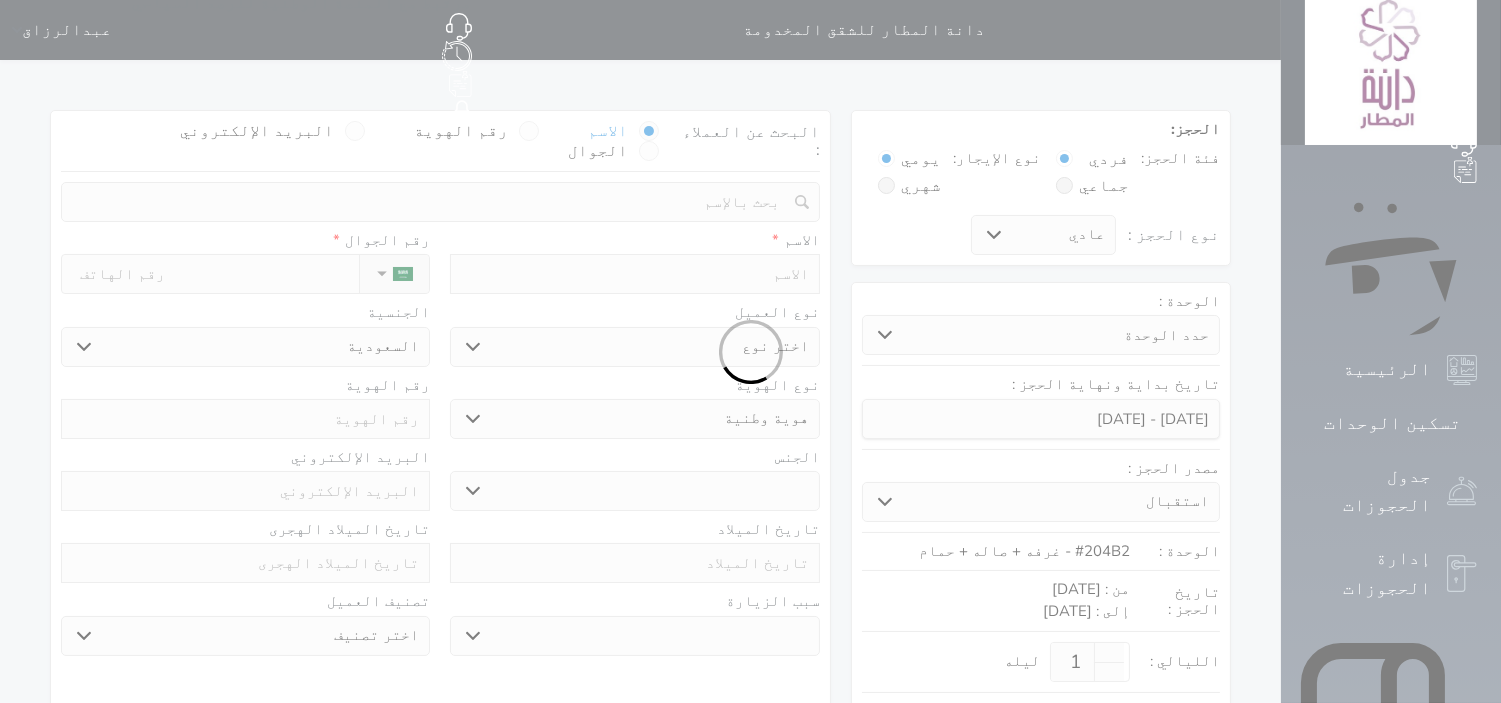 select 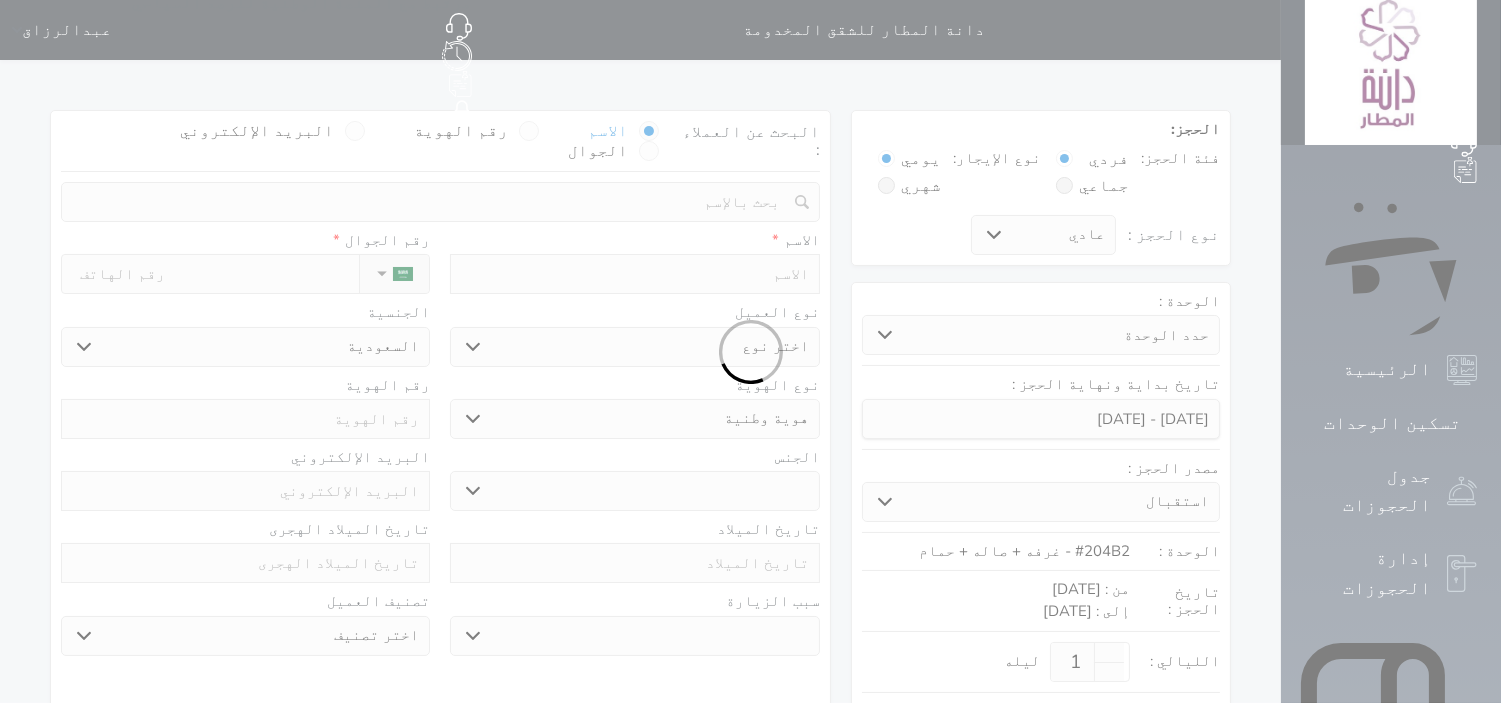 select on "1" 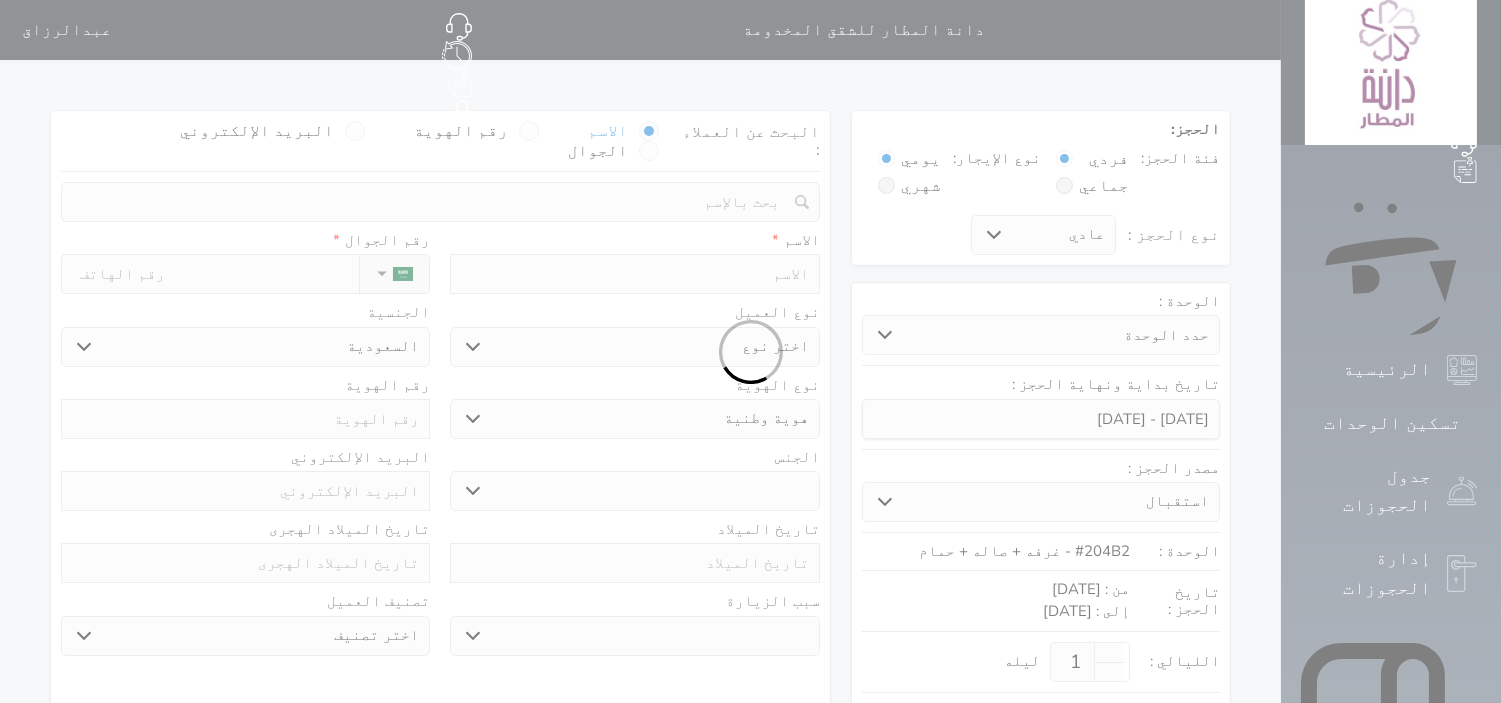 select on "7" 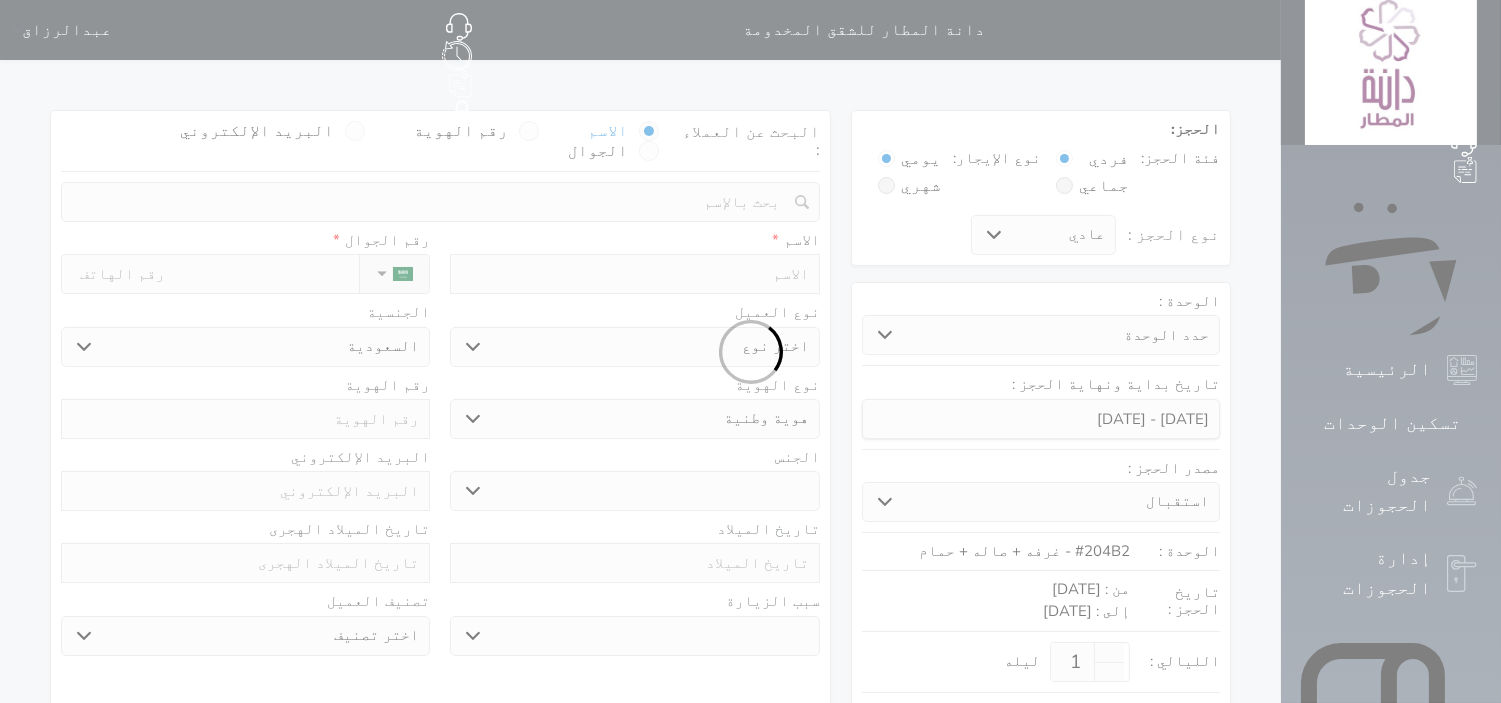 select 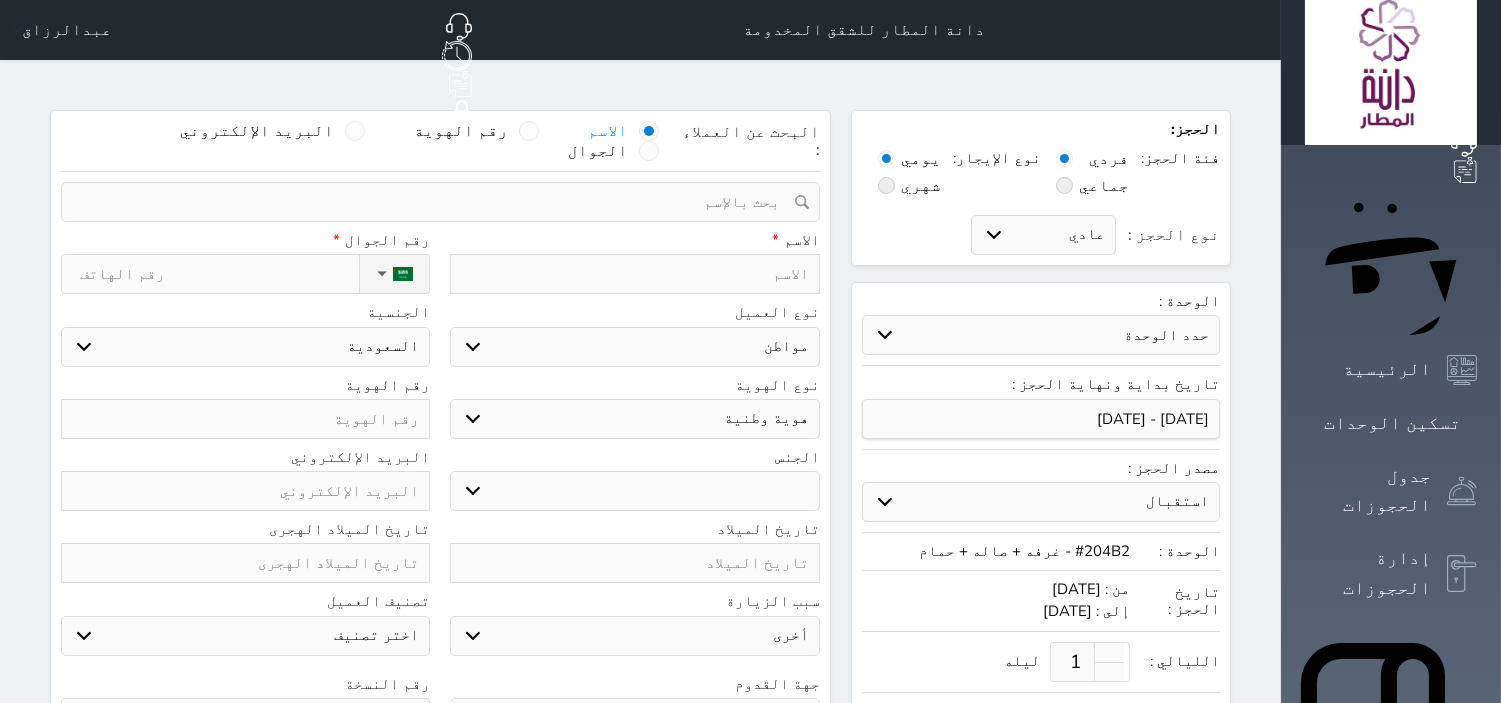 select 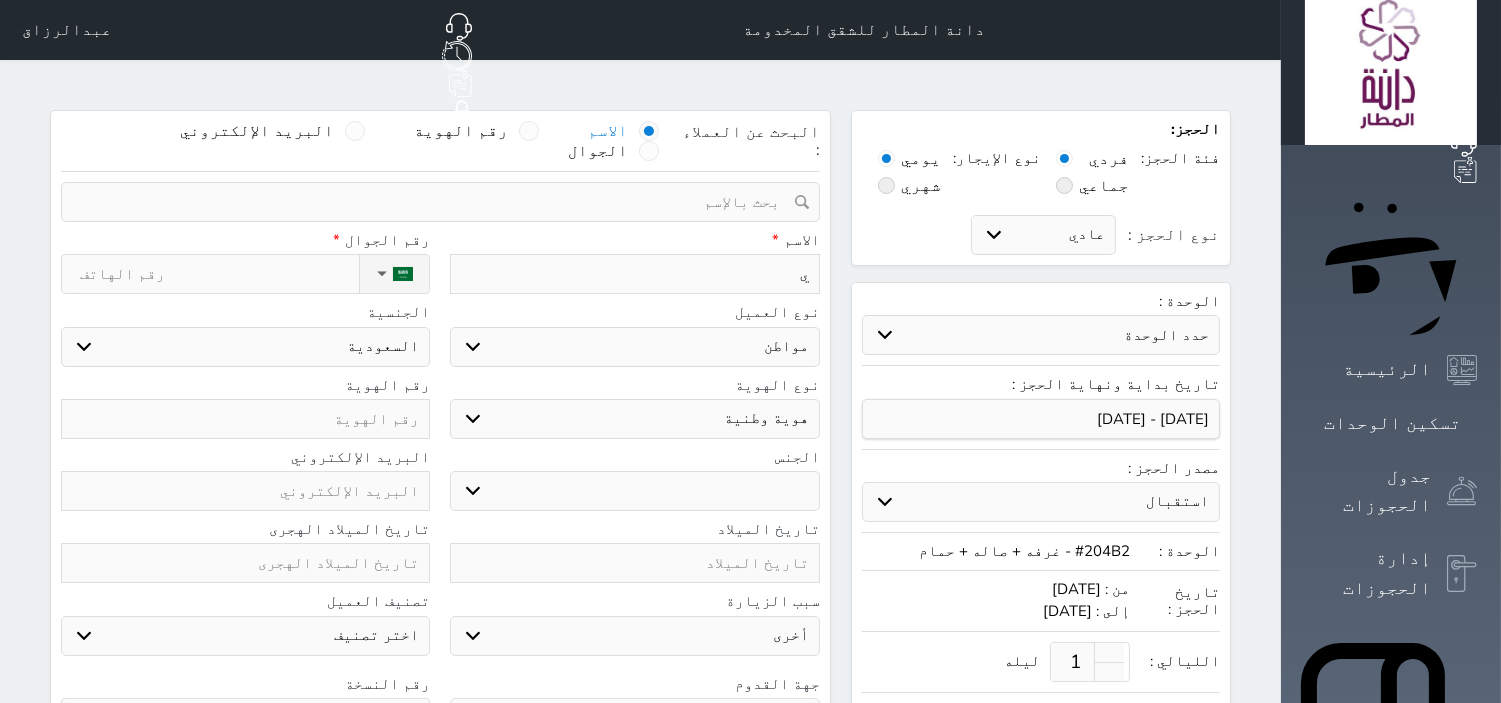 type on "يو" 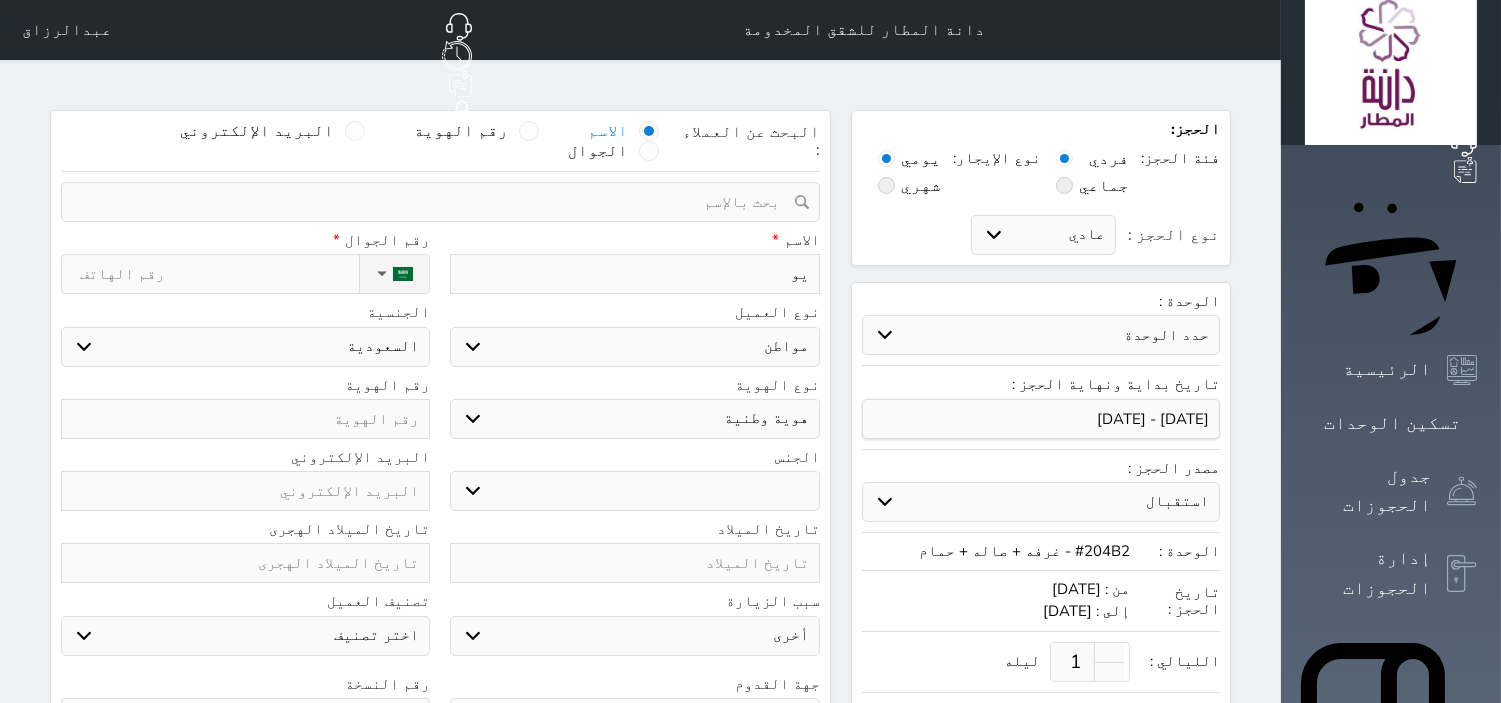type on "يو" 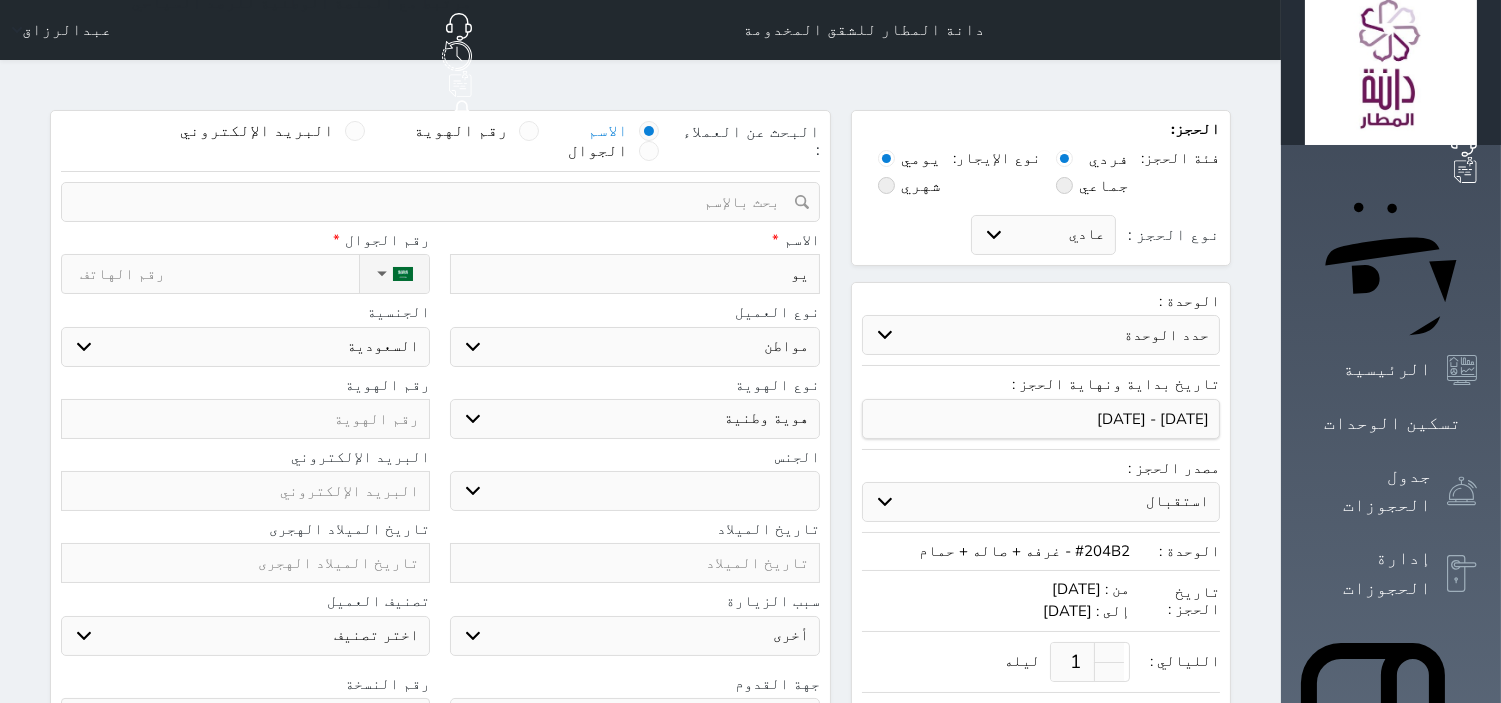 type on "يو س" 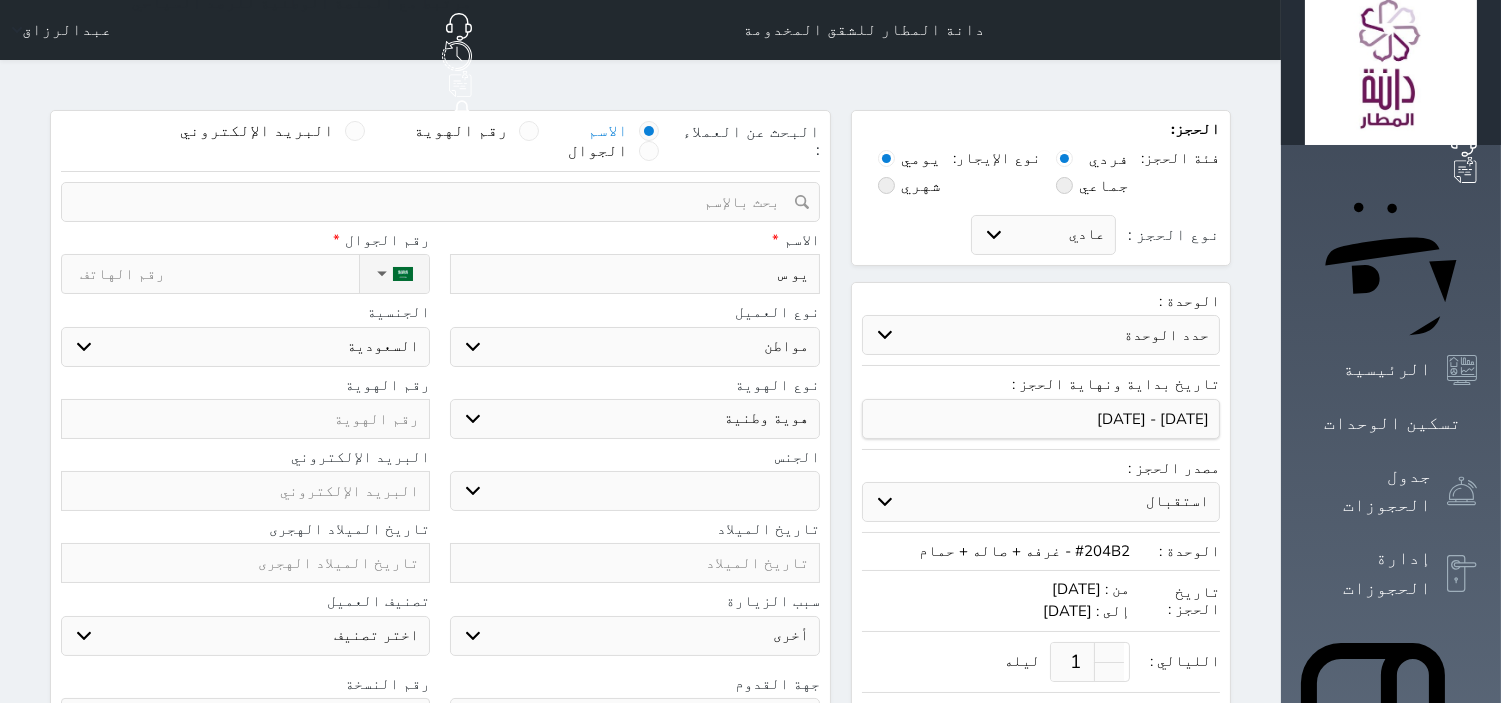 type on "يو سف" 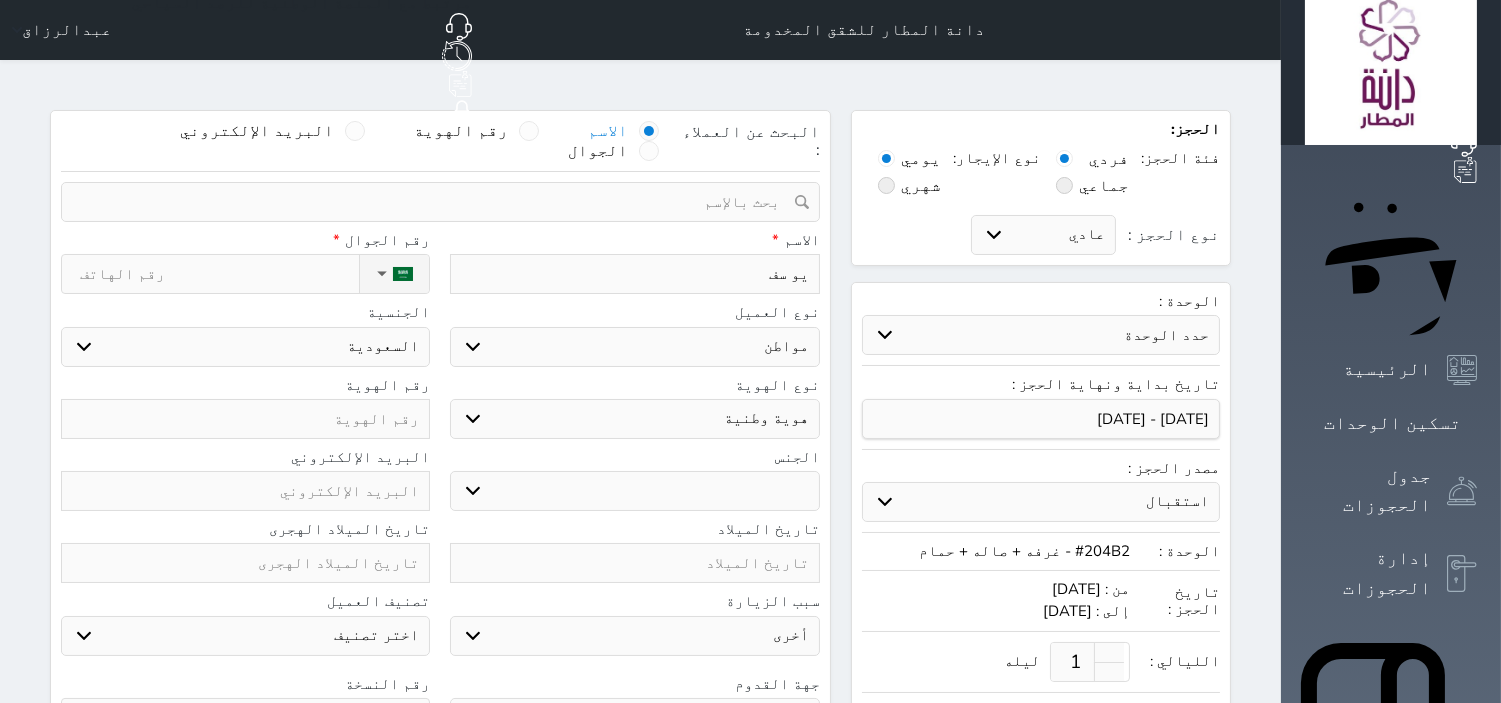 select 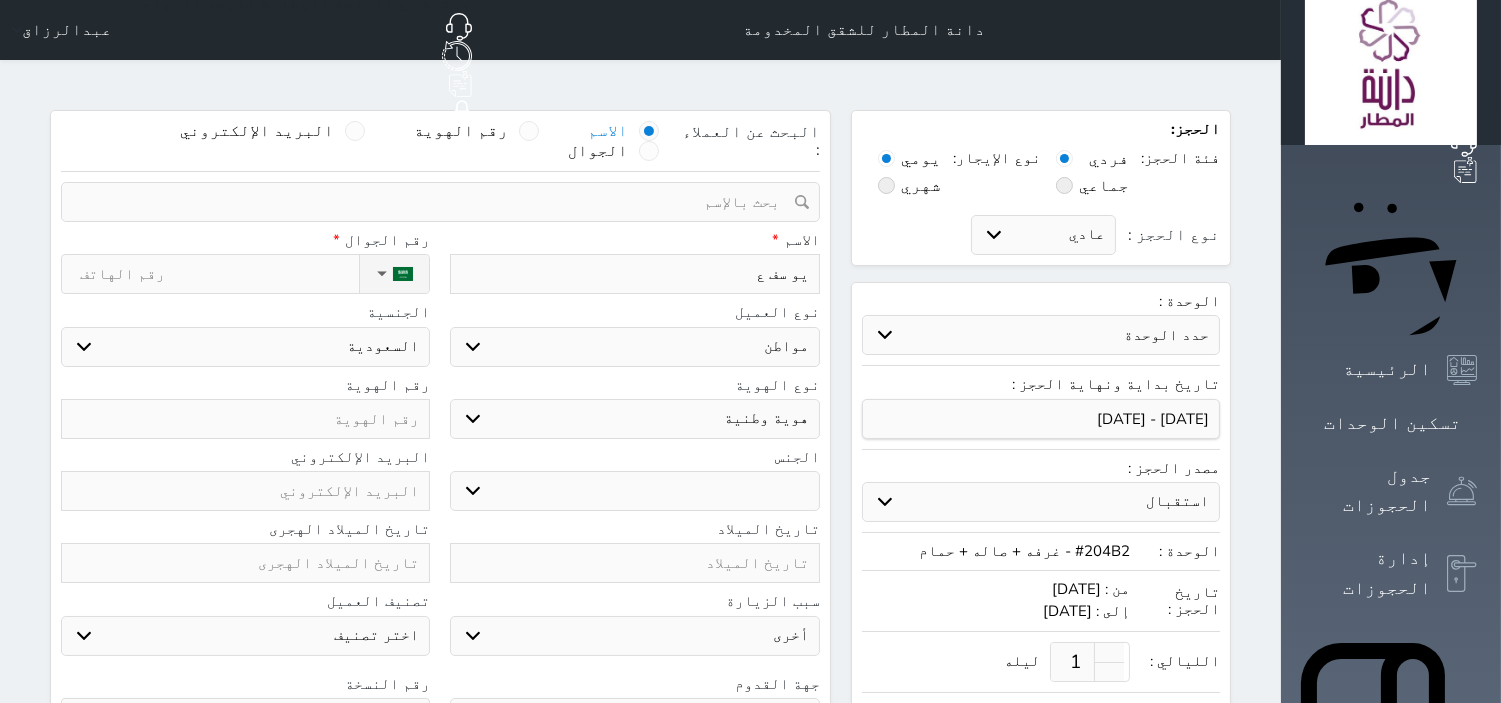 type on "يو سف عو" 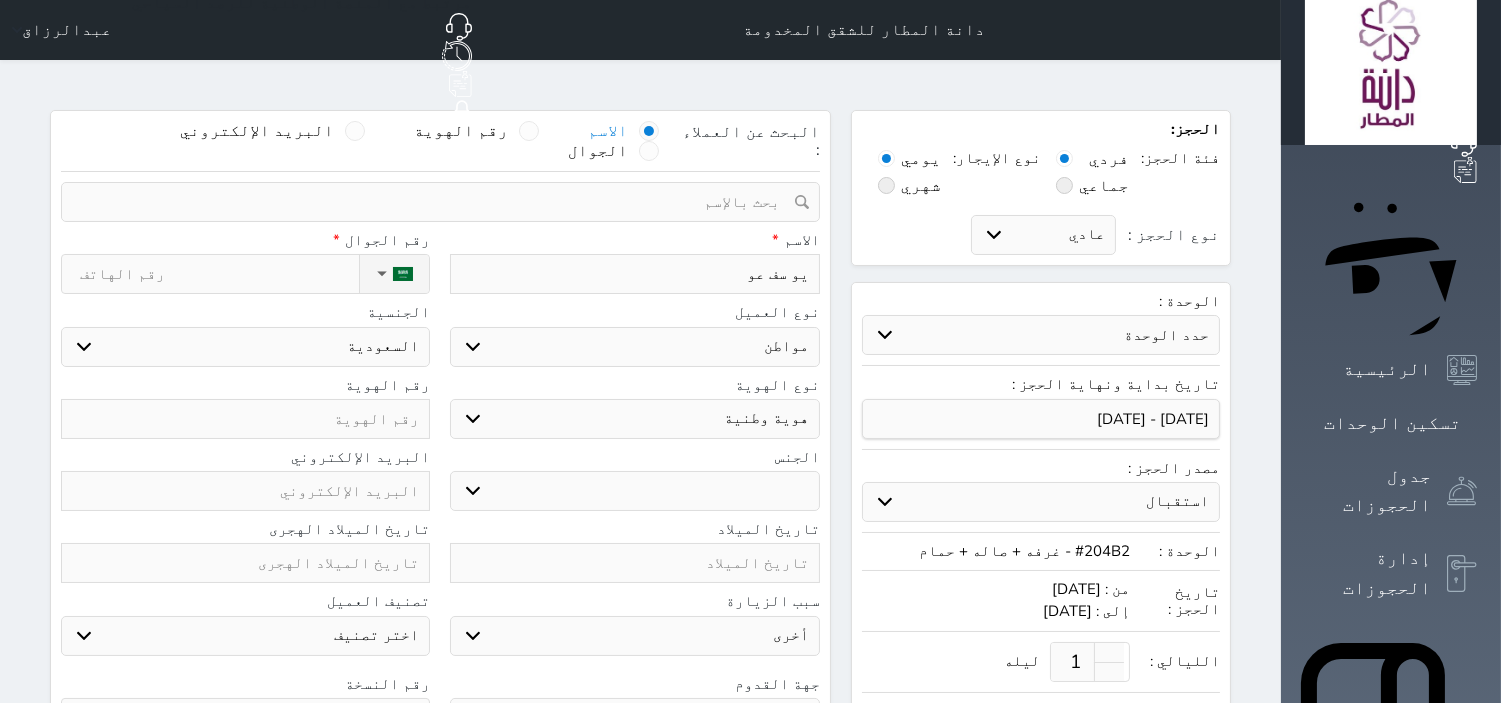 type on "يو سف عوض" 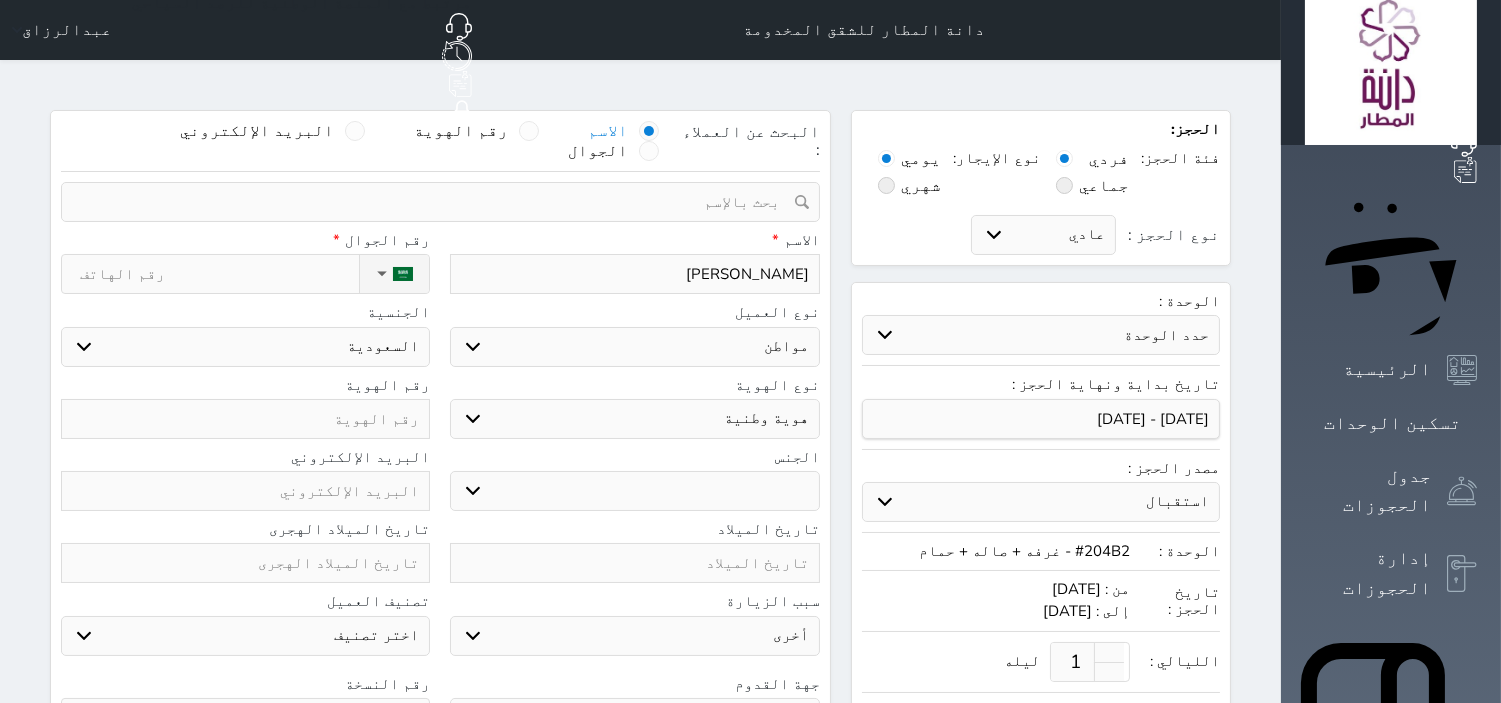 type on "يو سف عوض" 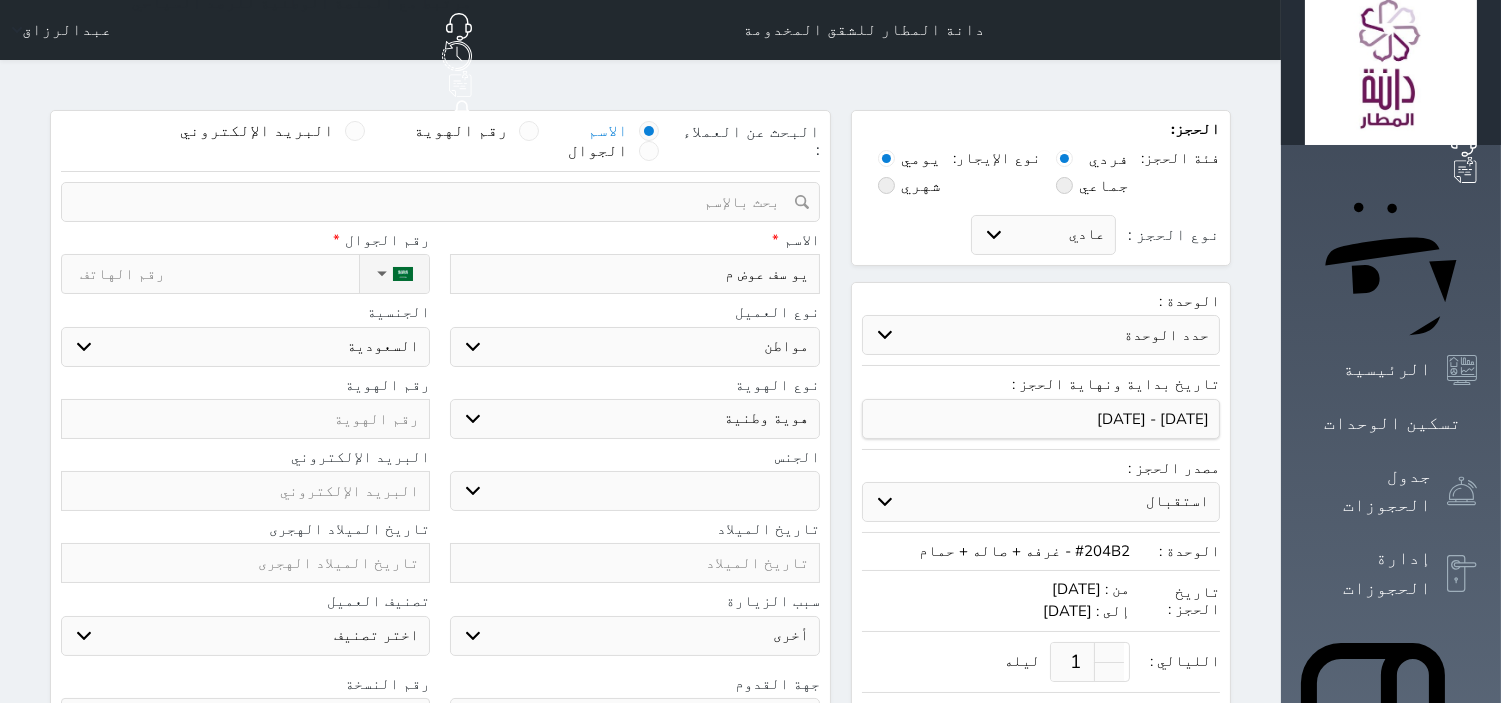 type on "يو سف عوض ما" 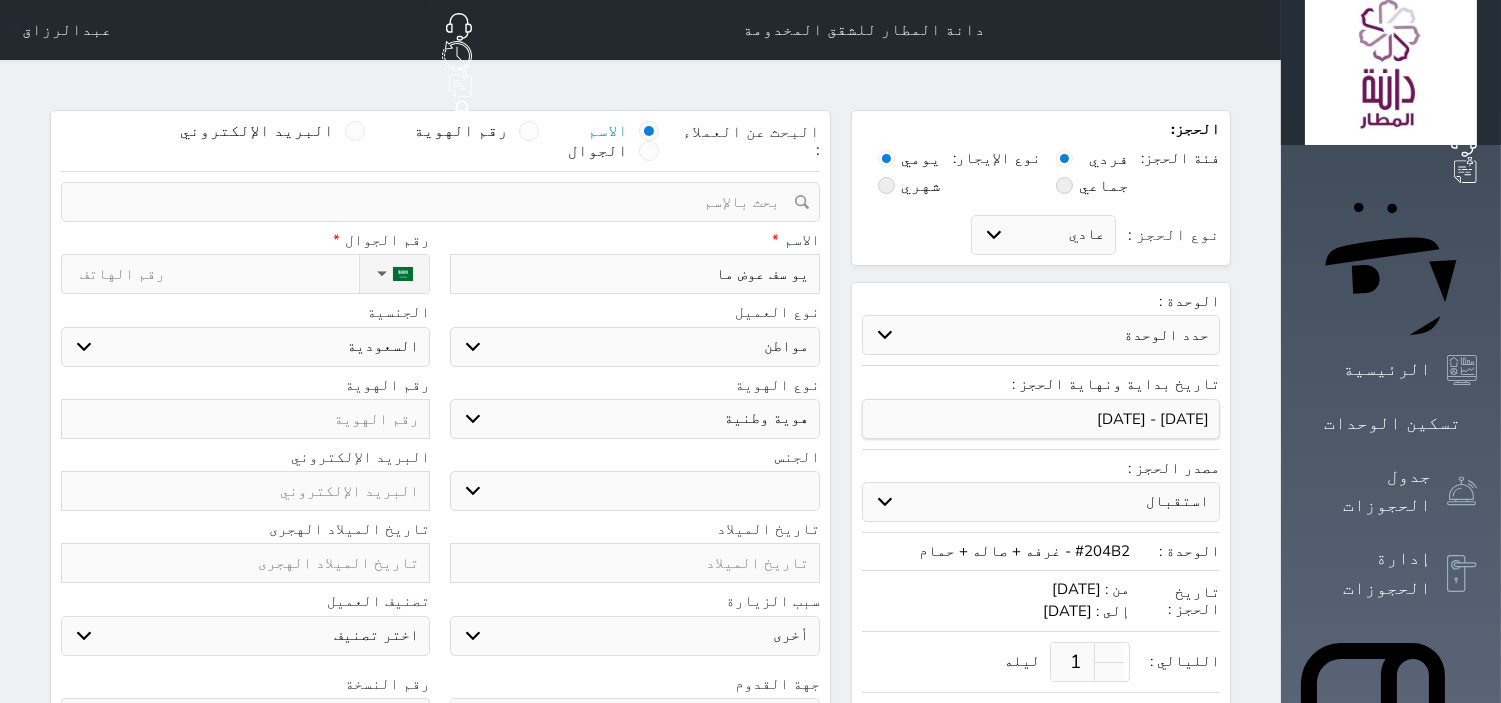 type on "يو سف عوض مان" 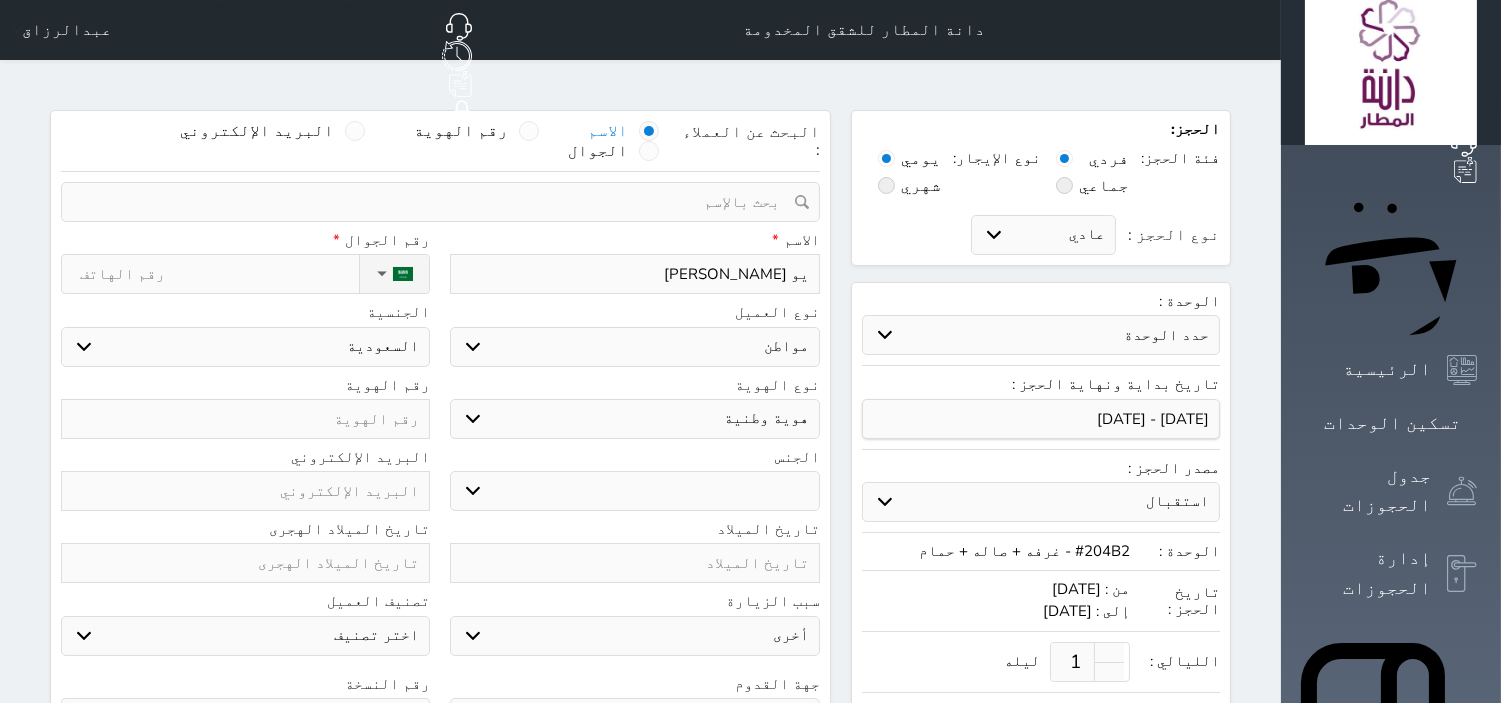 type on "يو سف عوض مانع" 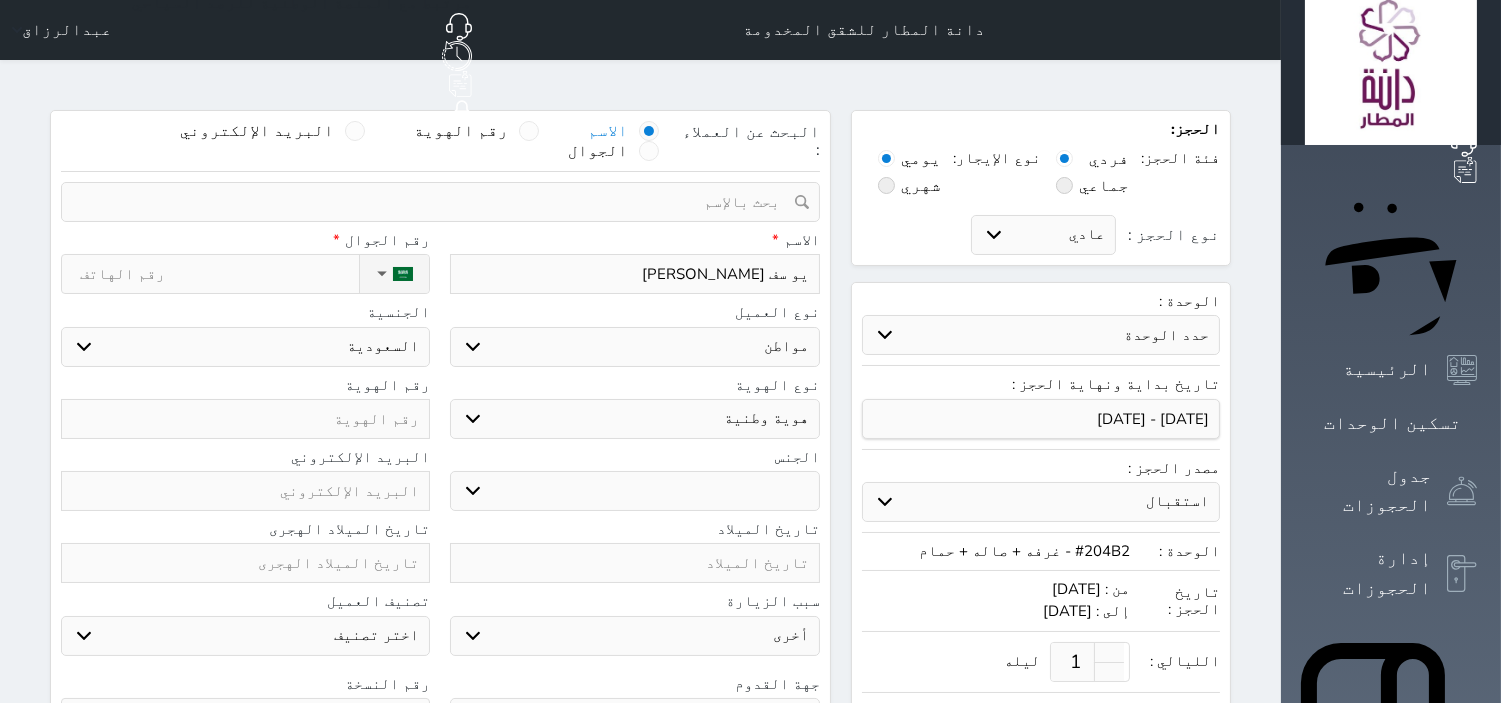 type on "يو سف عوض مانع" 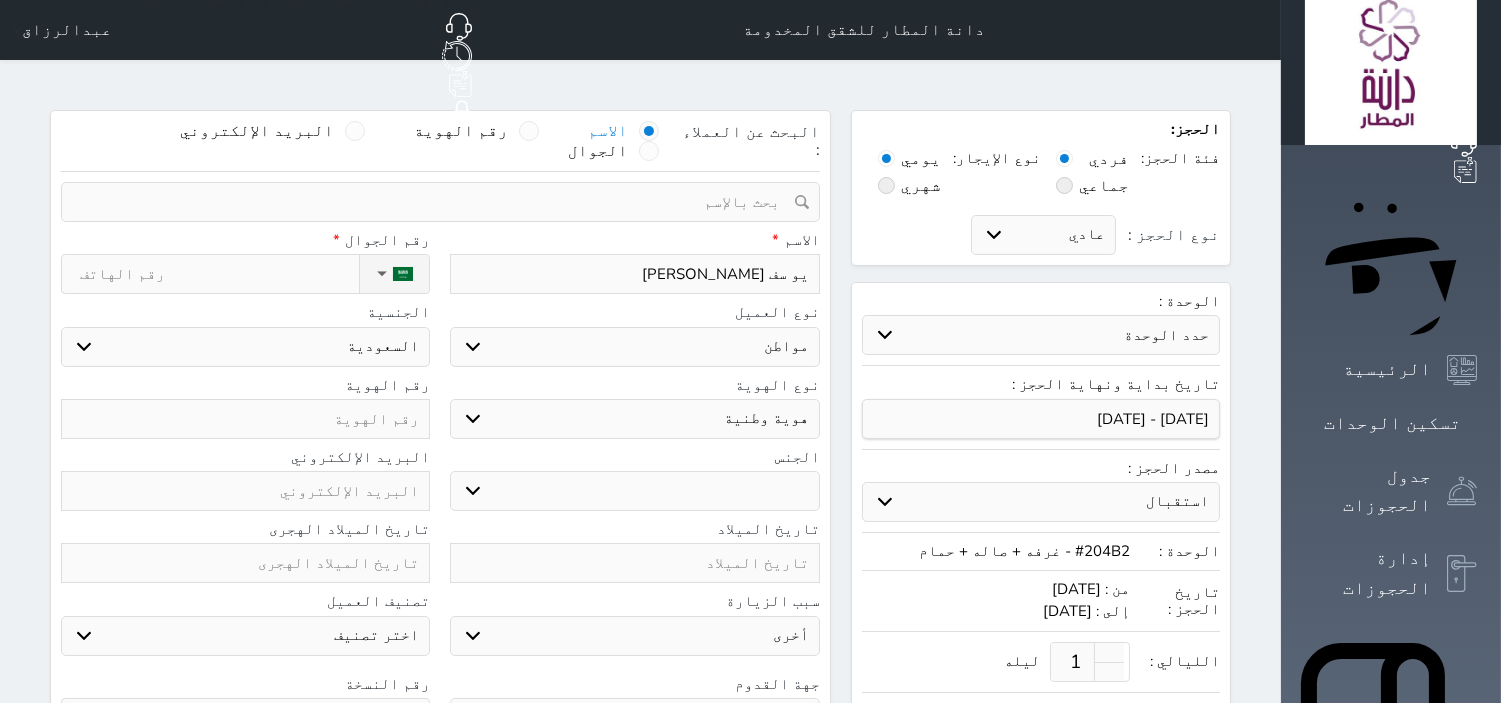 type on "يو سف عوض مانع ا" 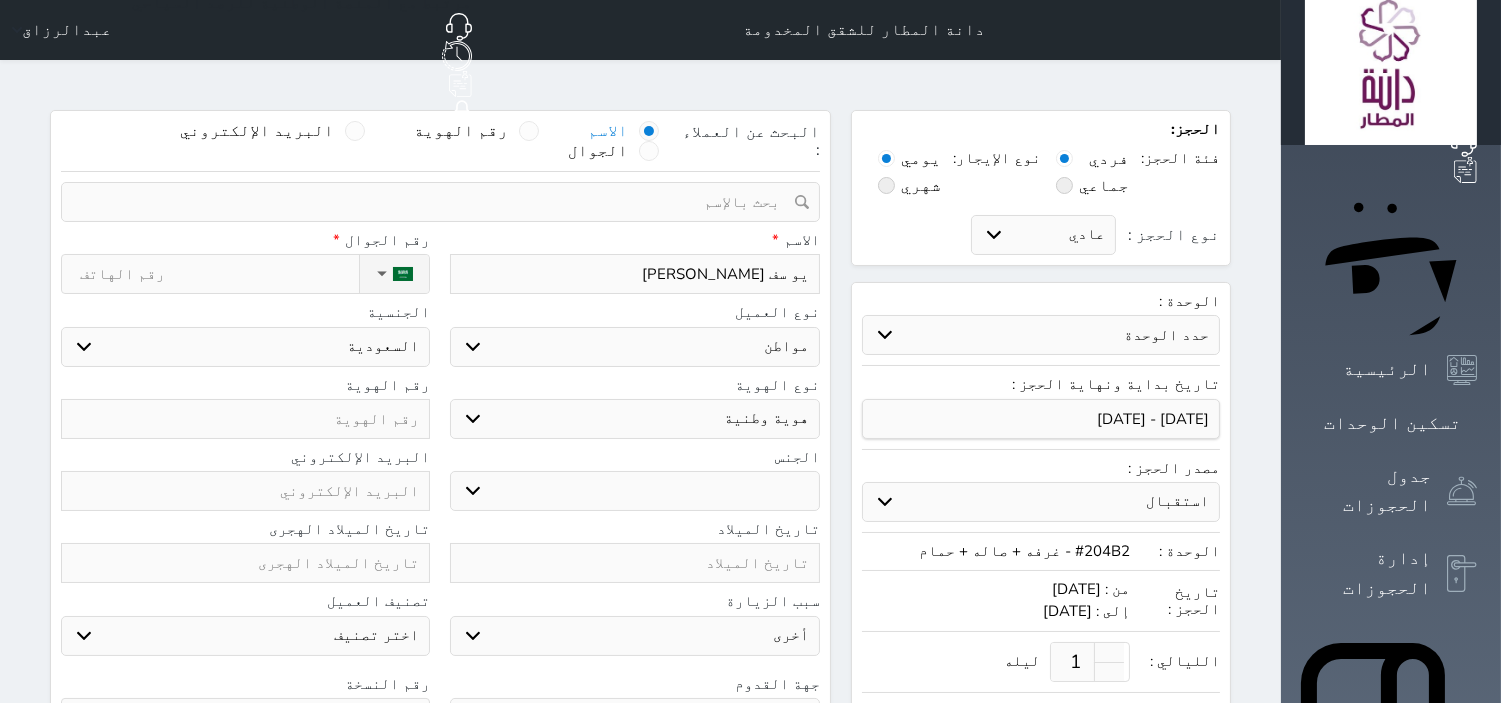 type on "يو سف عوض مانع ال" 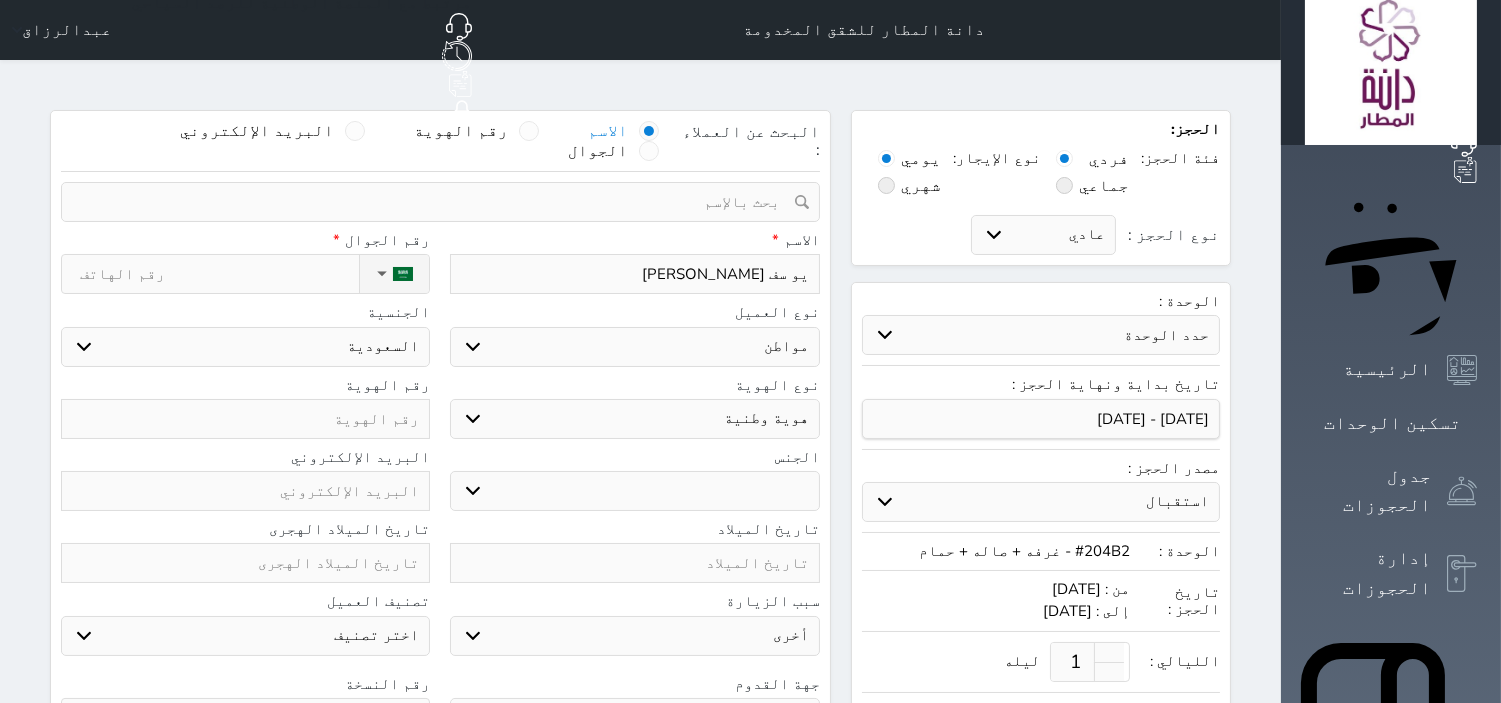 type on "يو سف عوض مانع الج" 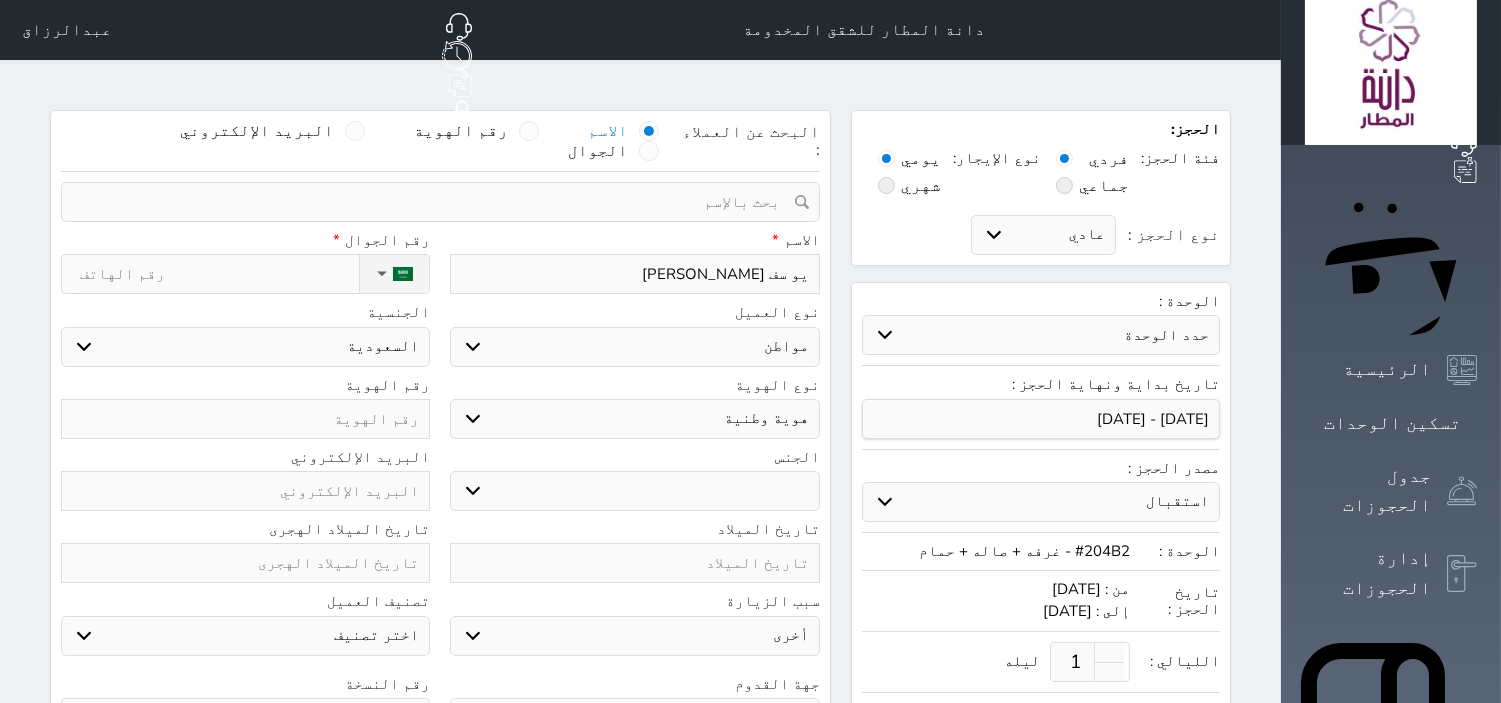 type on "يو سف عوض مانع الجعغ" 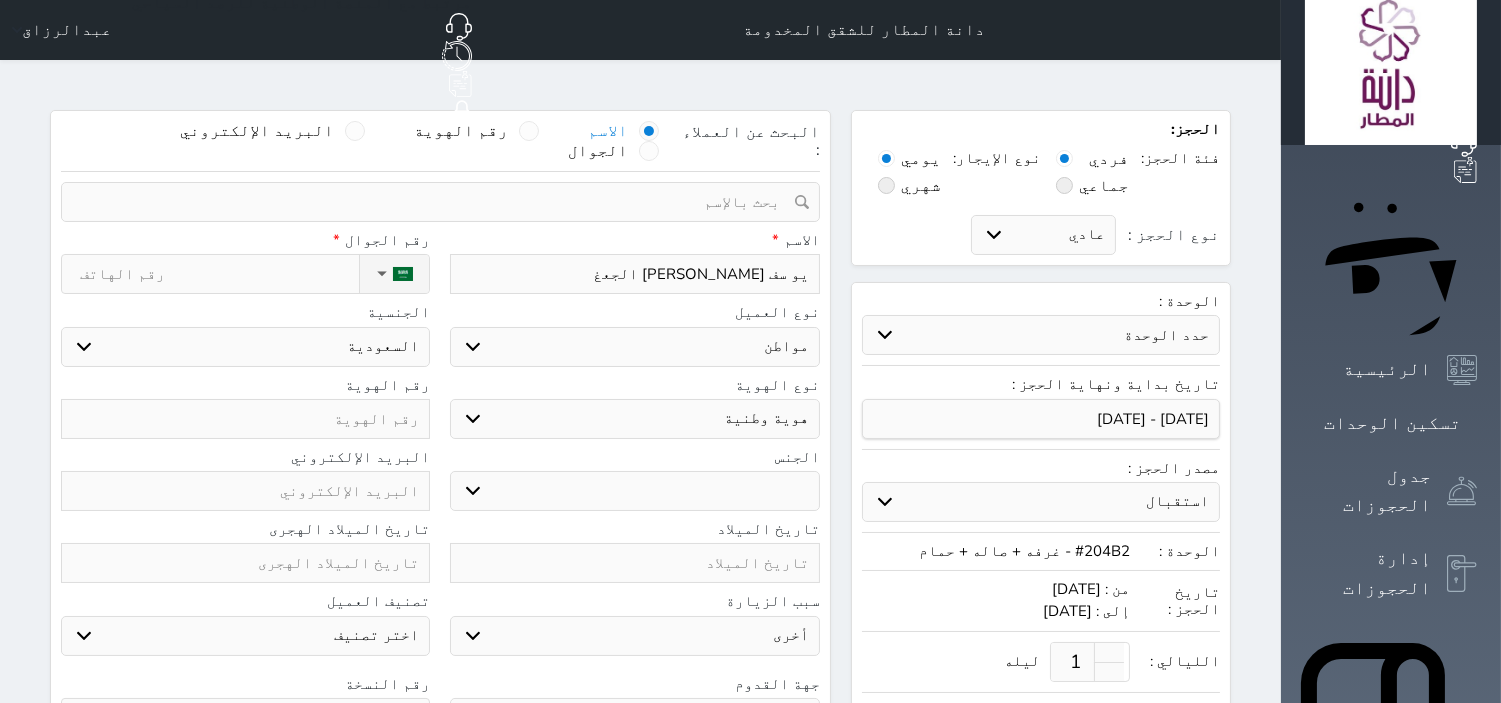 type on "يو سف عوض مانع الجع" 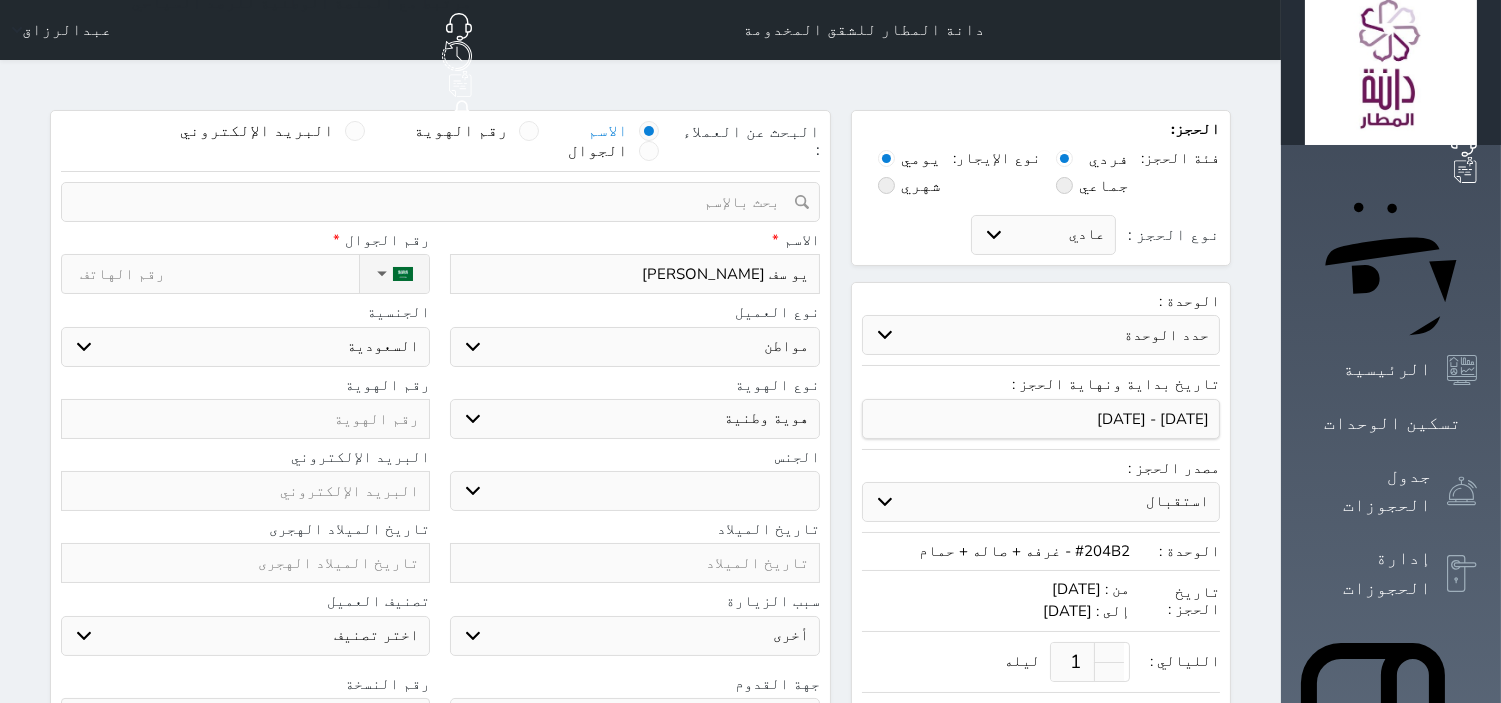 type on "يو سف عوض مانع الجعض" 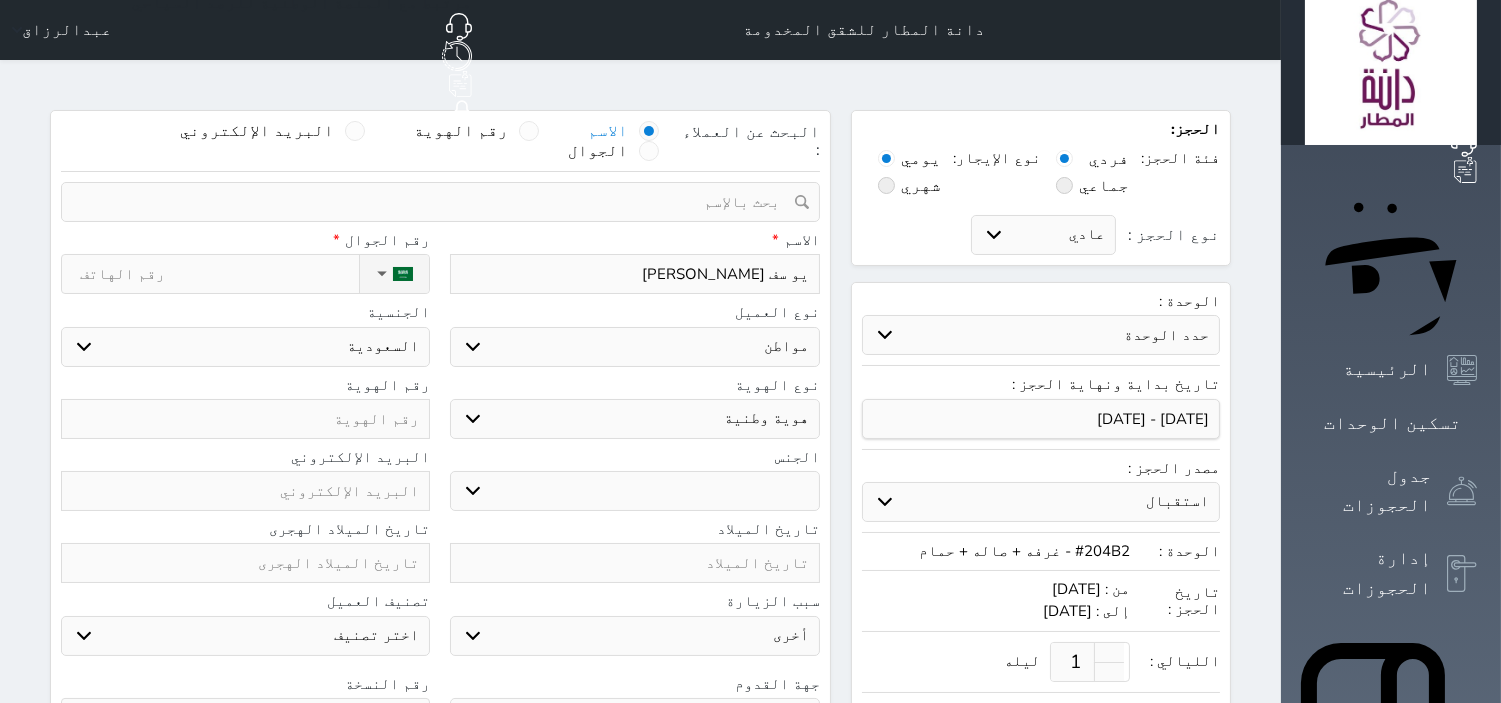 type on "يو سف عوض مانع الجعضر" 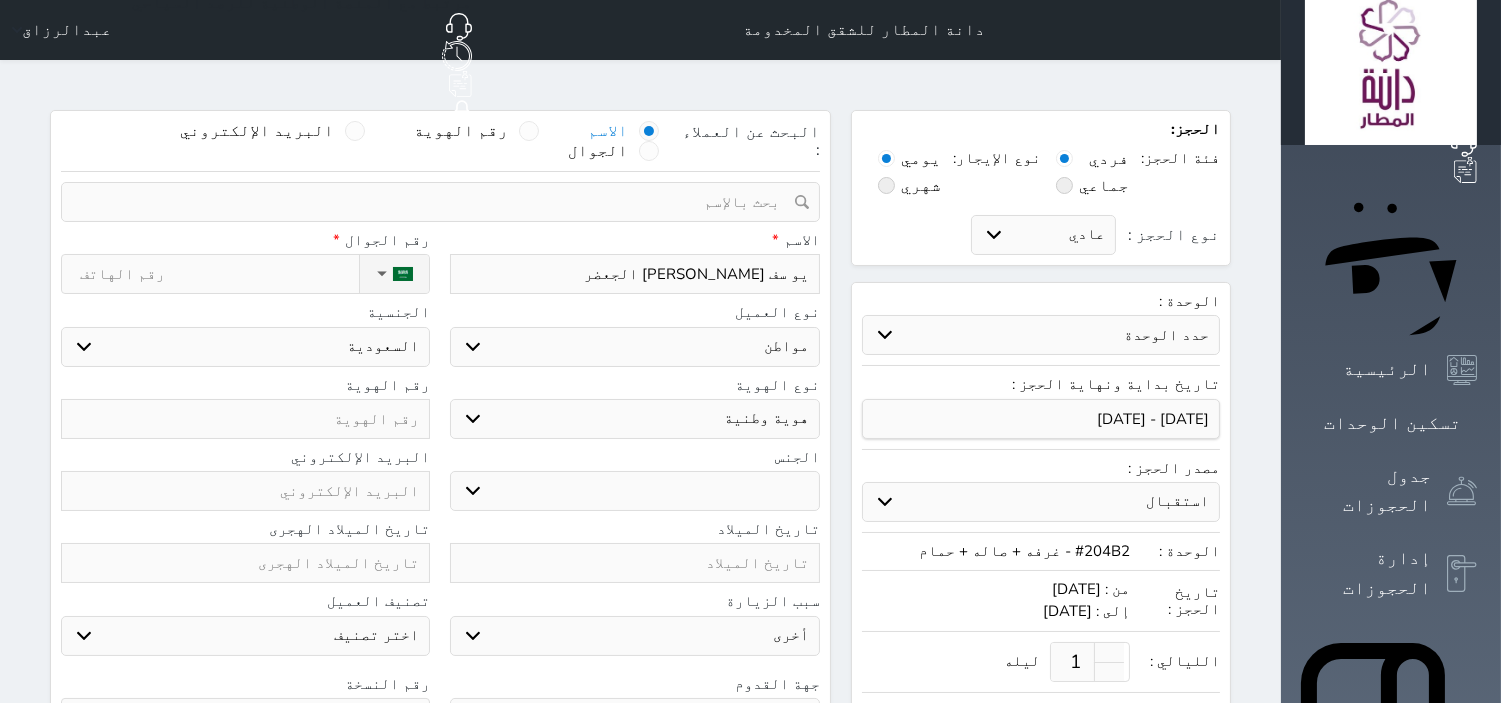 type on "يو سف عوض مانع الجعضري" 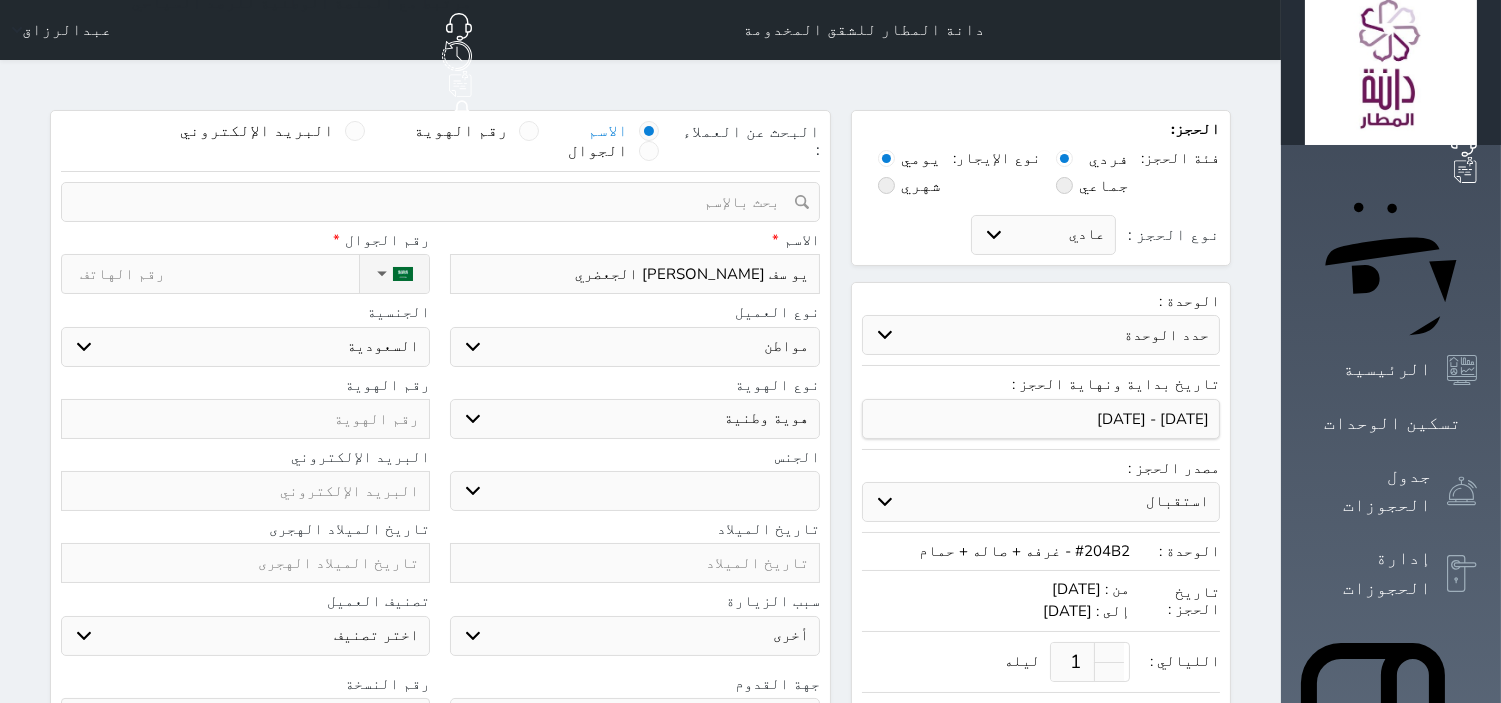 type on "يو سف عوض مانع الجعضري" 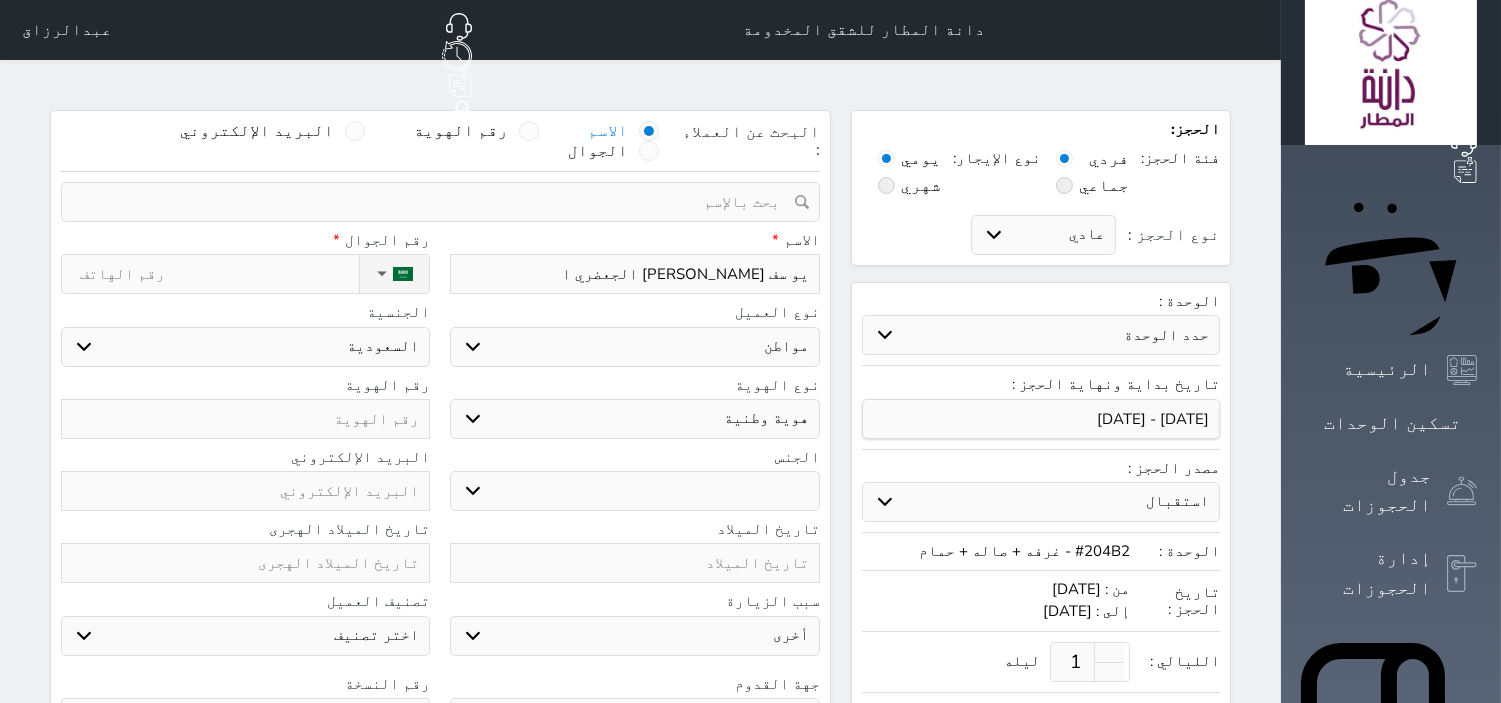type on "يو سف عوض مانع الجعضري ال" 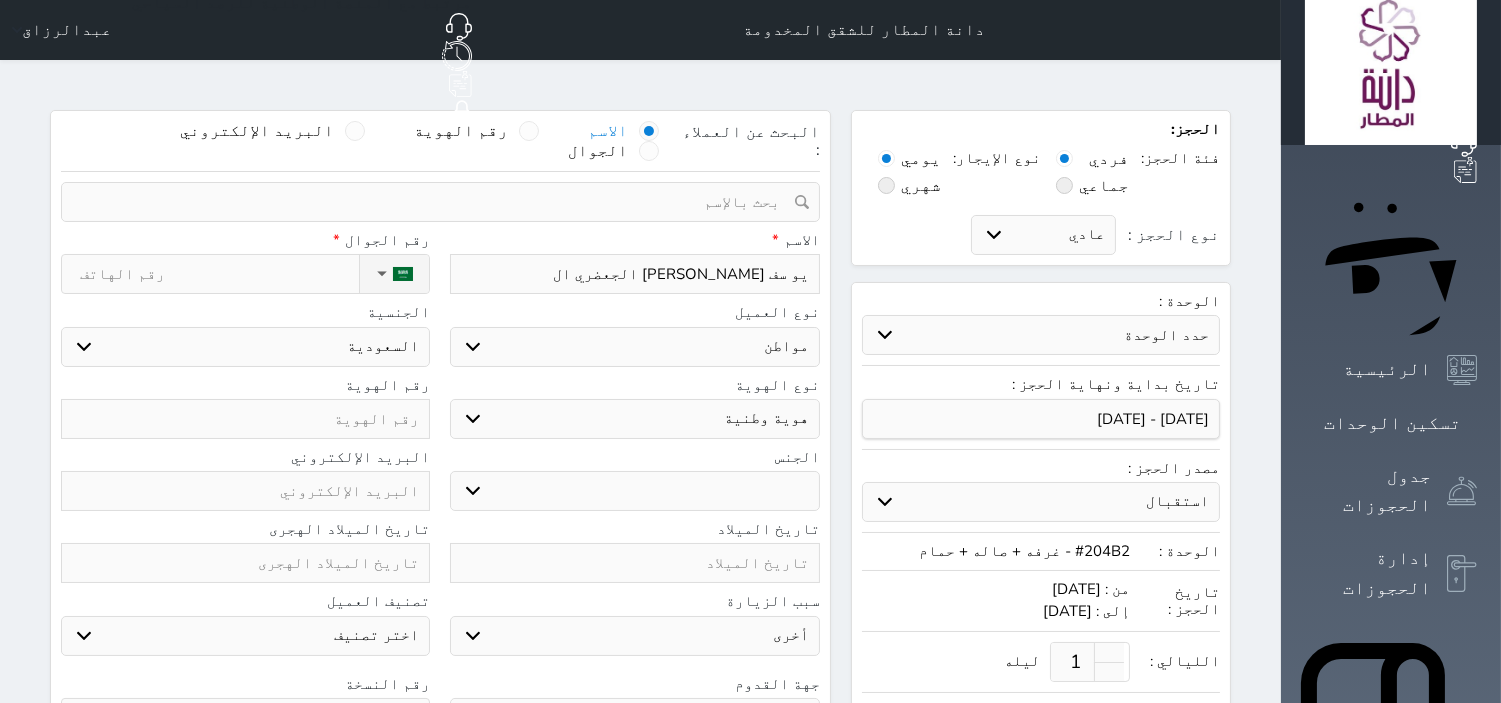 type on "يو سف عوض مانع الجعضري الم" 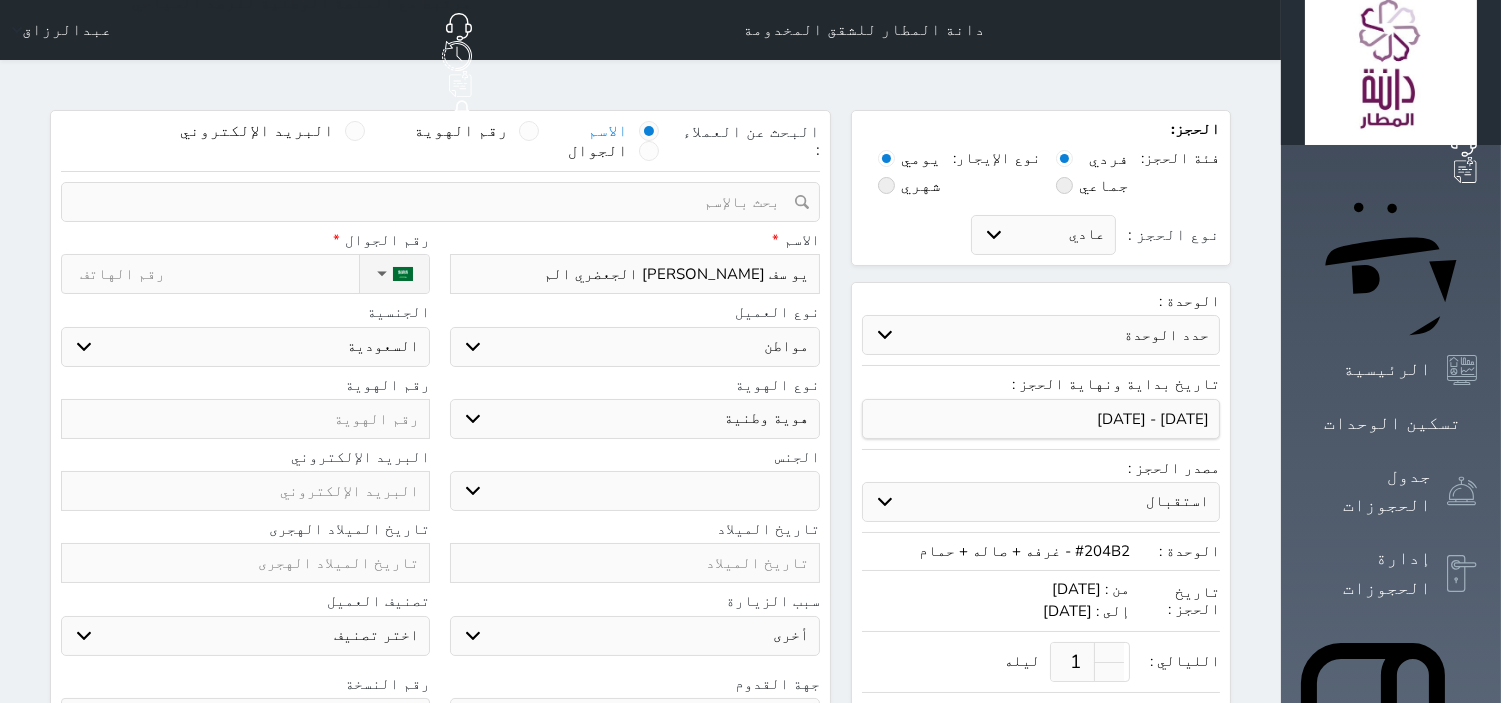 type on "يو سف عوض مانع الجعضري المط" 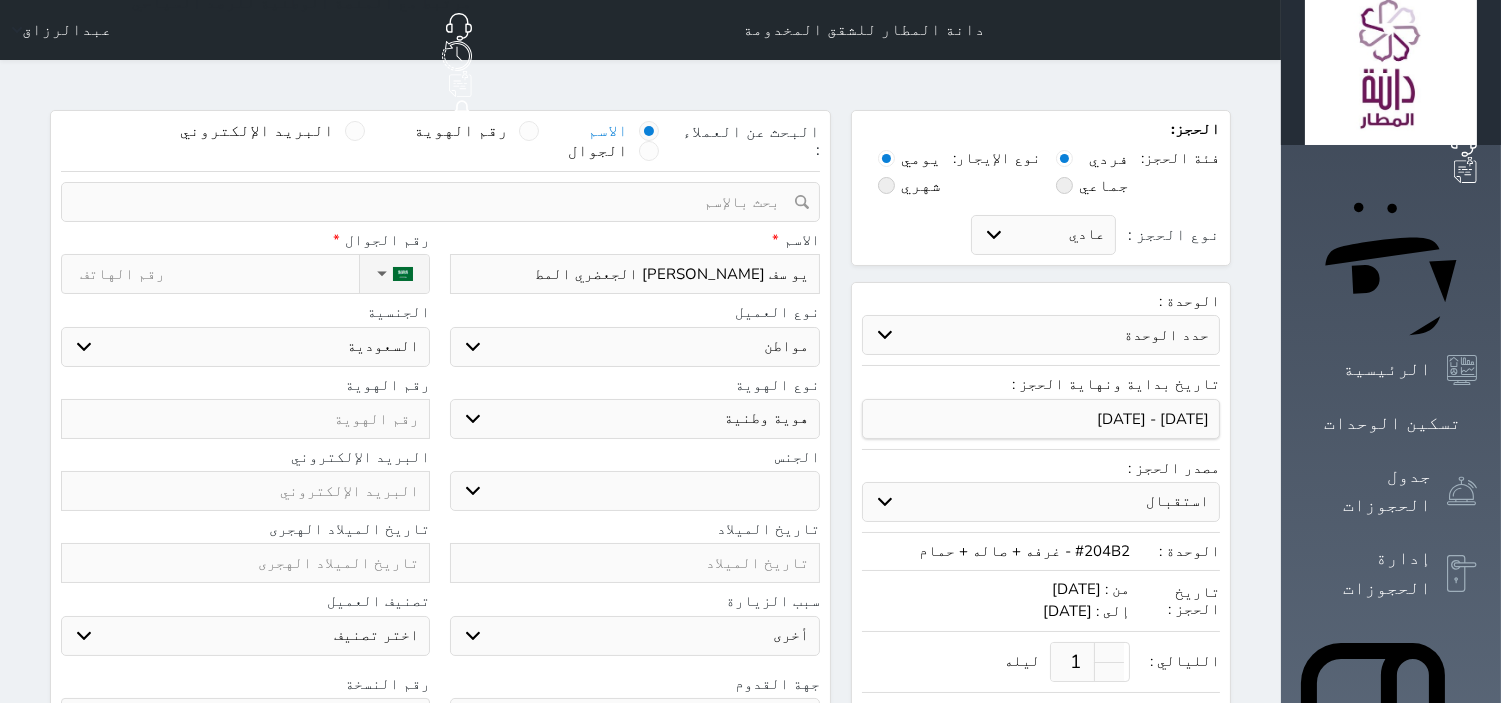 type on "يو سف عوض مانع الجعضري المطي" 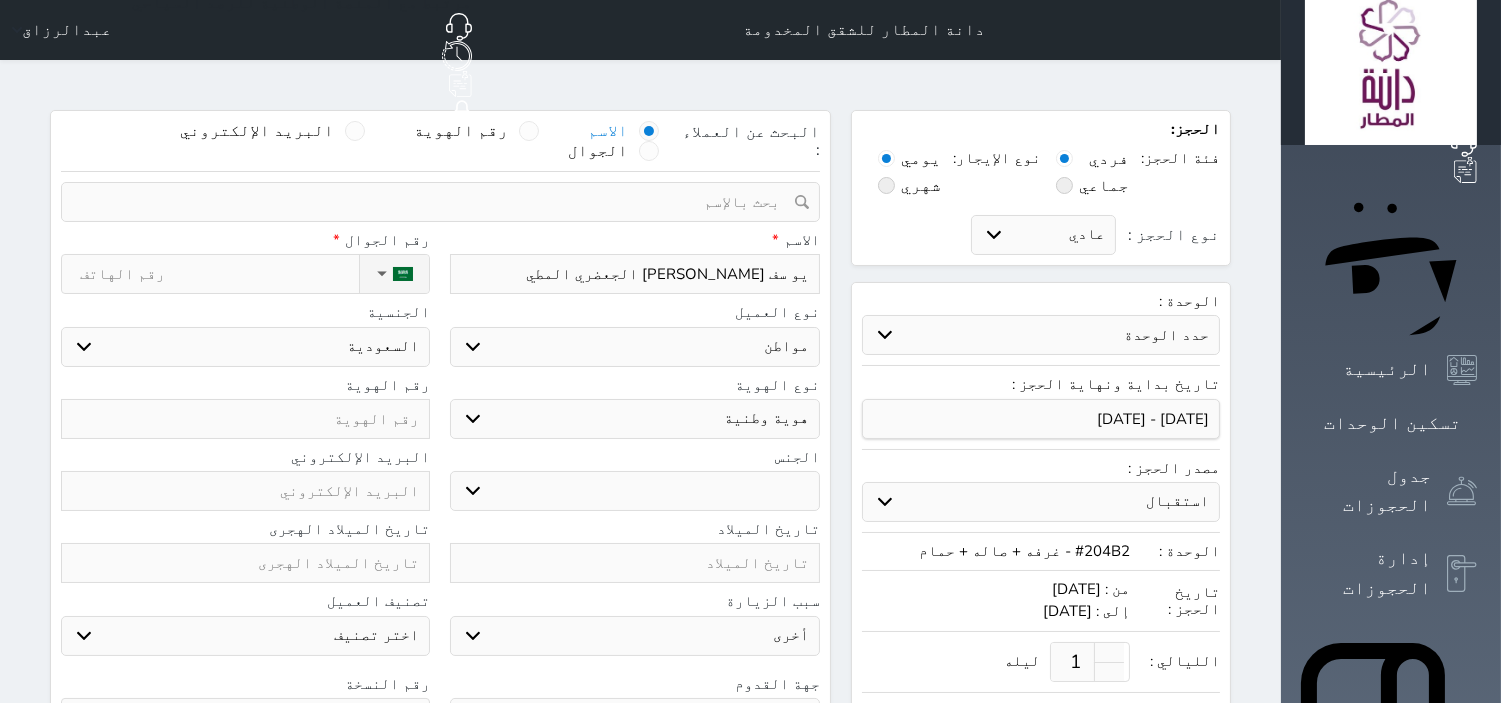 type on "يو سف عوض مانع الجعضري المطير" 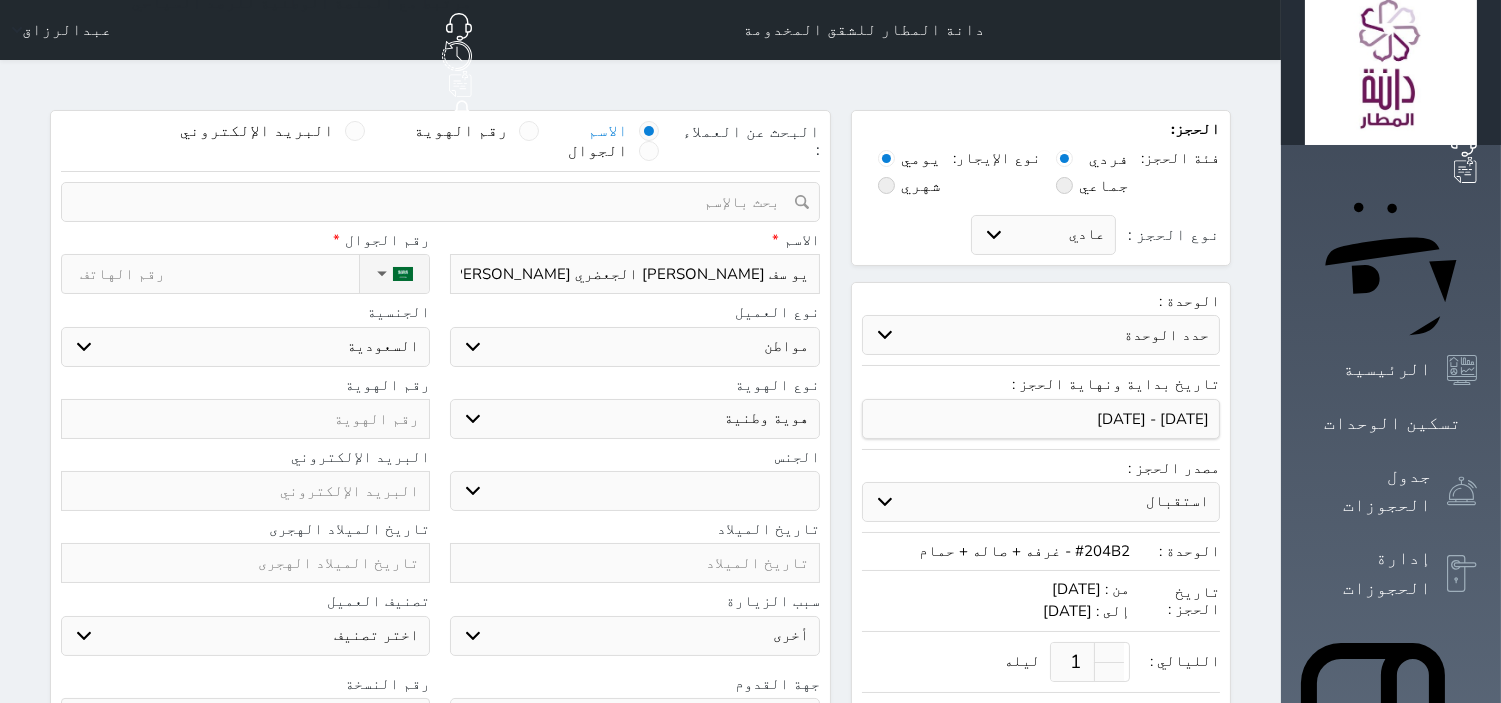 type on "يو سف عوض مانع الجعضري المطيري" 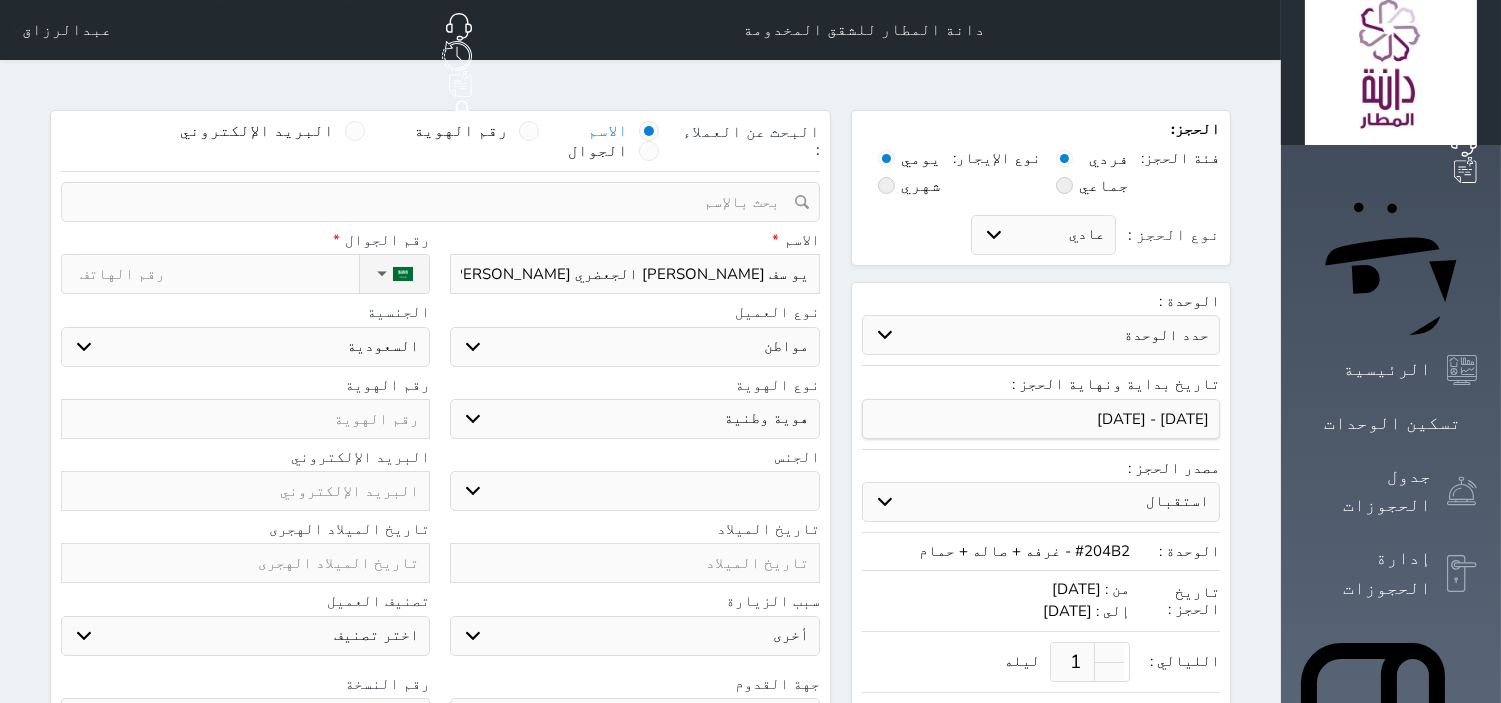 type on "يو سف عوض مانع الجعضري المطيري" 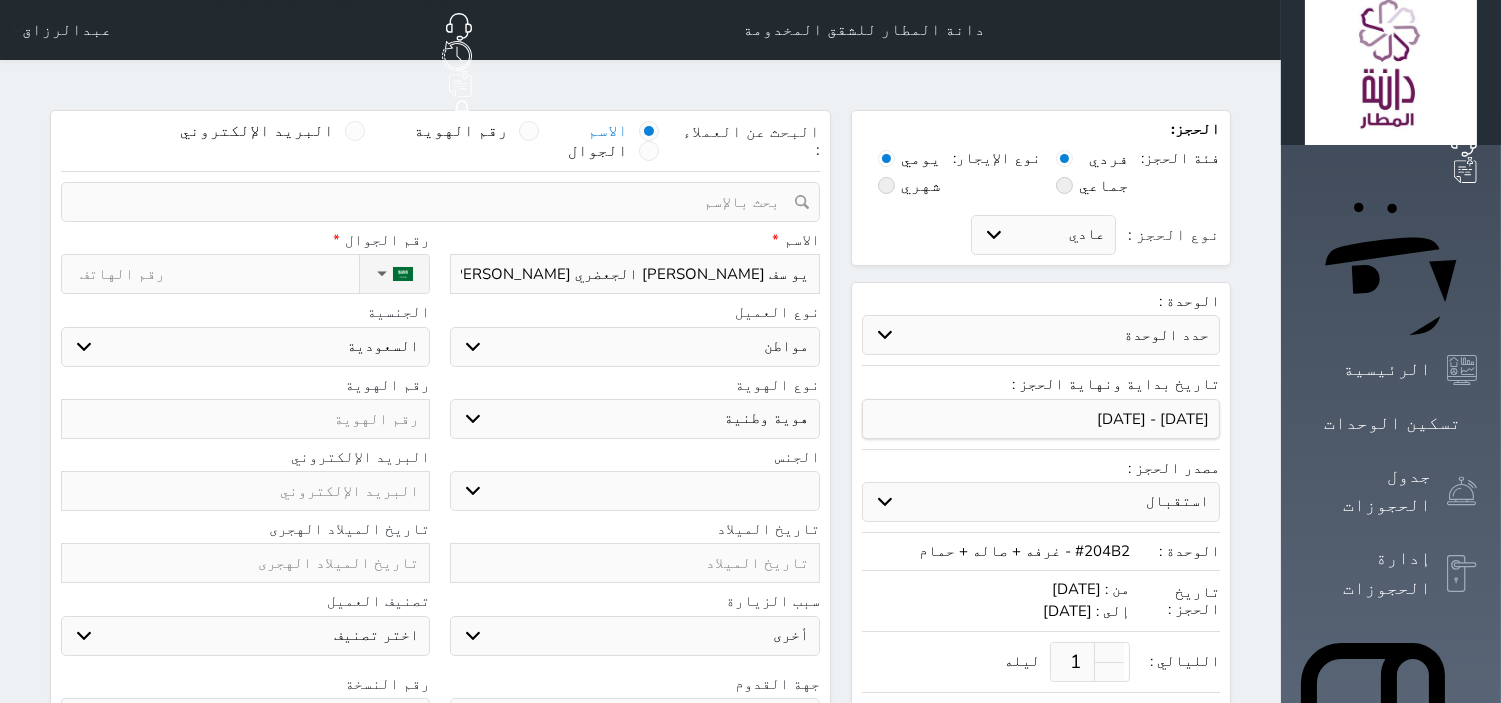 click on "ذكر   انثى" at bounding box center (634, 491) 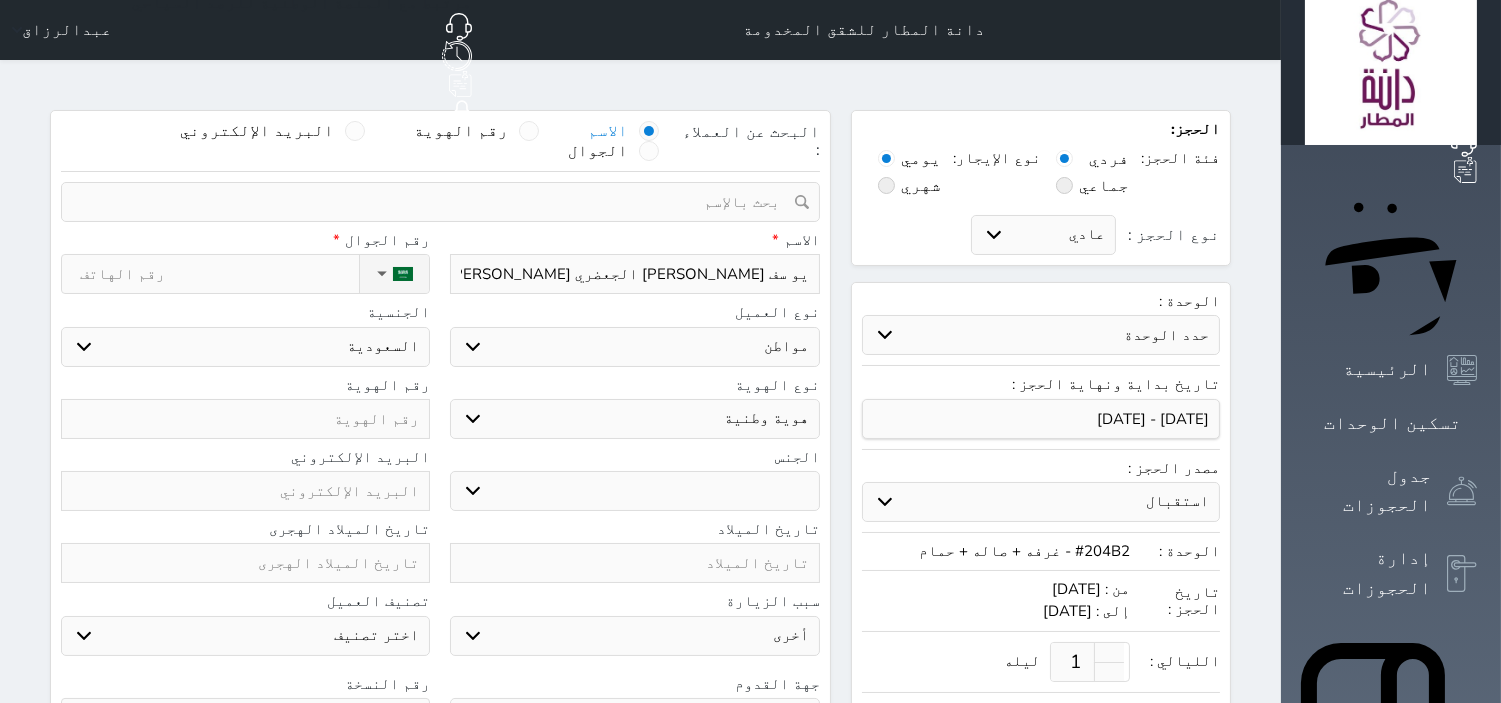 click on "ذكر   انثى" at bounding box center (634, 491) 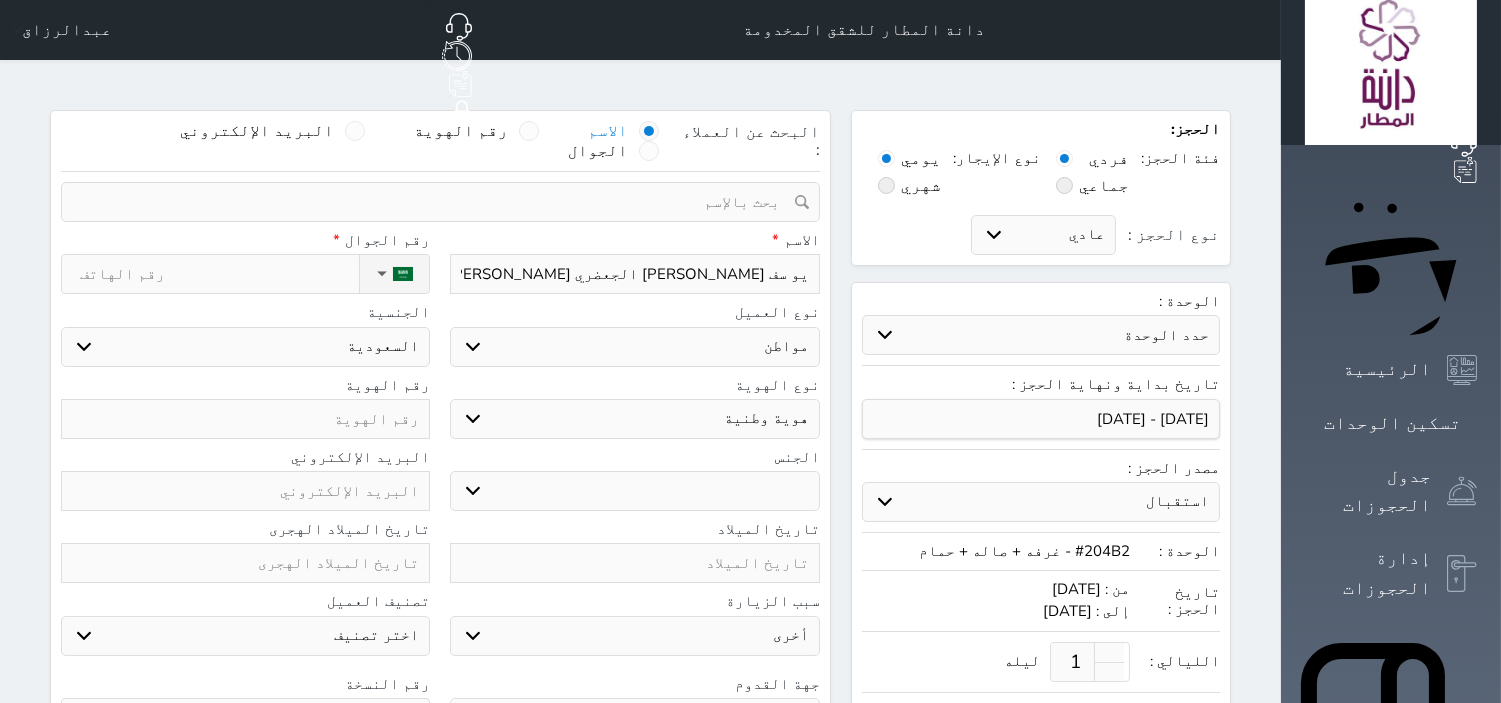 click at bounding box center (245, 419) 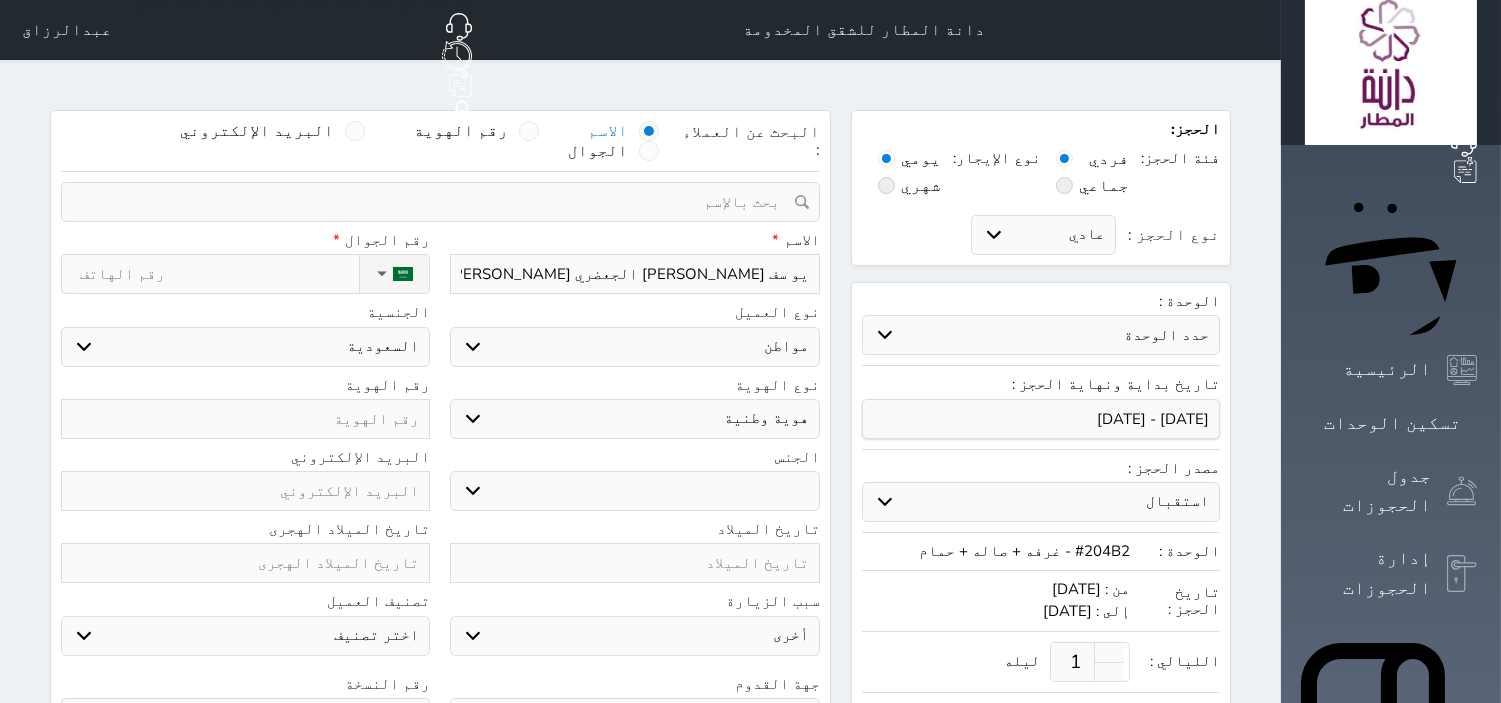 type on "1" 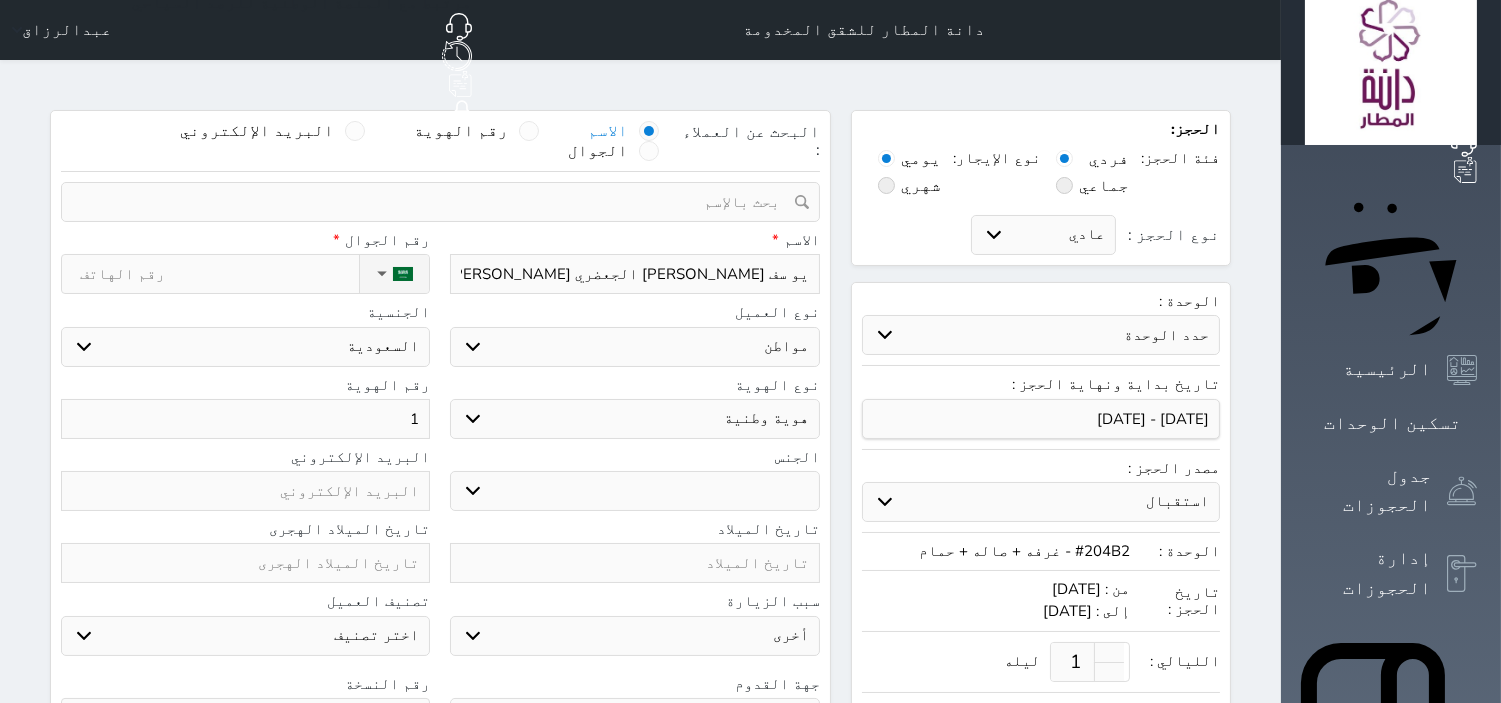 type on "11" 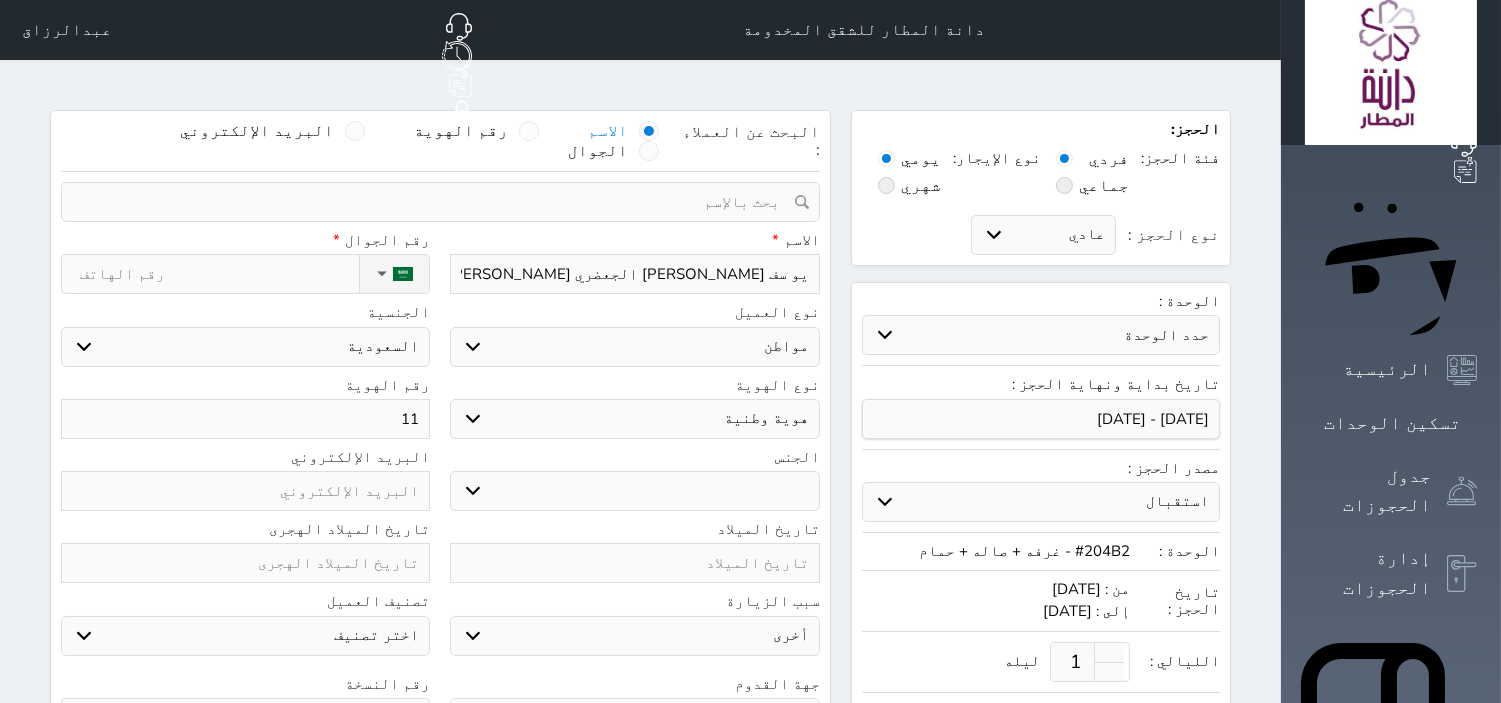 type on "110" 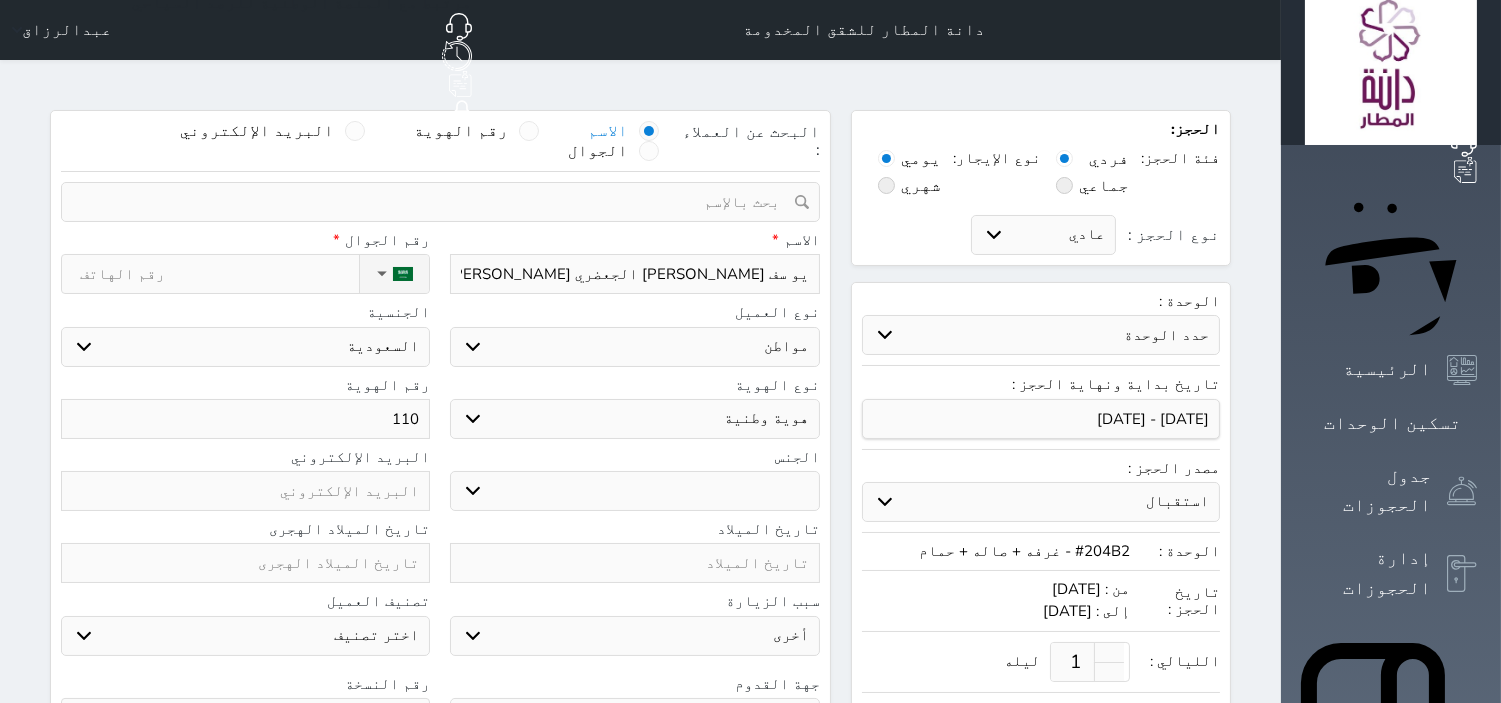 type on "1101" 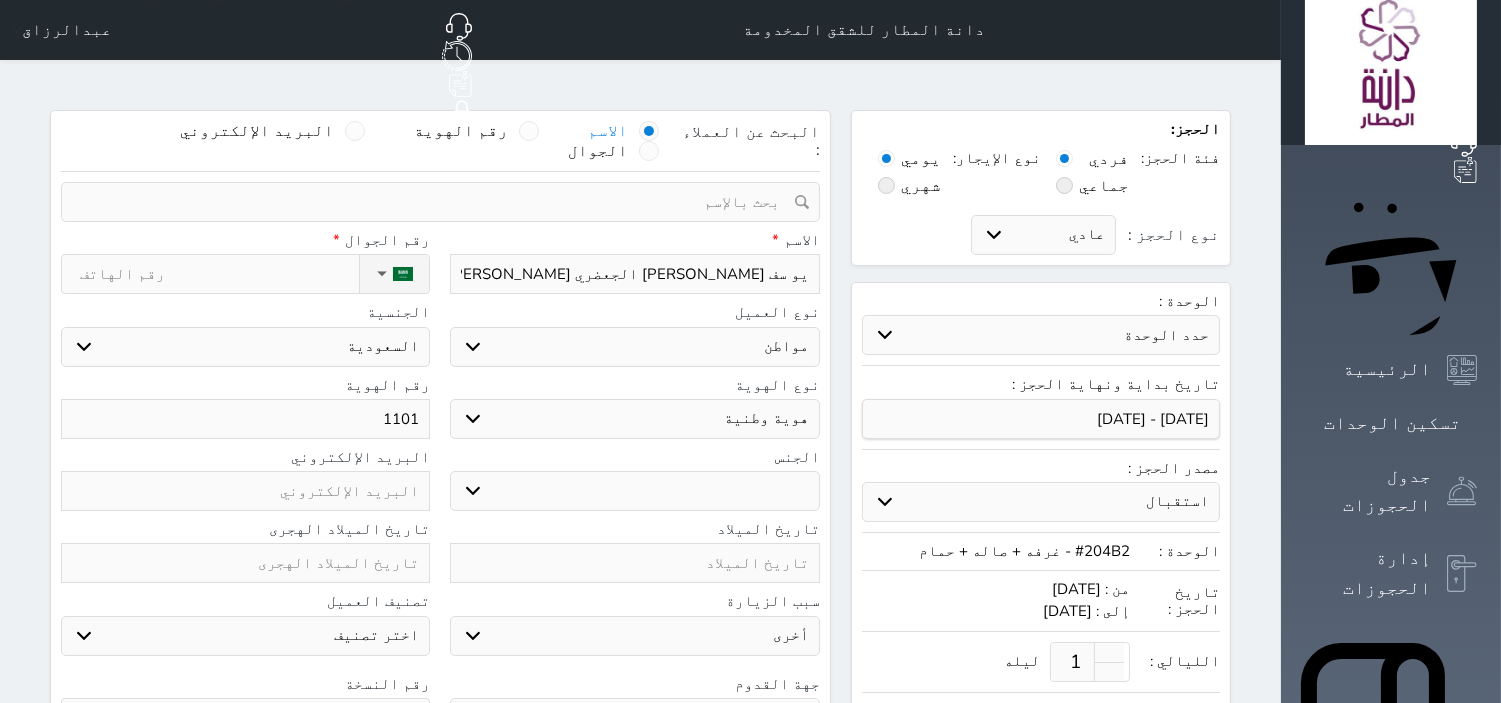 type on "11015" 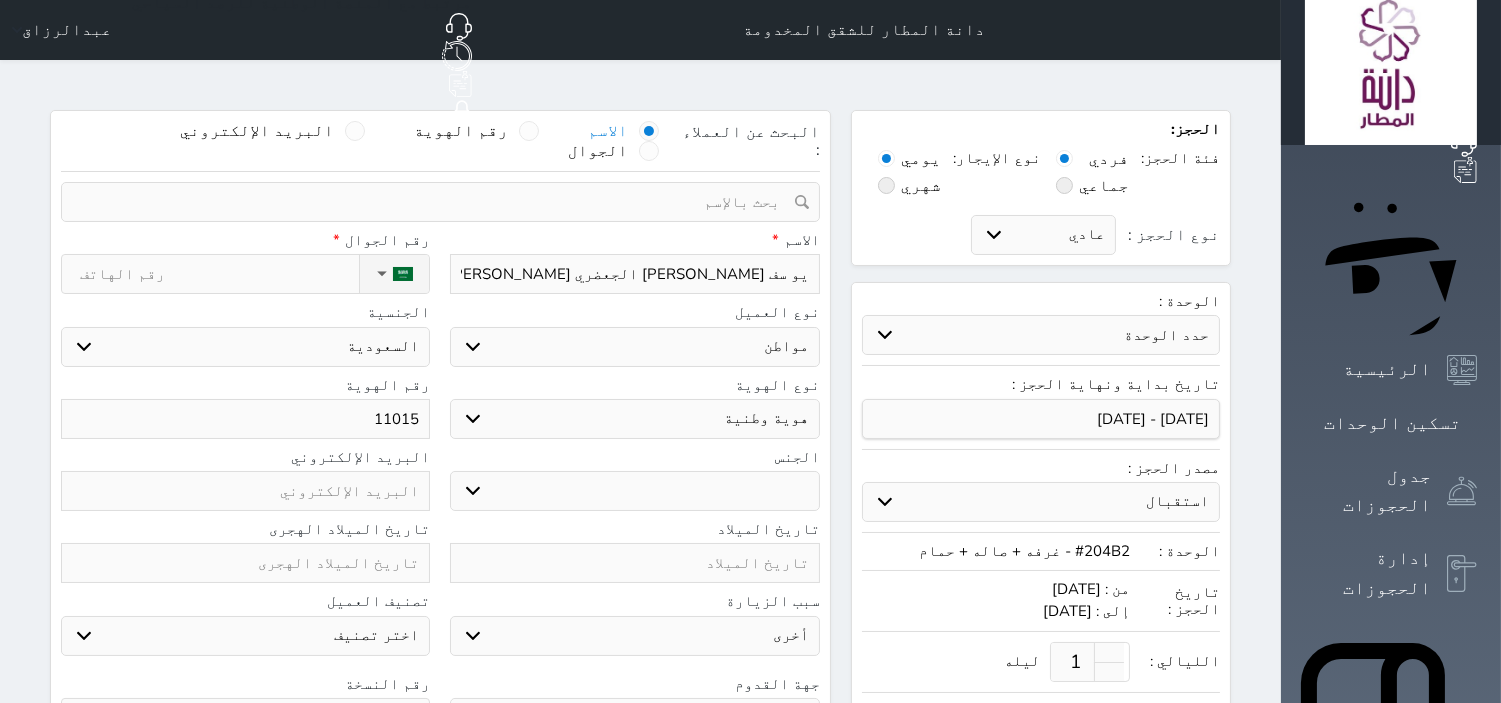 select 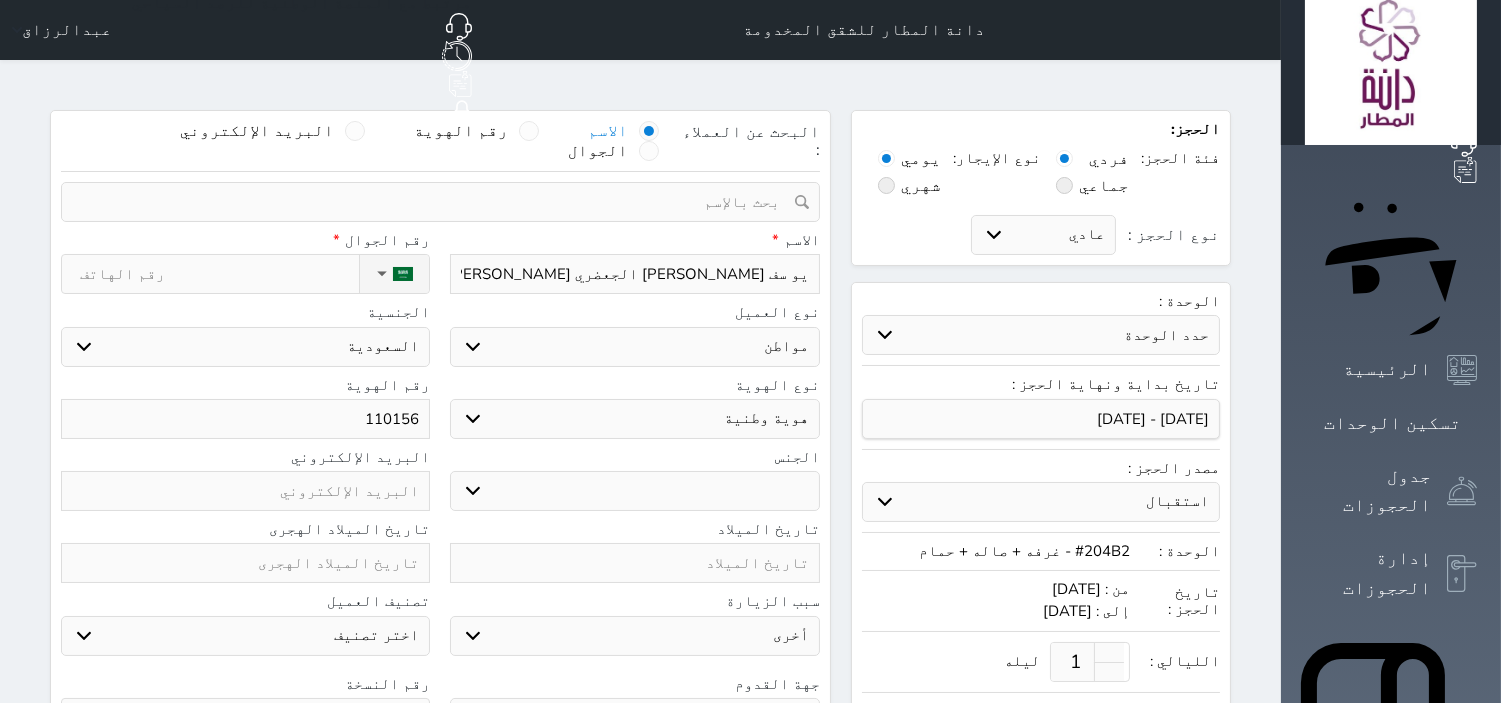 type on "1101562" 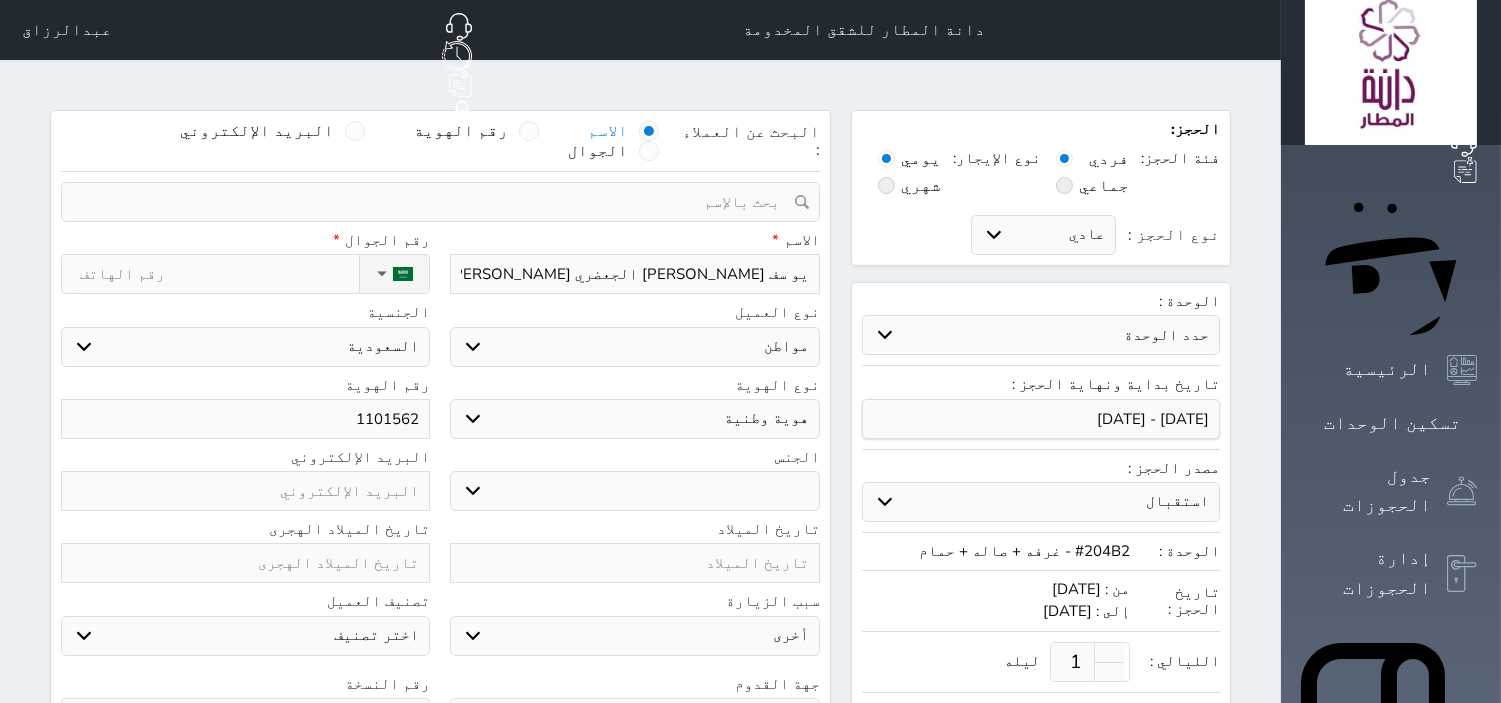 type on "11015629" 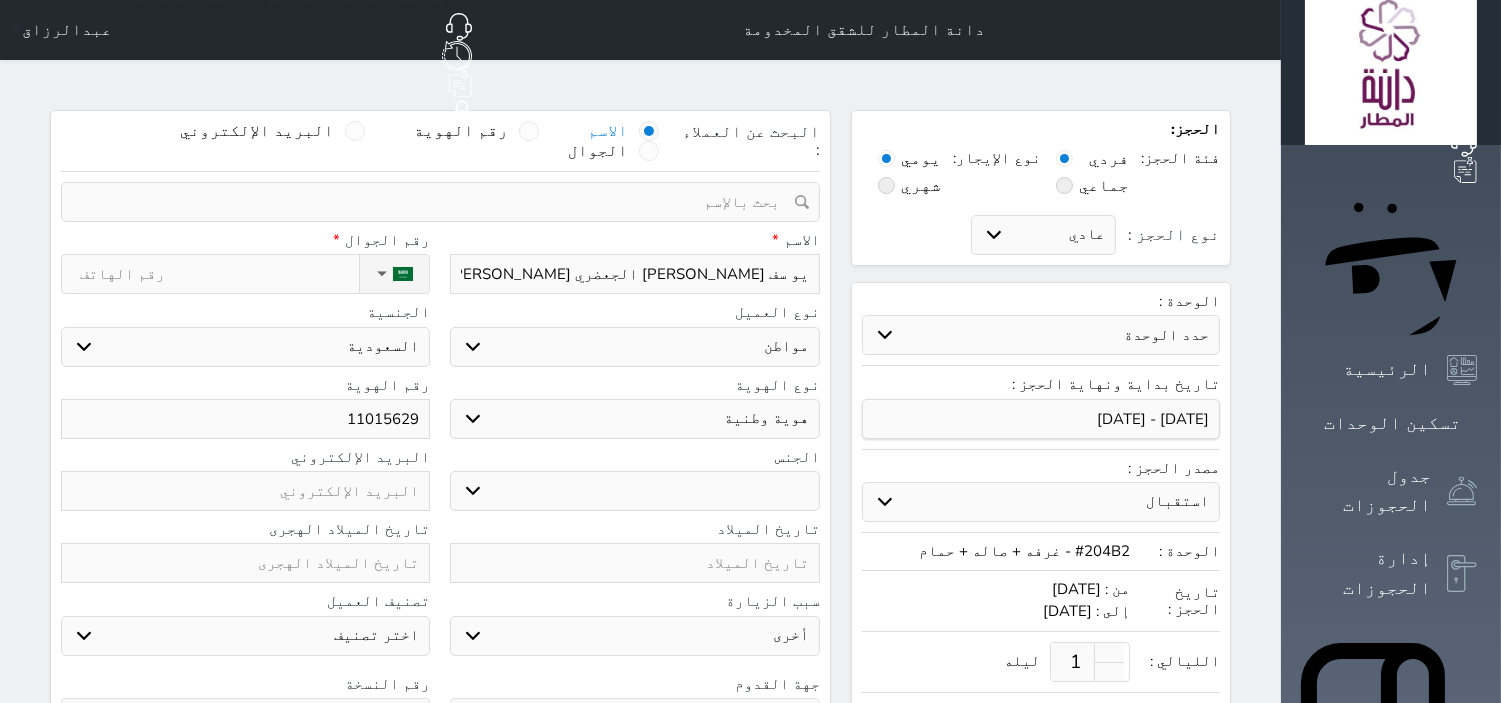 type on "110156299" 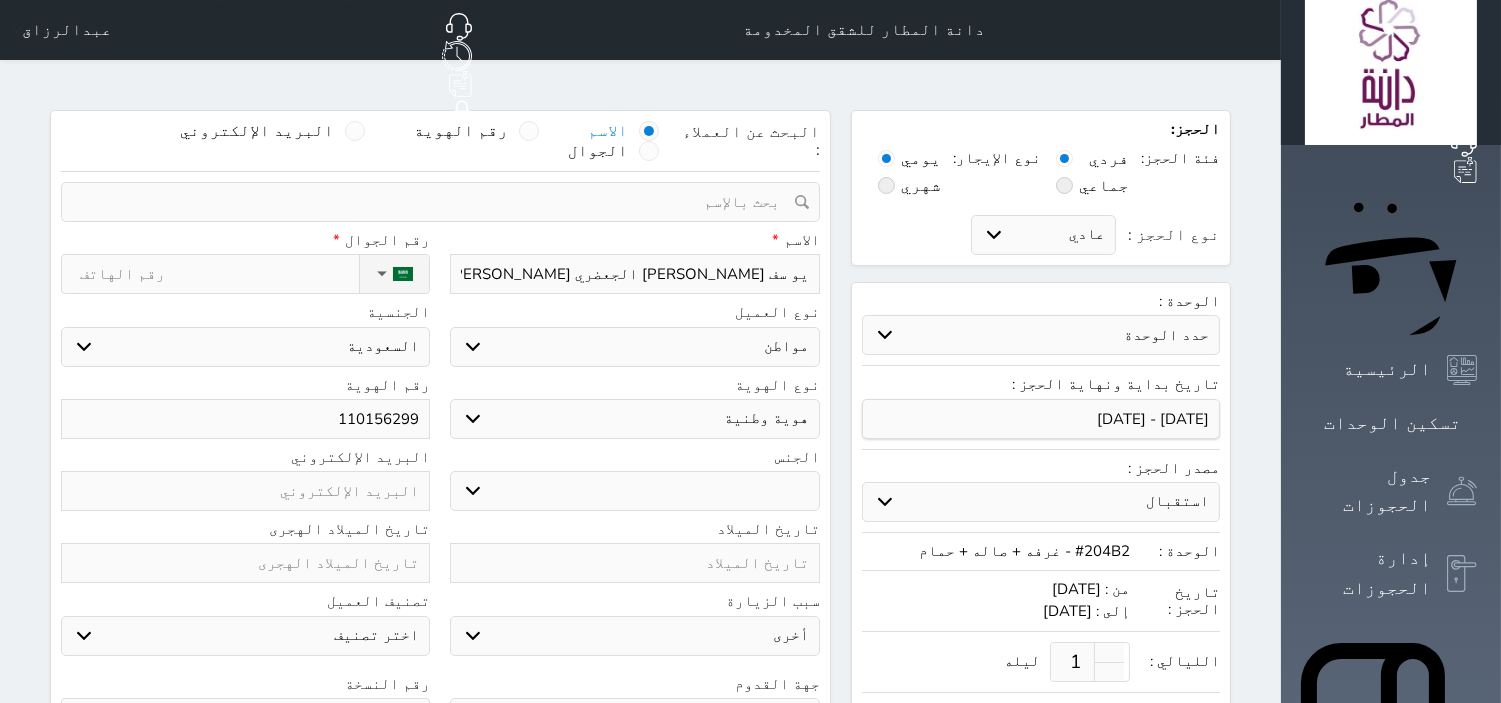 type on "1101562997" 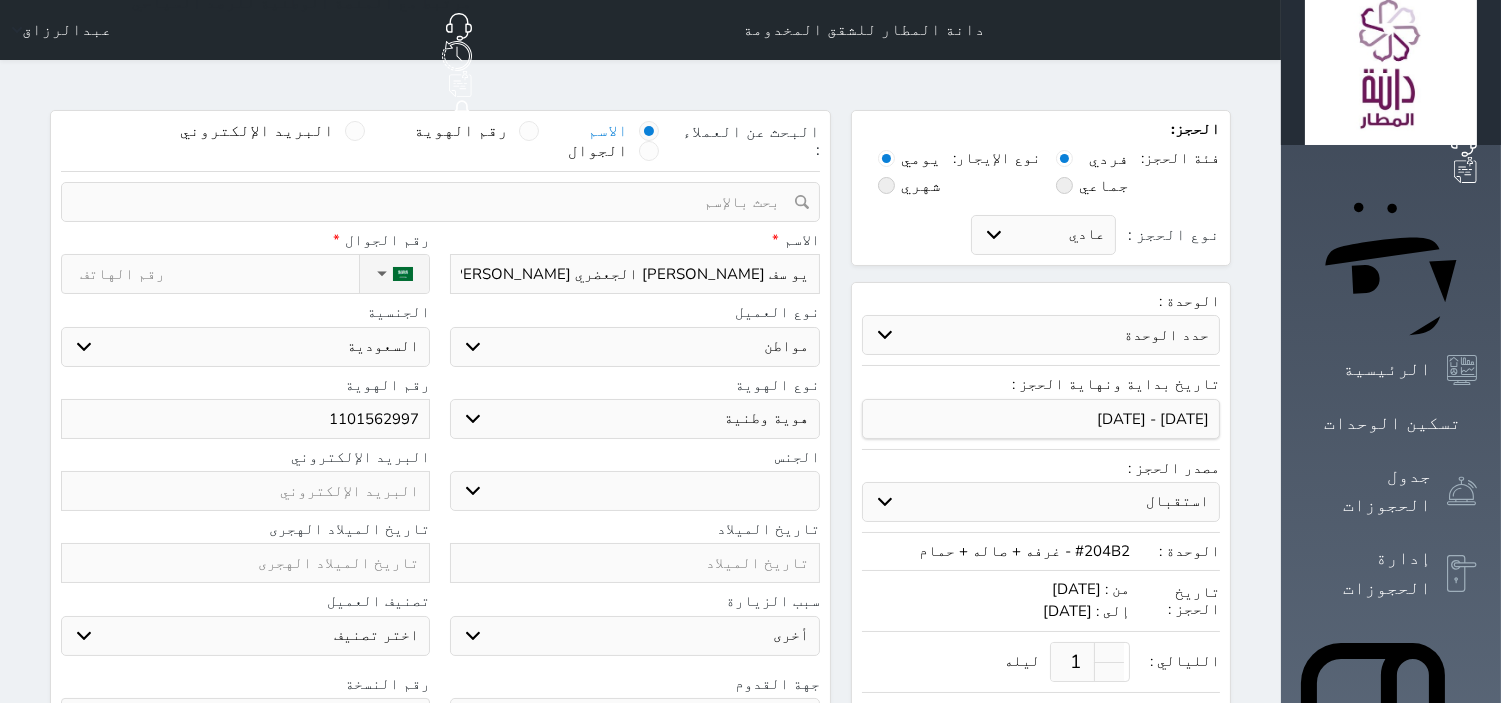 select 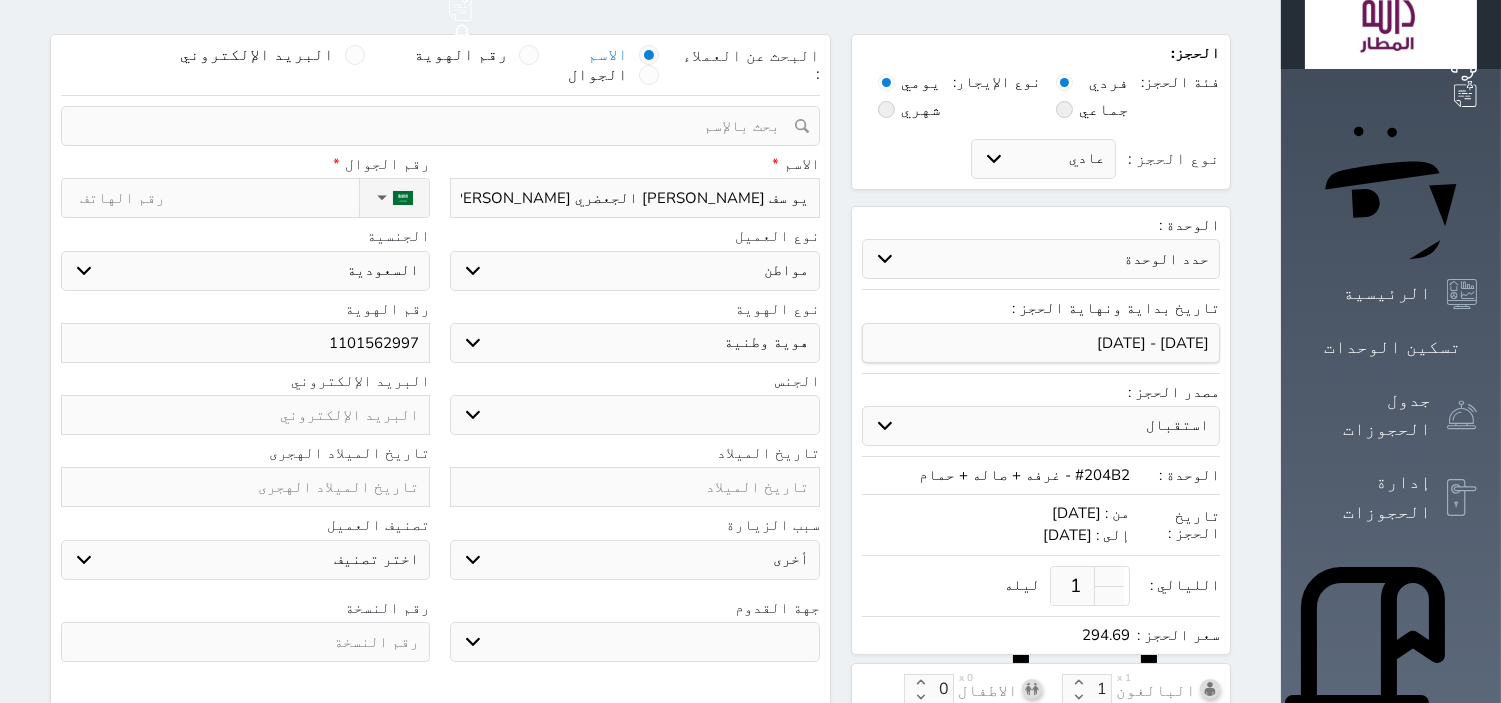 scroll, scrollTop: 111, scrollLeft: 0, axis: vertical 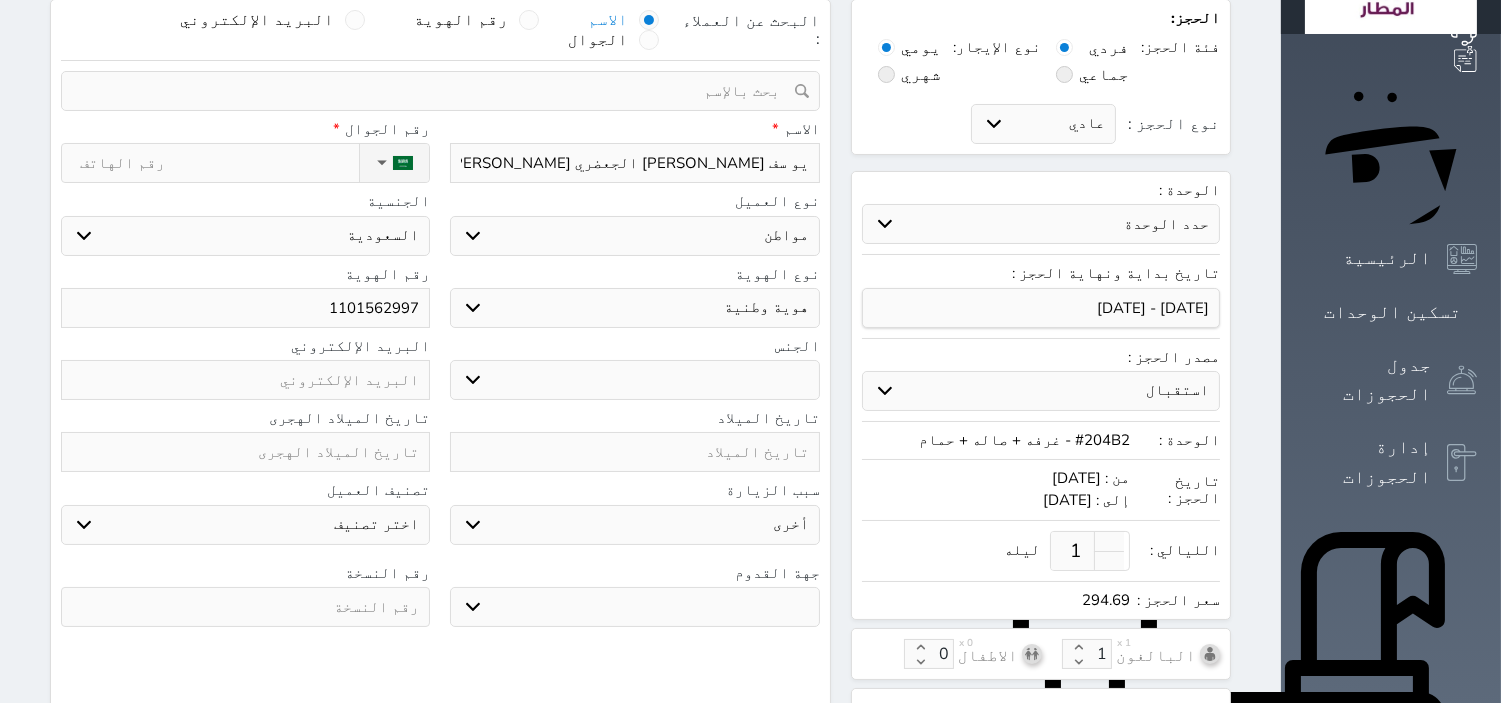 type on "1101562997" 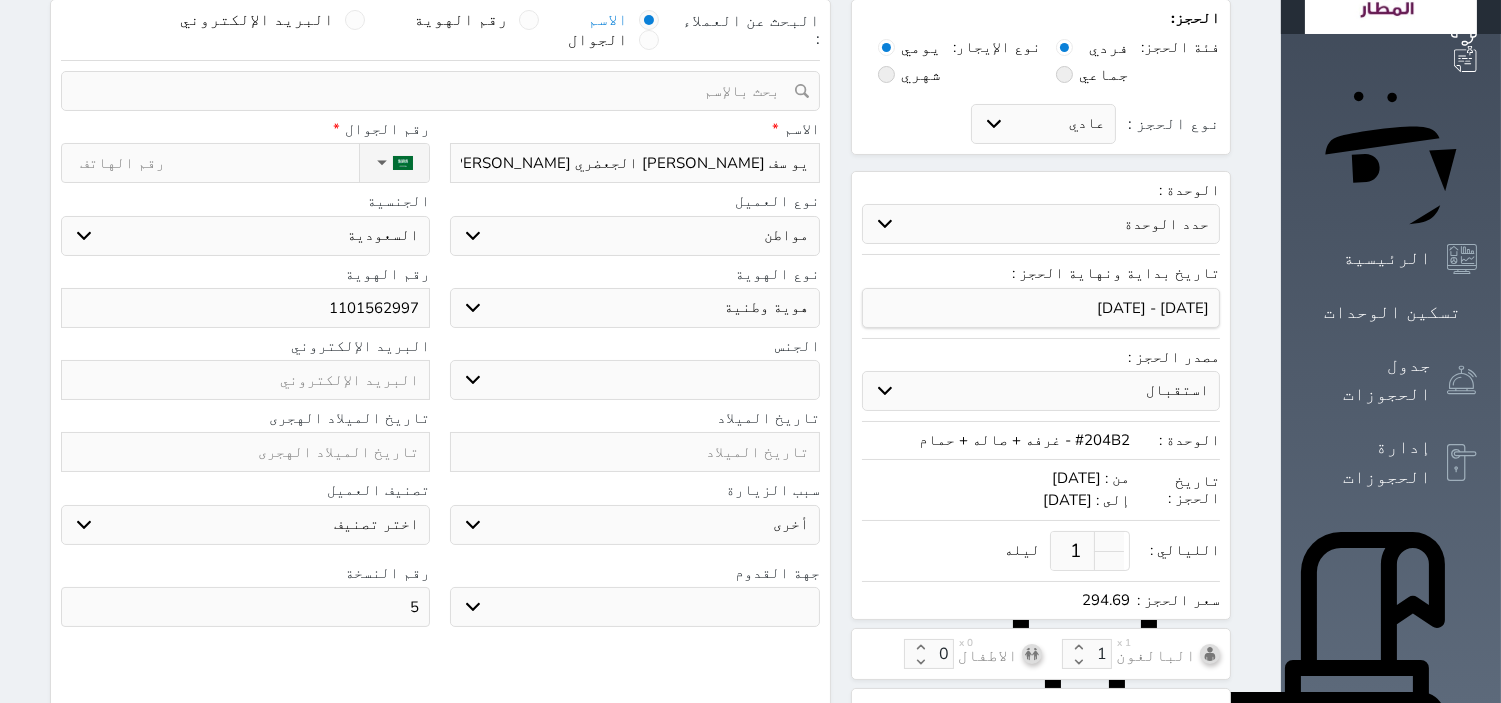 type on "5" 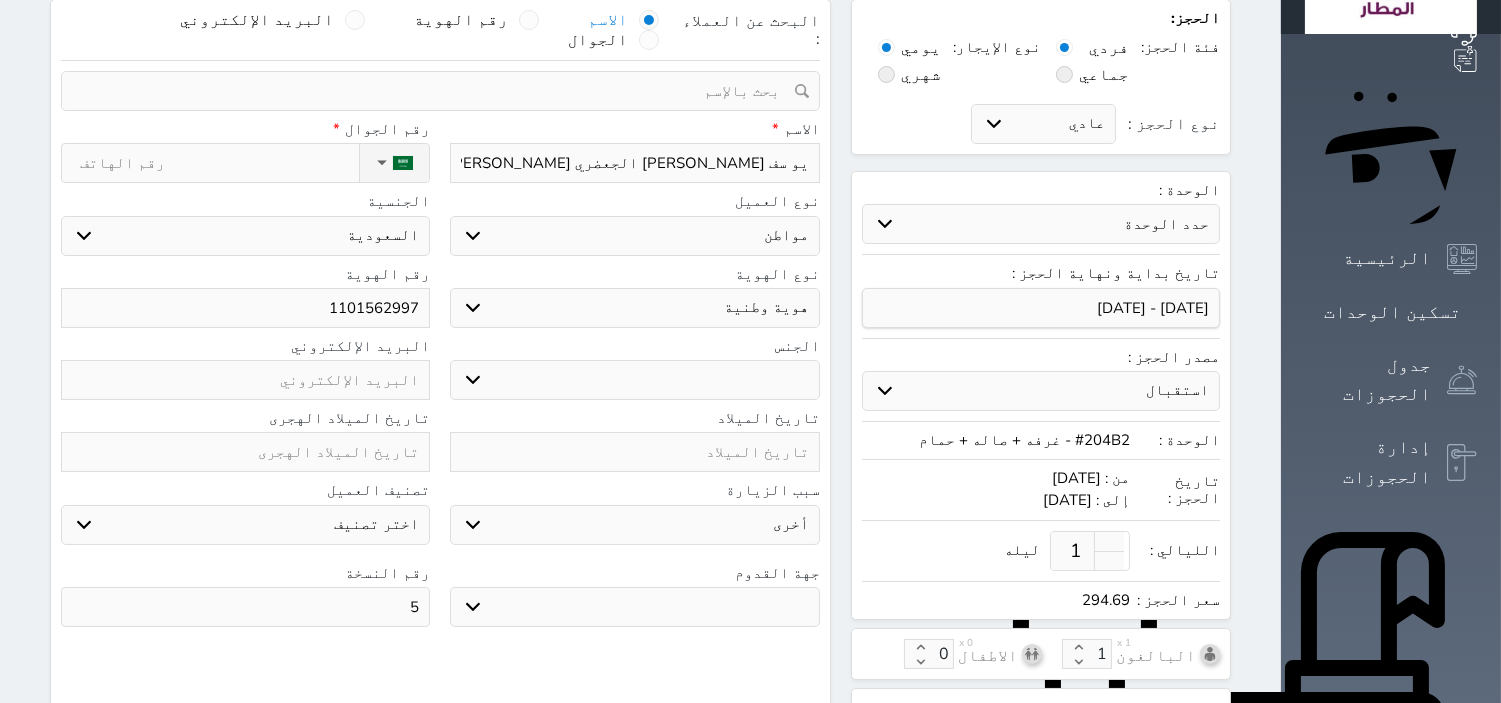 click on "جو بحر ارض" at bounding box center (634, 607) 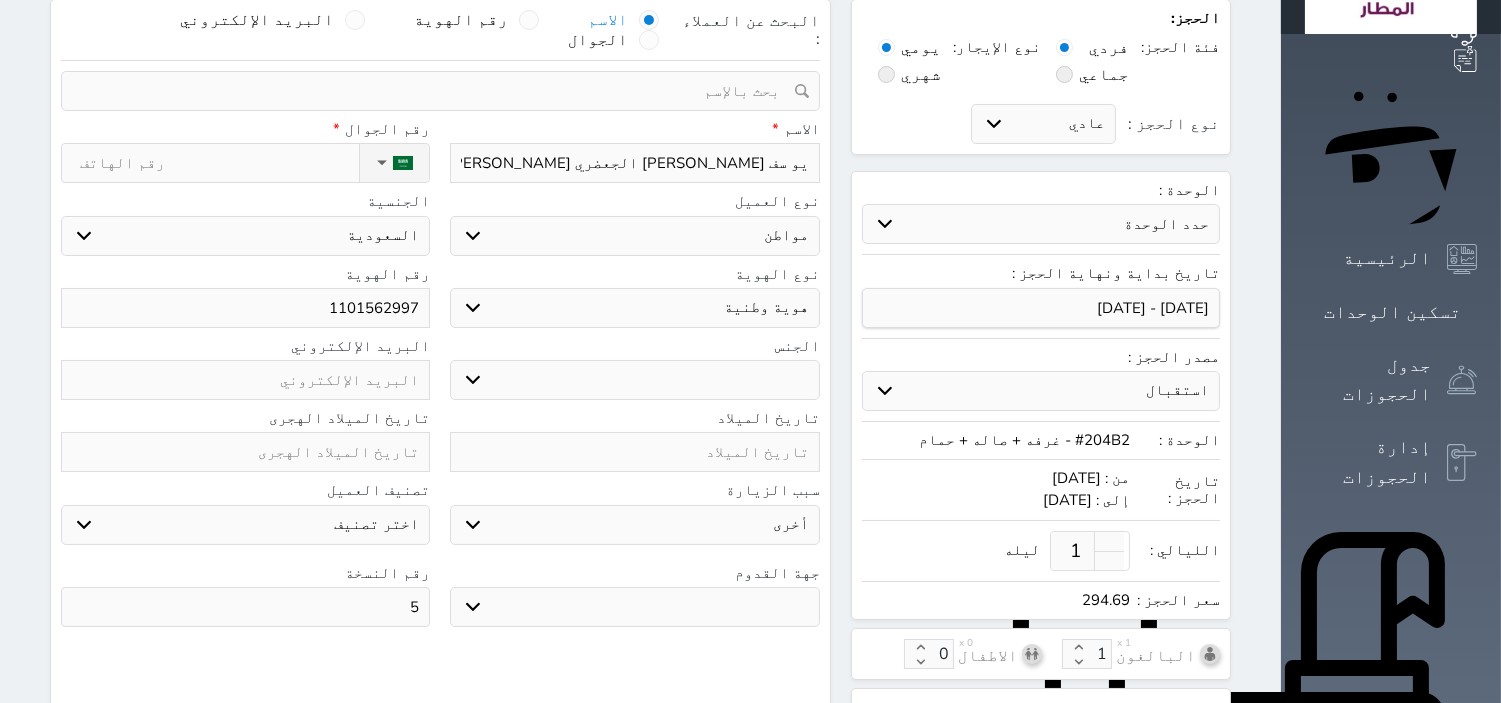 select on "9" 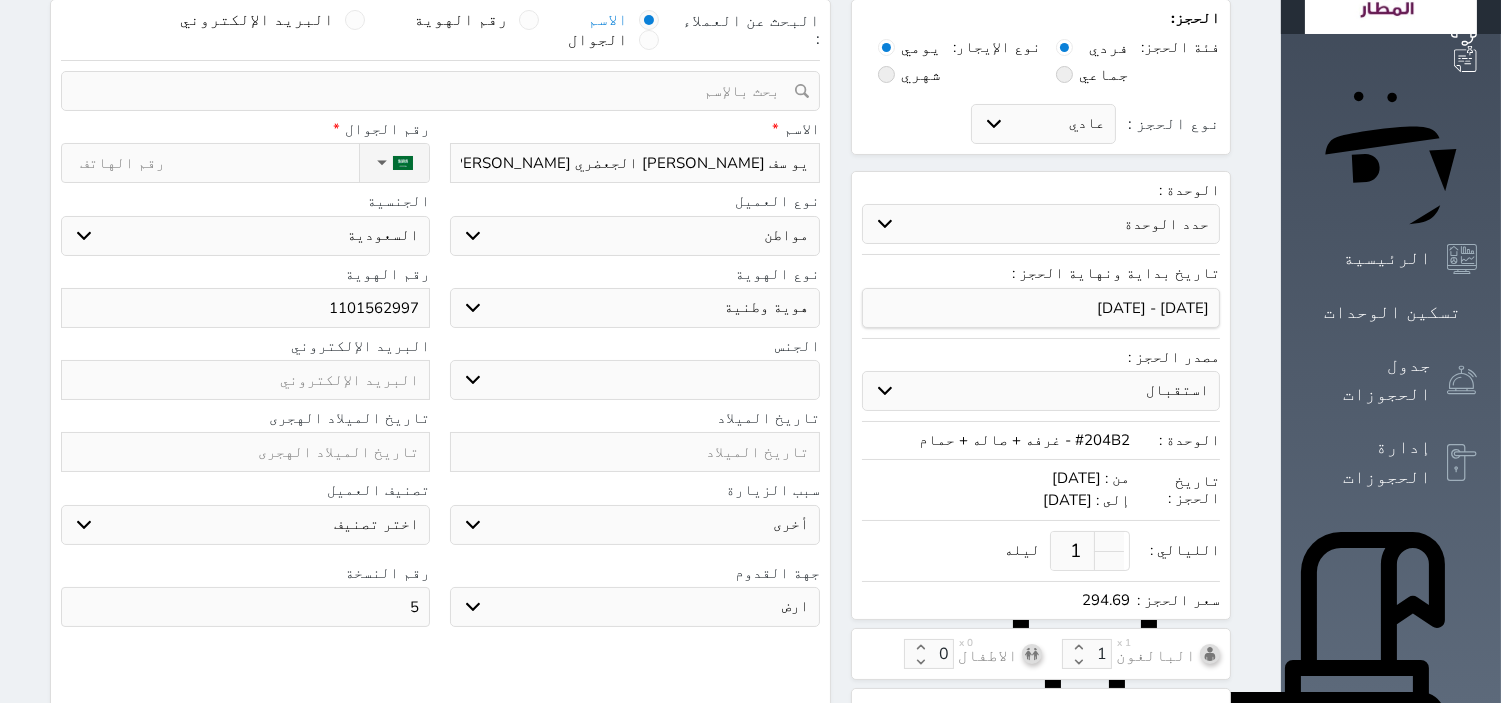 click on "جو بحر ارض" at bounding box center [634, 607] 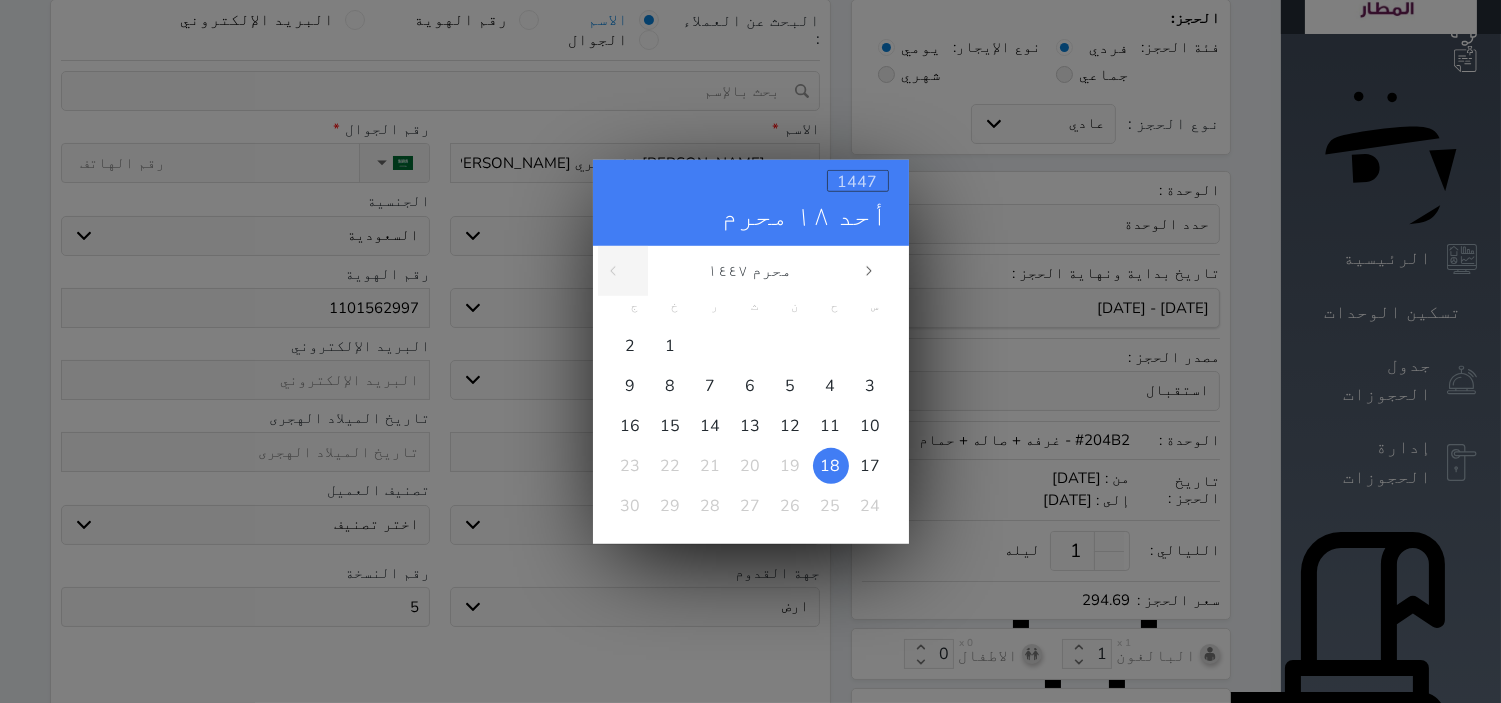 click on "1447" at bounding box center (858, 181) 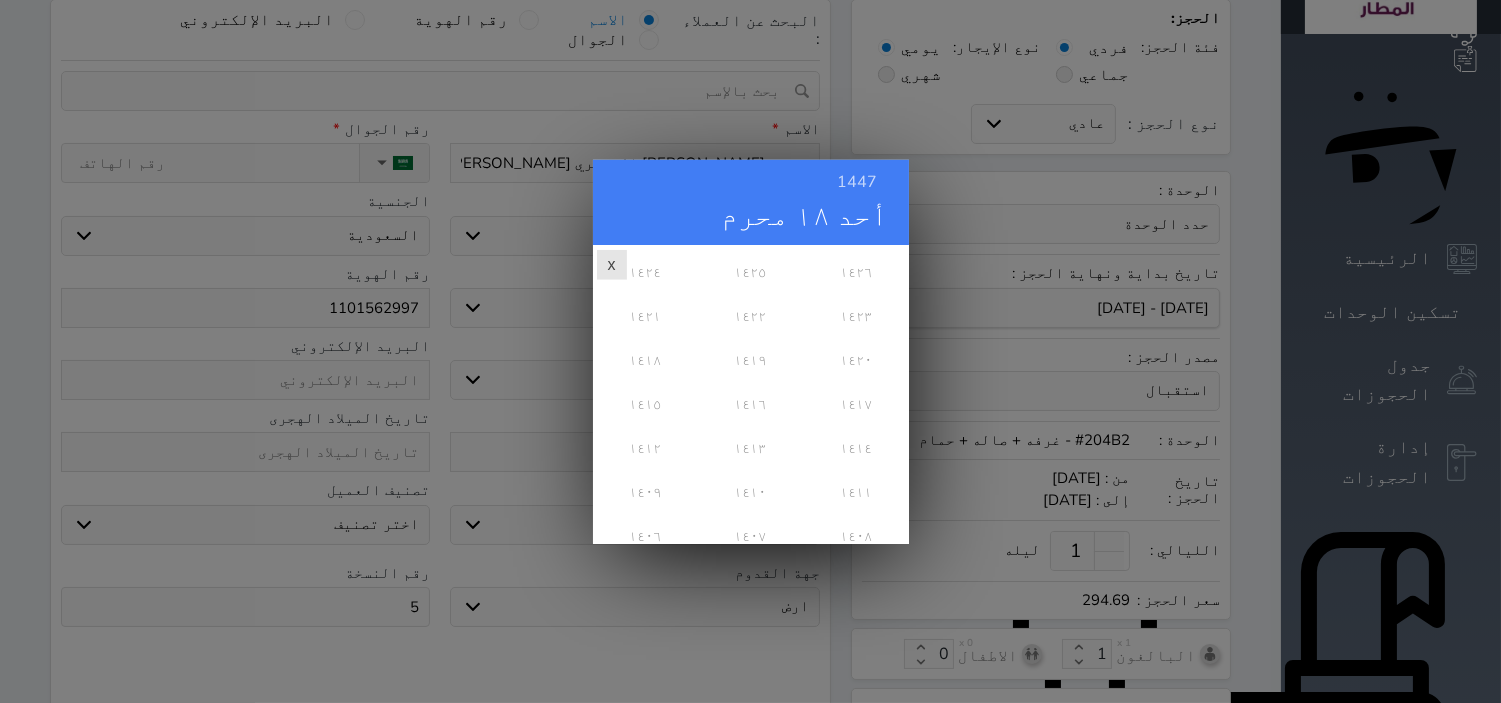 scroll, scrollTop: 555, scrollLeft: 0, axis: vertical 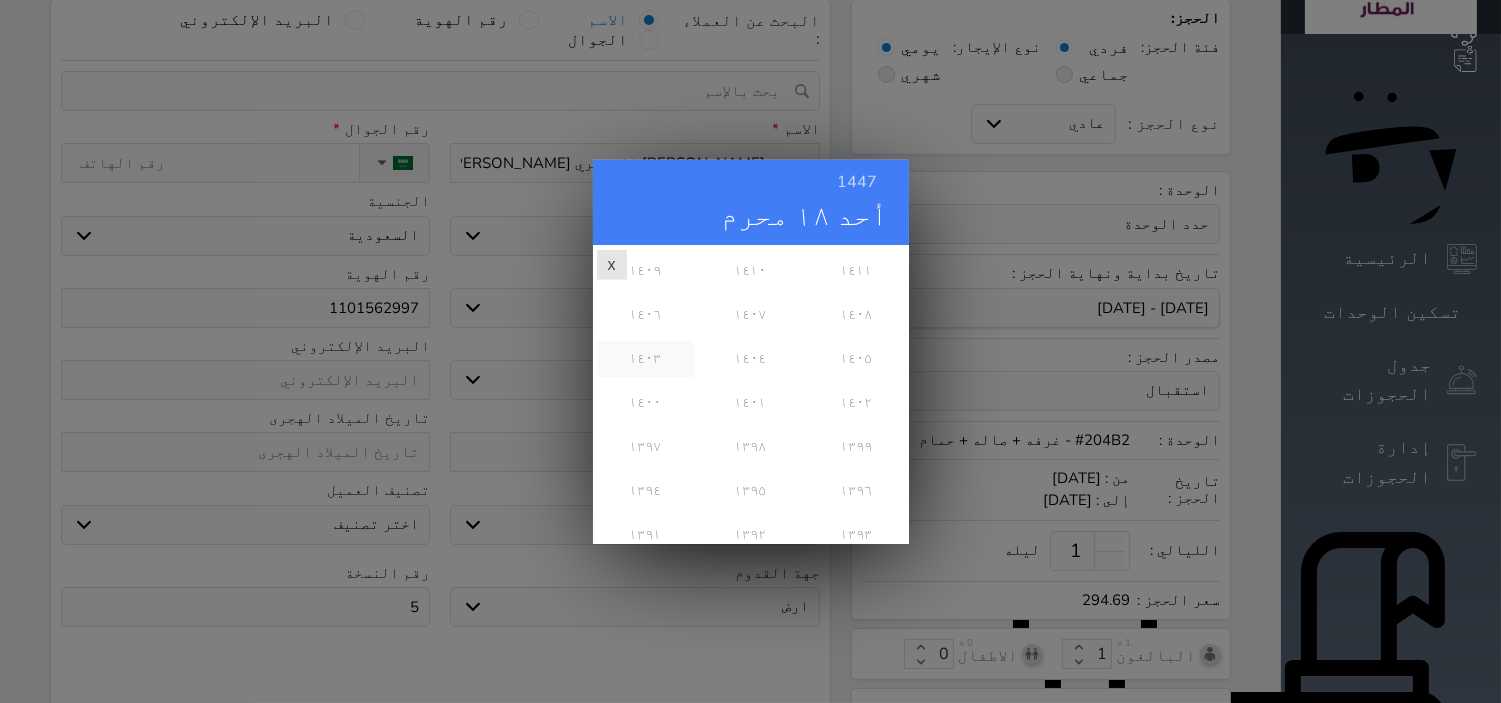 click on "١٤٠٣" at bounding box center [645, 358] 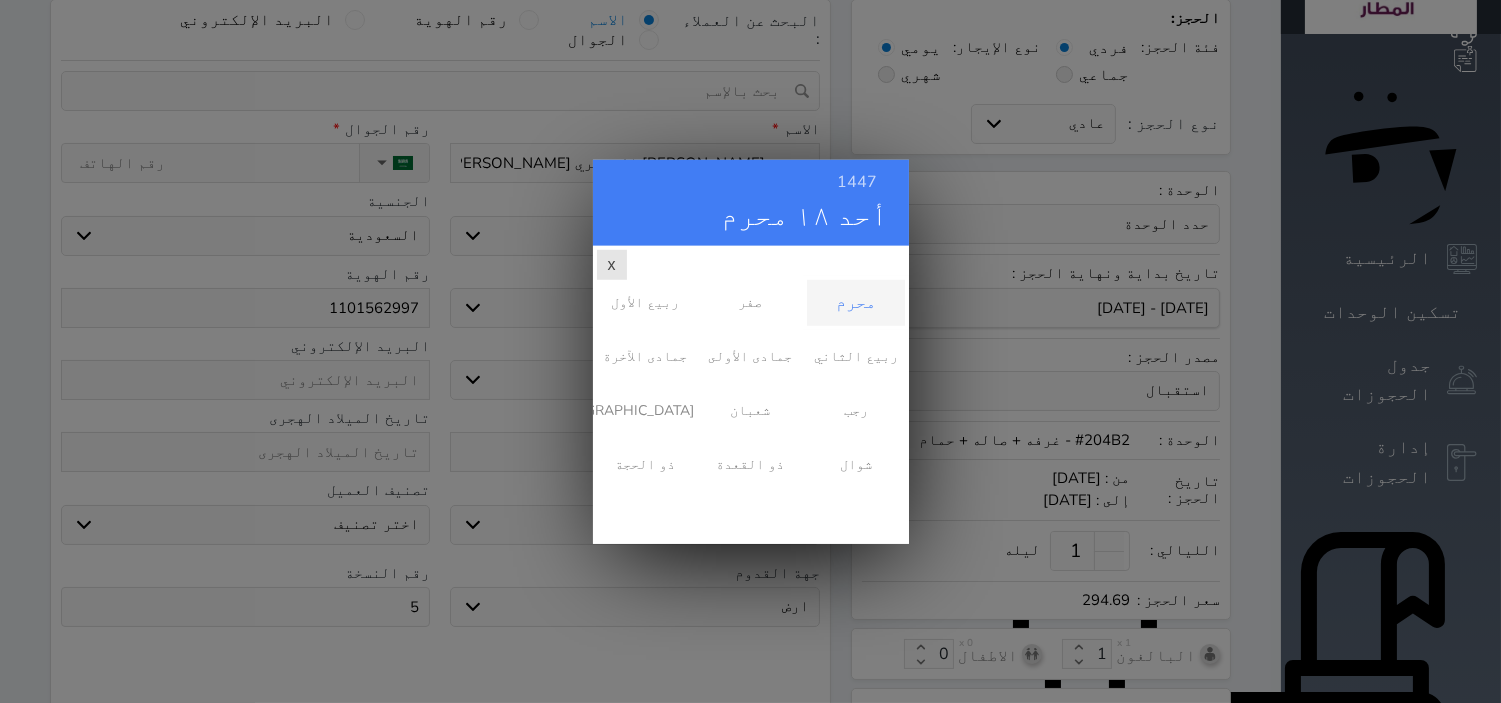 scroll, scrollTop: 0, scrollLeft: 0, axis: both 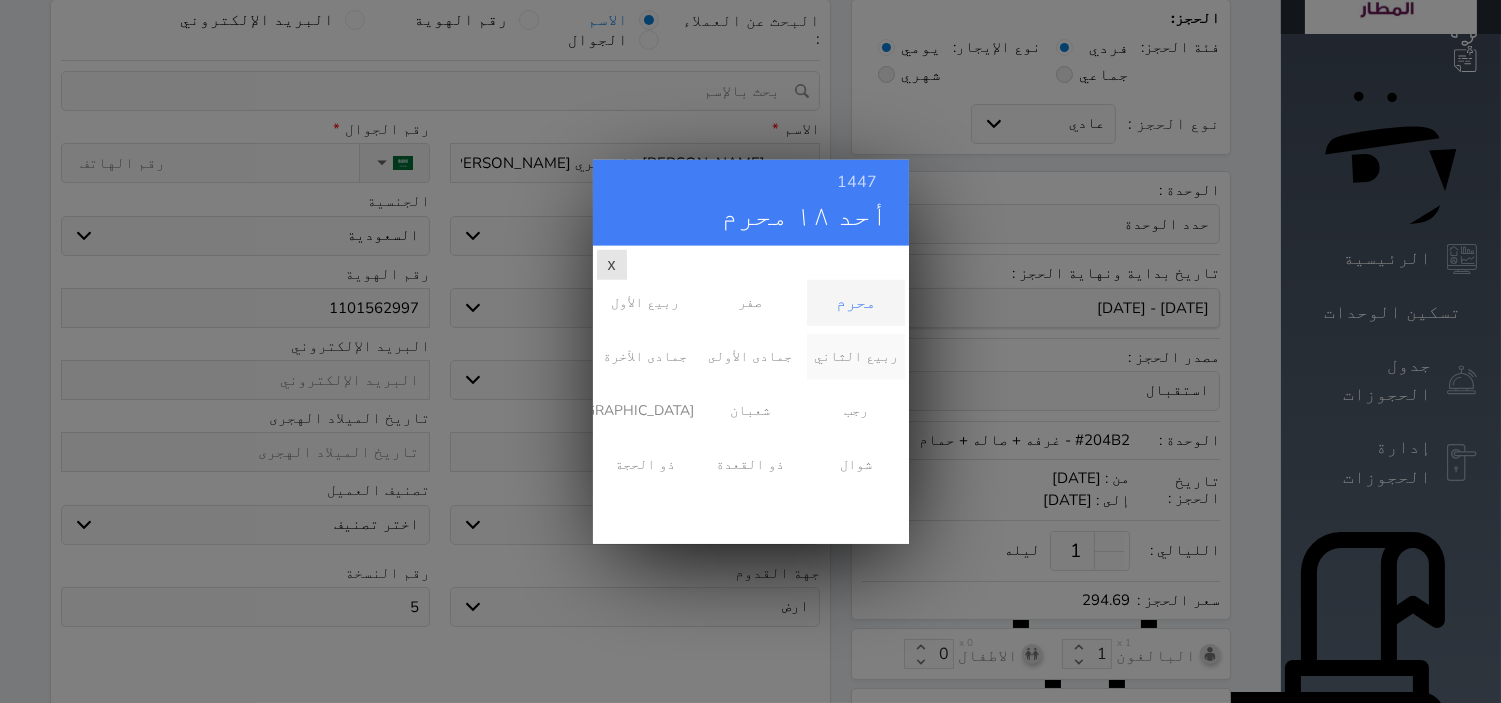 click on "ربيع الثاني" at bounding box center [855, 356] 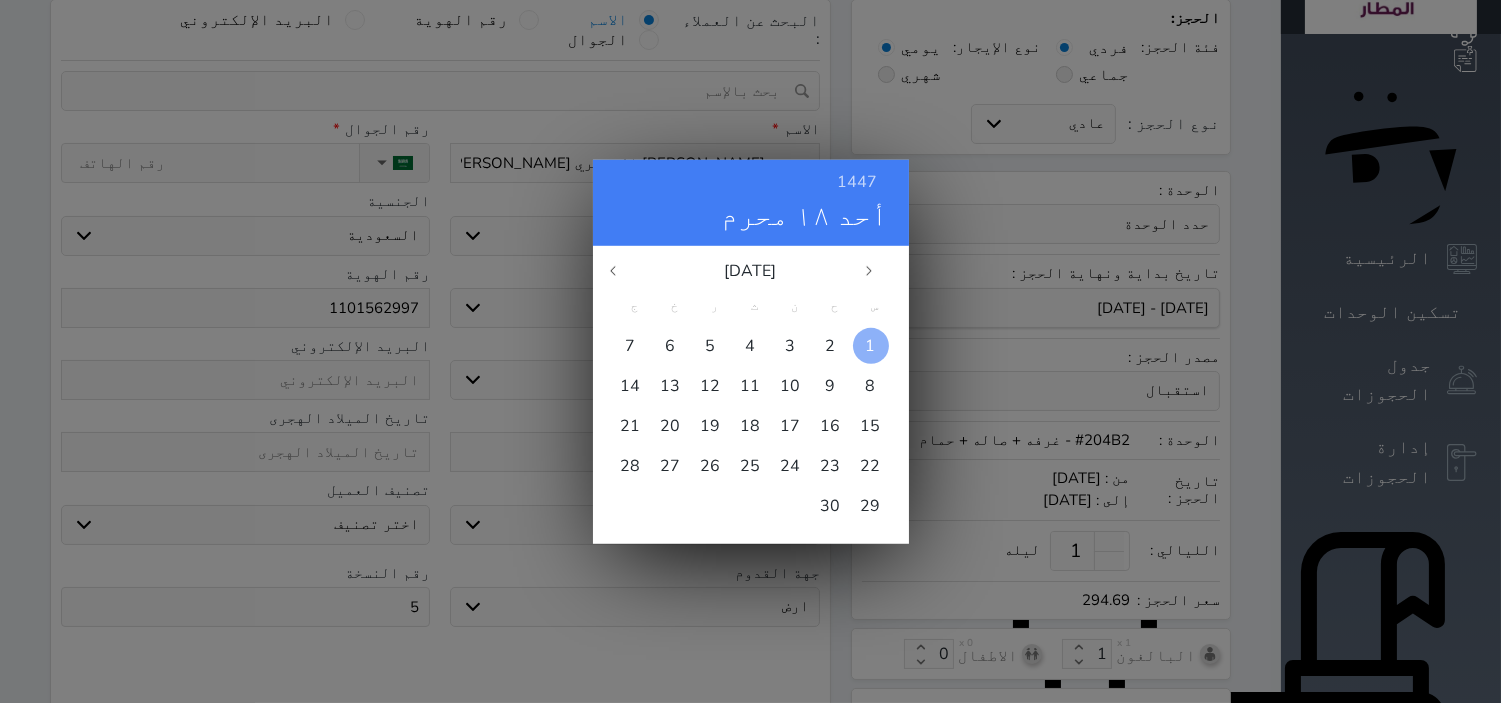click at bounding box center [871, 345] 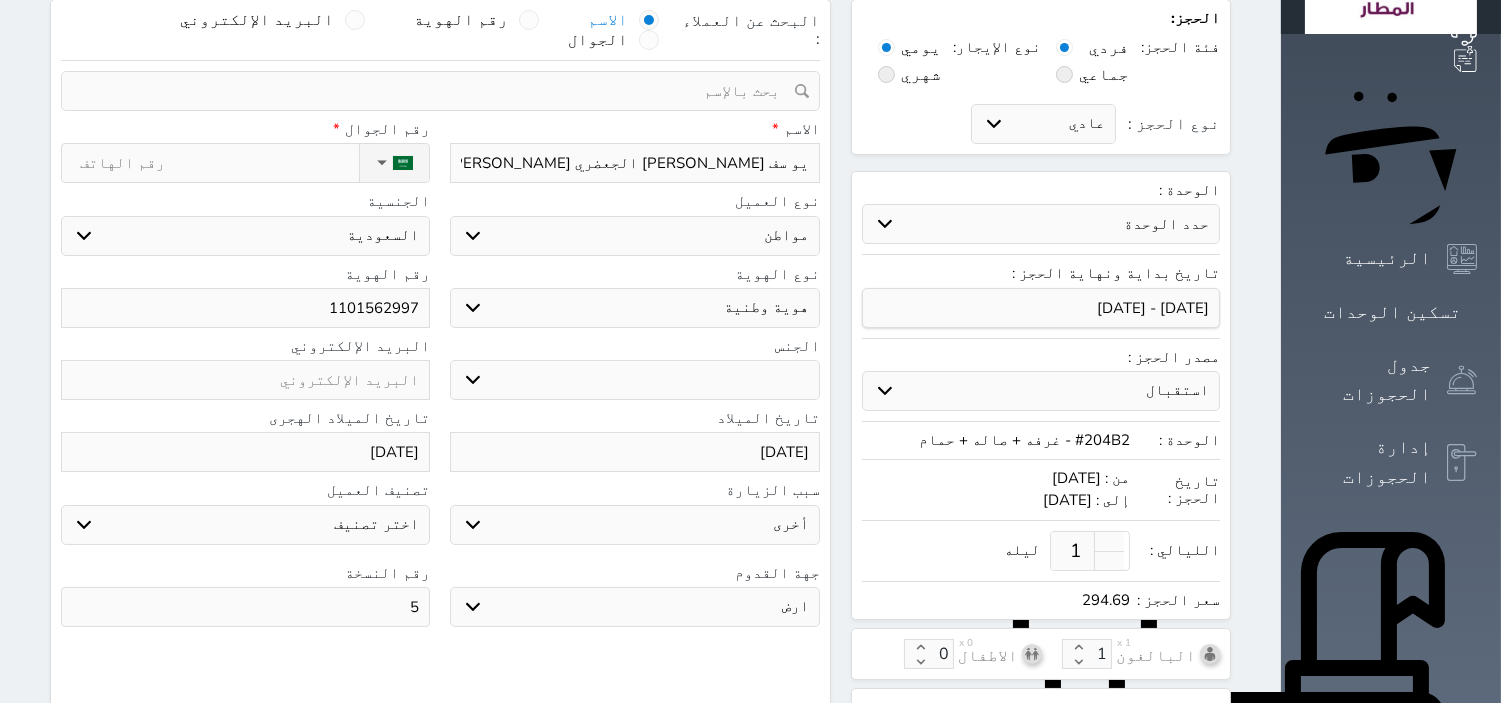 click on "نوع الحجز :" at bounding box center (219, 163) 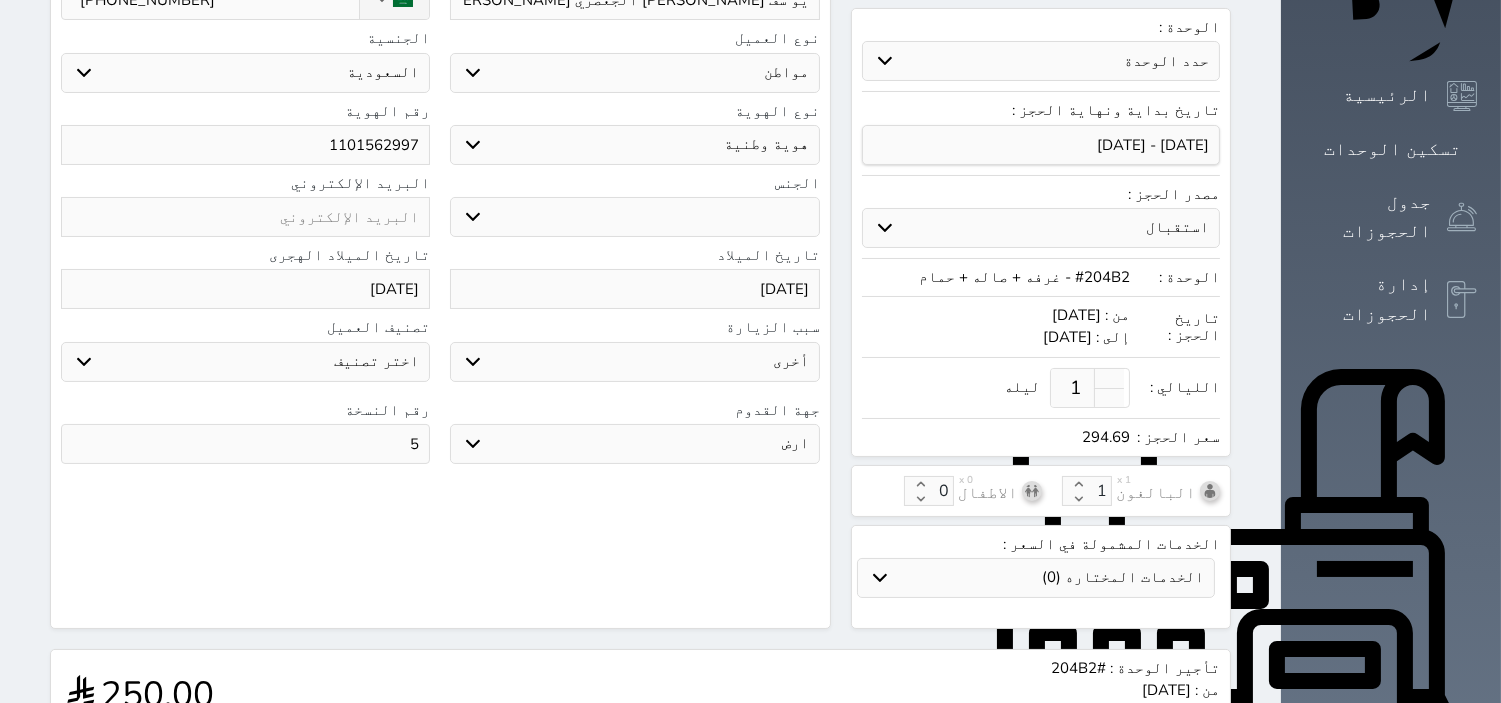 scroll, scrollTop: 532, scrollLeft: 0, axis: vertical 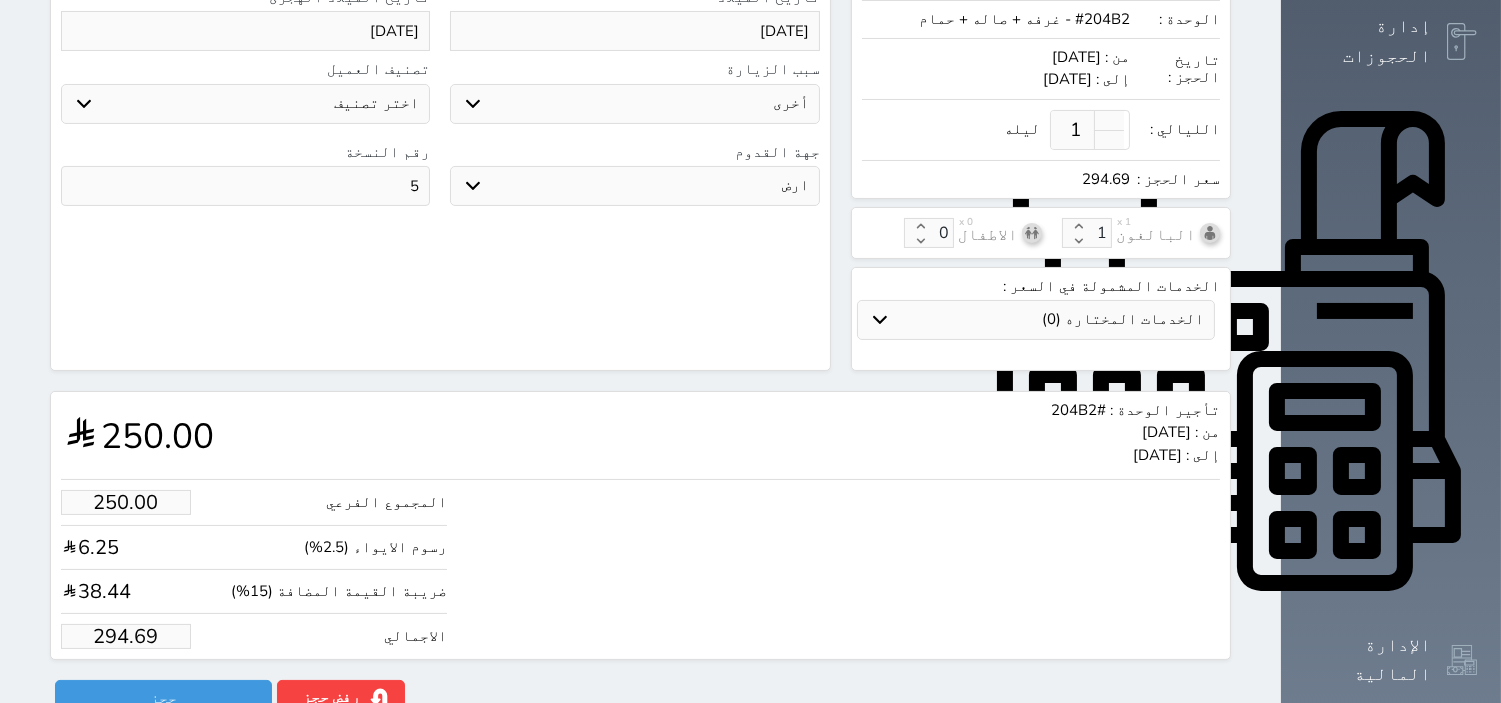 type on "+966 54 190 9002" 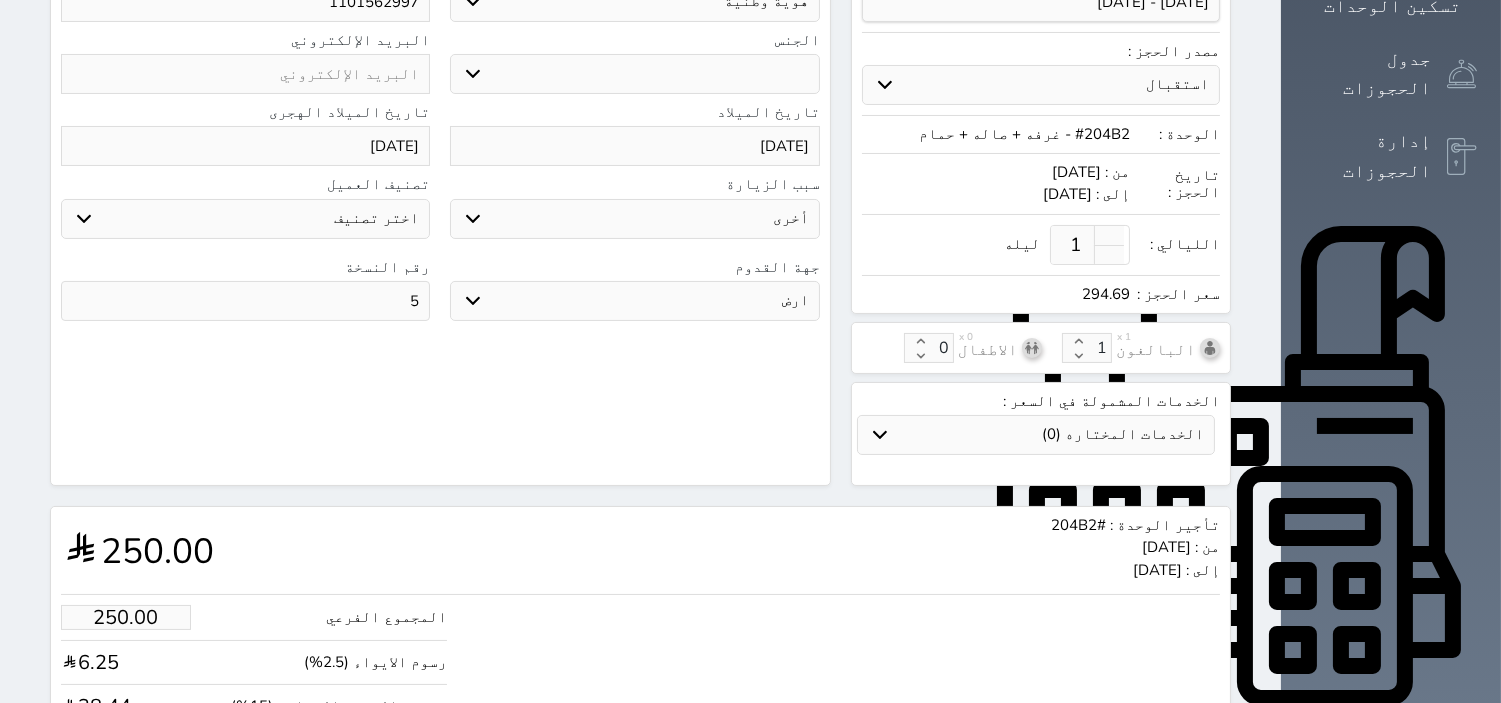 scroll, scrollTop: 532, scrollLeft: 0, axis: vertical 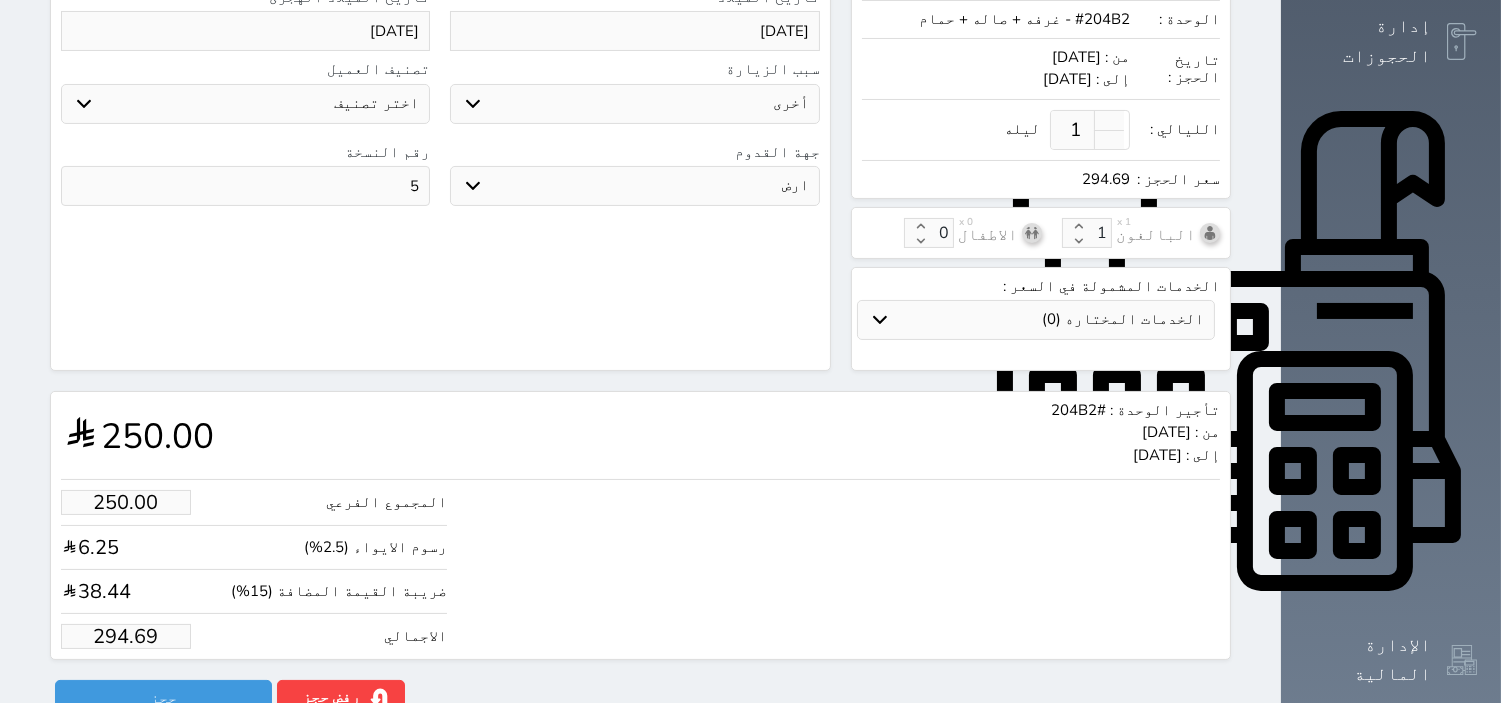 click on "294.69" at bounding box center [126, 636] 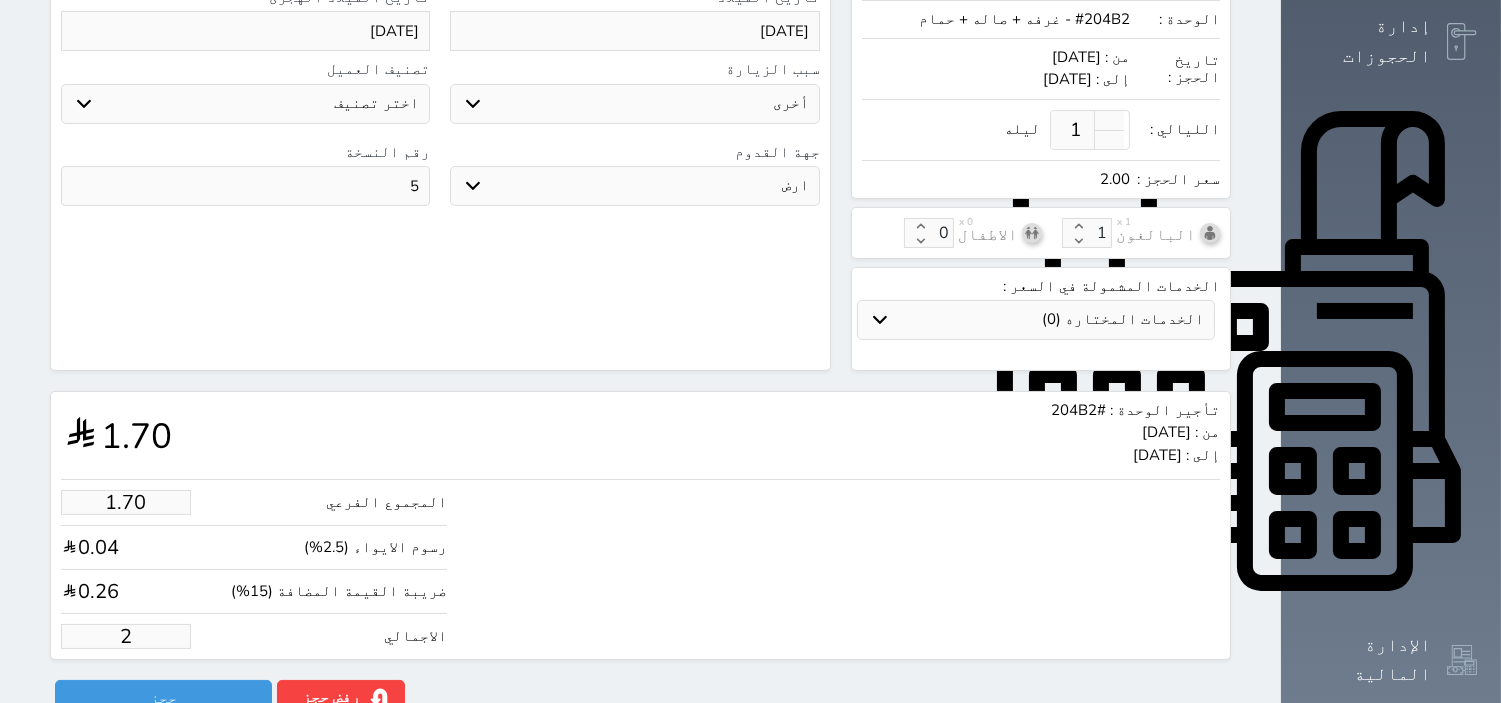 type on "21.21" 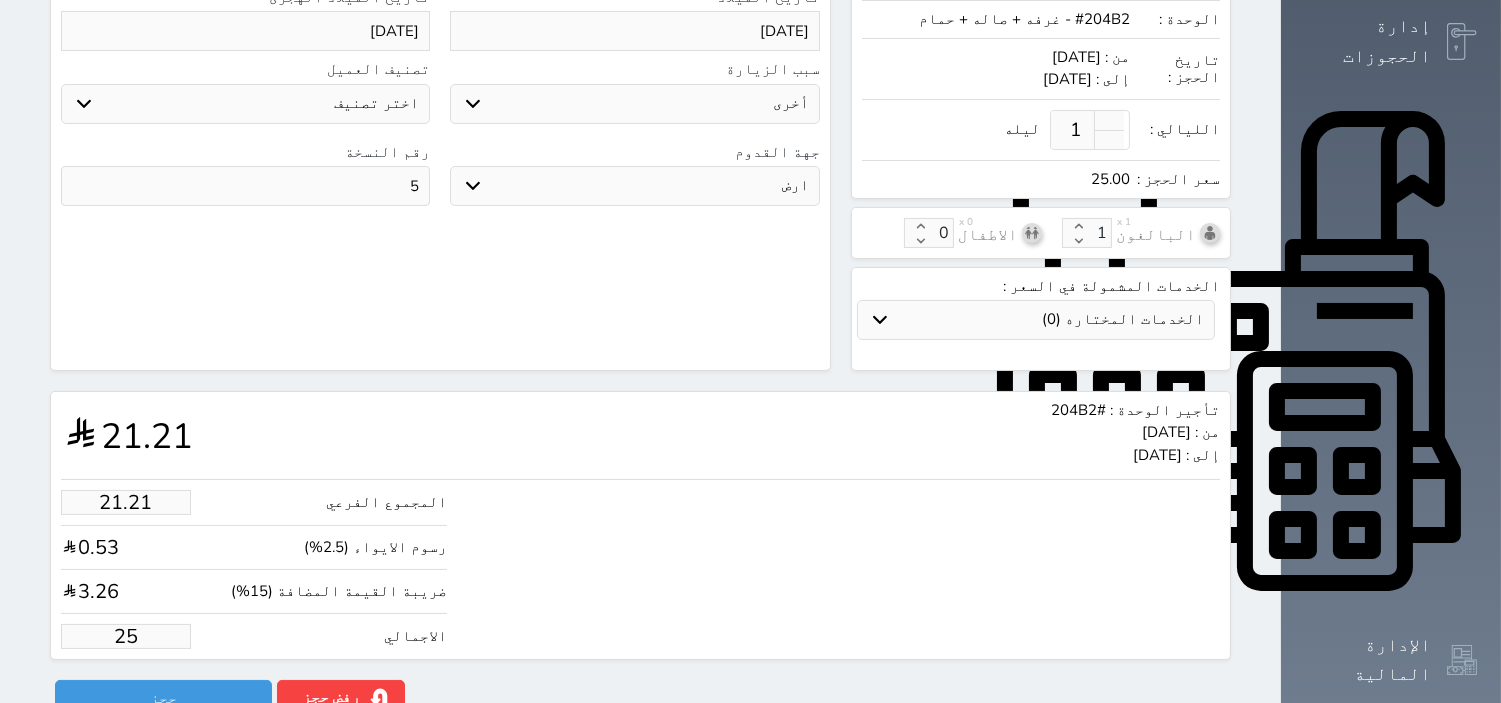 type on "212.09" 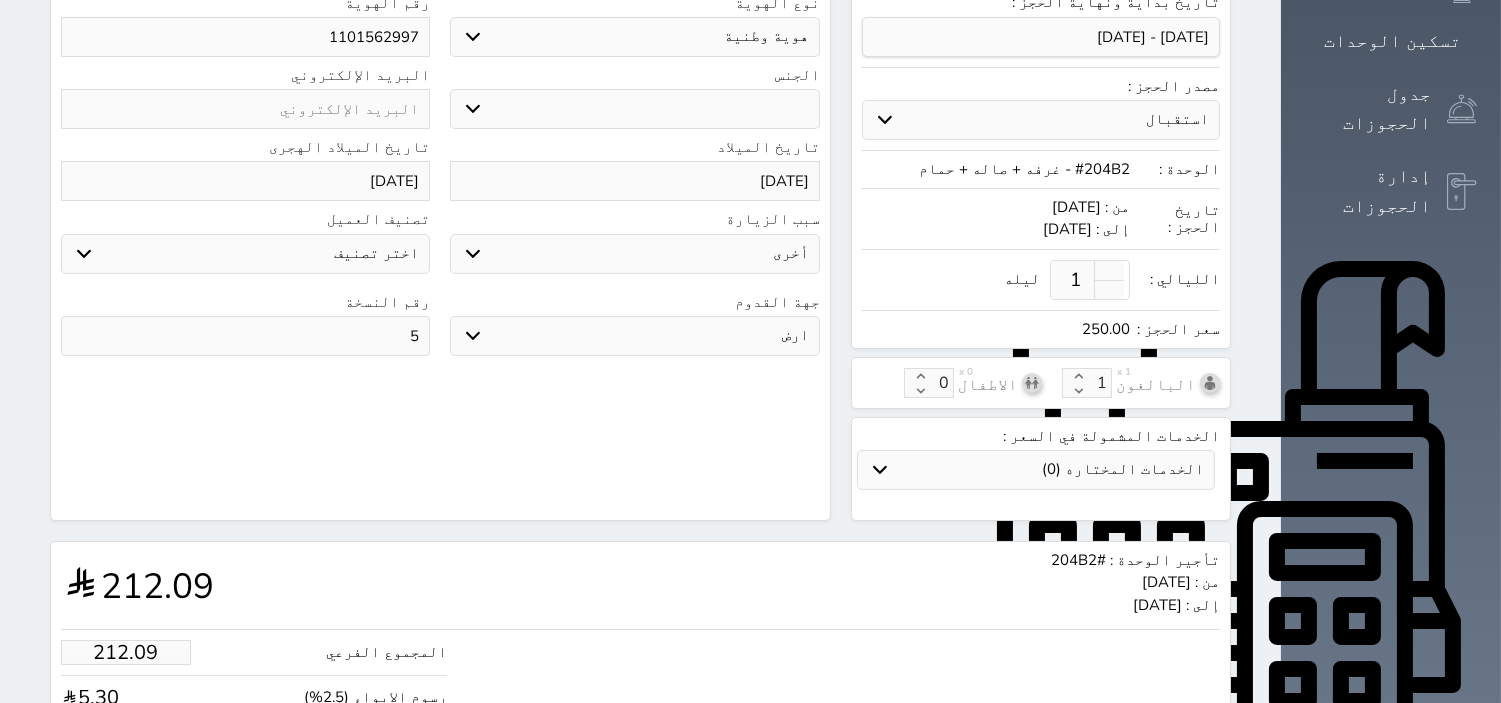 scroll, scrollTop: 532, scrollLeft: 0, axis: vertical 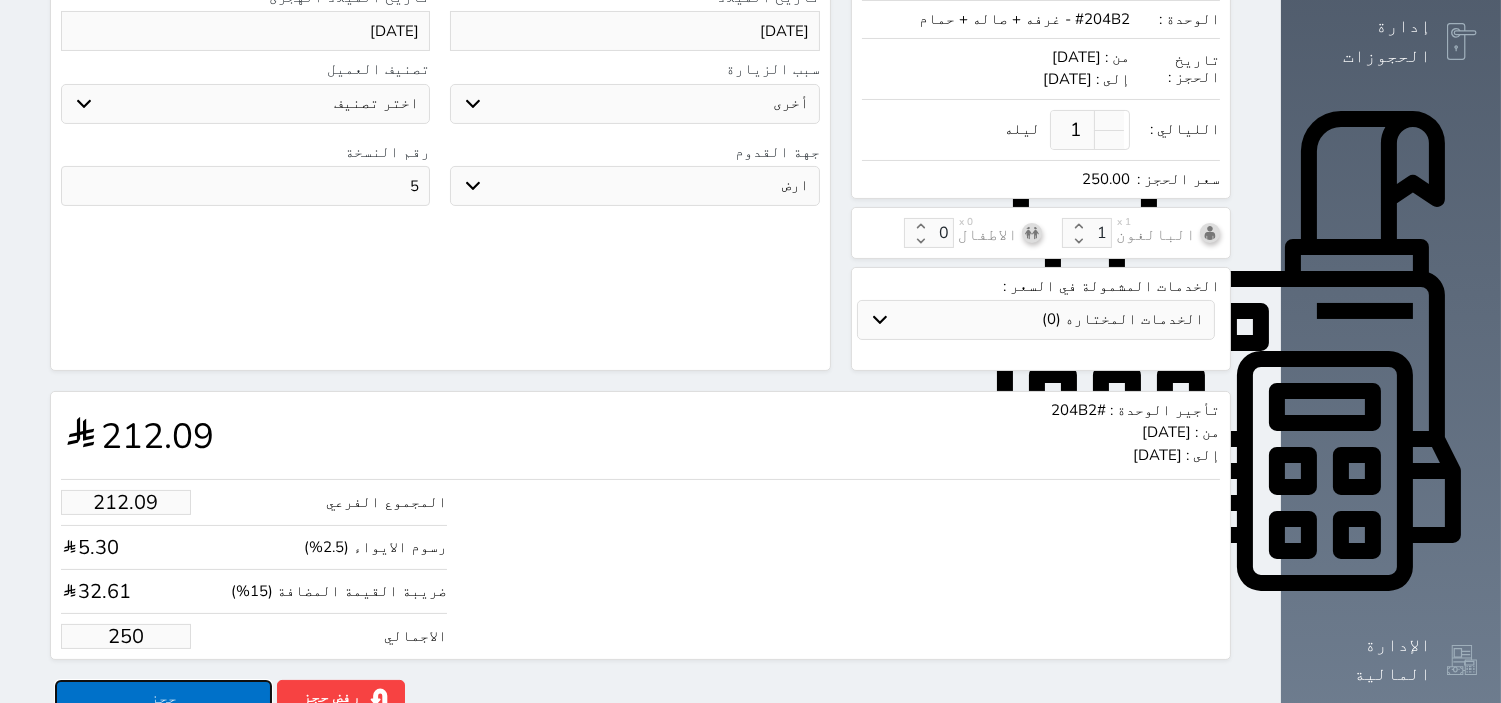 type on "250.00" 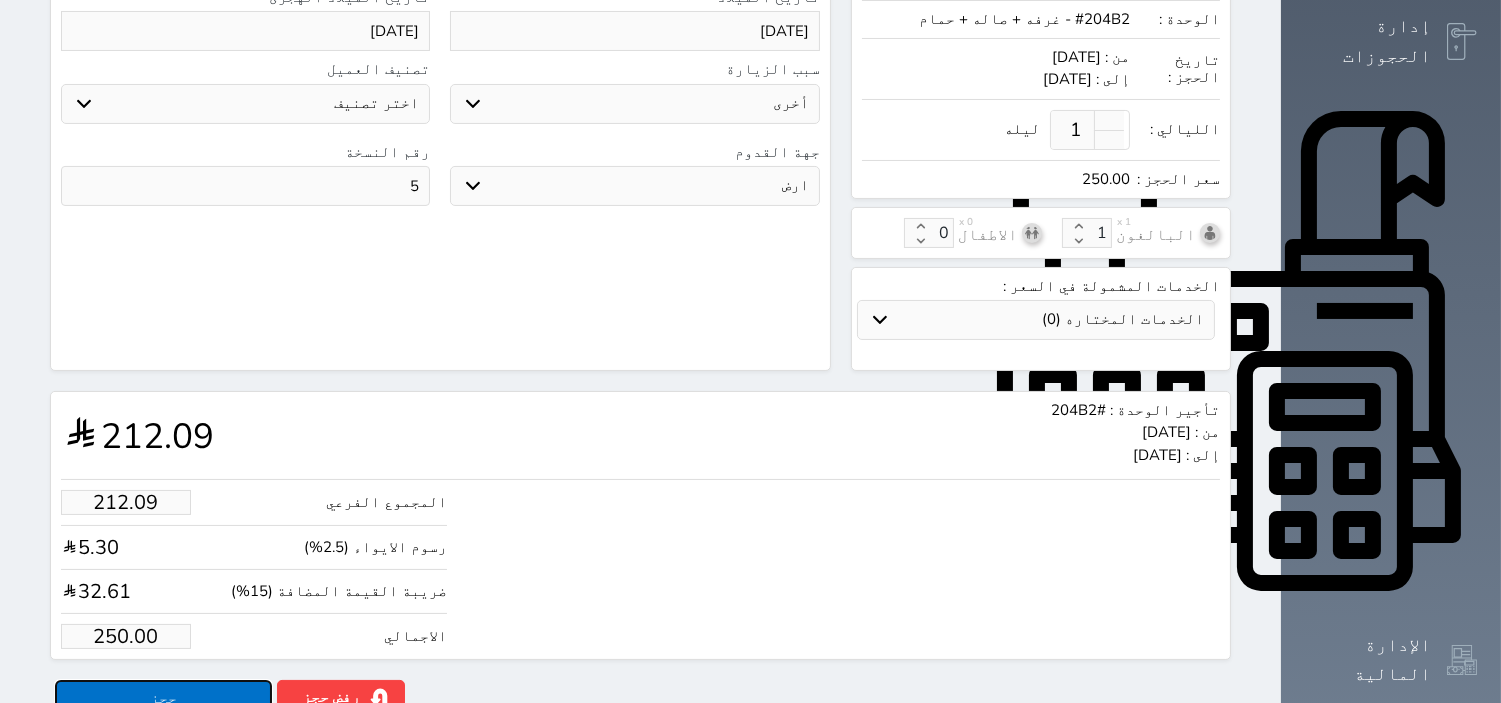 click on "حجز" at bounding box center (163, 697) 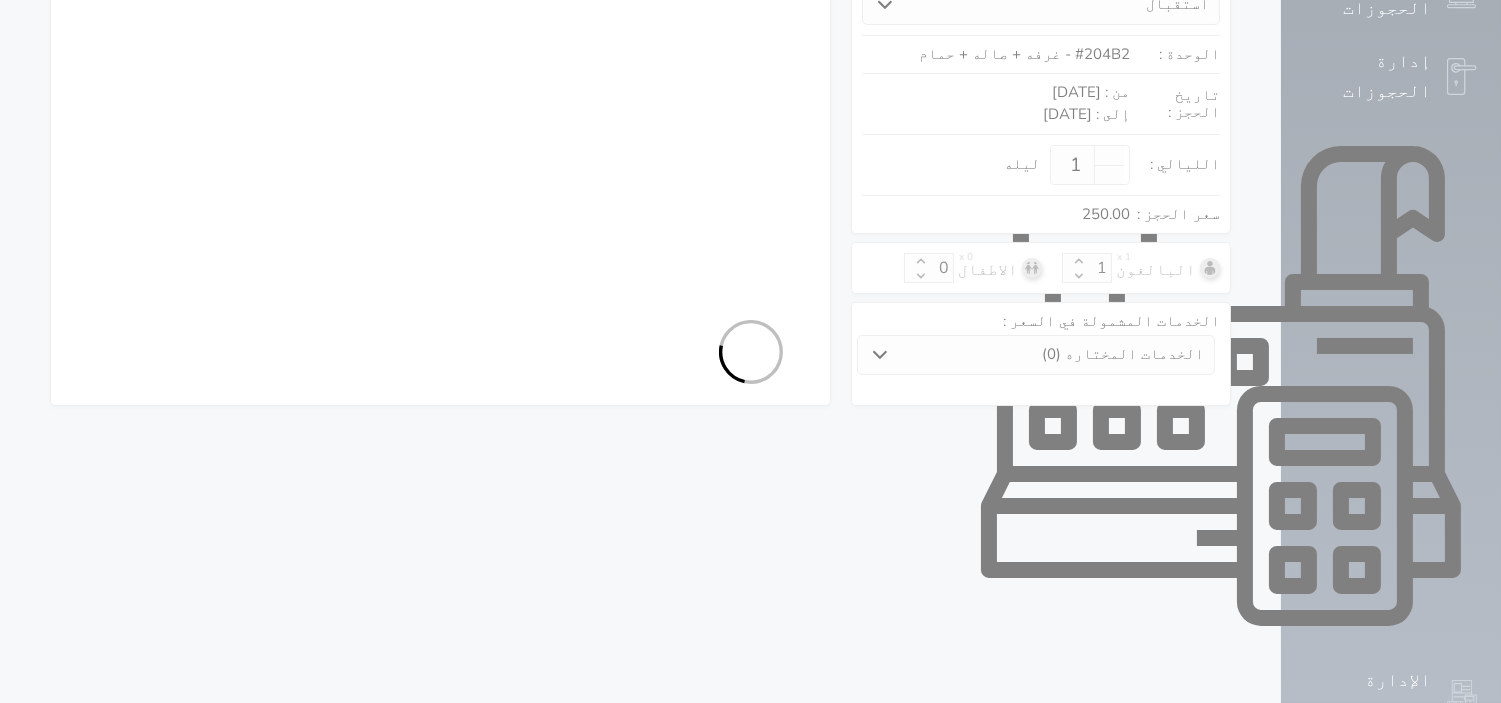 select on "1" 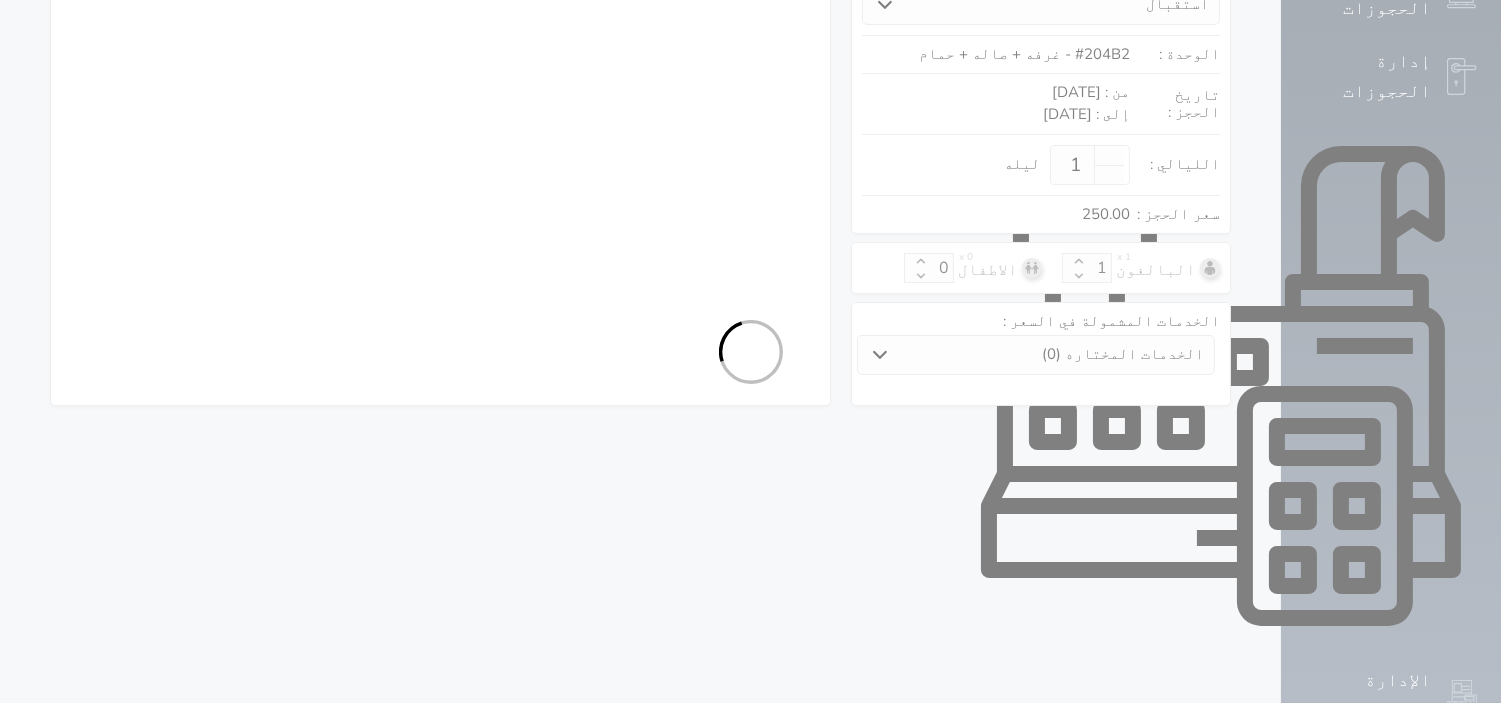 select on "113" 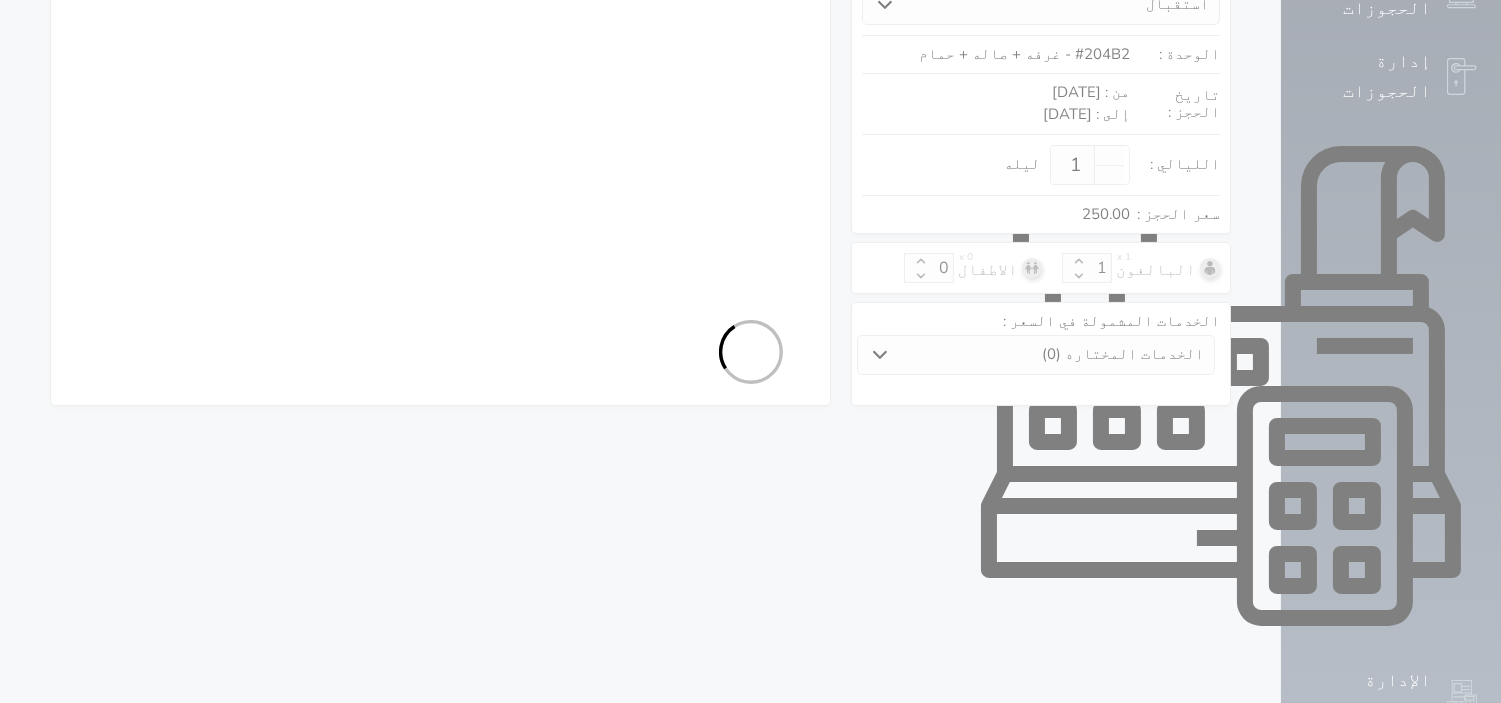 select on "1" 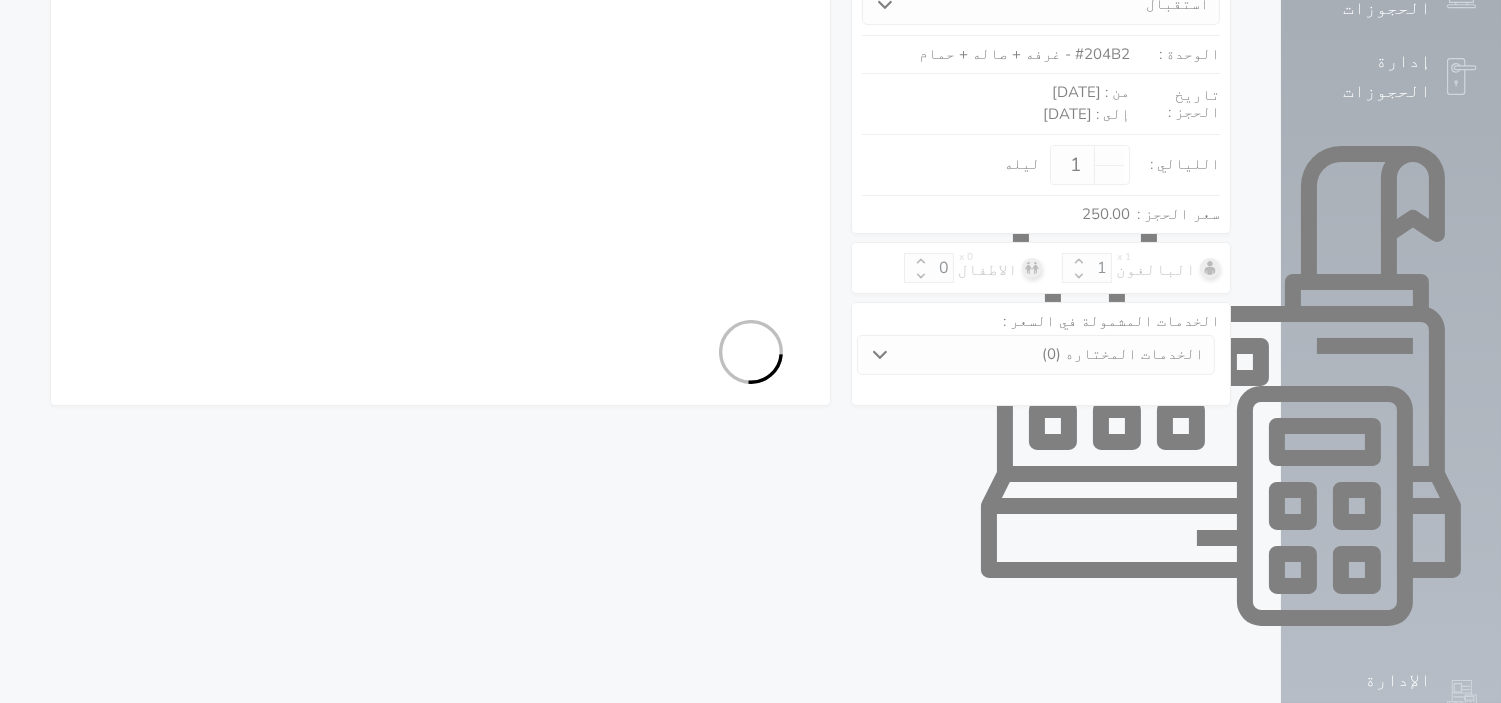 select on "7" 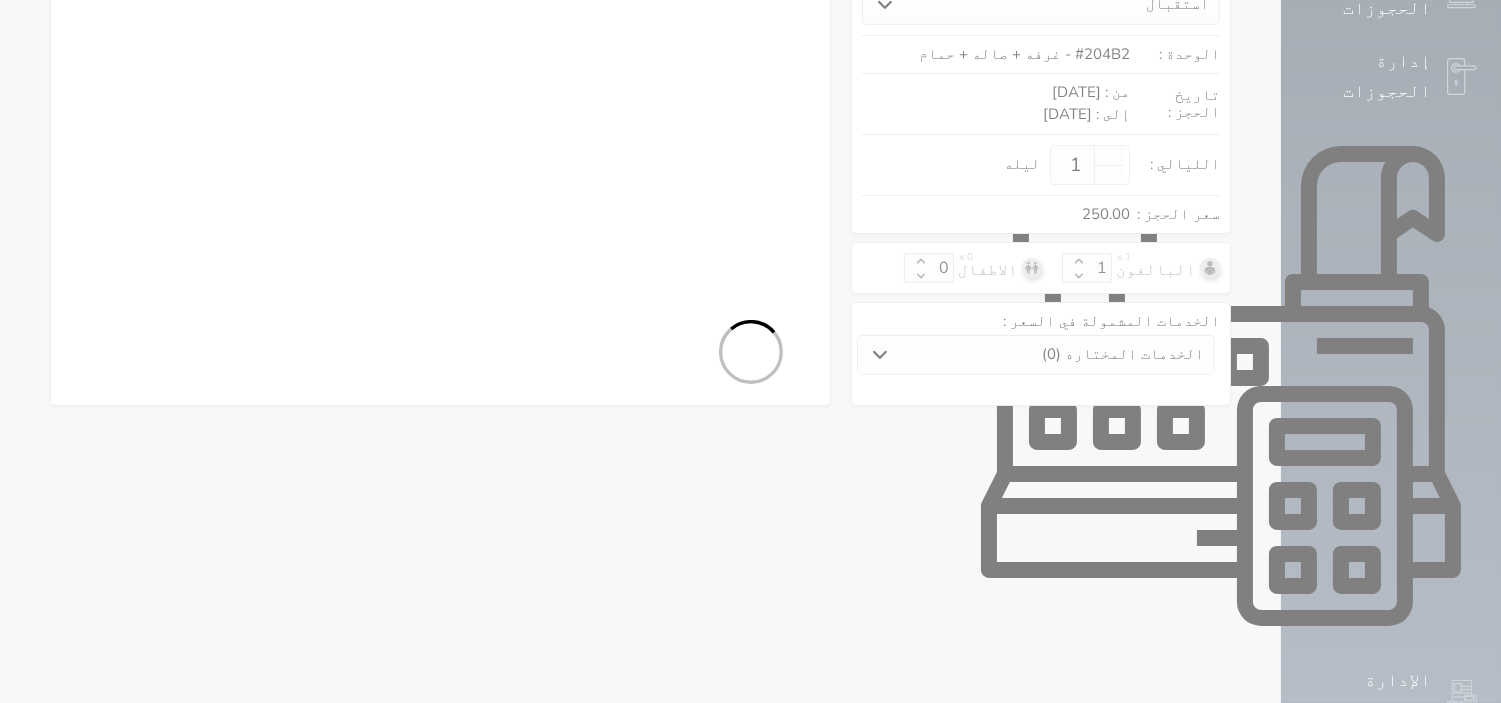 select on "9" 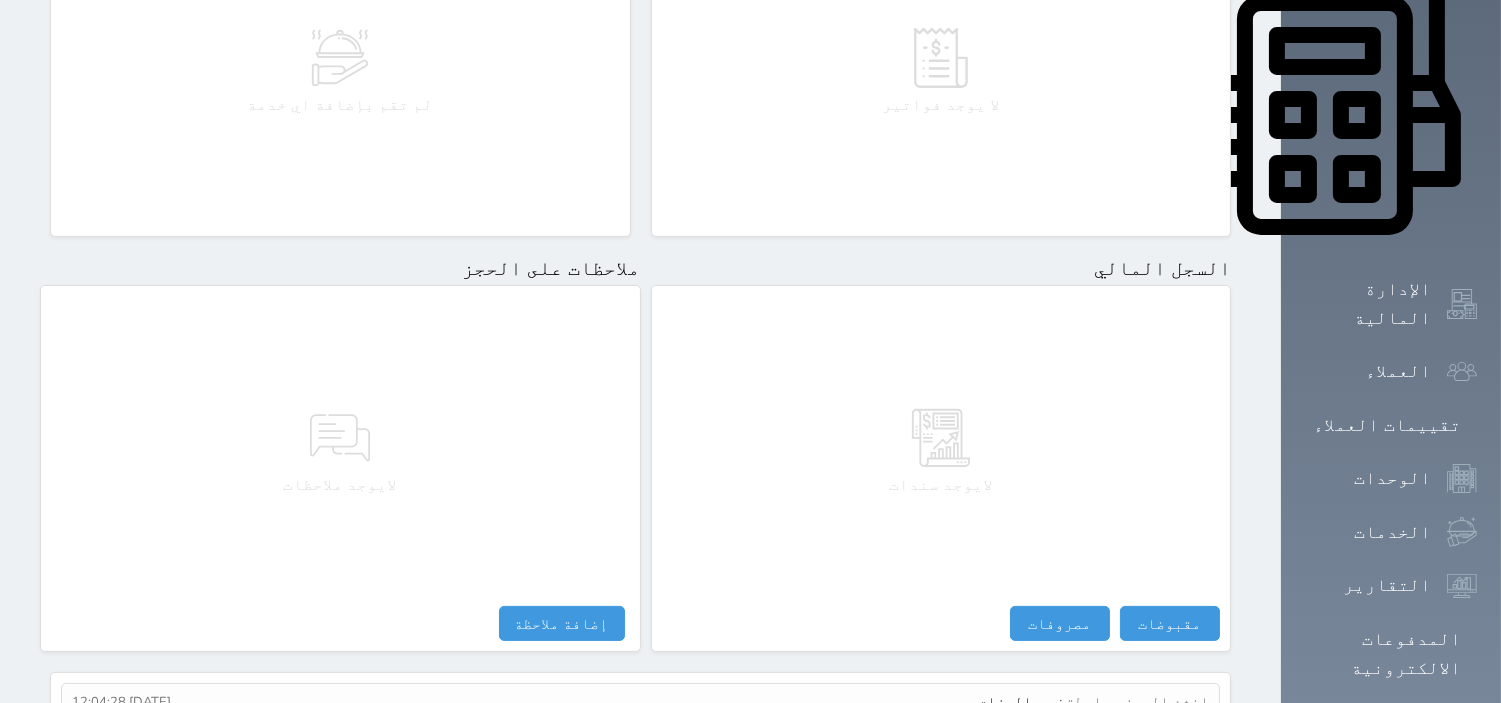 scroll, scrollTop: 964, scrollLeft: 0, axis: vertical 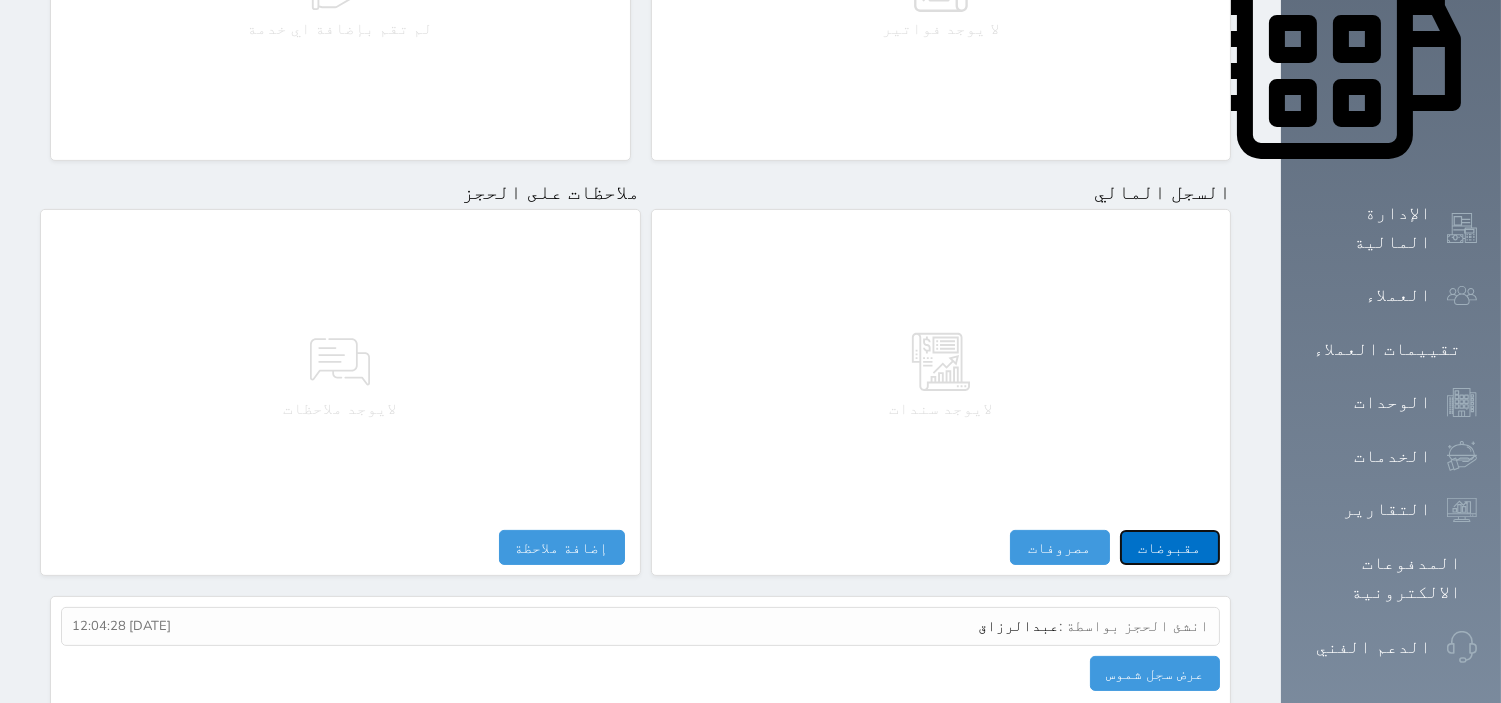 click on "مقبوضات" at bounding box center (1170, 547) 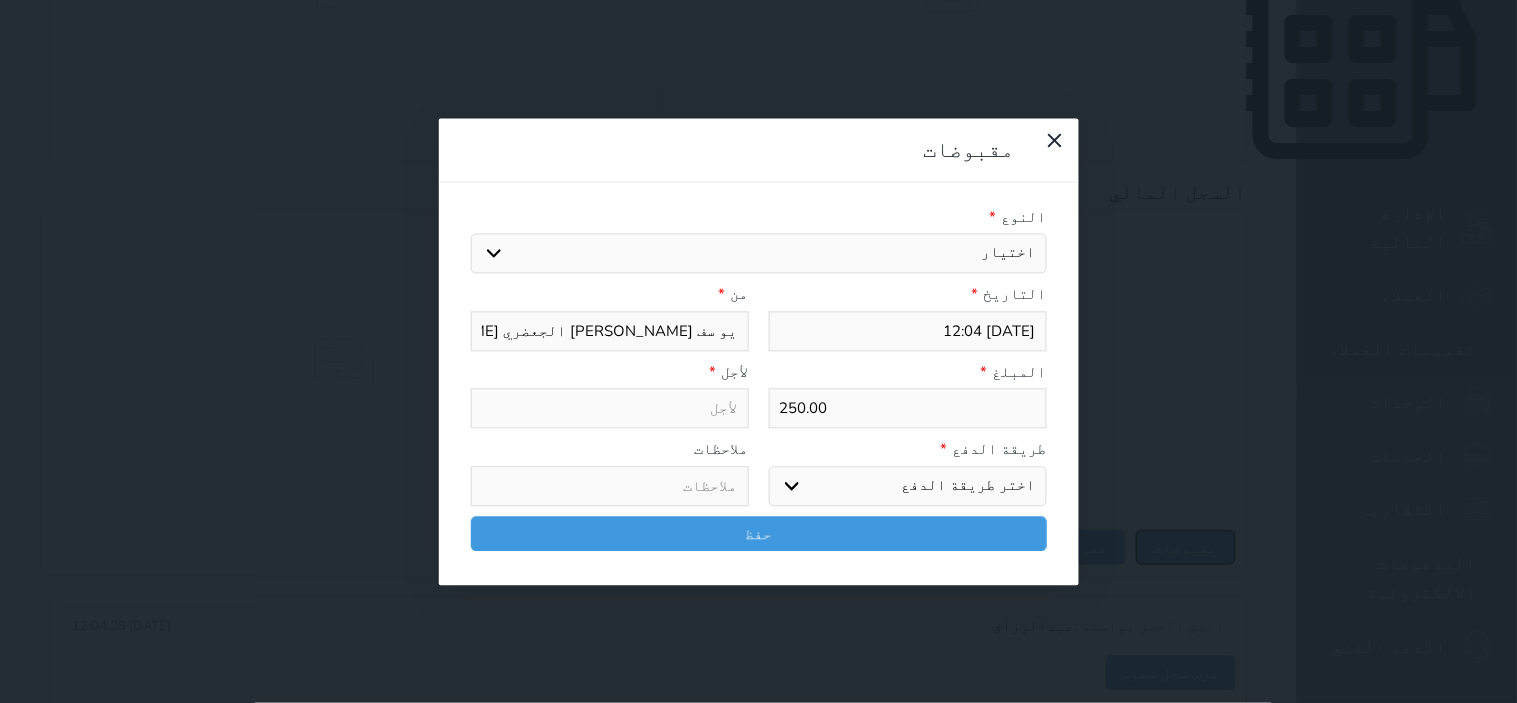 select 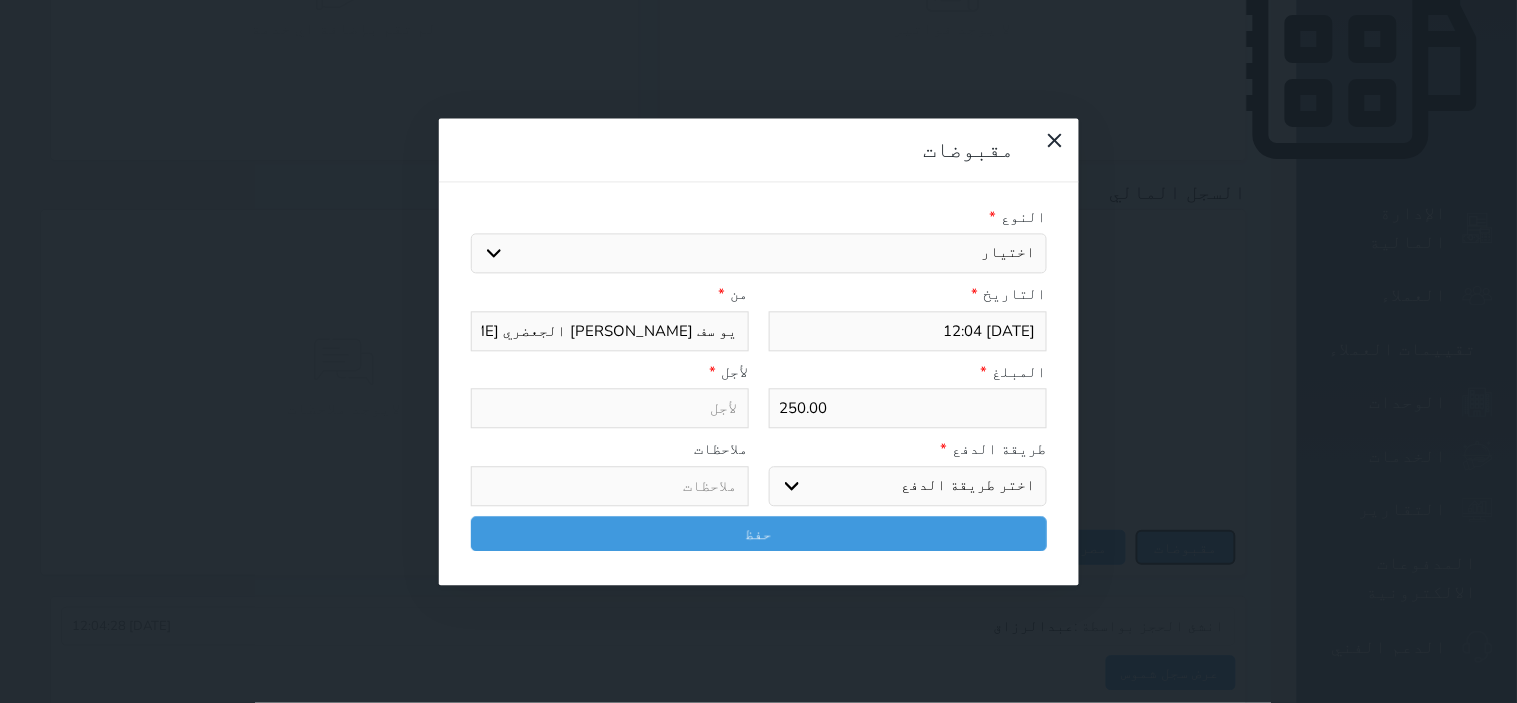 select 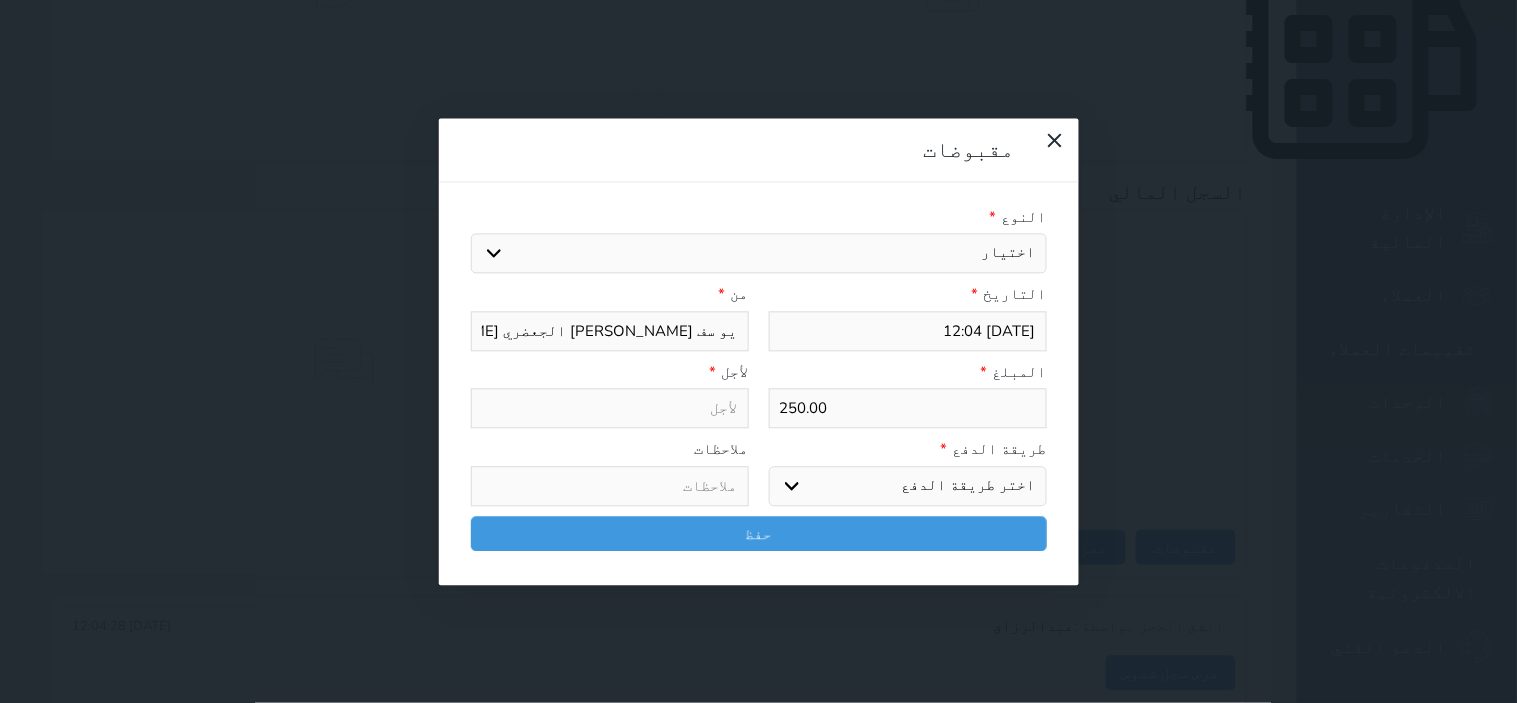 click on "اختيار   مقبوضات عامة قيمة إيجار فواتير تامين عربون لا ينطبق آخر مغسلة واي فاي - الإنترنت مواقف السيارات طعام الأغذية والمشروبات مشروبات المشروبات الباردة المشروبات الساخنة الإفطار غداء عشاء مخبز و كعك حمام سباحة الصالة الرياضية سبا و خدمات الجمال اختيار وإسقاط (خدمات النقل) ميني بار كابل - تلفزيون سرير إضافي تصفيف الشعر التسوق خدمات الجولات السياحية المنظمة خدمات الدليل السياحي" at bounding box center [759, 254] 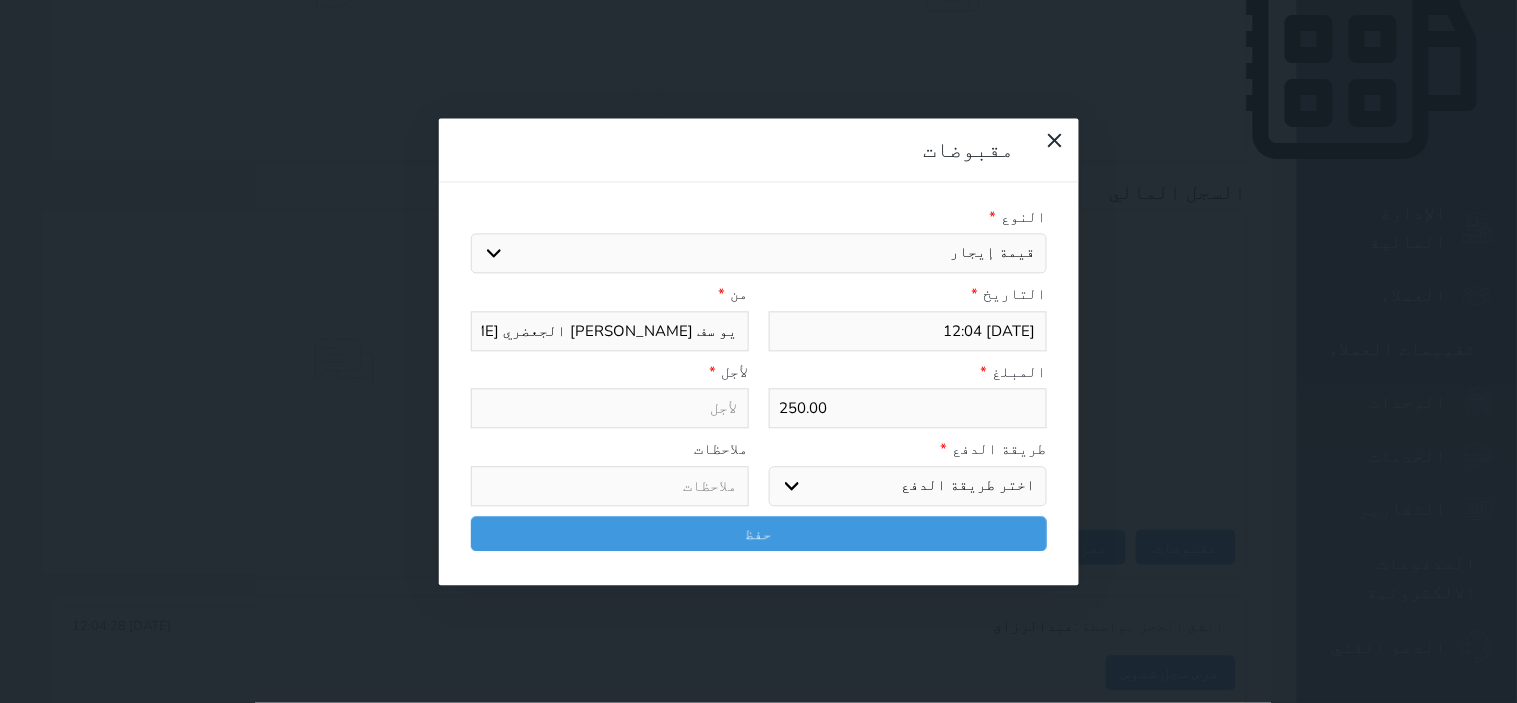 click on "اختيار   مقبوضات عامة قيمة إيجار فواتير تامين عربون لا ينطبق آخر مغسلة واي فاي - الإنترنت مواقف السيارات طعام الأغذية والمشروبات مشروبات المشروبات الباردة المشروبات الساخنة الإفطار غداء عشاء مخبز و كعك حمام سباحة الصالة الرياضية سبا و خدمات الجمال اختيار وإسقاط (خدمات النقل) ميني بار كابل - تلفزيون سرير إضافي تصفيف الشعر التسوق خدمات الجولات السياحية المنظمة خدمات الدليل السياحي" at bounding box center (759, 254) 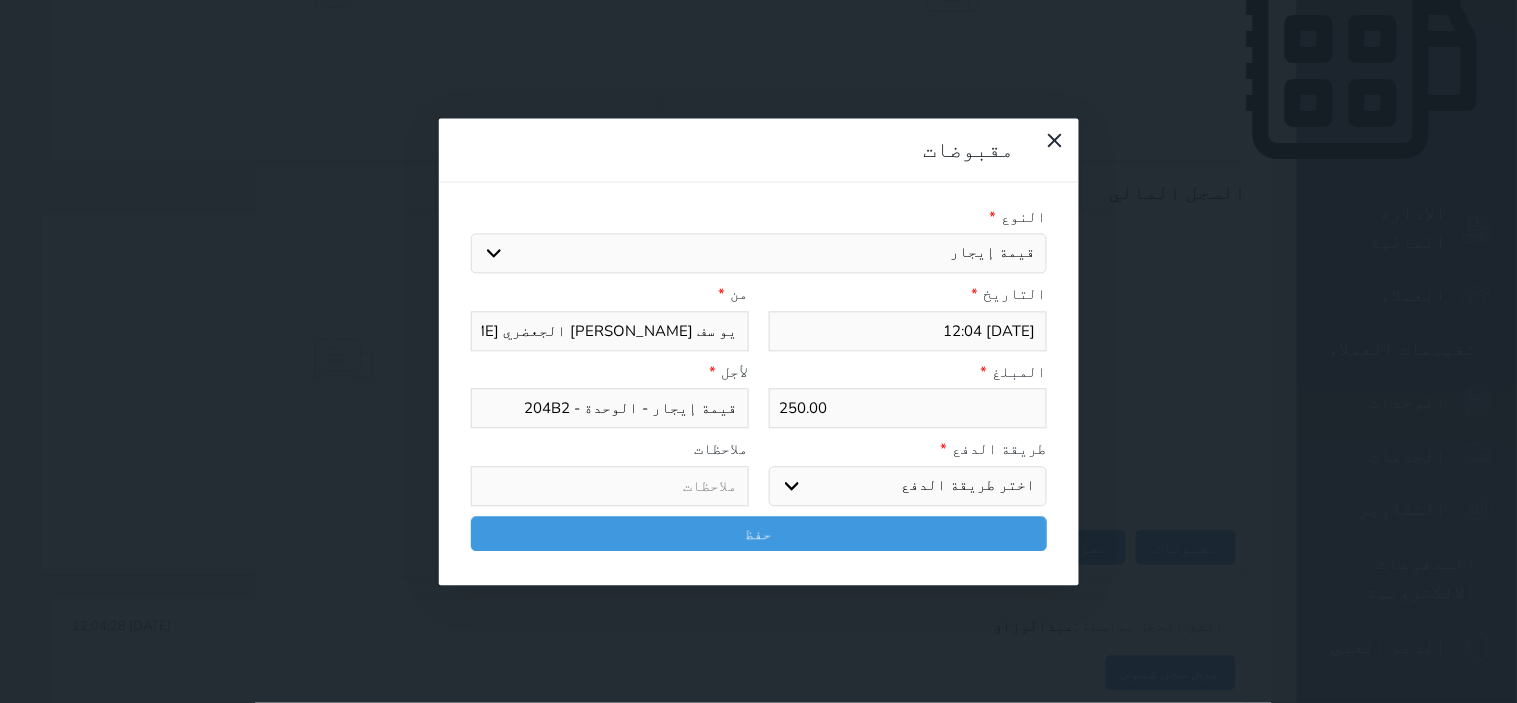 click on "اختر طريقة الدفع   دفع نقدى   تحويل بنكى   مدى   بطاقة ائتمان   آجل" at bounding box center (908, 486) 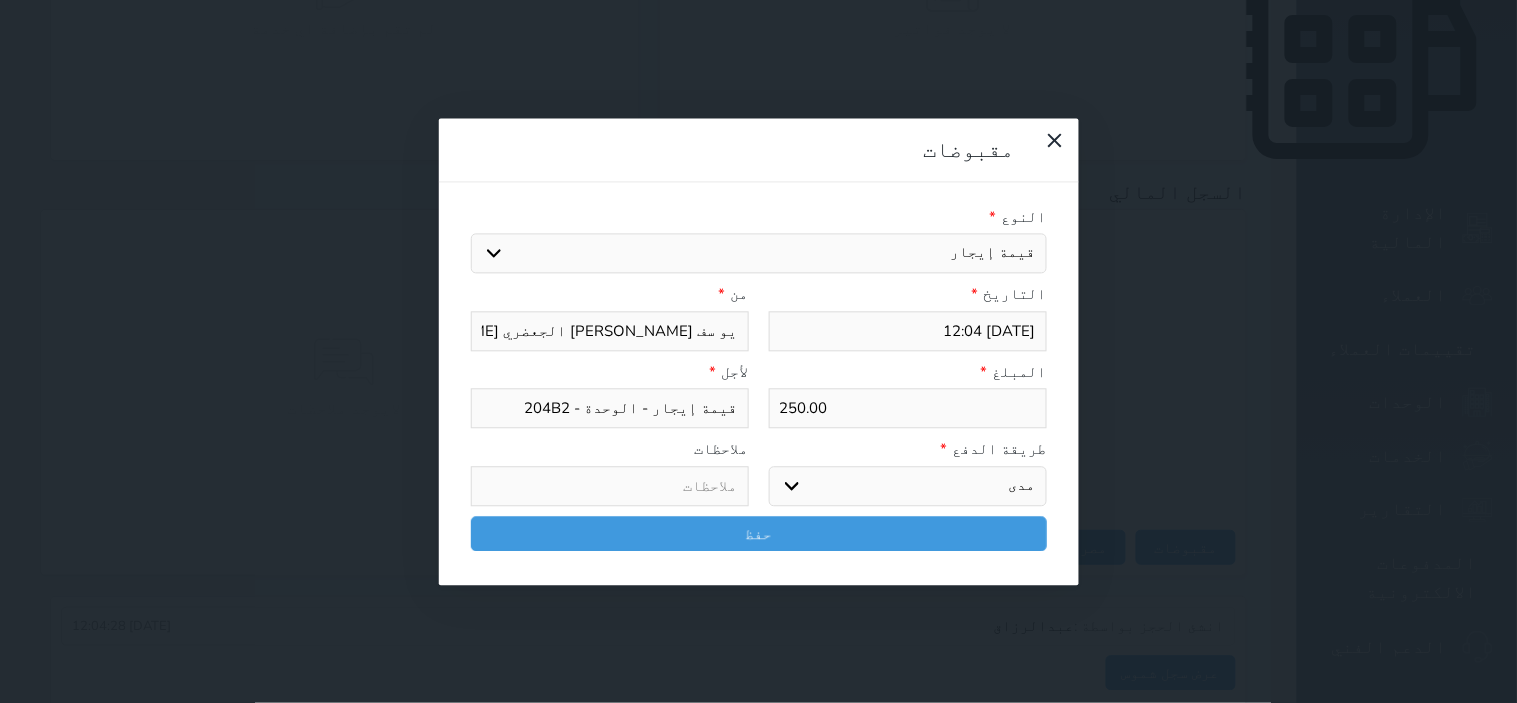 click on "اختر طريقة الدفع   دفع نقدى   تحويل بنكى   مدى   بطاقة ائتمان   آجل" at bounding box center (908, 486) 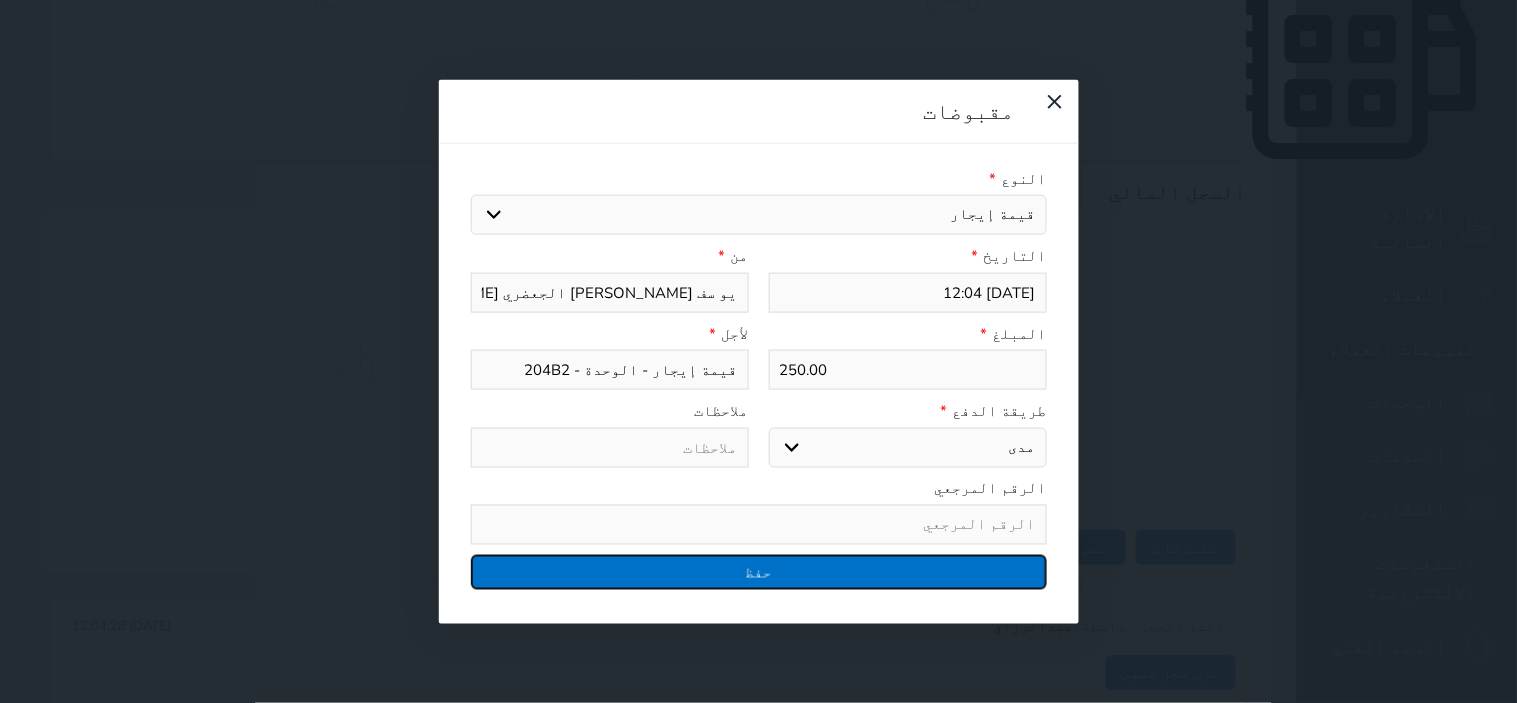 click on "حفظ" at bounding box center [759, 572] 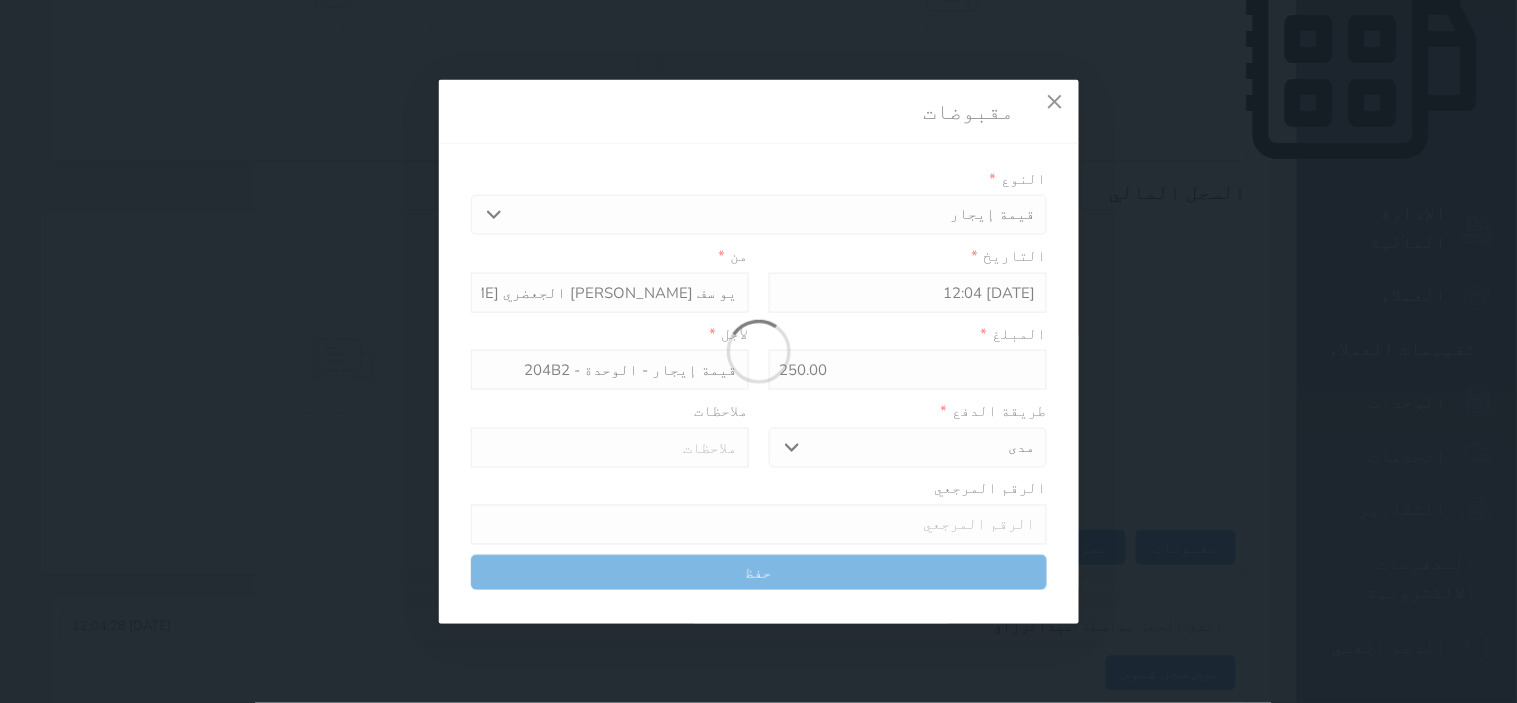 select 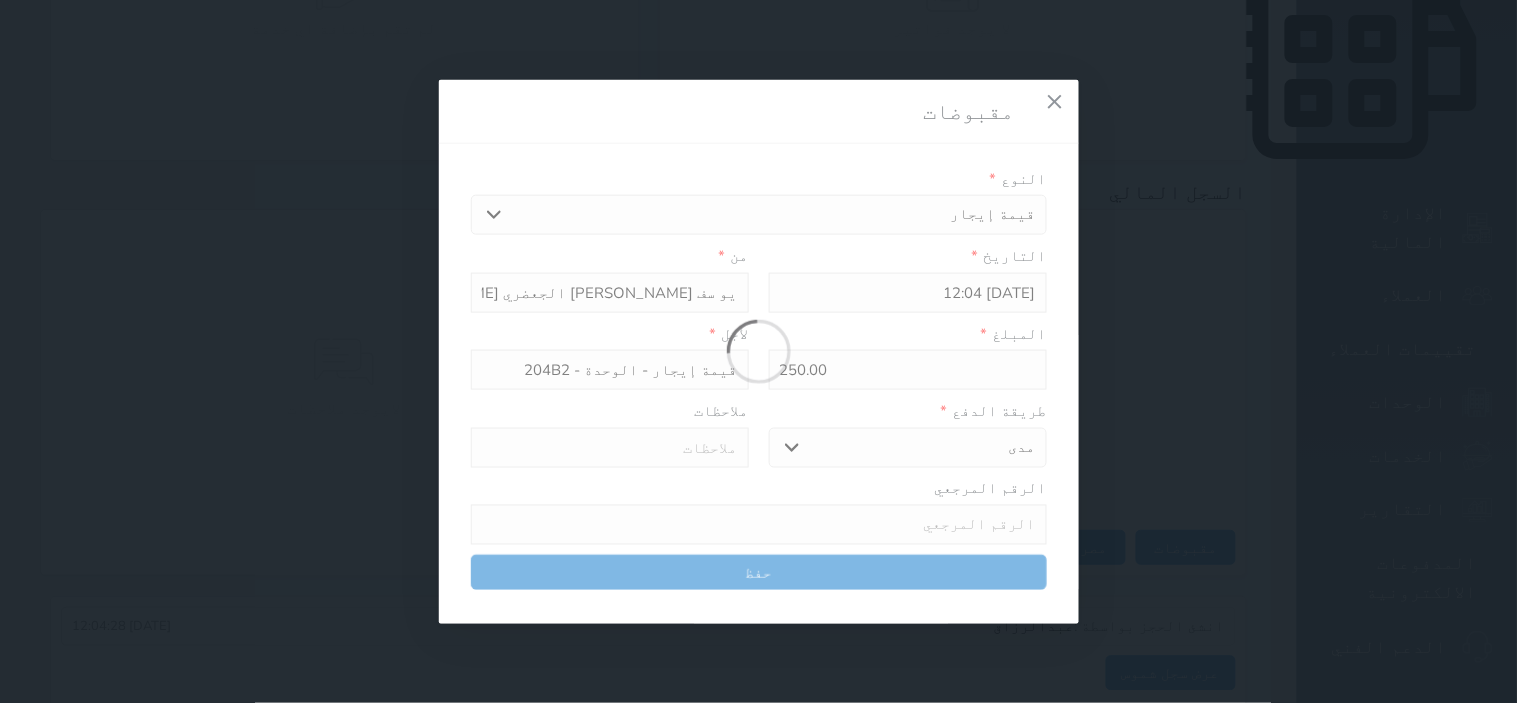 type 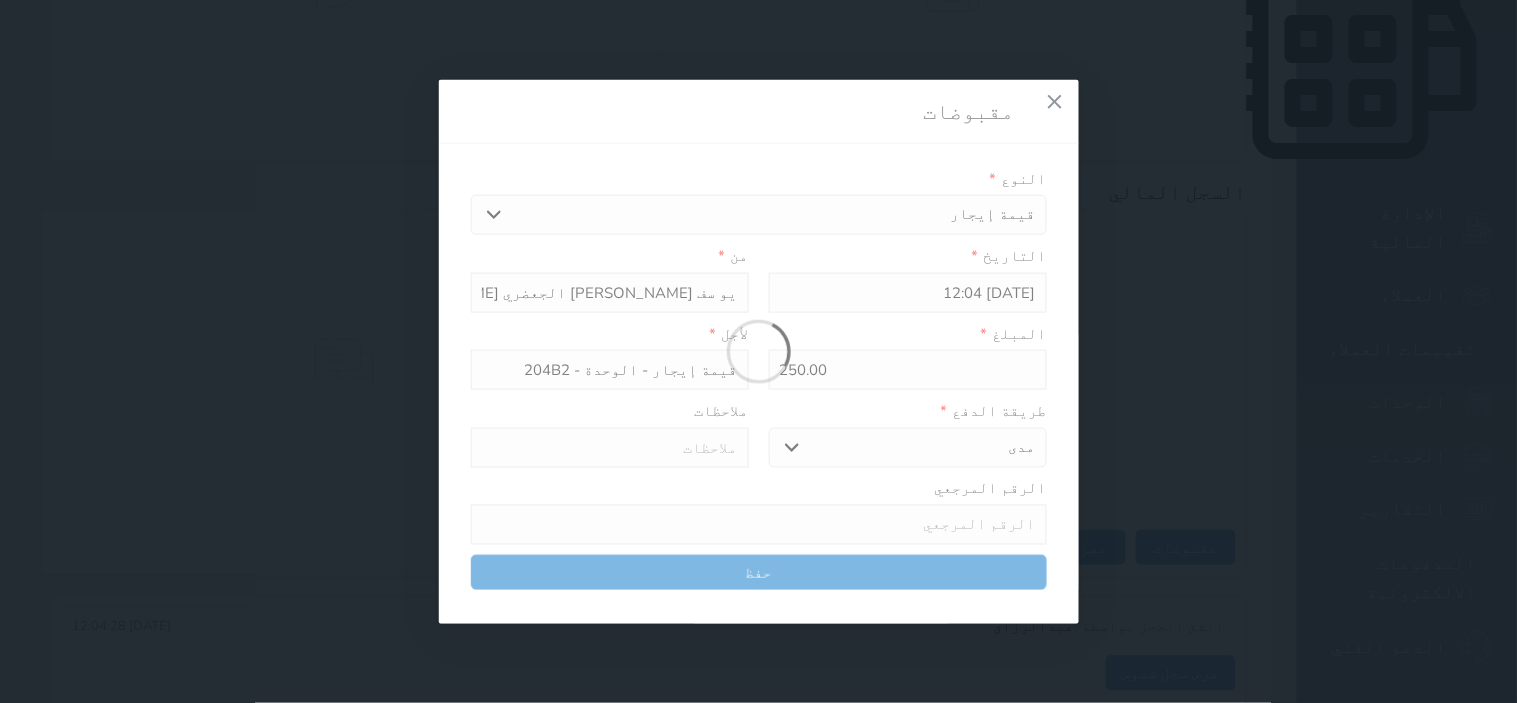 type 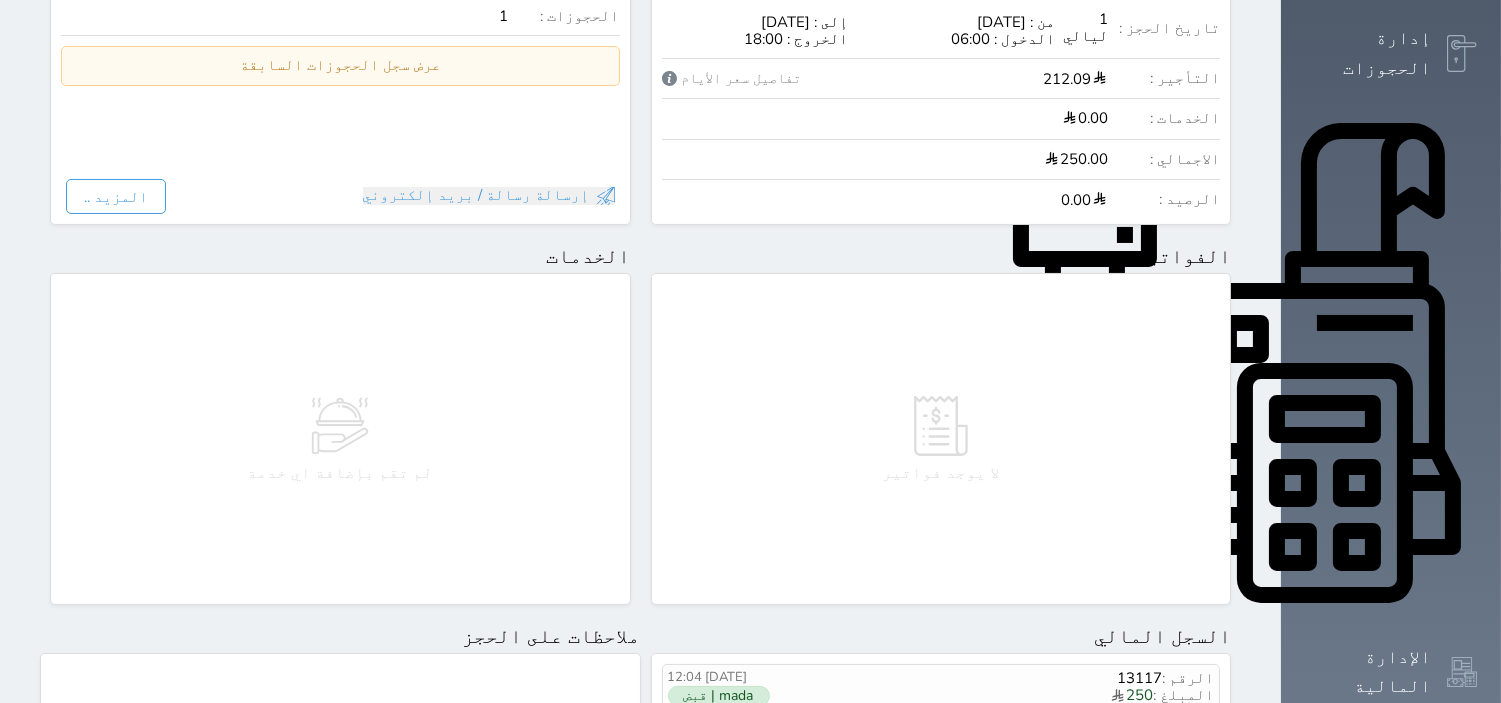 scroll, scrollTop: 75, scrollLeft: 0, axis: vertical 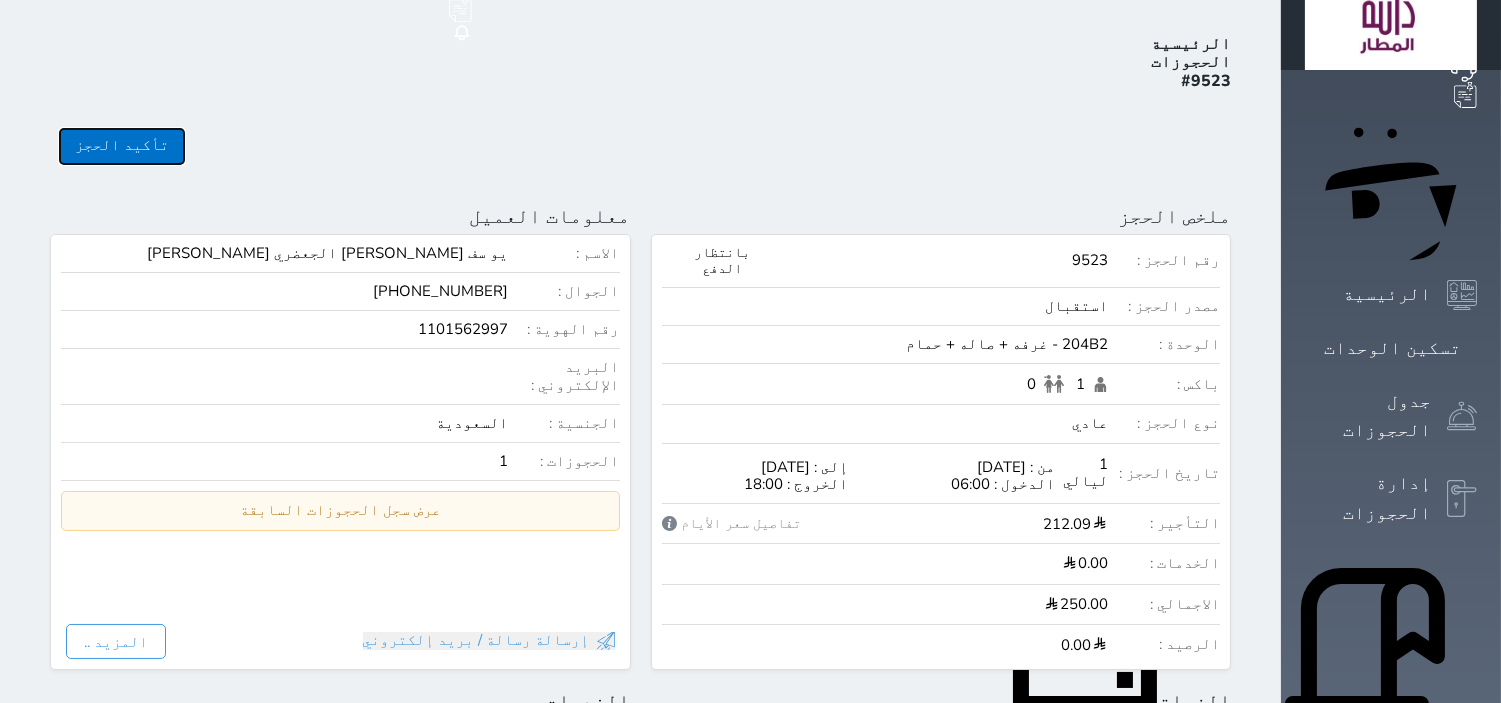 click on "تأكيد الحجز" at bounding box center (122, 146) 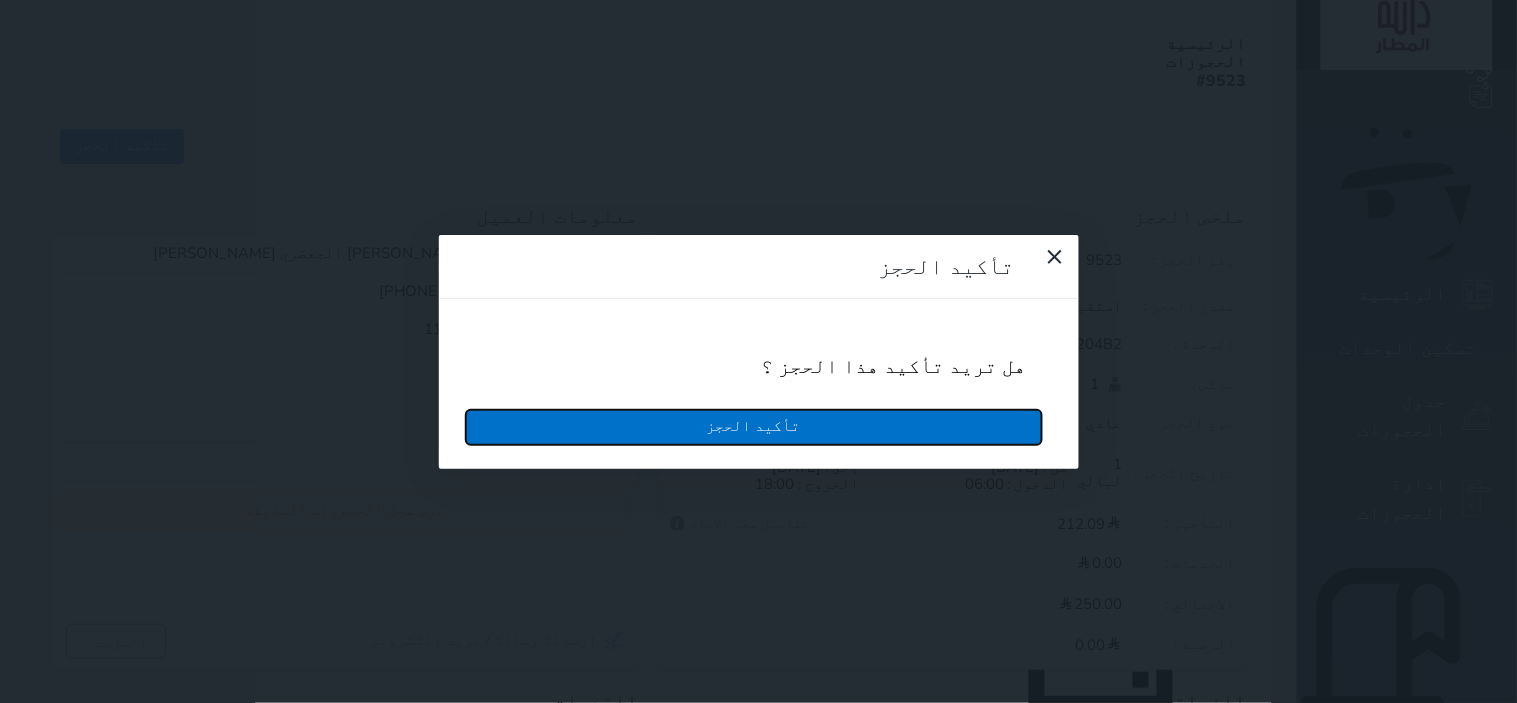 click on "تأكيد الحجز" at bounding box center (754, 427) 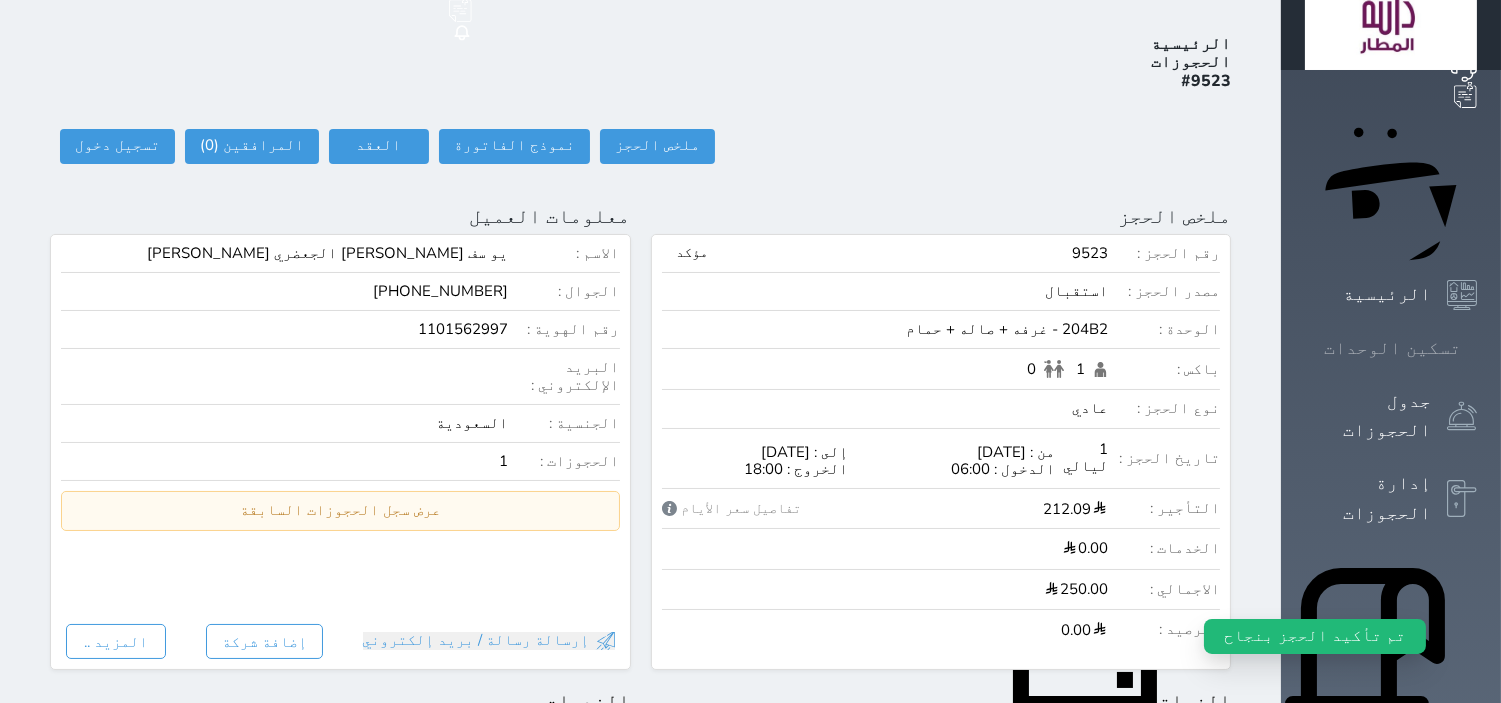 click on "تسكين الوحدات" at bounding box center (1391, 348) 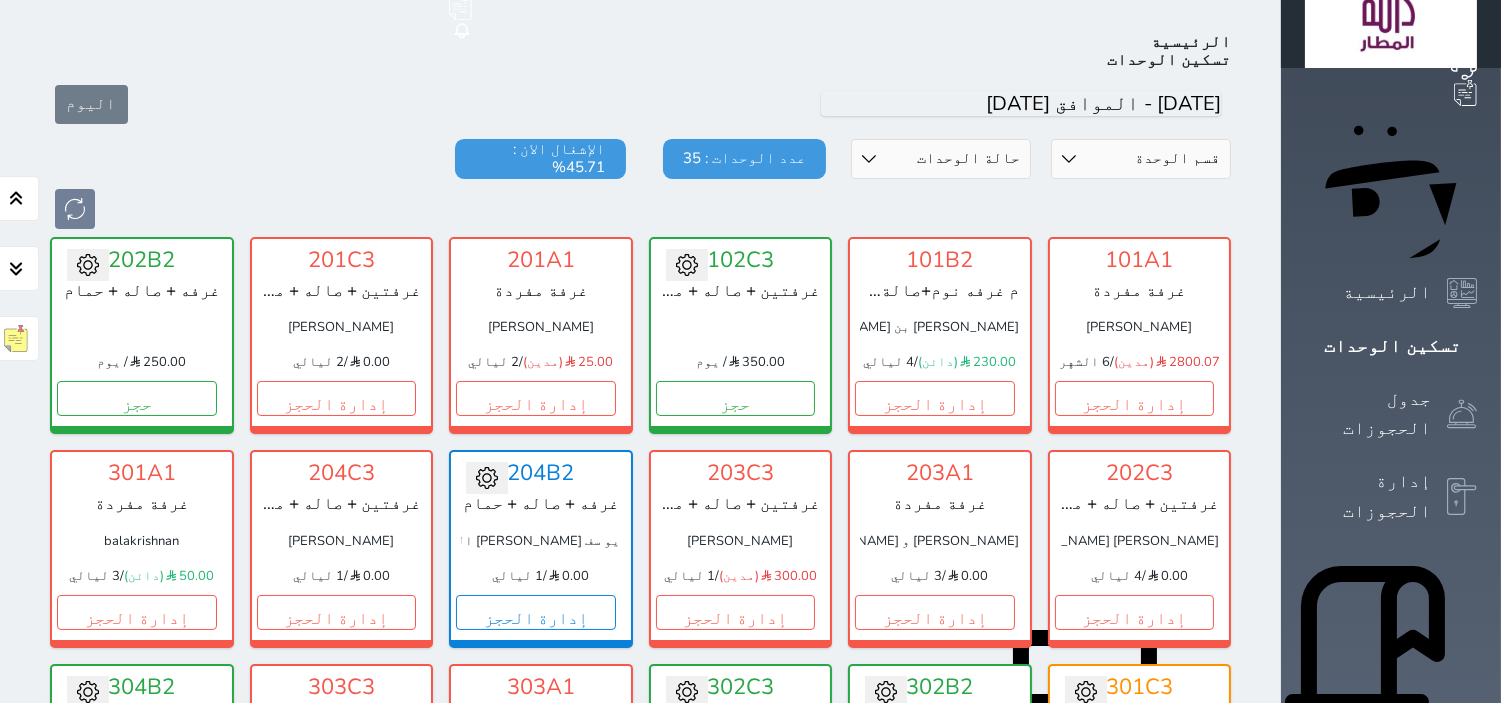 scroll, scrollTop: 411, scrollLeft: 0, axis: vertical 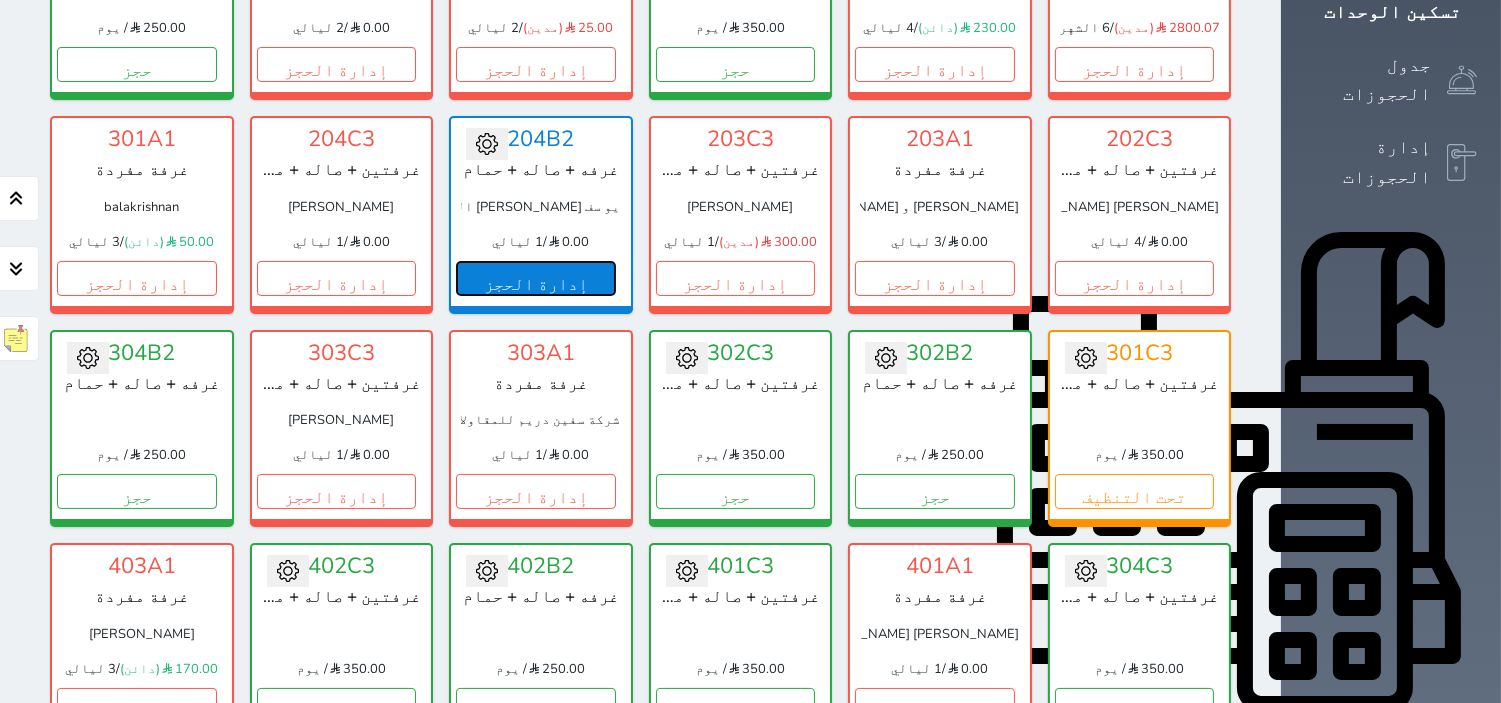 click on "إدارة الحجز" at bounding box center [536, 278] 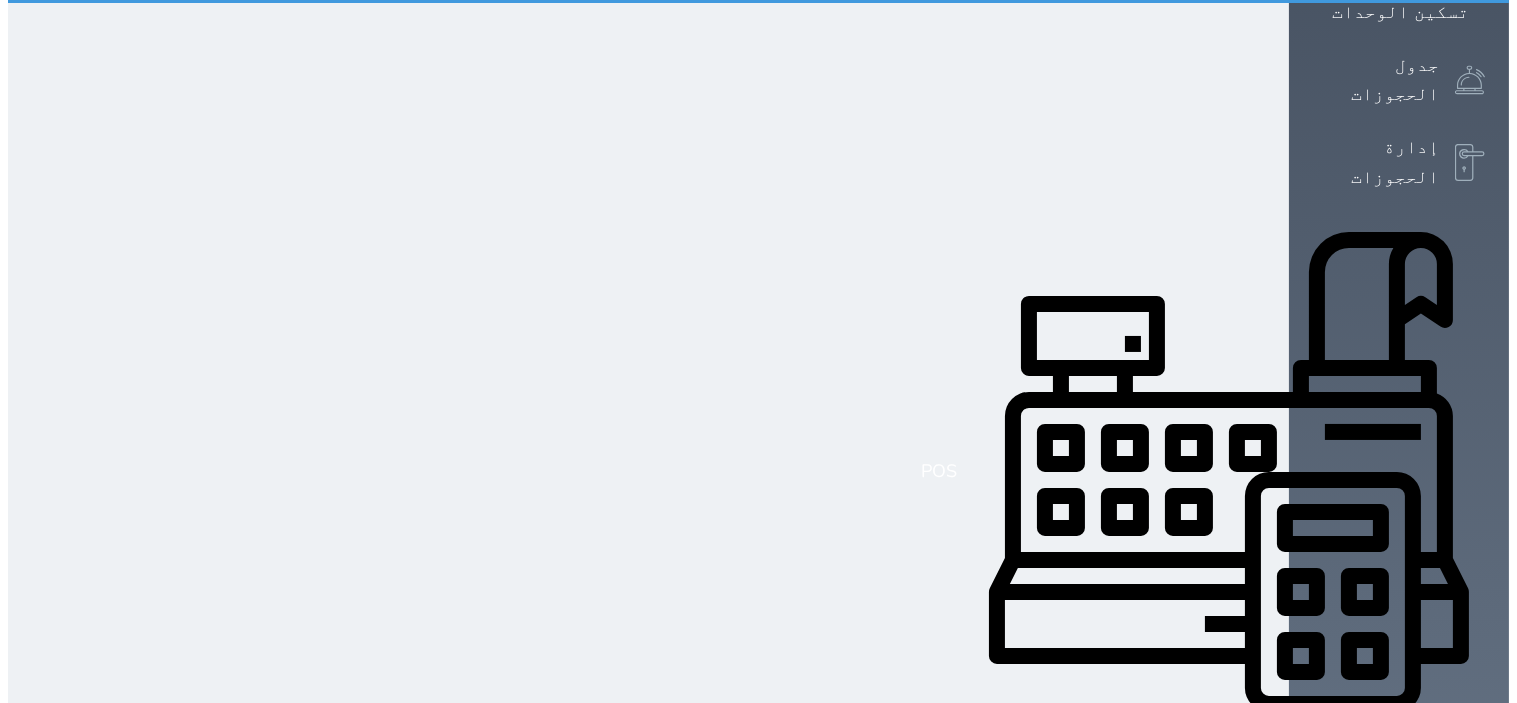 scroll, scrollTop: 0, scrollLeft: 0, axis: both 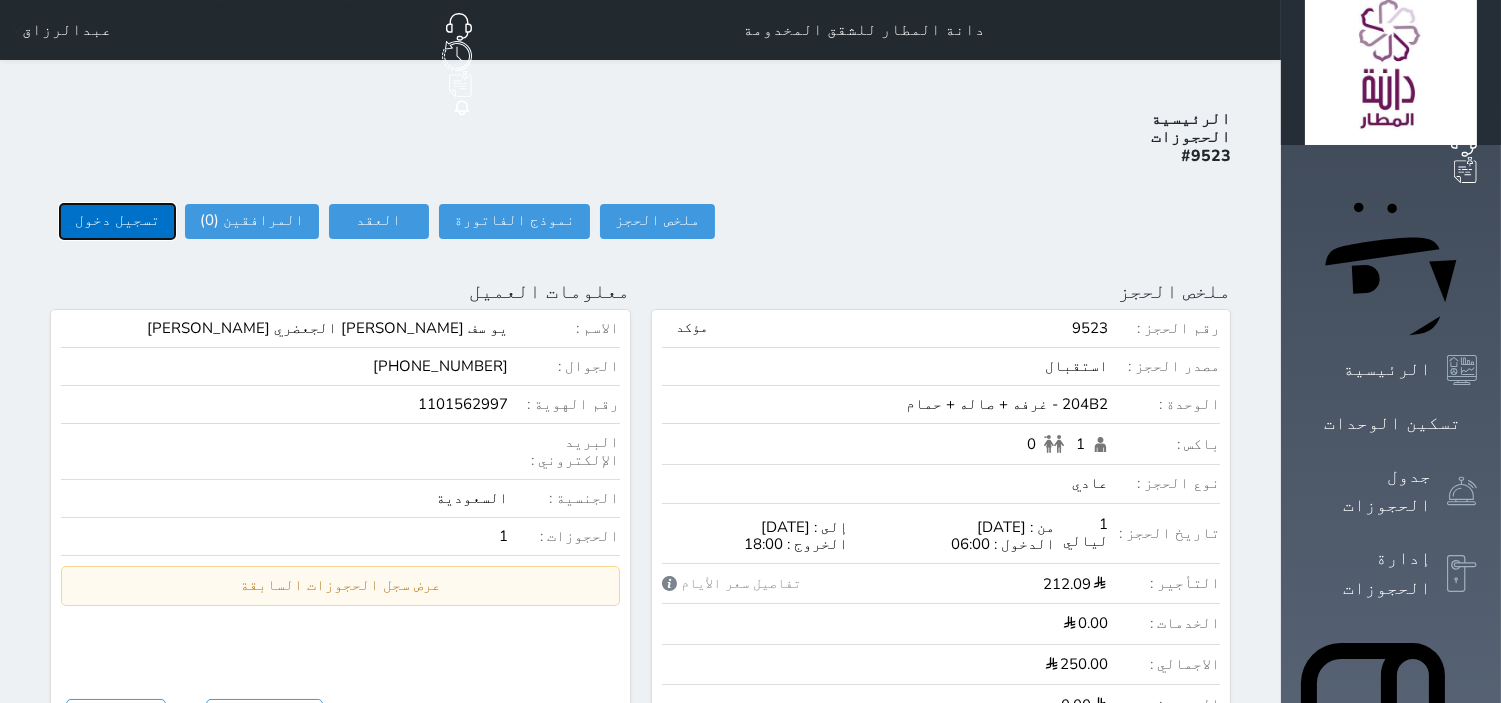 click on "تسجيل دخول" at bounding box center (117, 221) 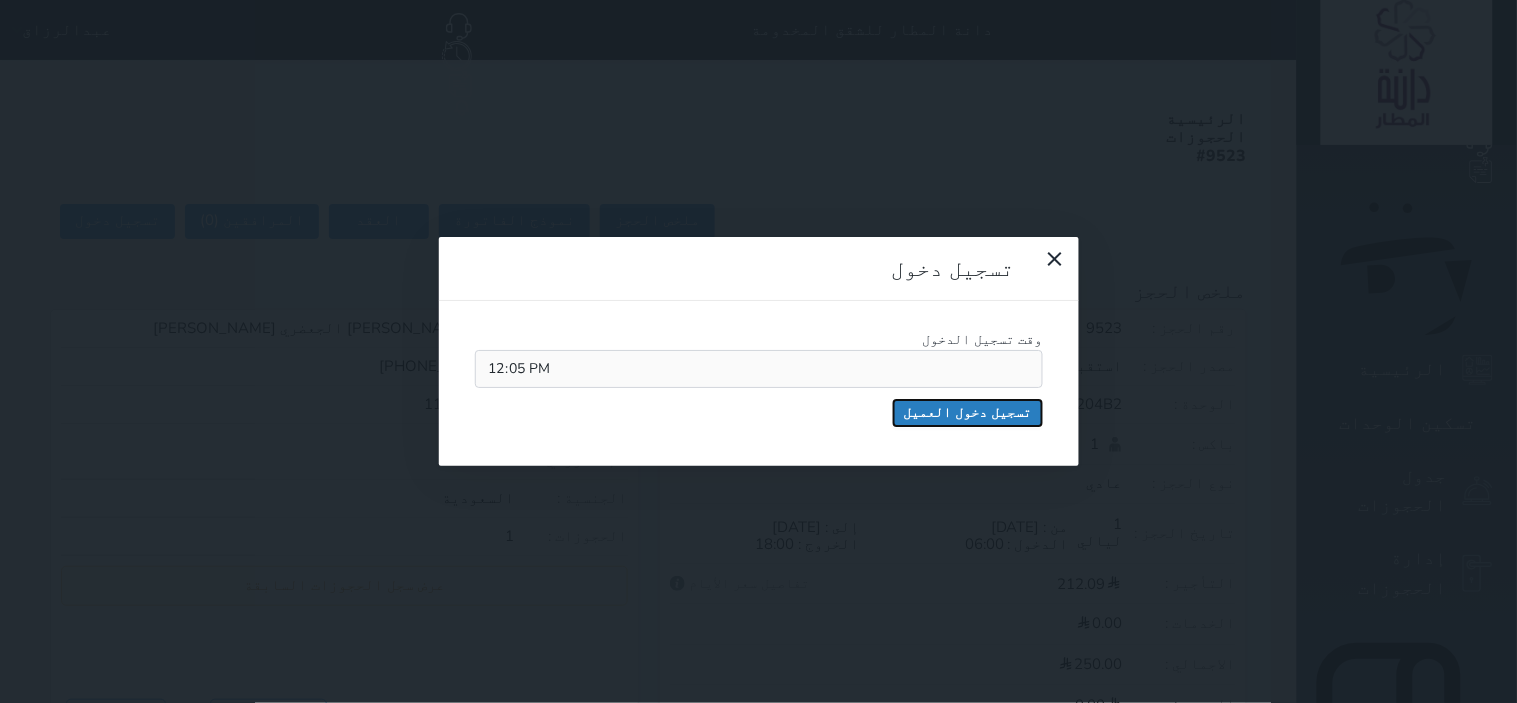 click on "تسجيل دخول العميل" at bounding box center [968, 413] 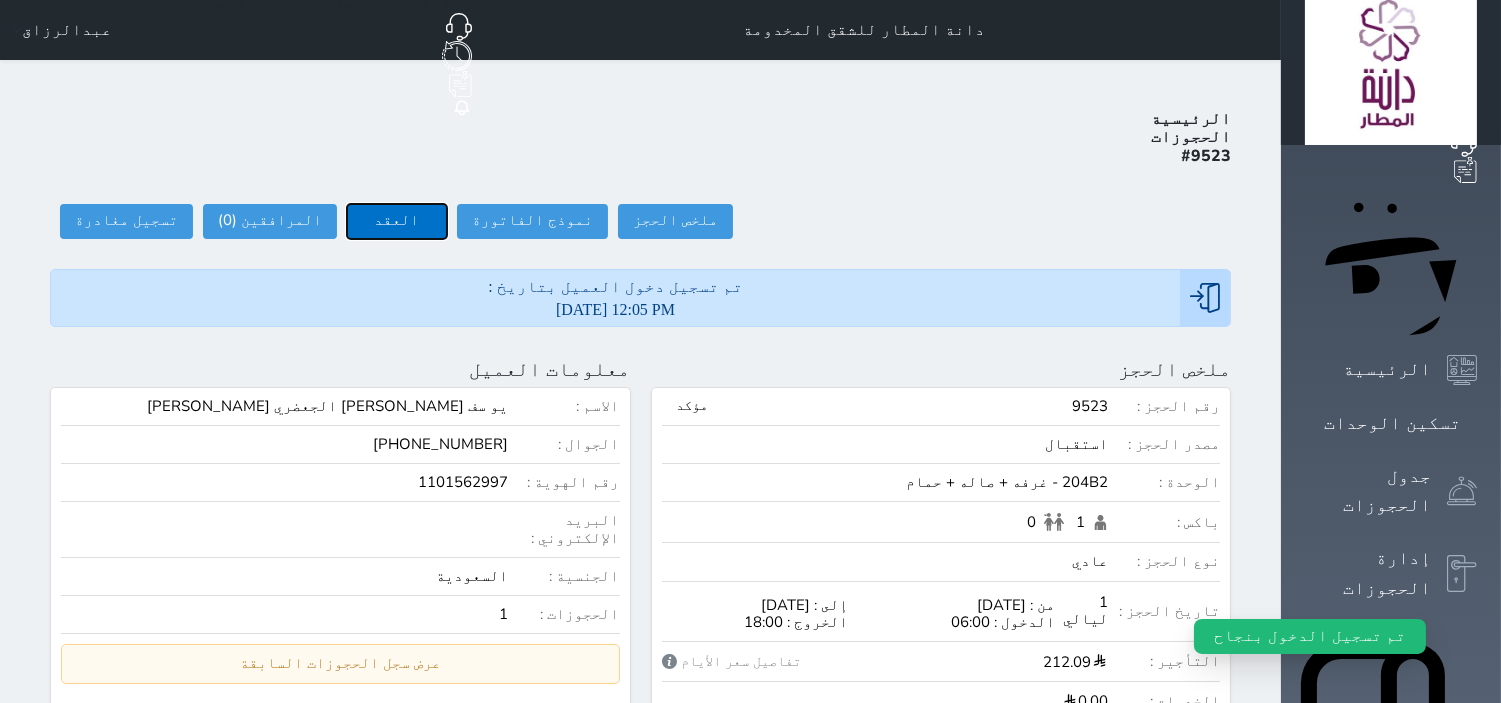 click on "العقد" at bounding box center [397, 221] 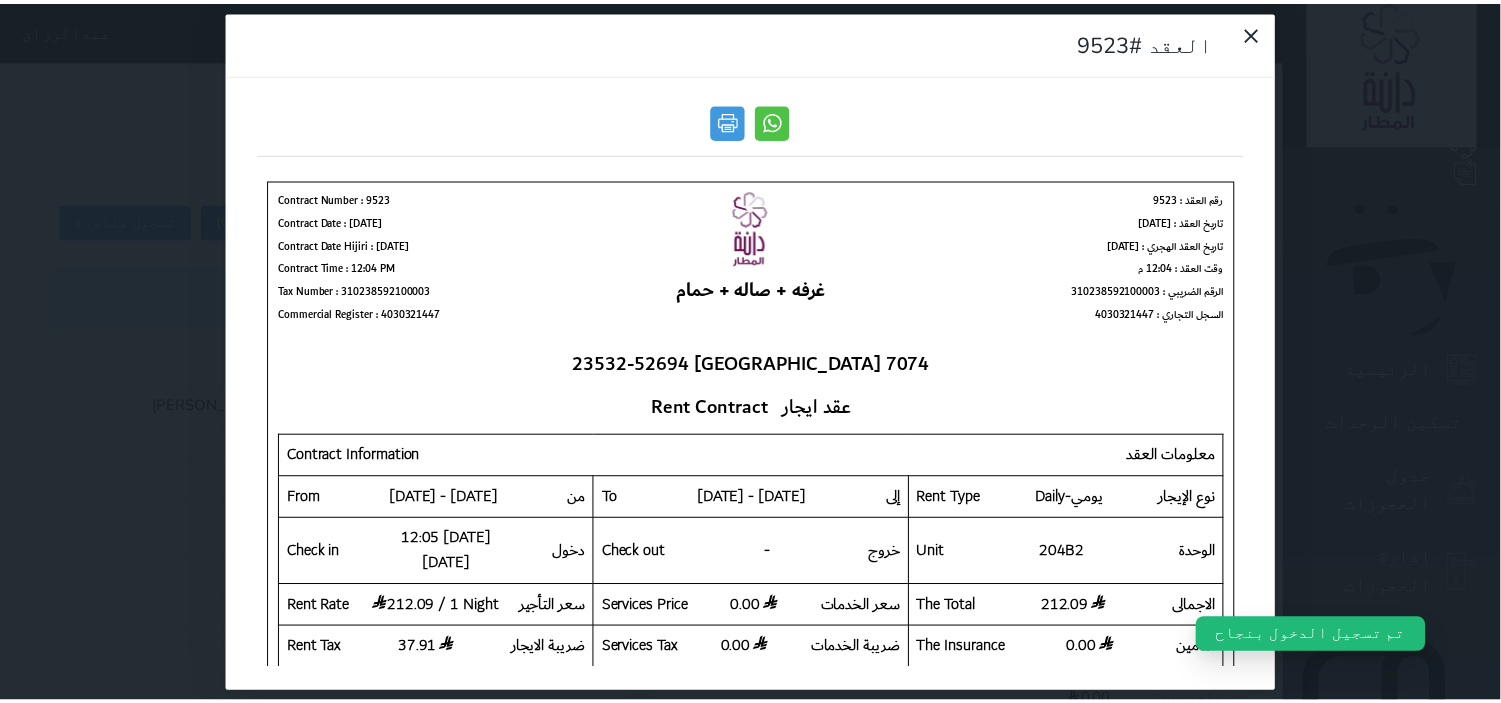 scroll, scrollTop: 0, scrollLeft: 0, axis: both 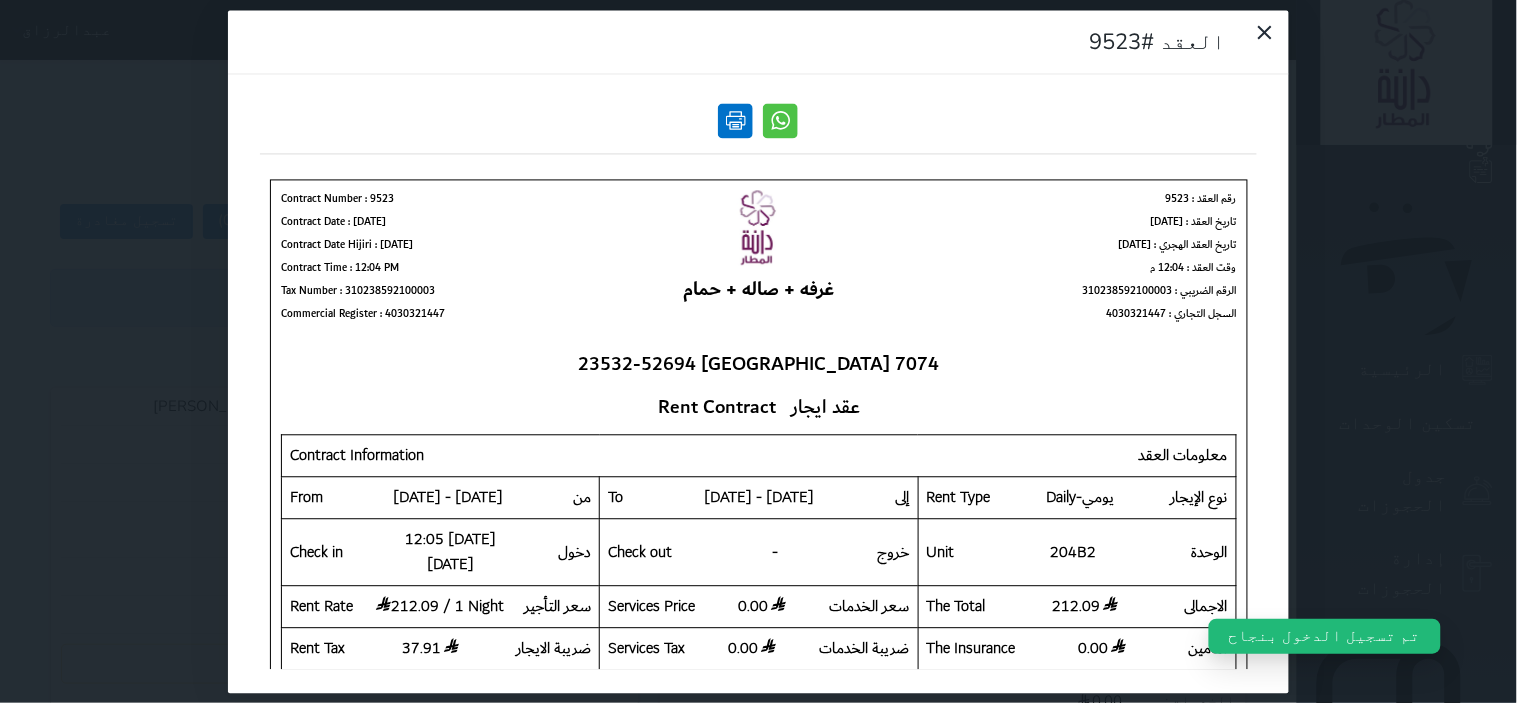 click at bounding box center [736, 120] 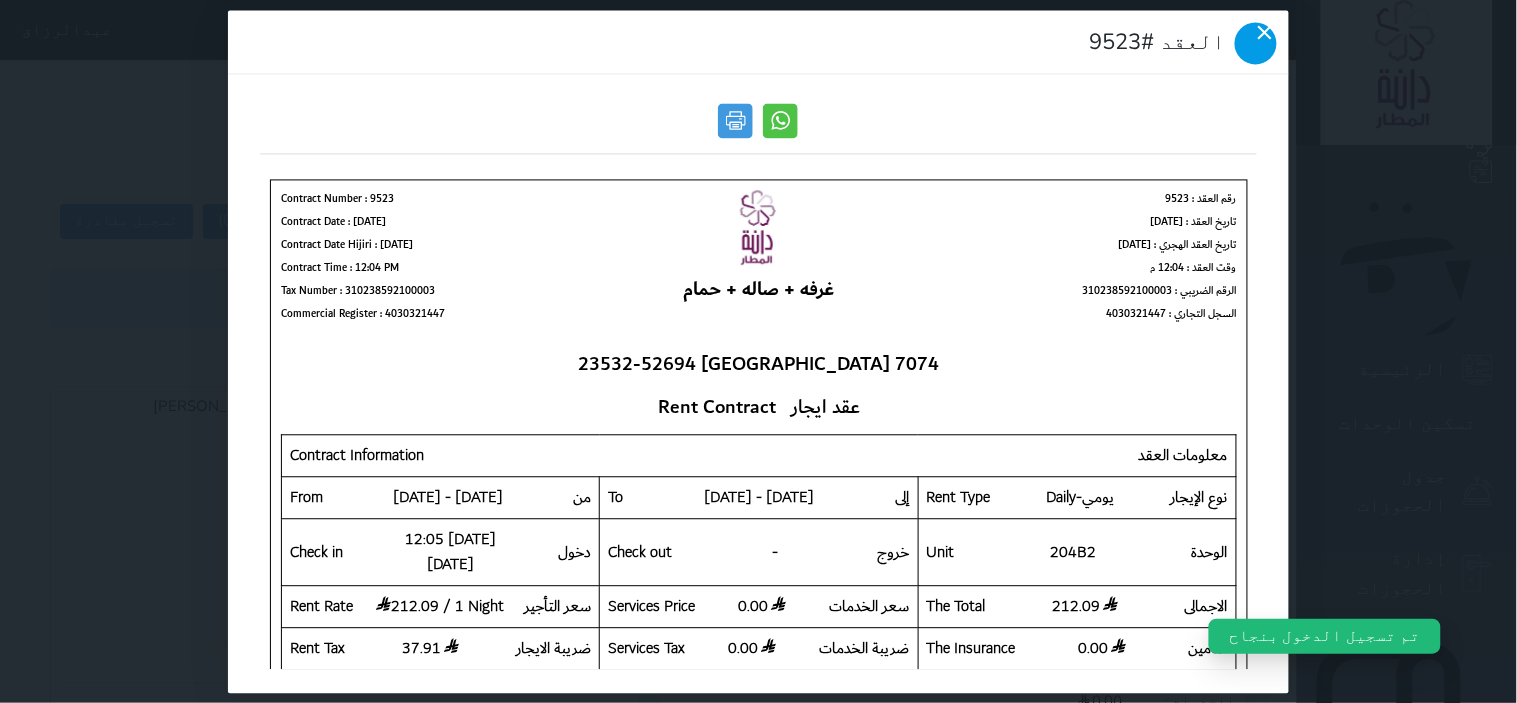 click 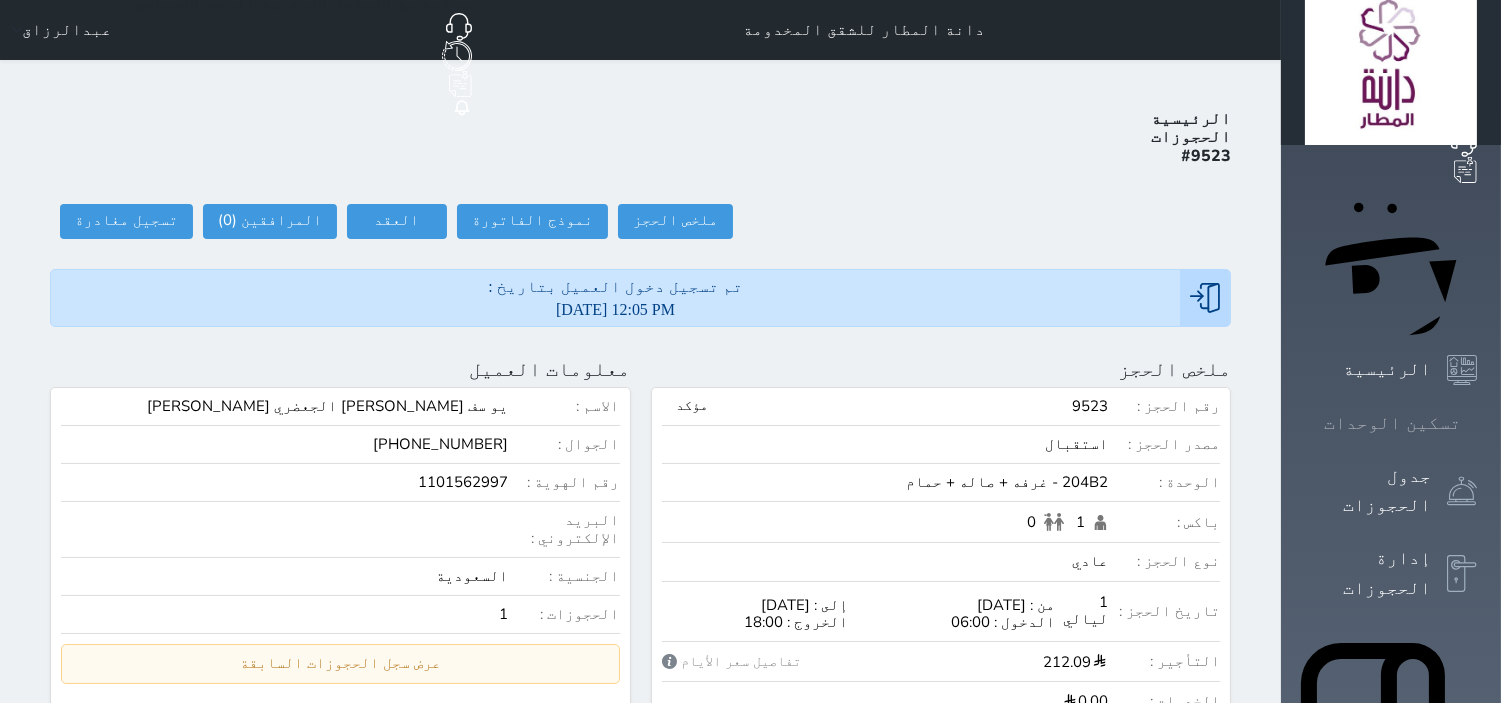 click 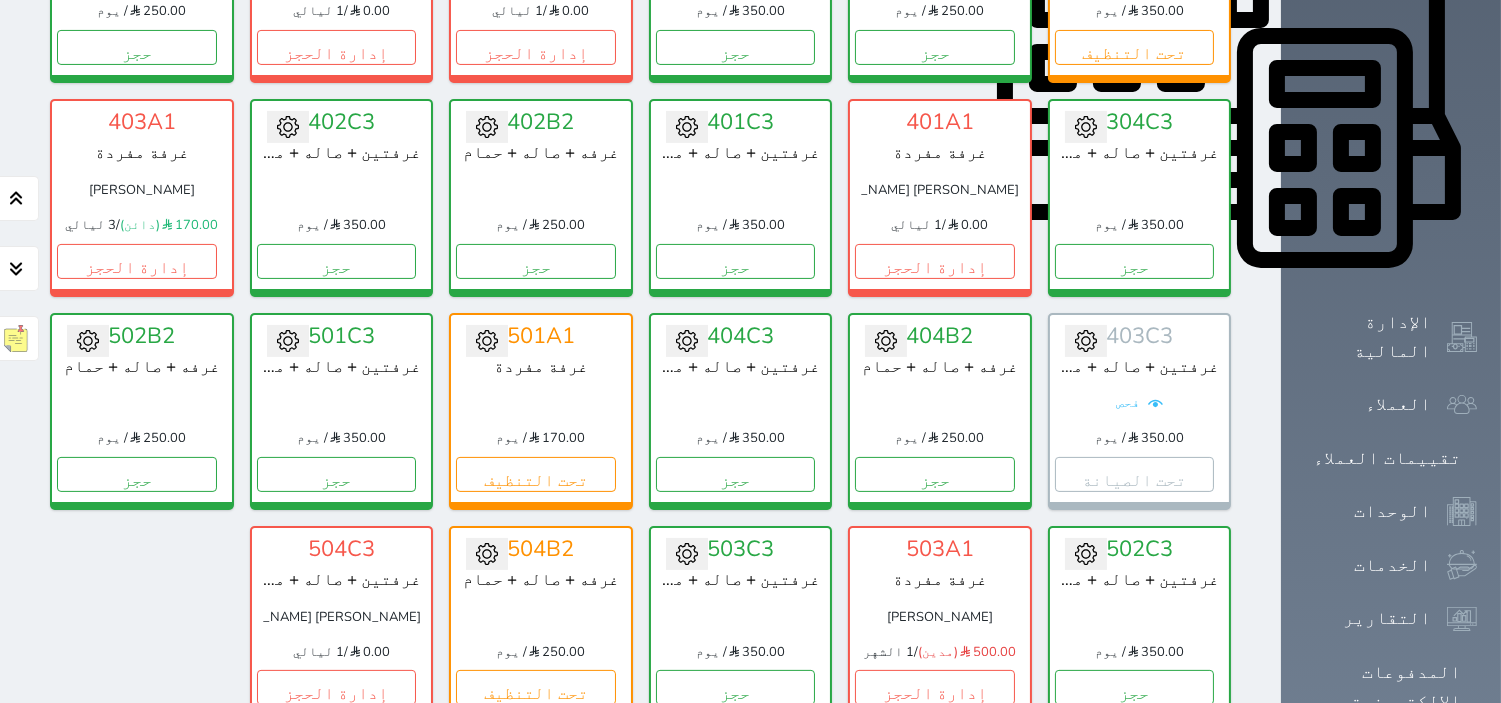 scroll, scrollTop: 633, scrollLeft: 0, axis: vertical 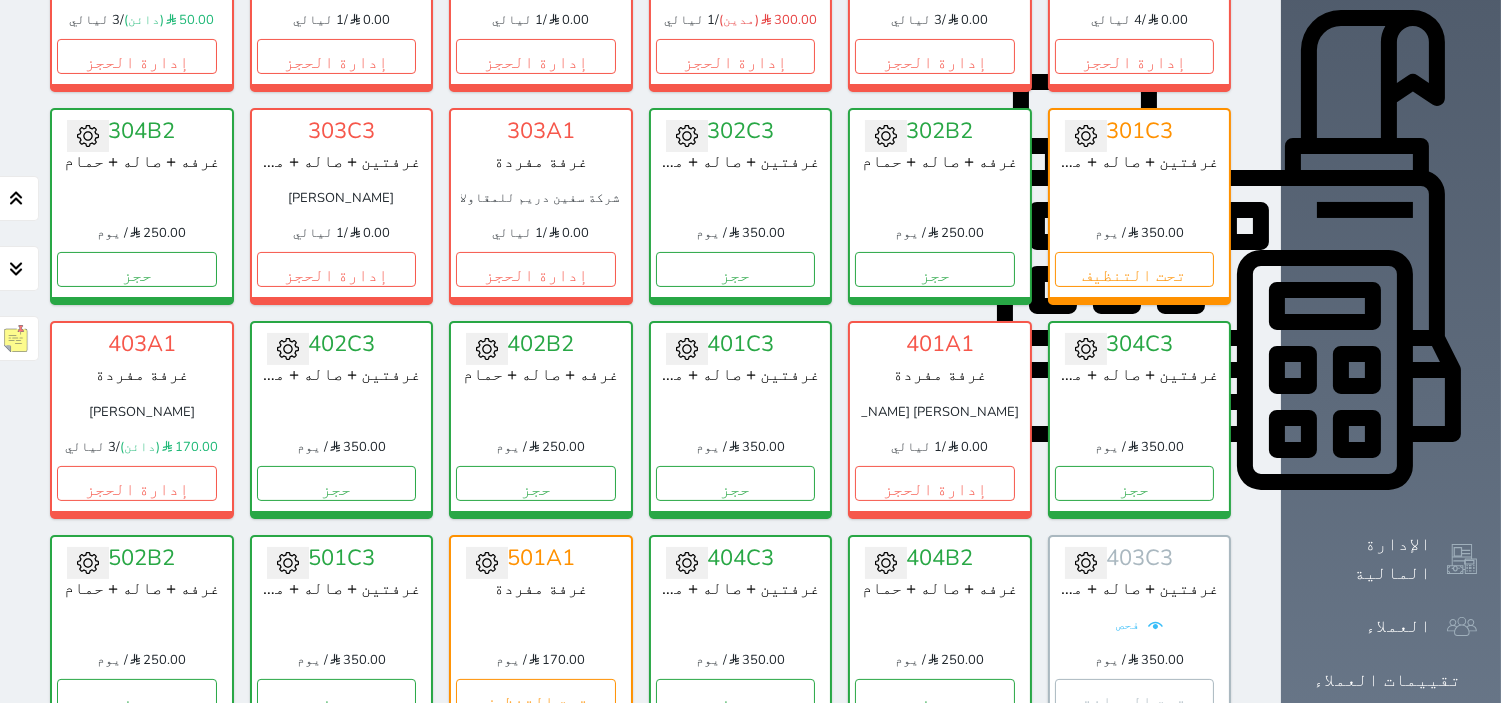 click 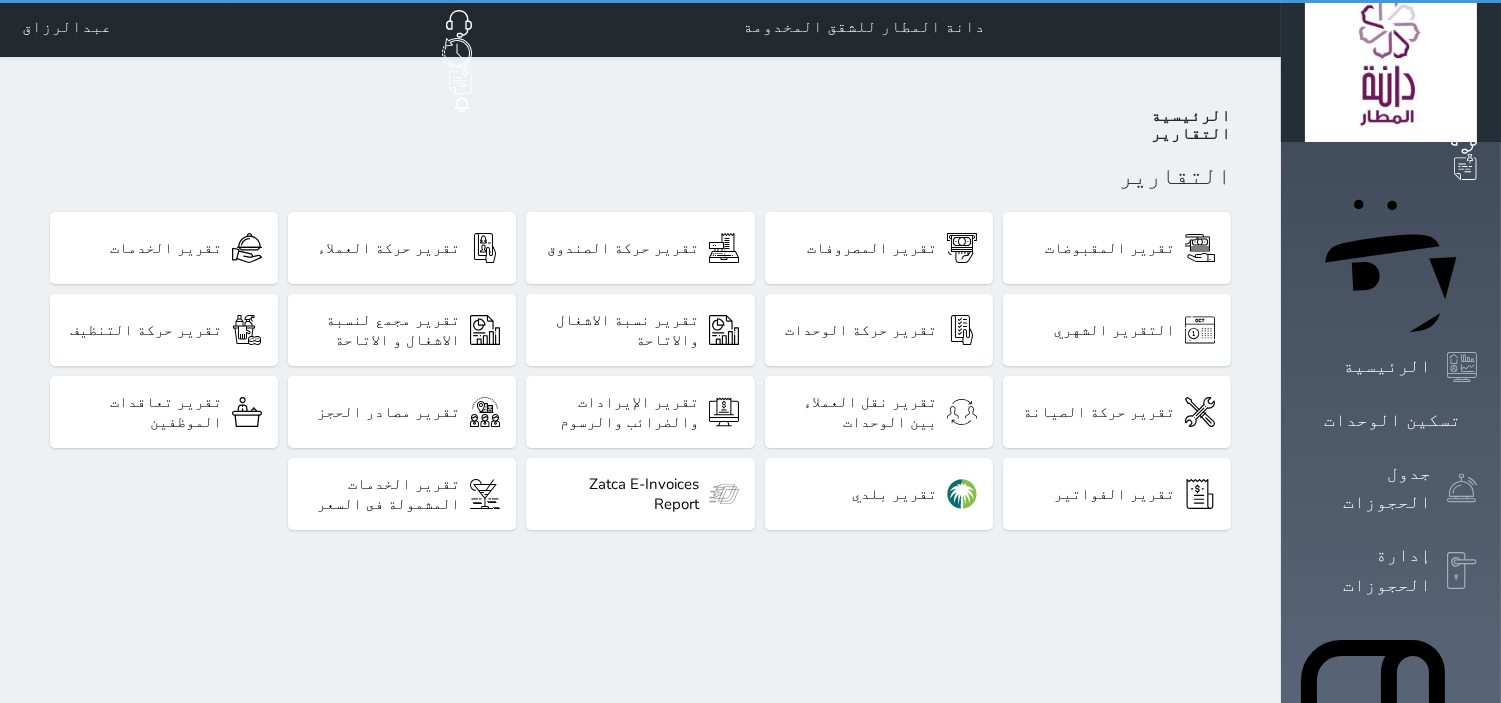 scroll, scrollTop: 0, scrollLeft: 0, axis: both 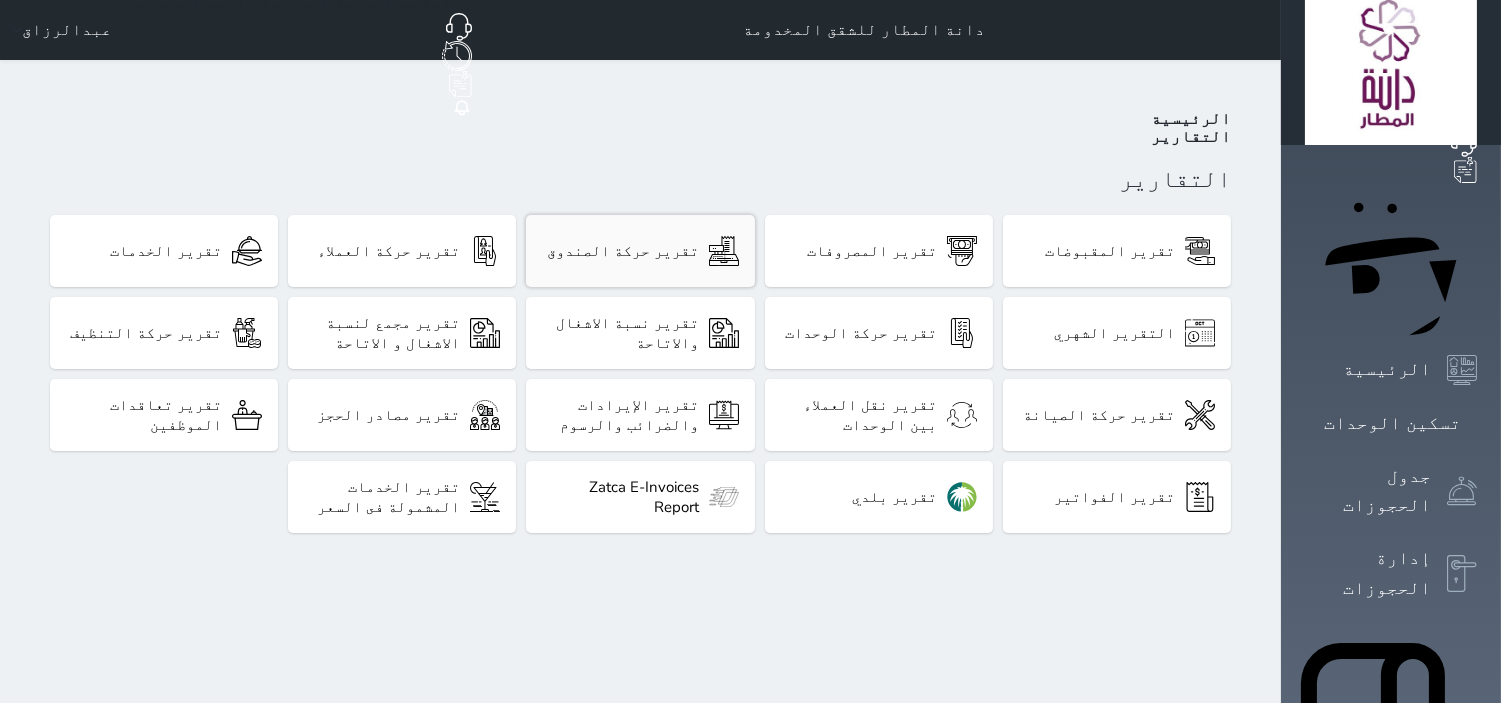 click on "تقرير حركة الصندوق" at bounding box center (640, 251) 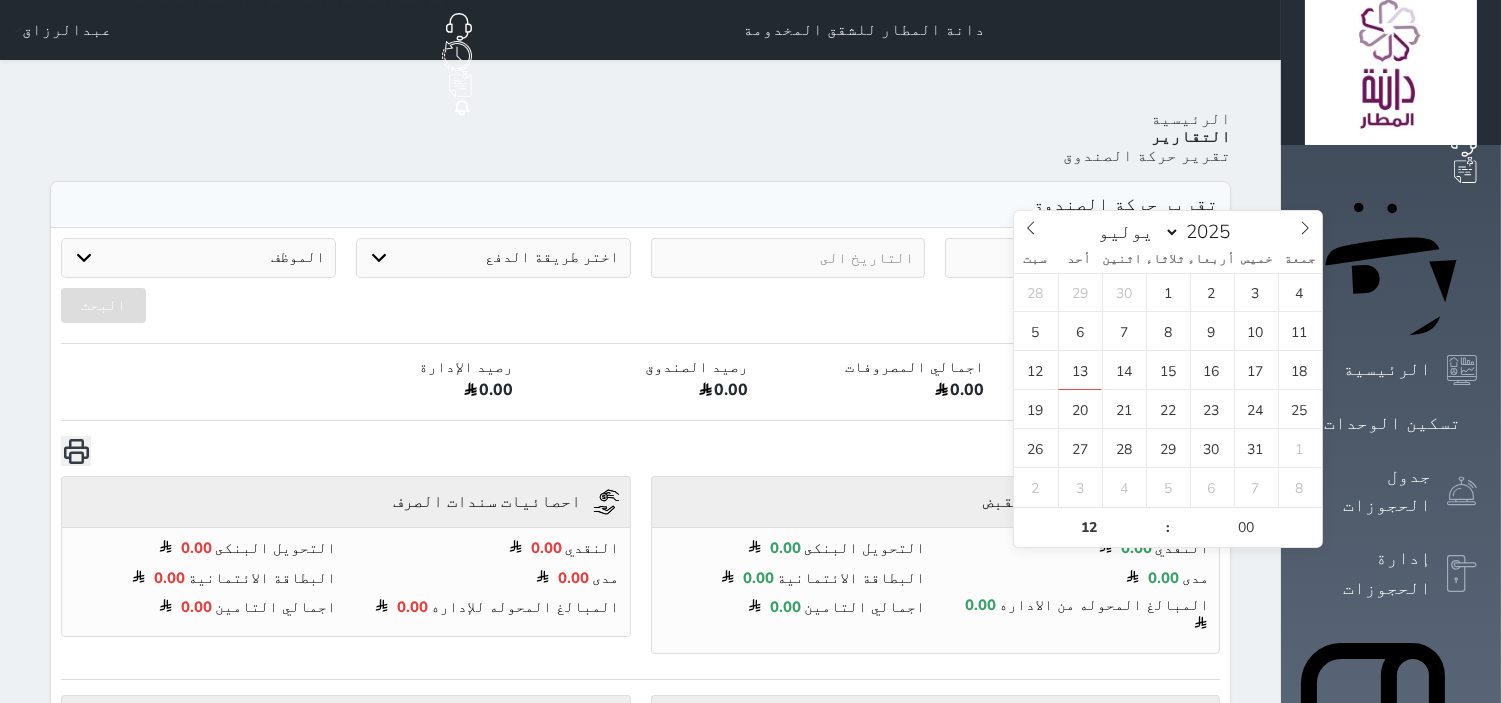 click at bounding box center [1082, 258] 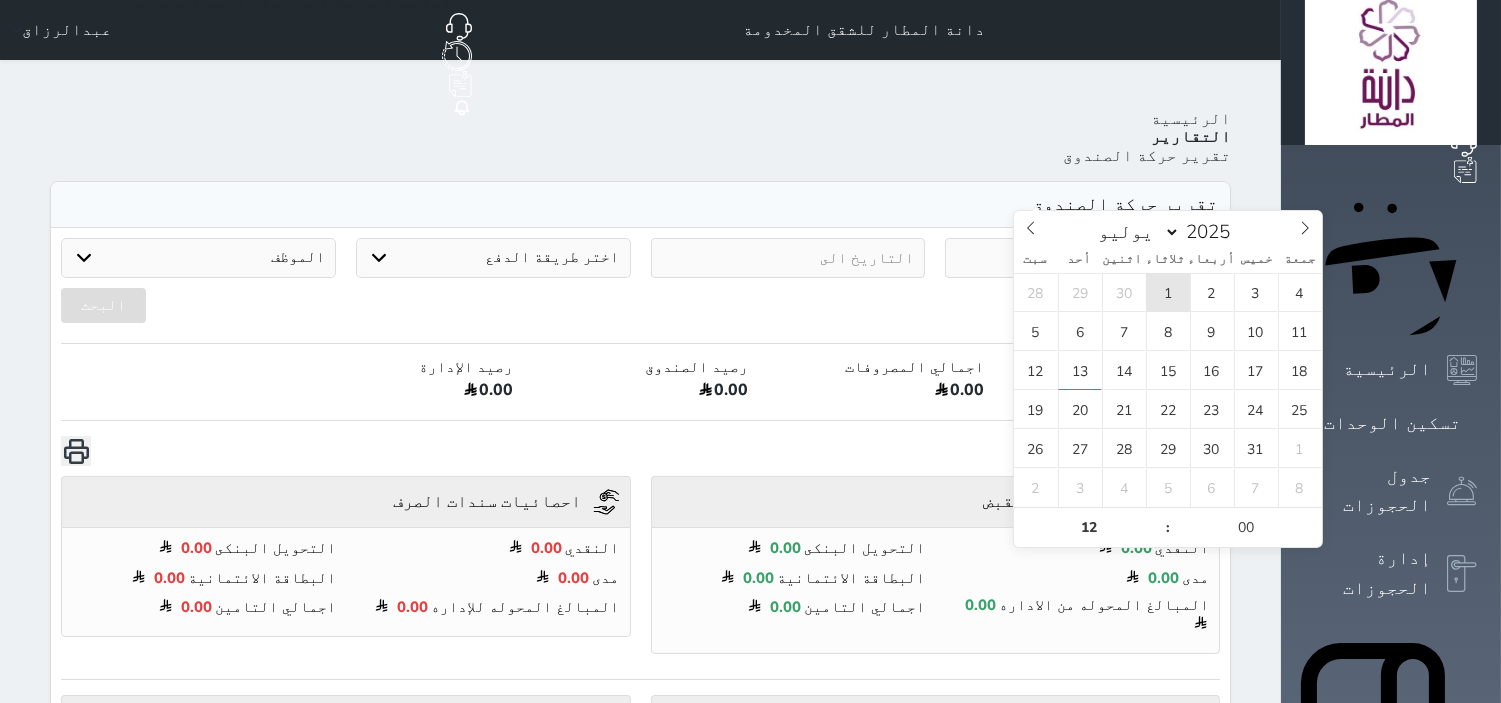 click on "1" at bounding box center [1168, 292] 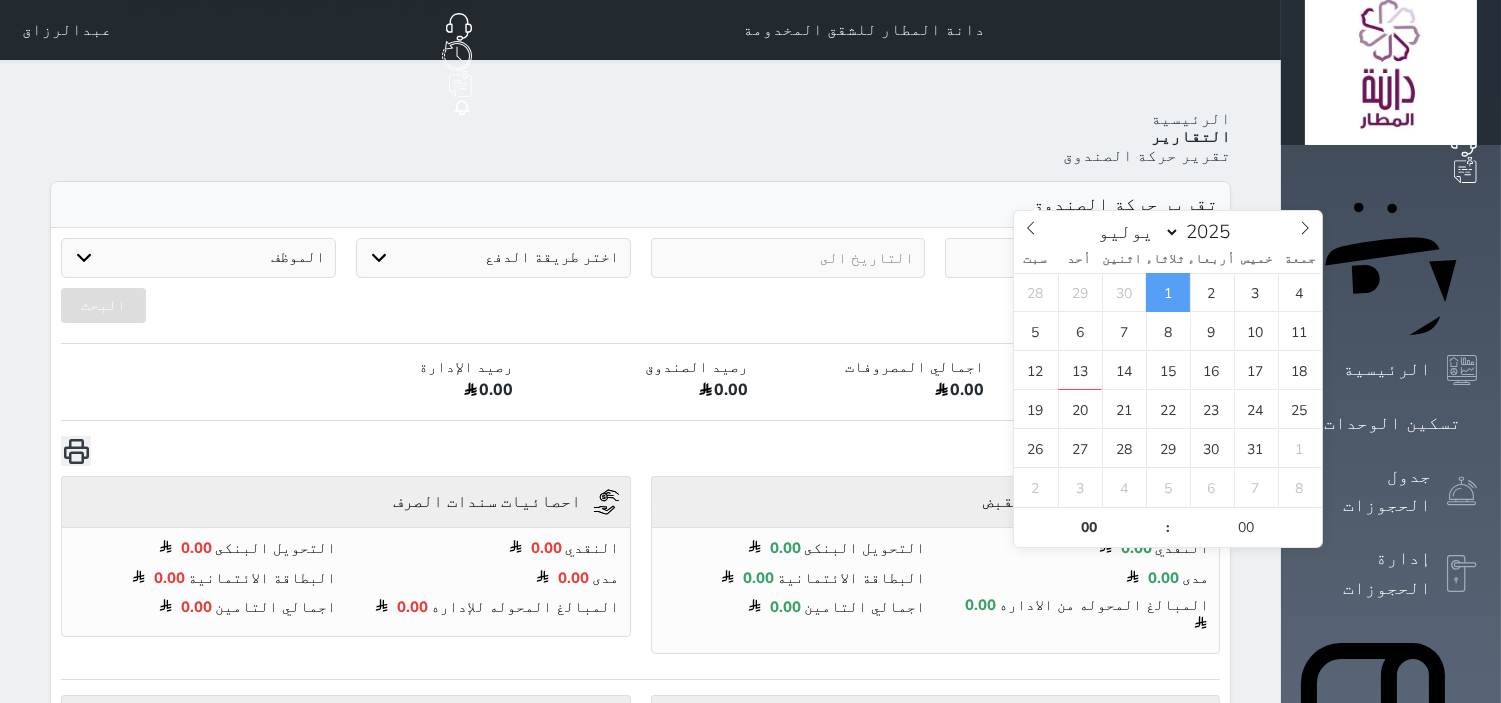 click at bounding box center (788, 258) 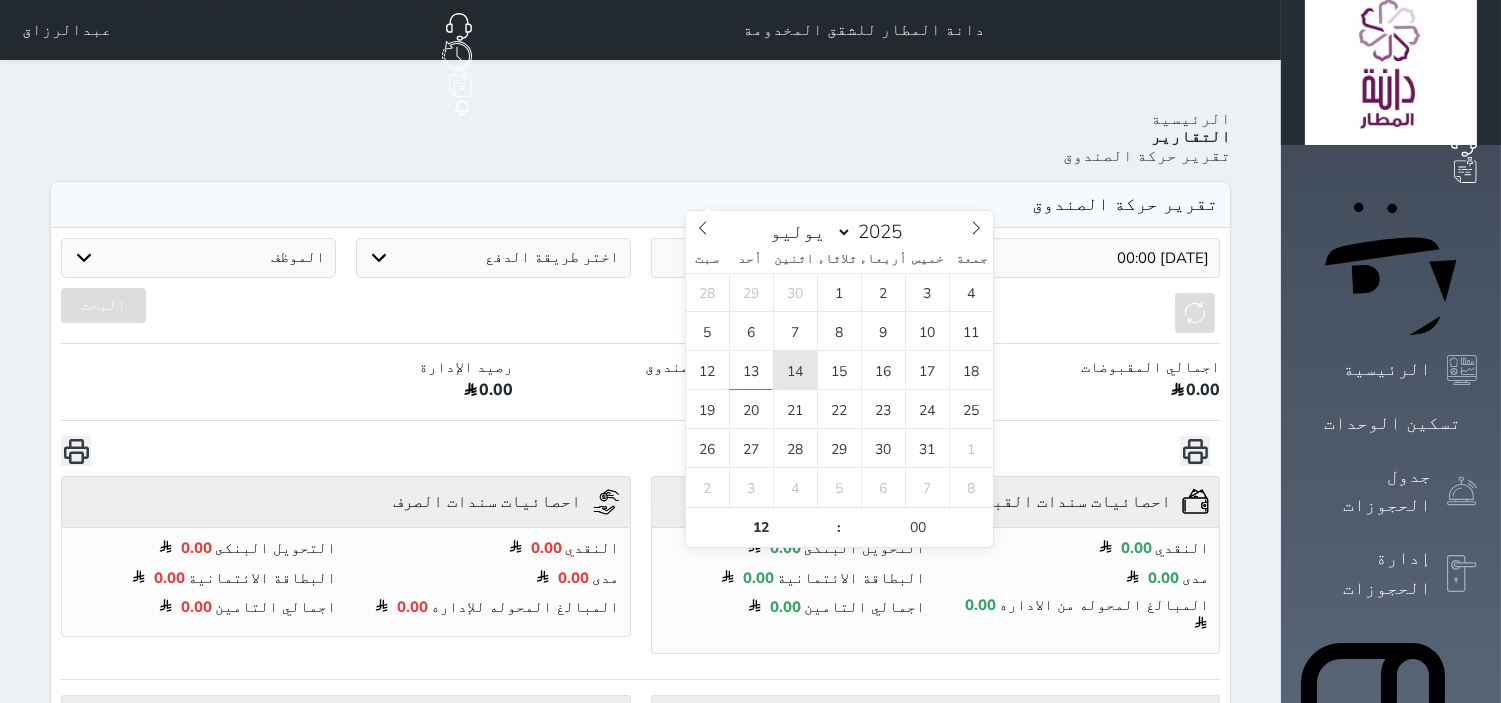 click on "14" at bounding box center (795, 370) 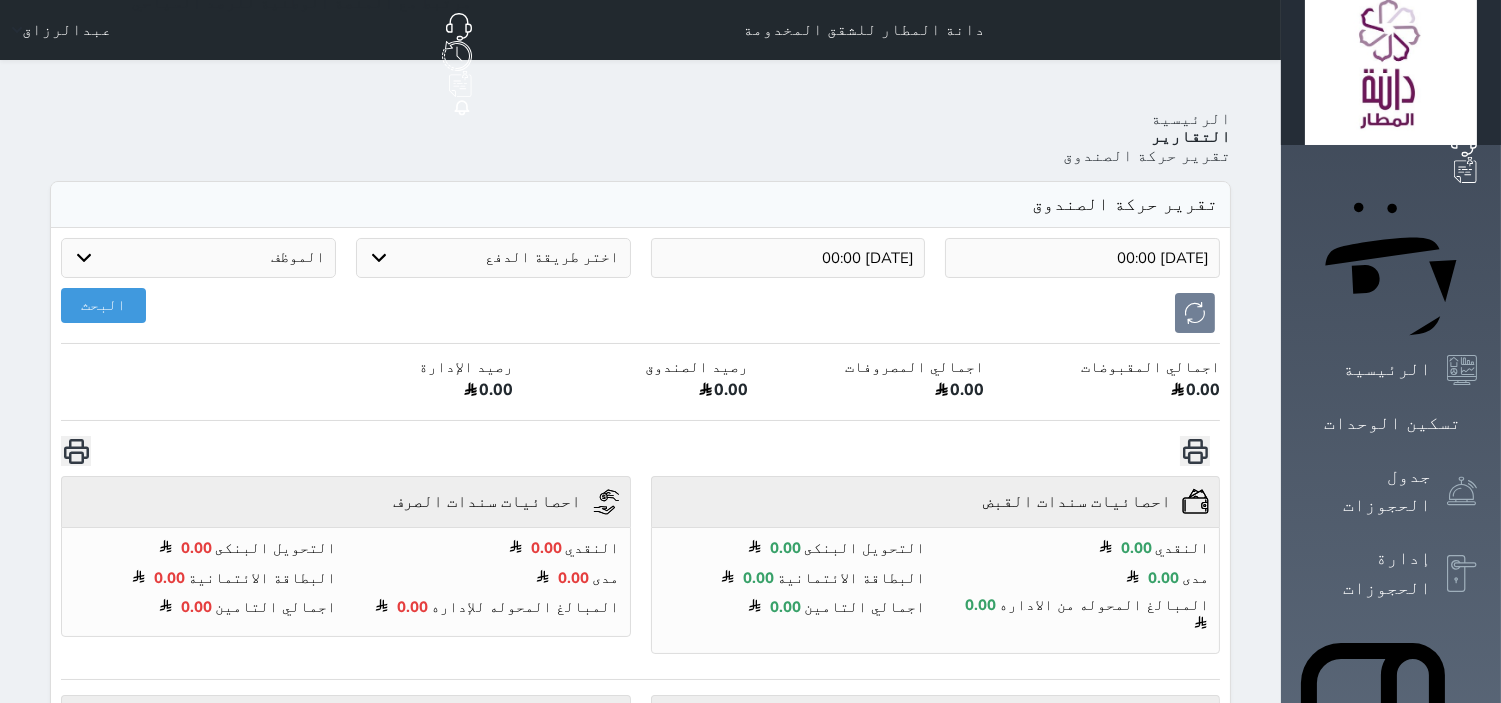click on "البحث" at bounding box center [640, 313] 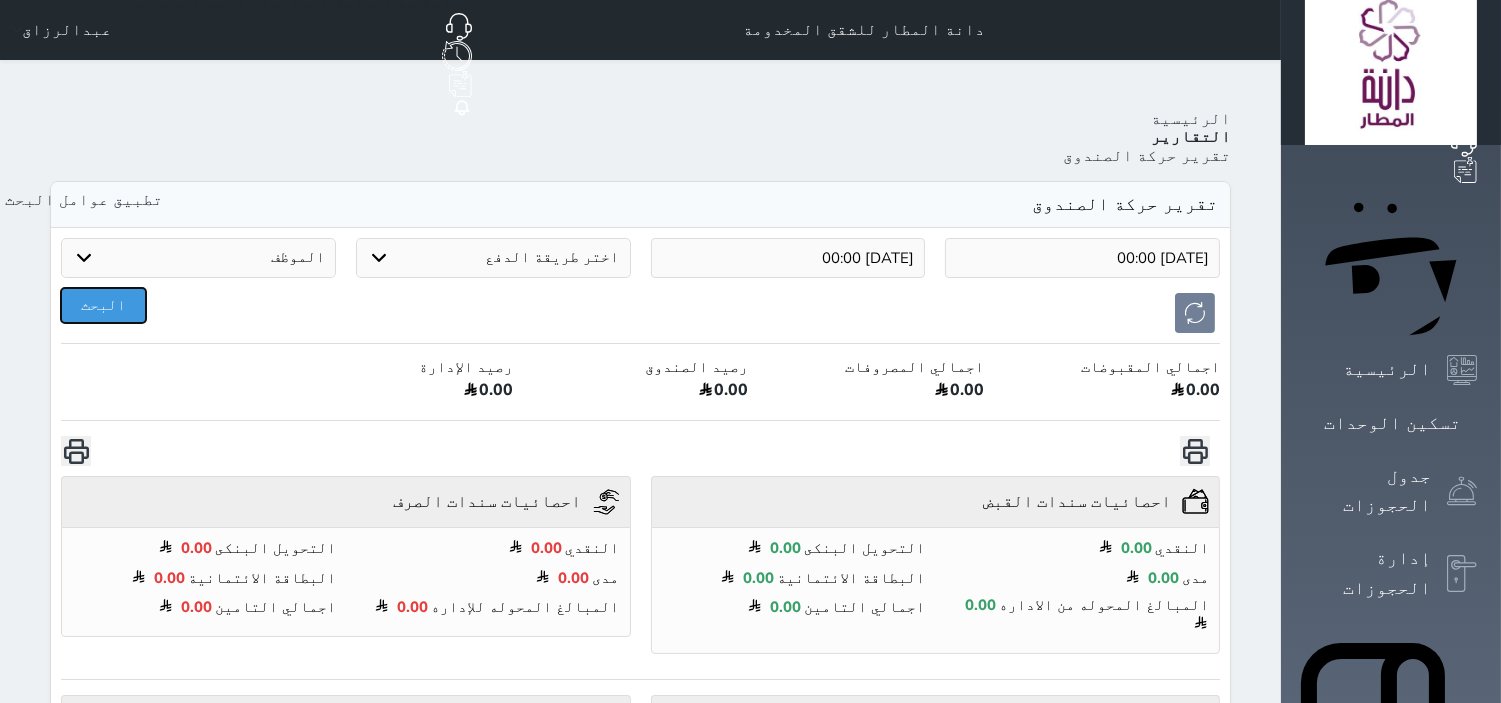 click on "البحث" at bounding box center [103, 305] 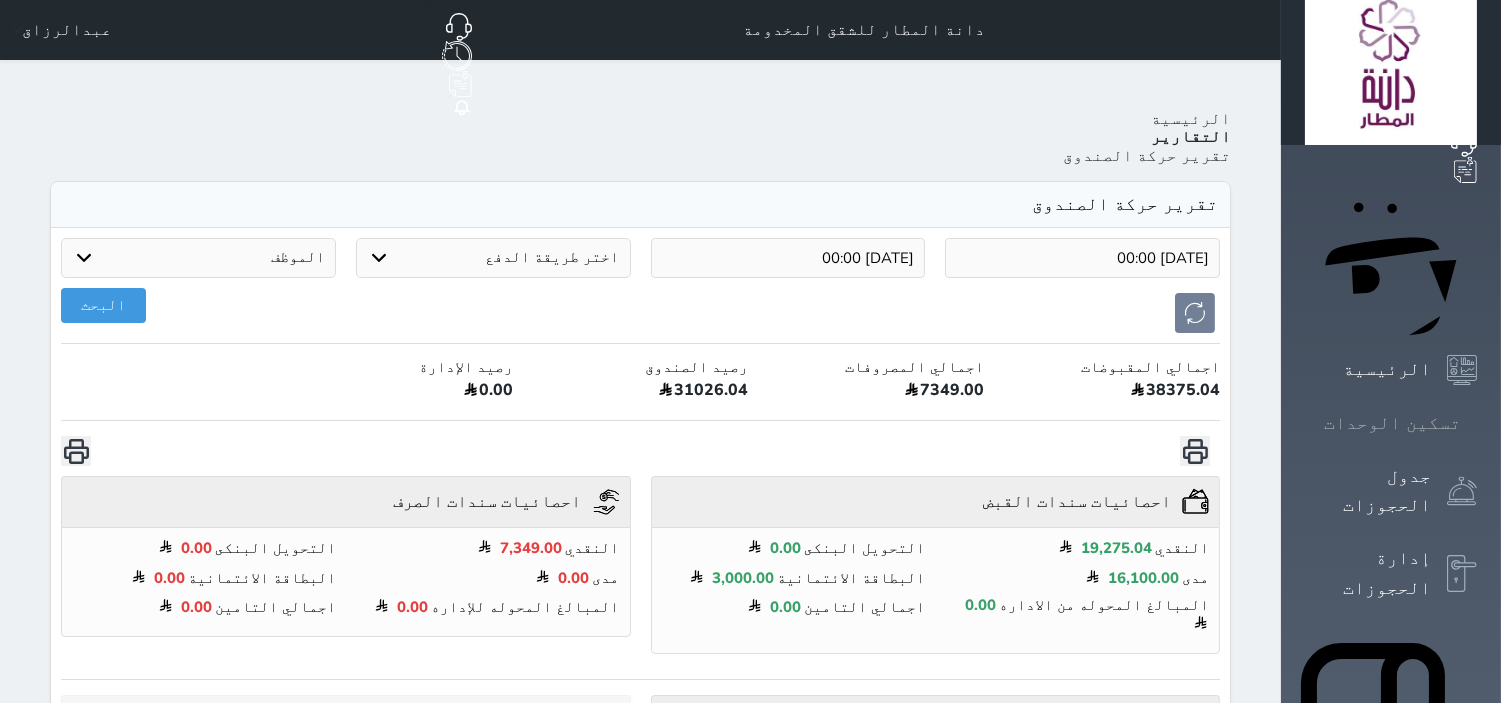 click 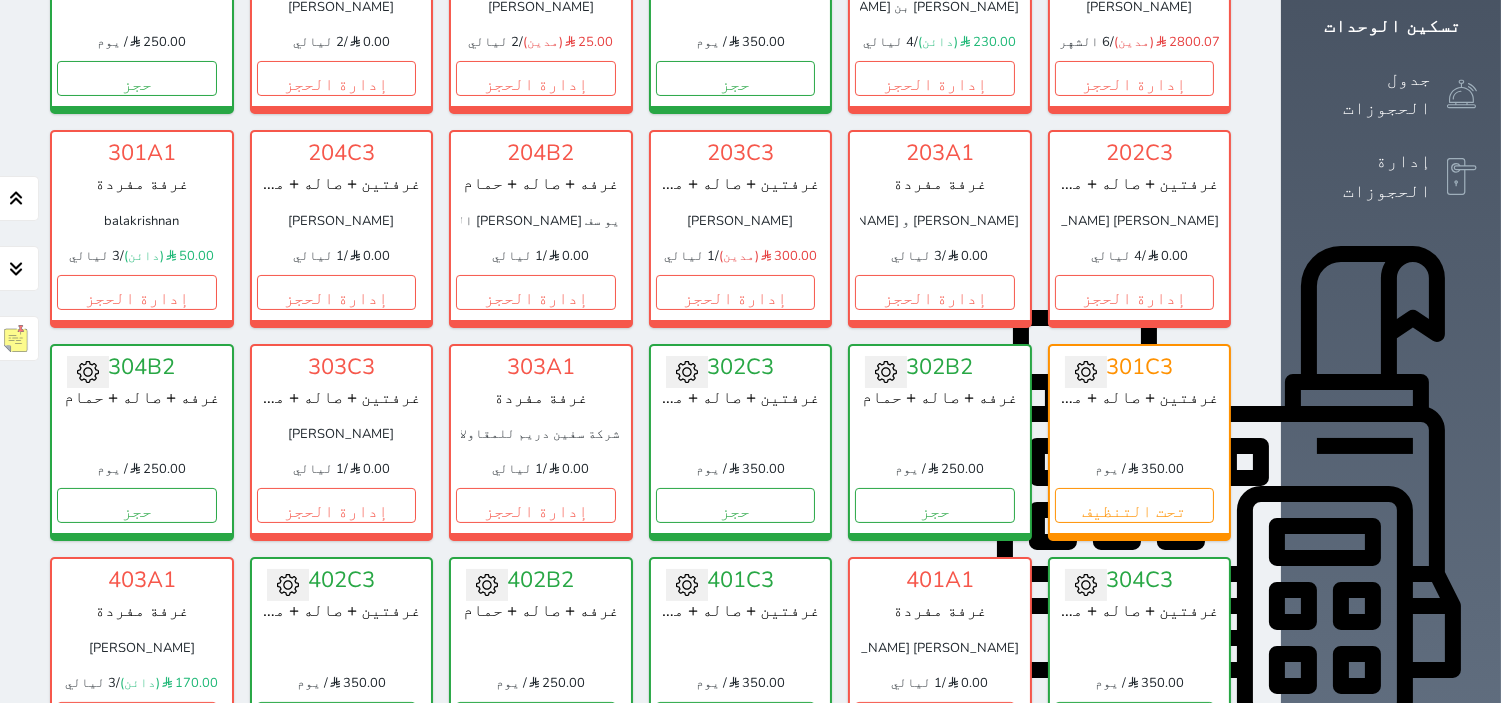 scroll, scrollTop: 0, scrollLeft: 0, axis: both 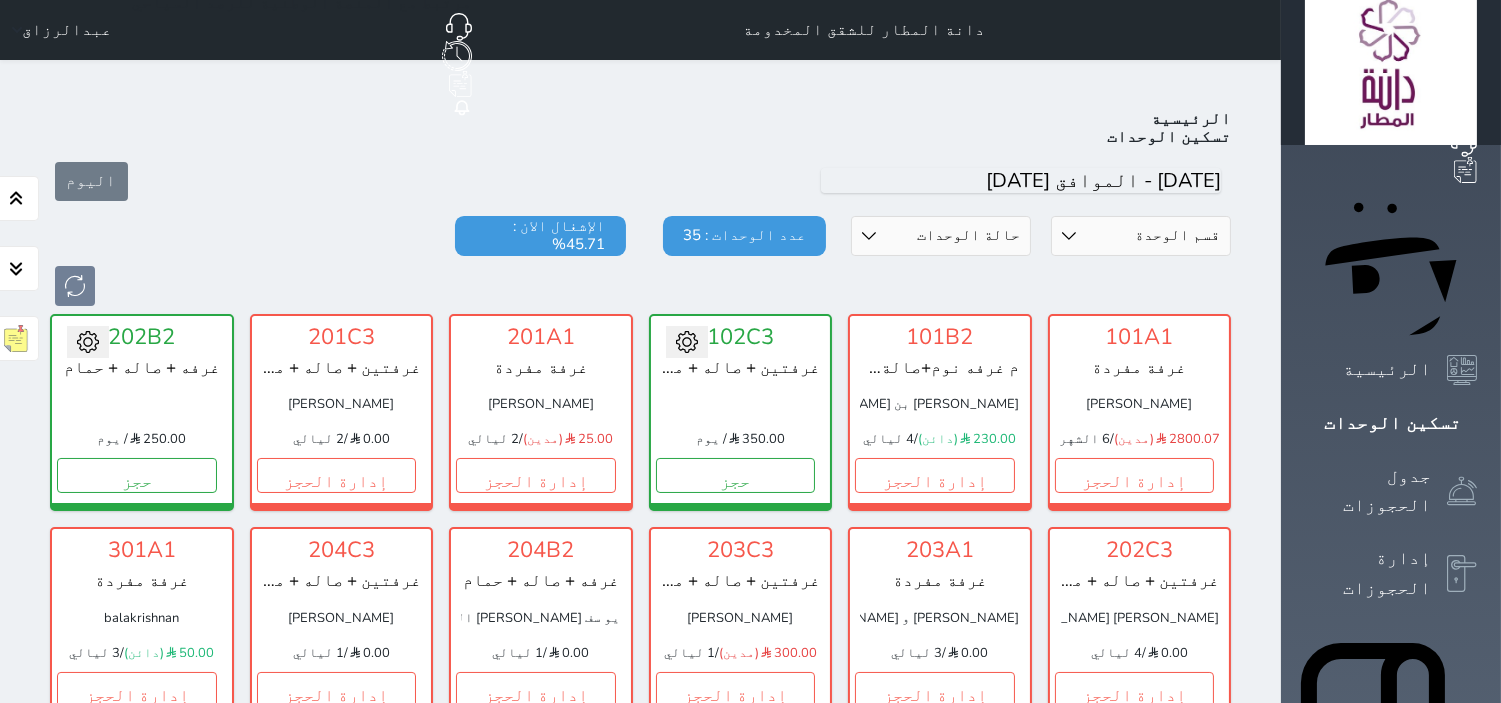 click on "قسم الوحدة   غرفتين + صاله + مطبخ + 2 حمام غرفه + صاله + حمام غرفة مفردة" at bounding box center [1141, 236] 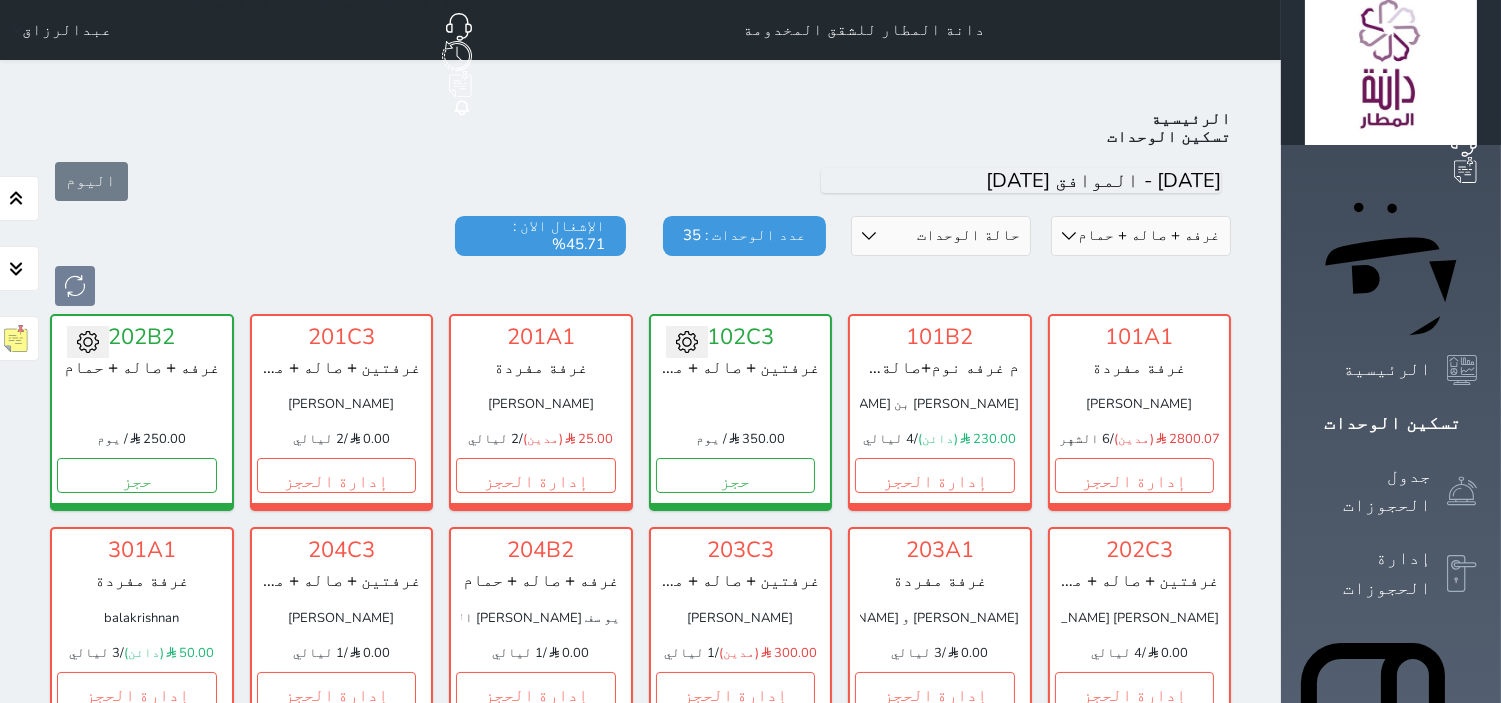 click on "قسم الوحدة   غرفتين + صاله + مطبخ + 2 حمام غرفه + صاله + حمام غرفة مفردة" at bounding box center [1141, 236] 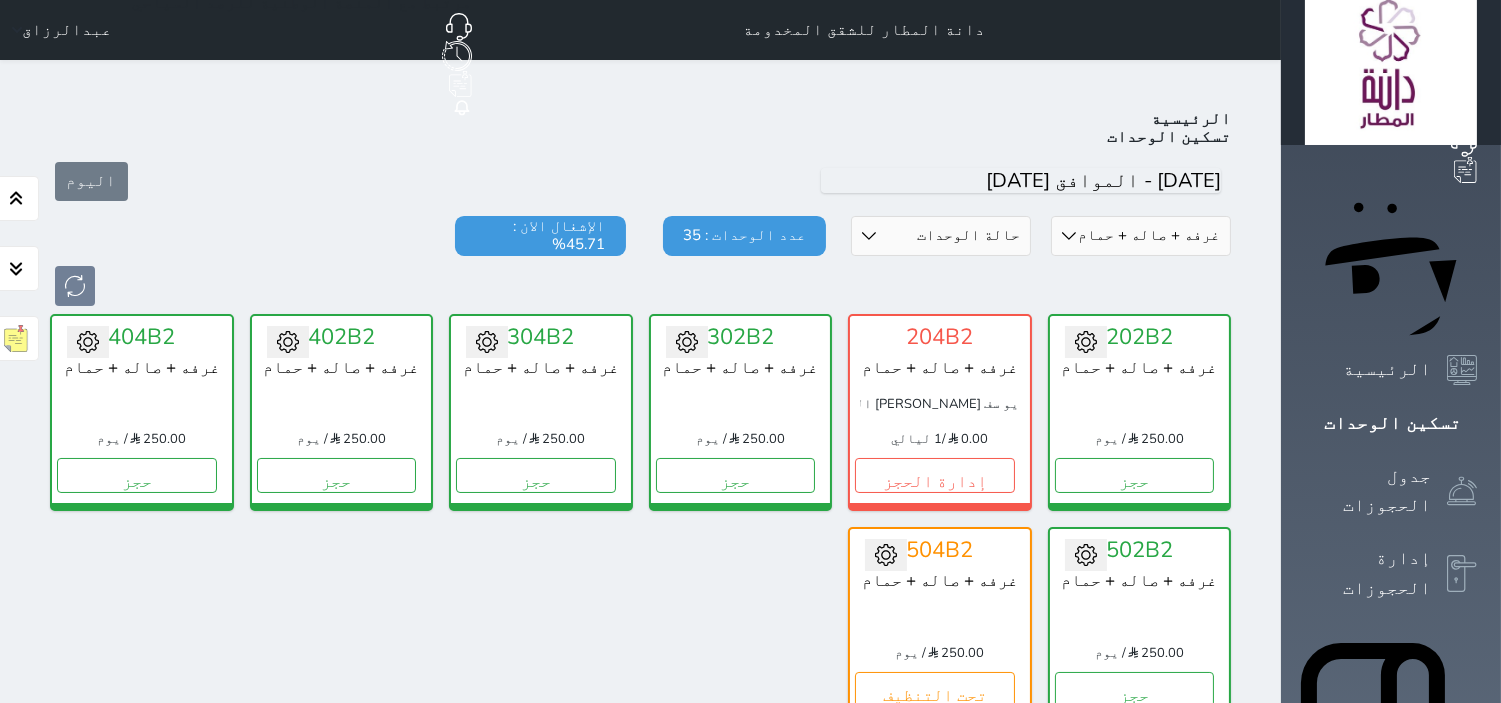 scroll, scrollTop: 77, scrollLeft: 0, axis: vertical 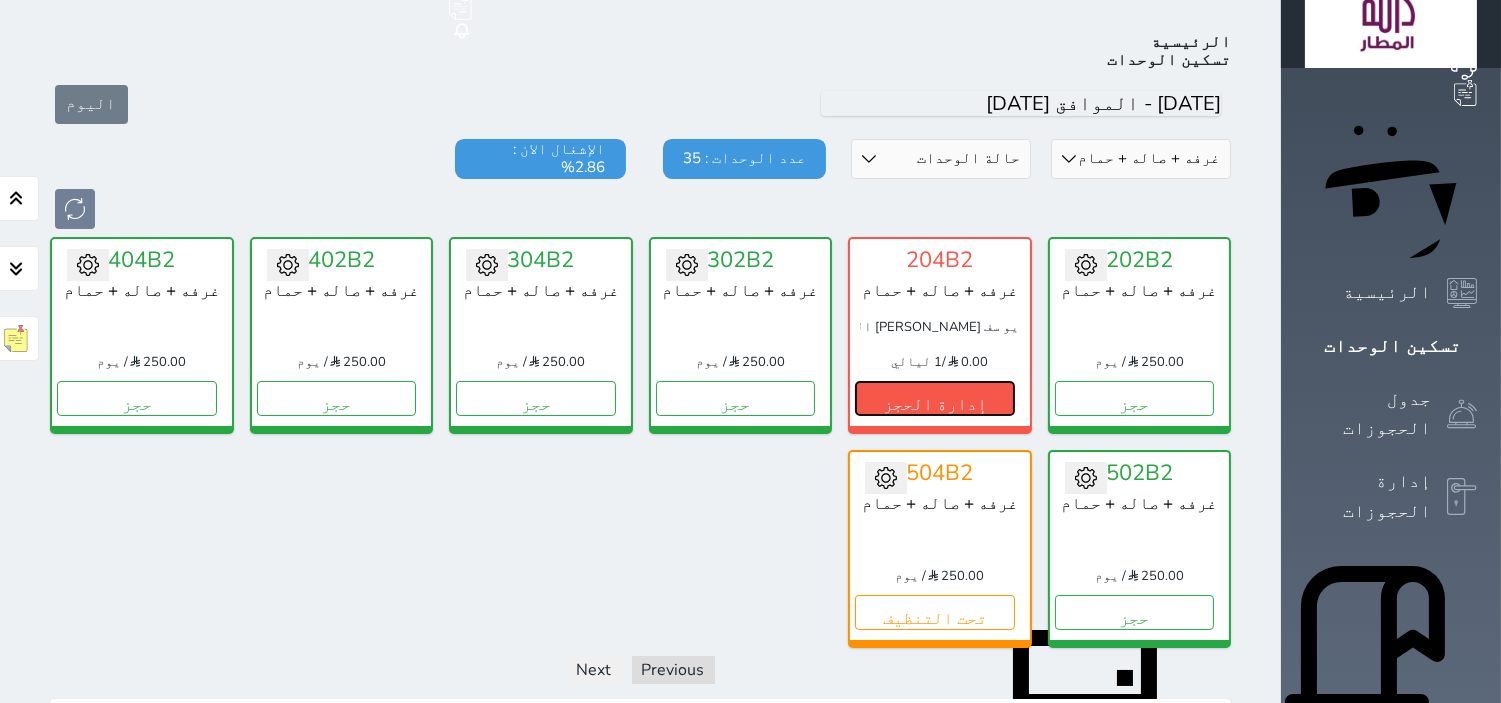 click on "إدارة الحجز" at bounding box center (935, 398) 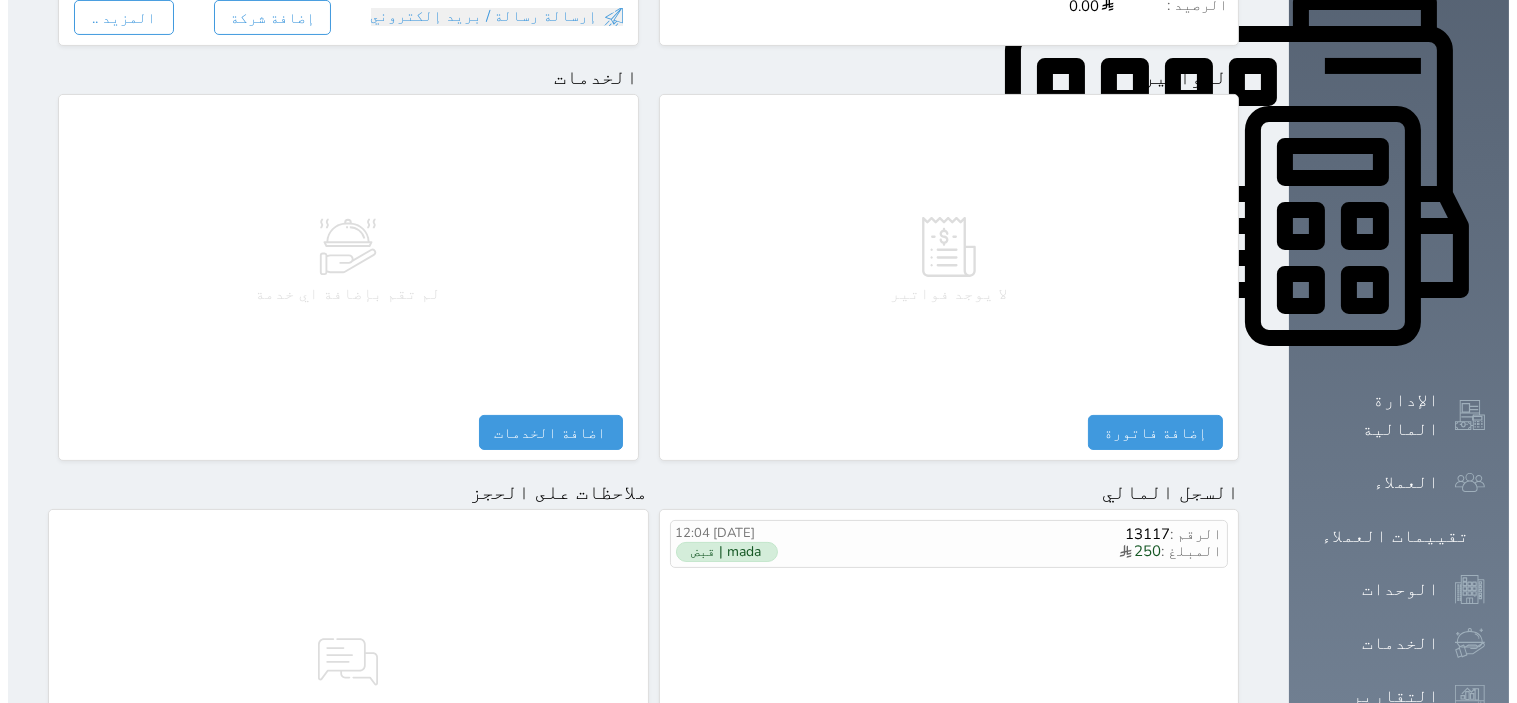 scroll, scrollTop: 1077, scrollLeft: 0, axis: vertical 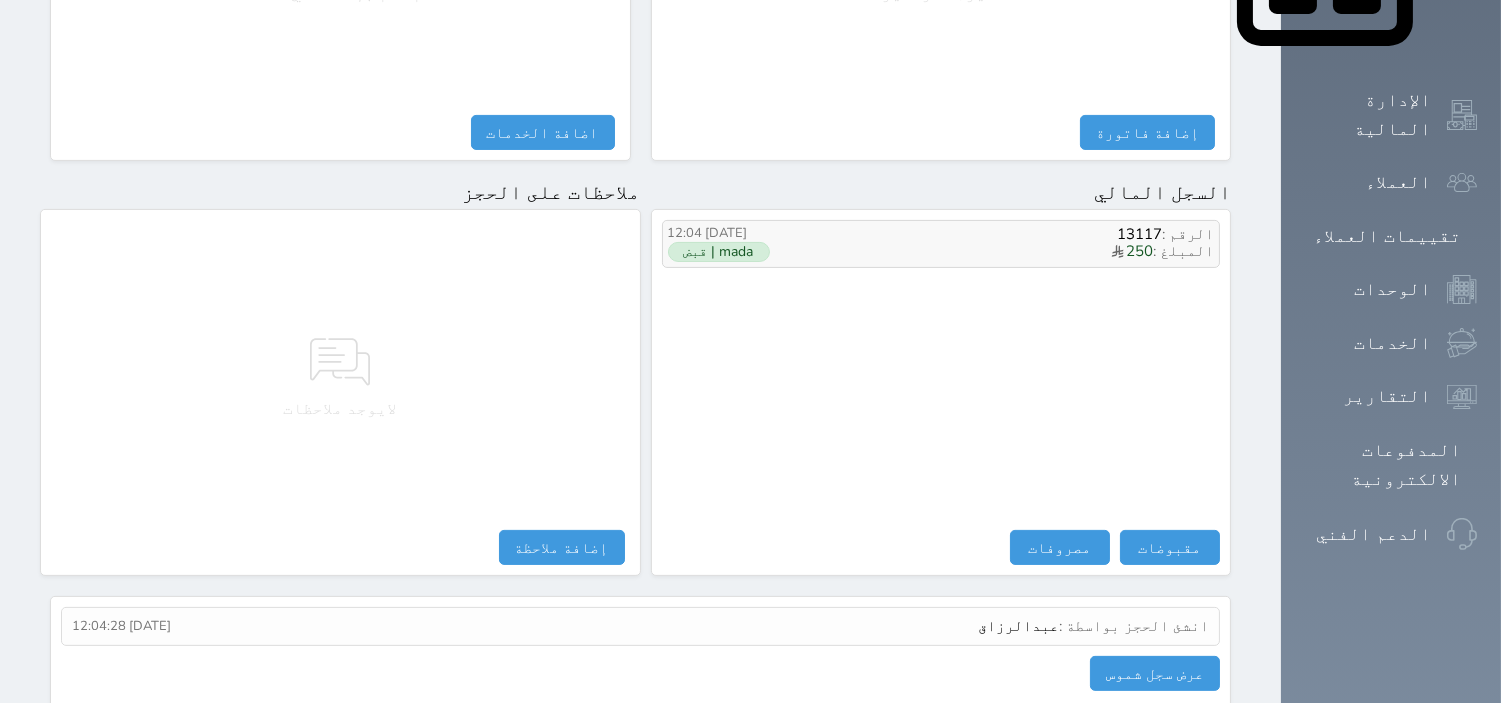 click on "الرقم :  13117" at bounding box center [1022, 234] 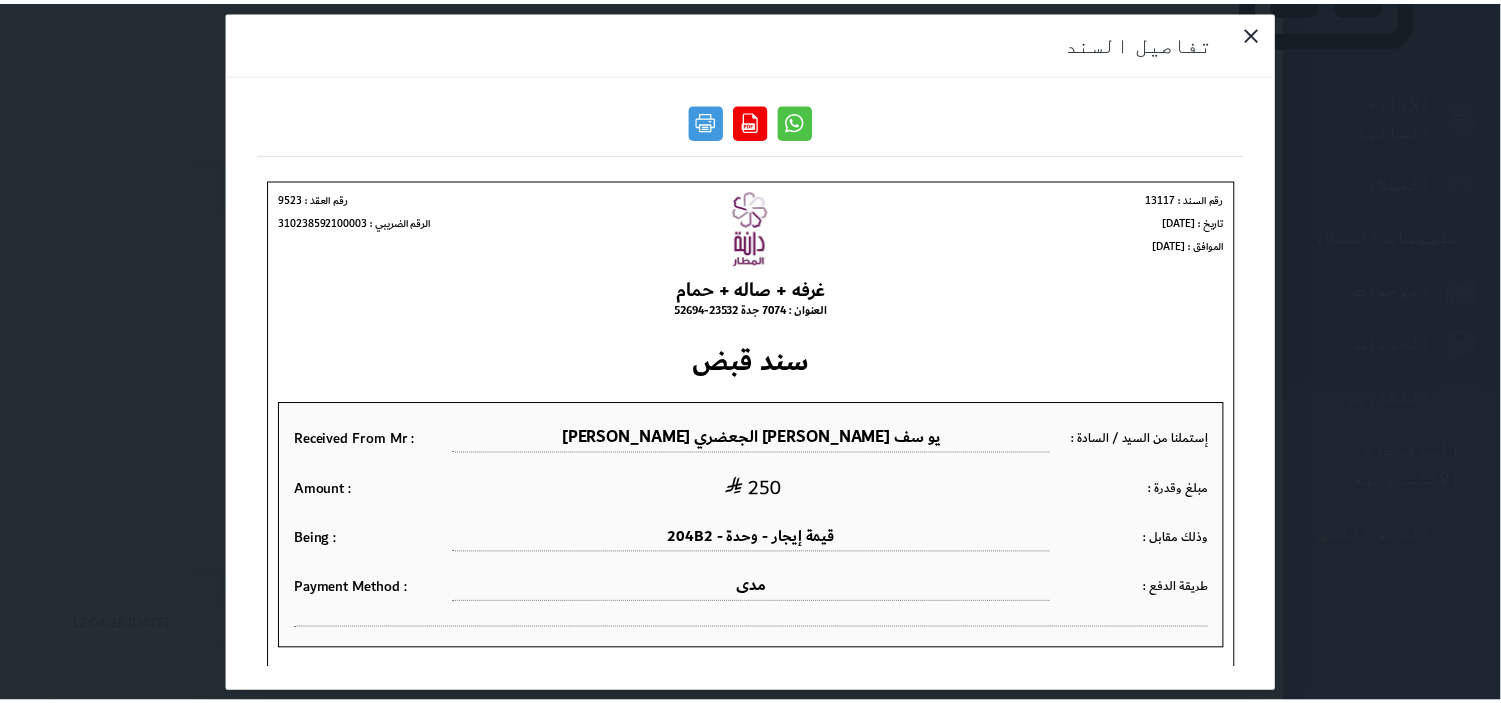 scroll, scrollTop: 0, scrollLeft: 0, axis: both 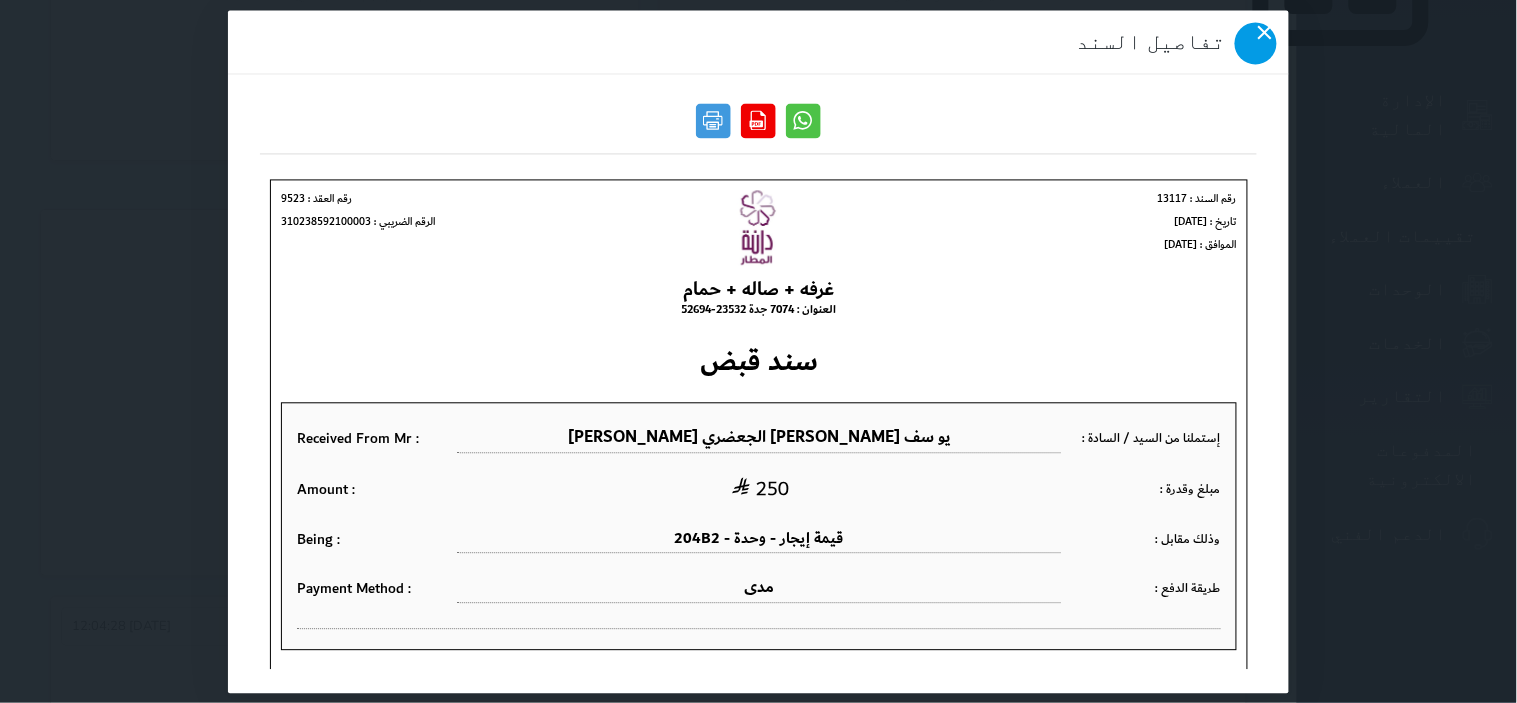 click 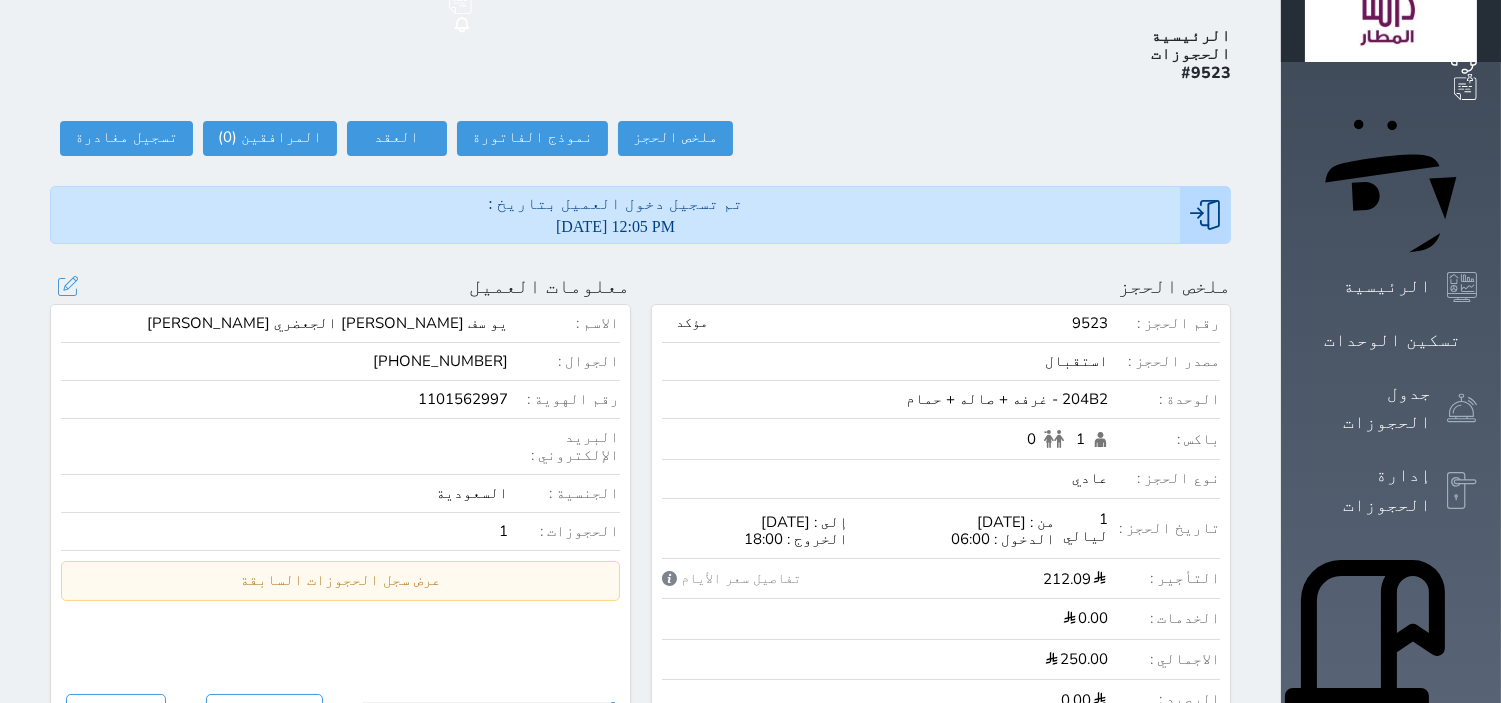 scroll, scrollTop: 77, scrollLeft: 0, axis: vertical 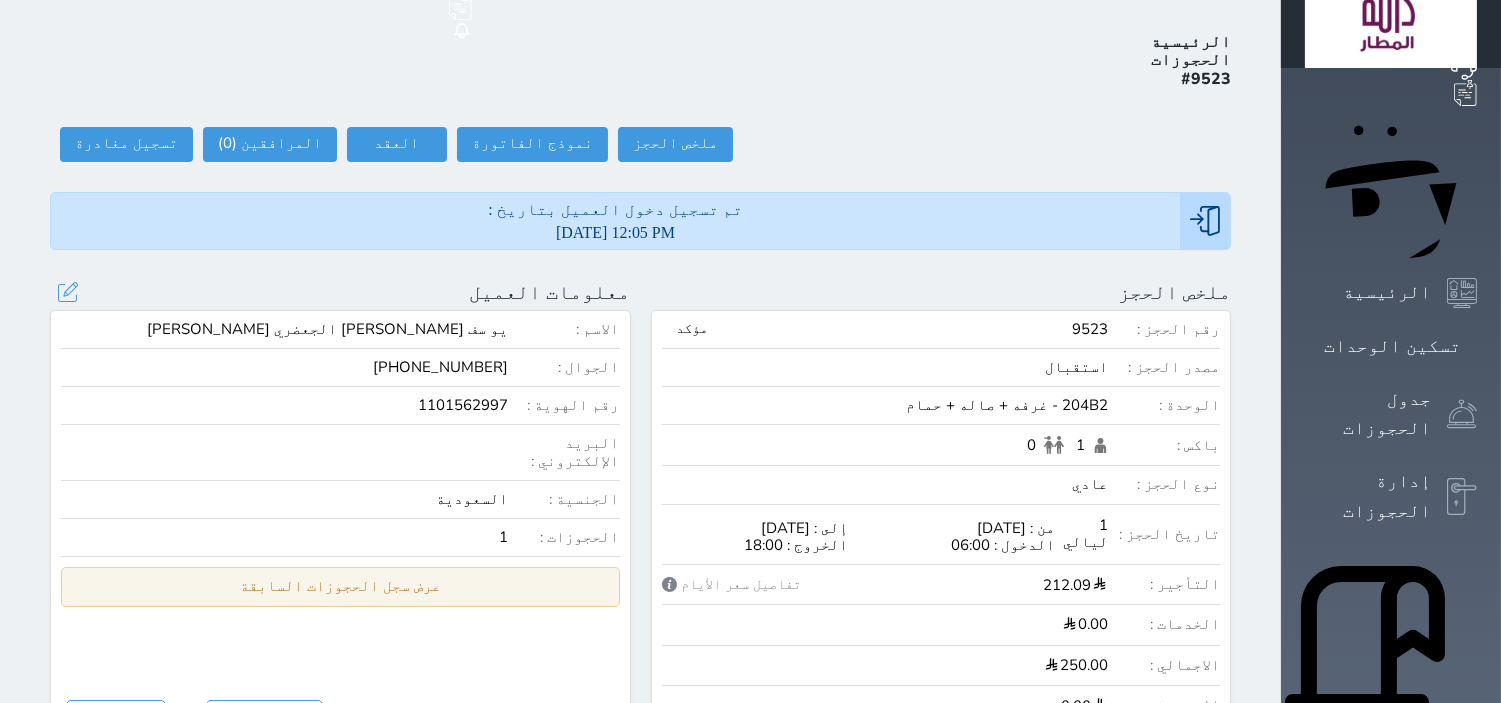 click on "عرض سجل الحجوزات السابقة" at bounding box center (340, 586) 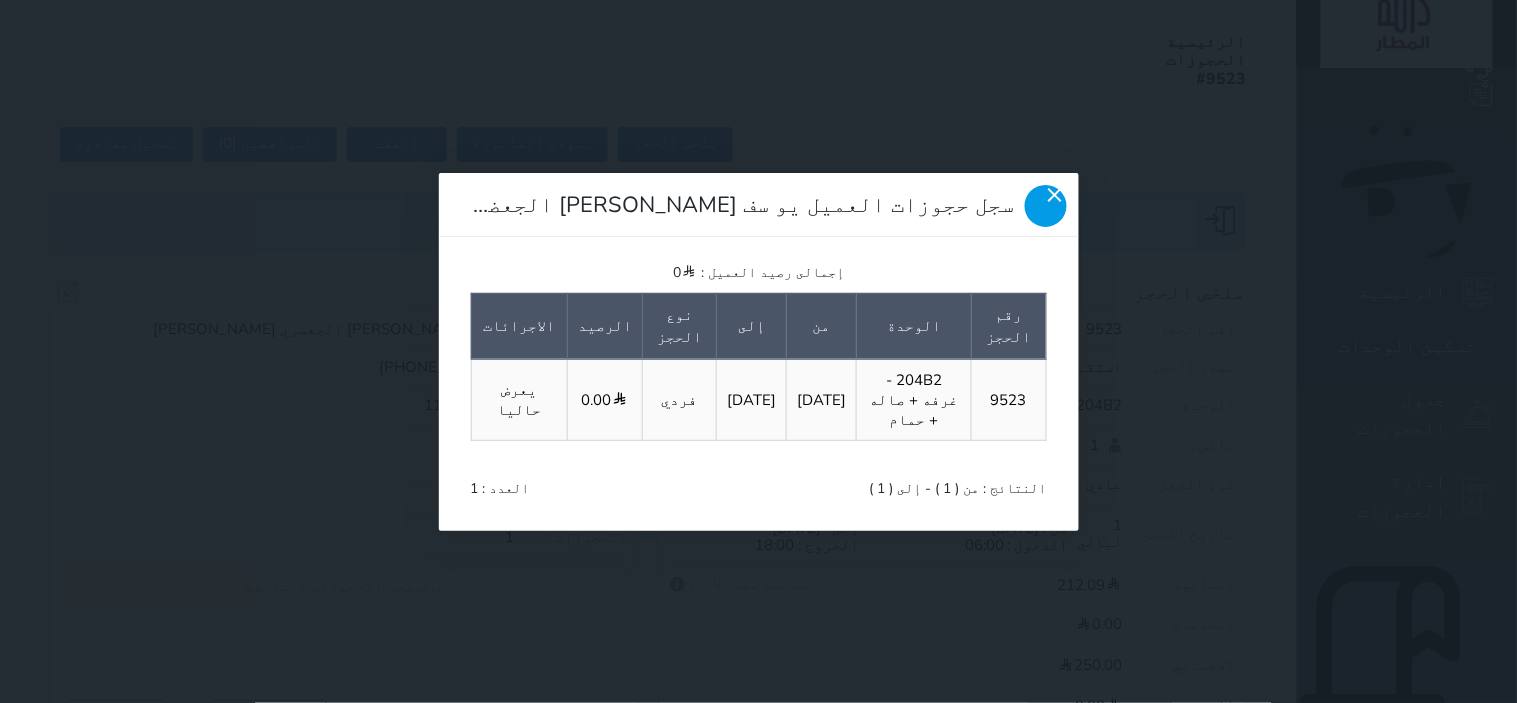 click 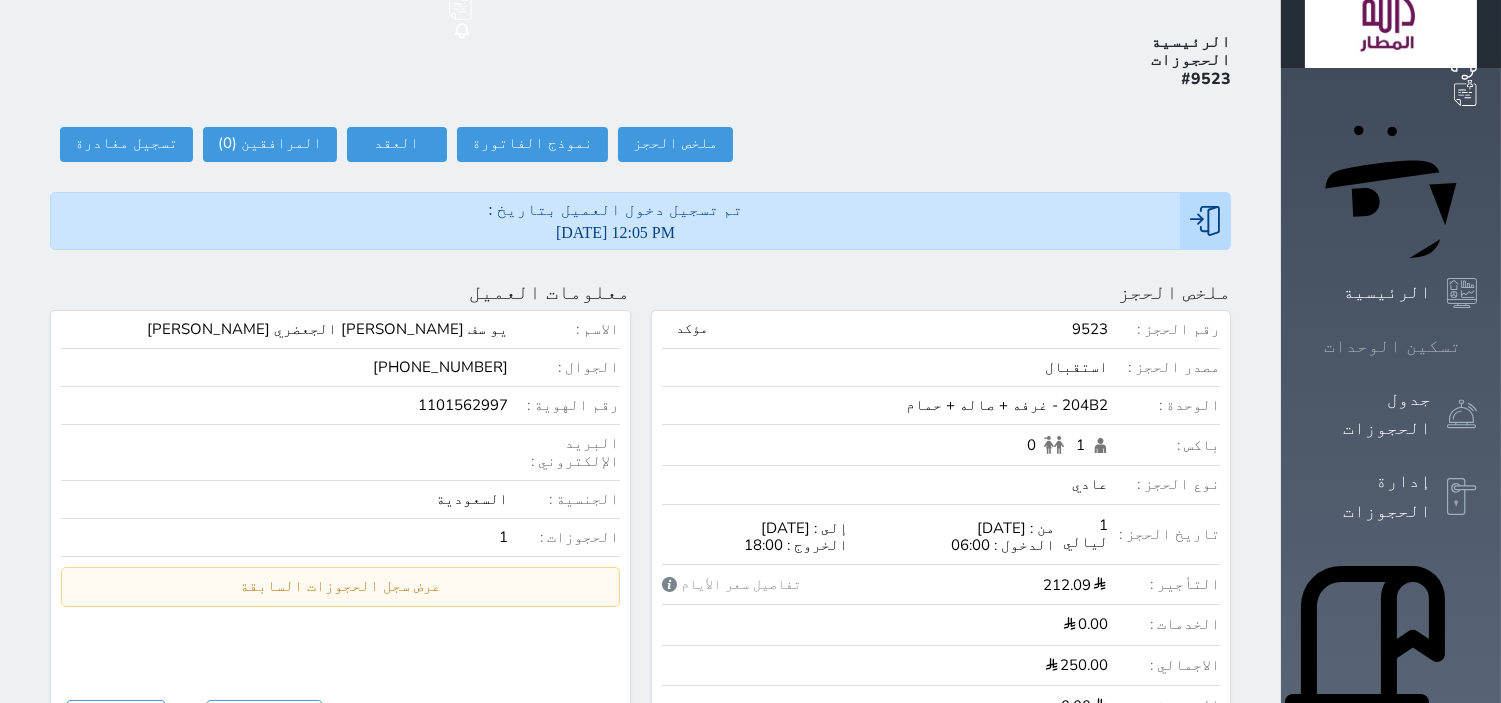 click on "تسكين الوحدات" at bounding box center [1392, 346] 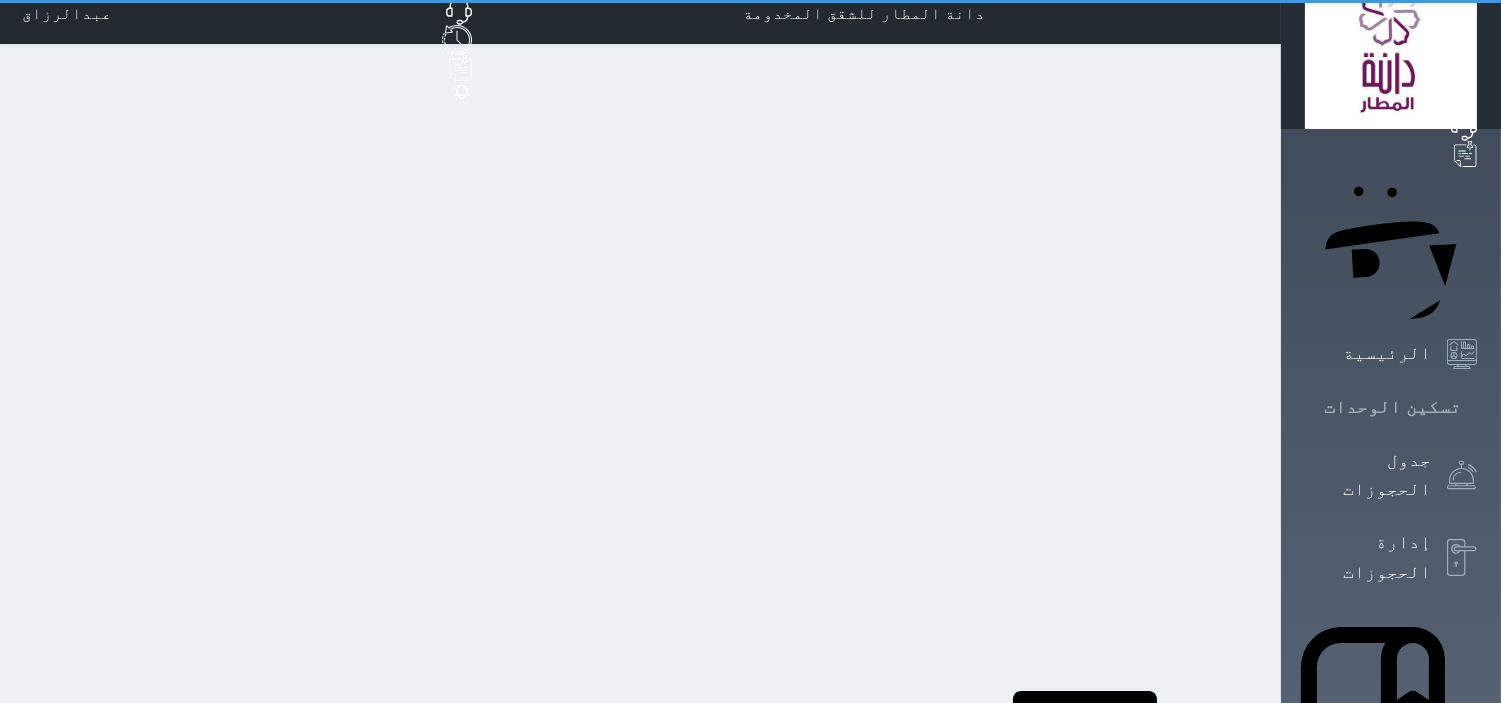 scroll, scrollTop: 0, scrollLeft: 0, axis: both 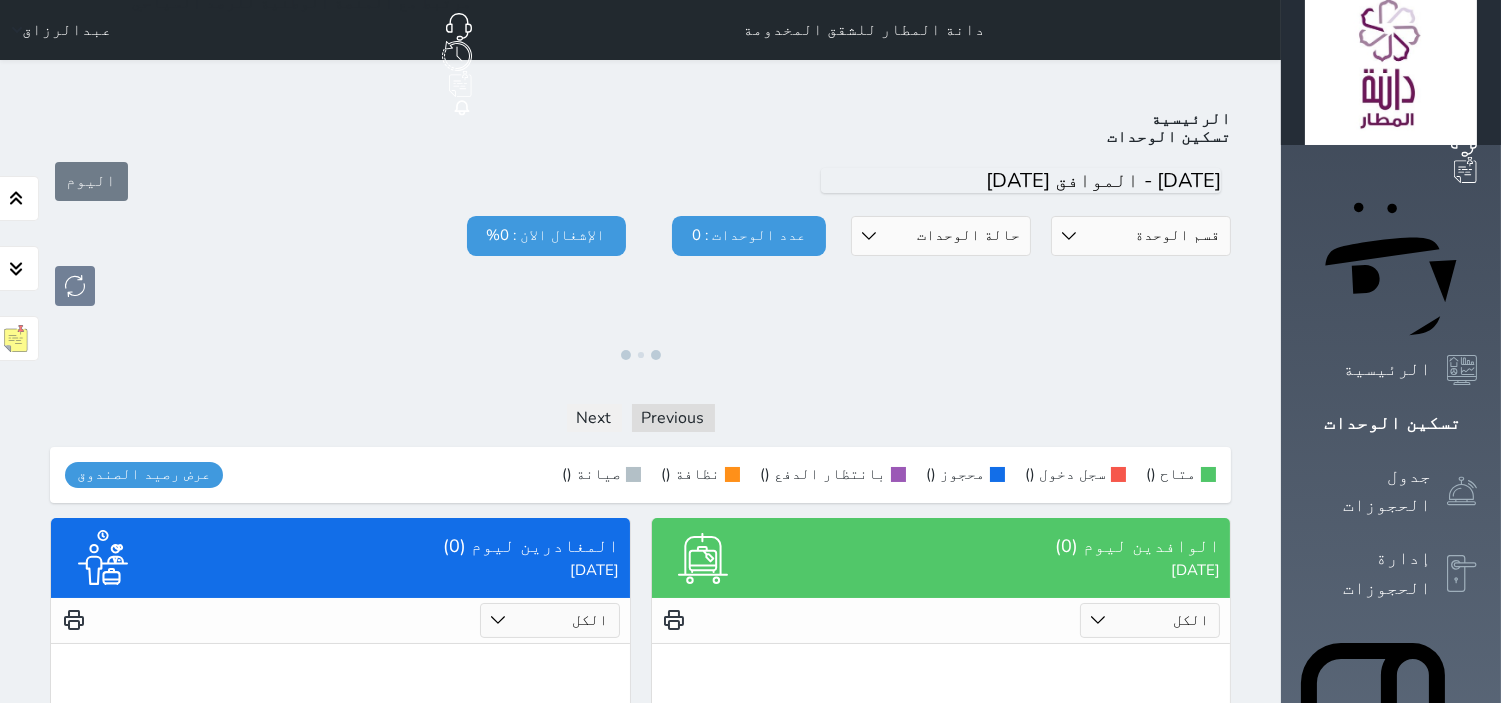 click at bounding box center (640, 286) 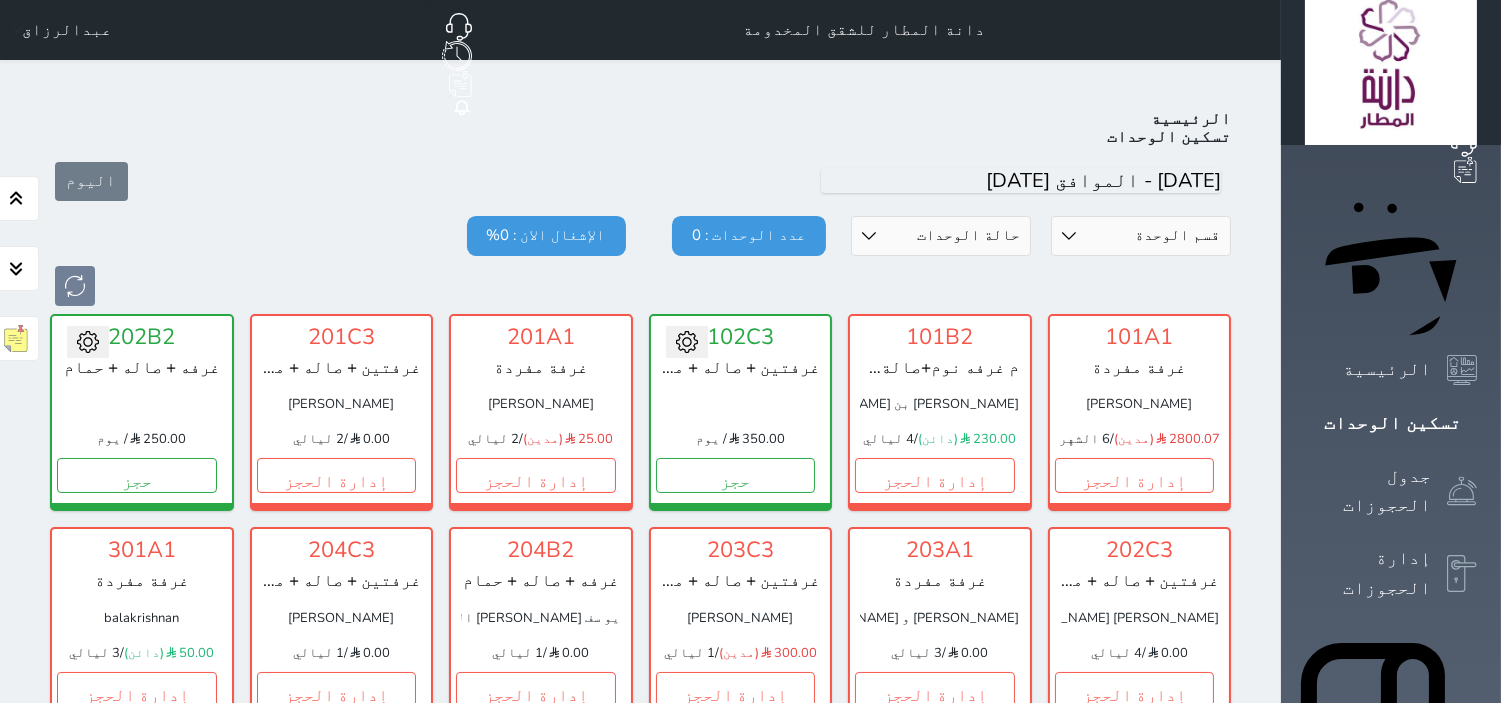 scroll, scrollTop: 77, scrollLeft: 0, axis: vertical 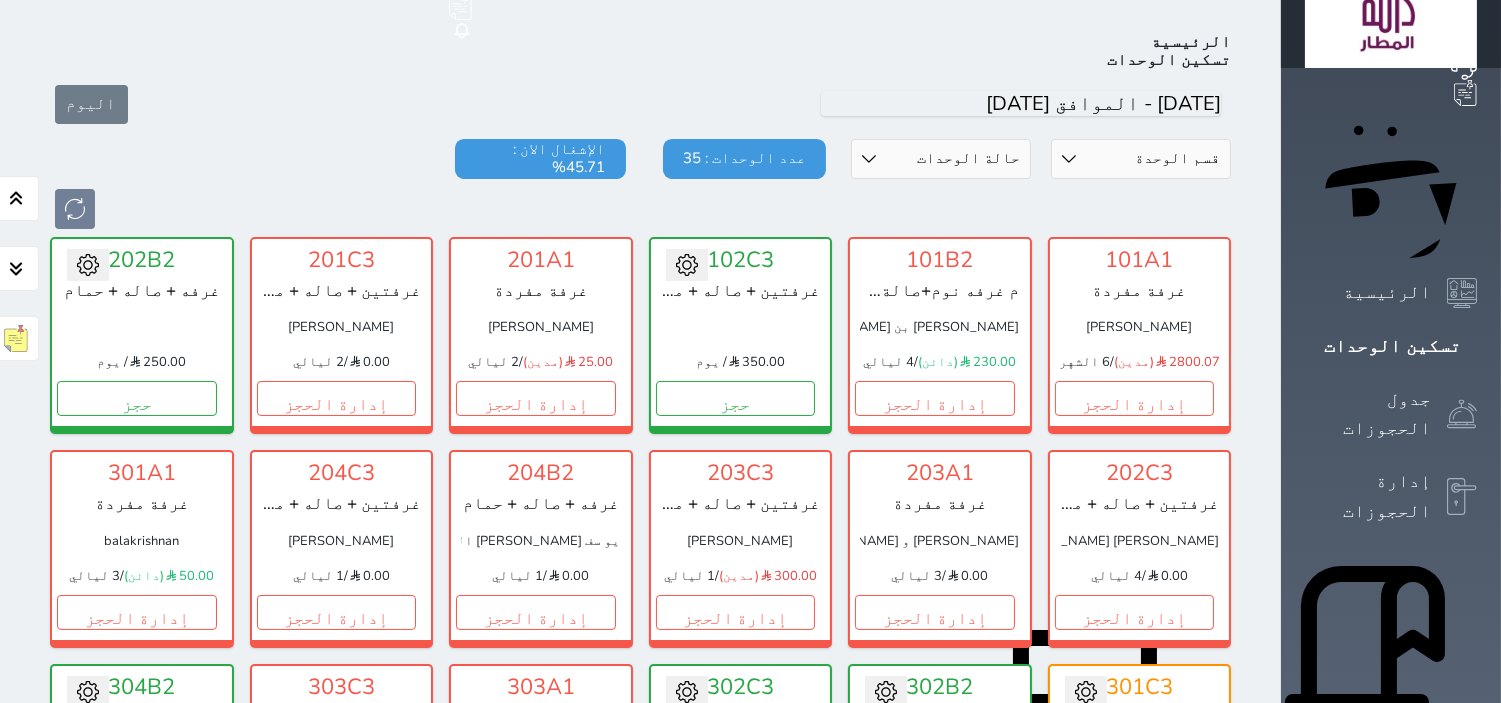 click on "قسم الوحدة   غرفتين + صاله + مطبخ + 2 حمام غرفه + صاله + حمام غرفة مفردة" at bounding box center (1141, 159) 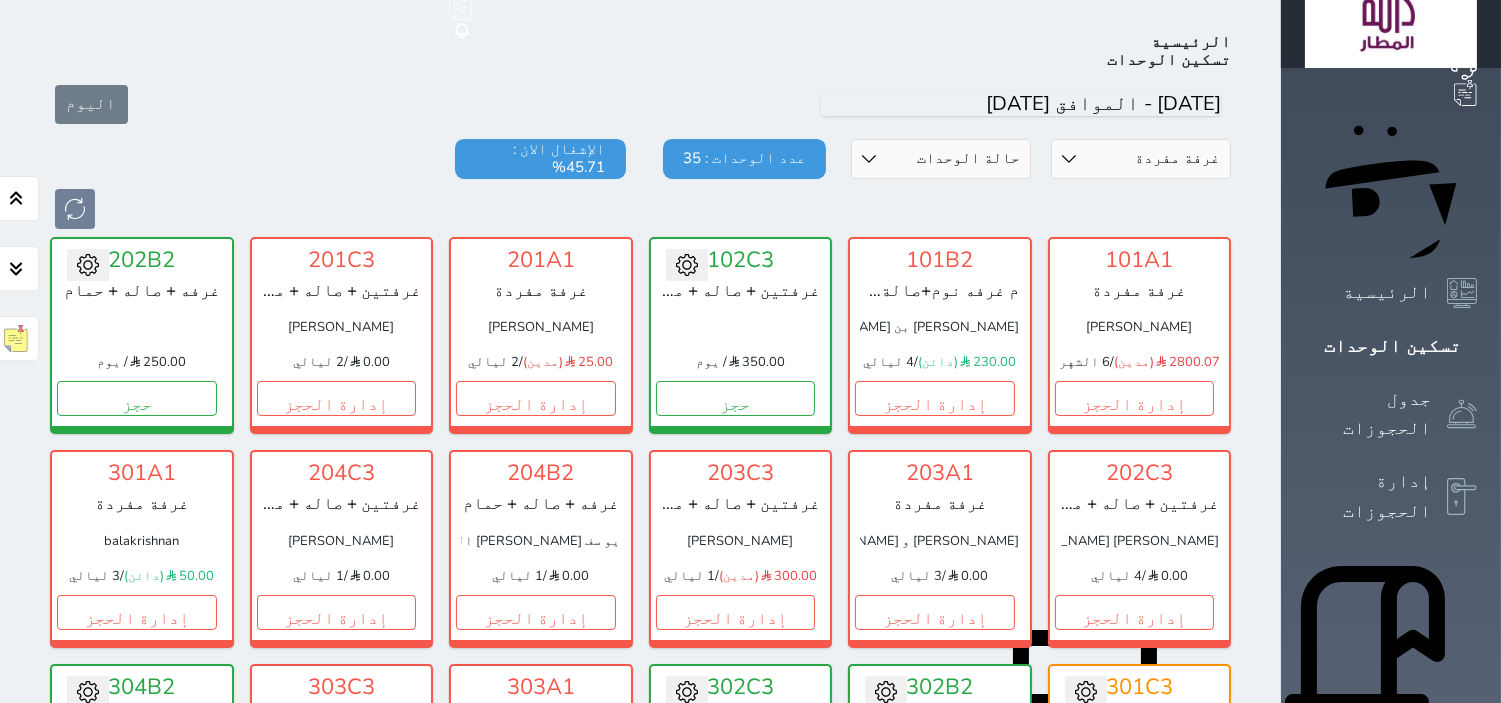 click on "قسم الوحدة   غرفتين + صاله + مطبخ + 2 حمام غرفه + صاله + حمام غرفة مفردة" at bounding box center [1141, 159] 